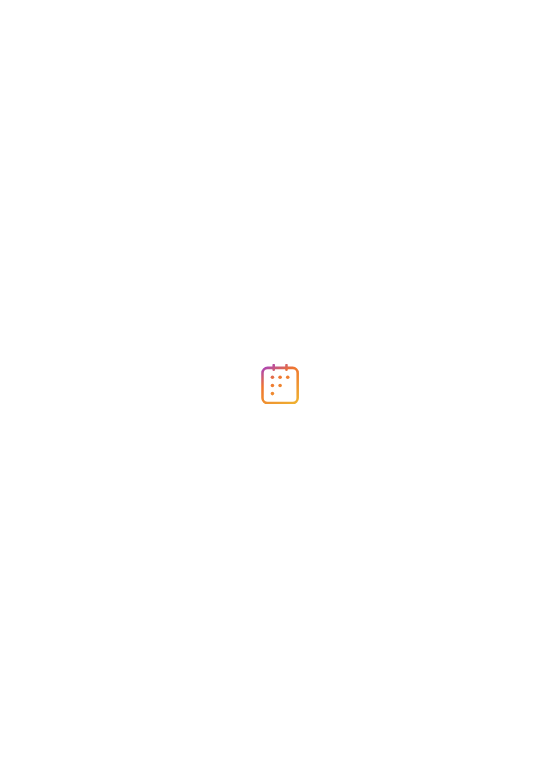scroll, scrollTop: 0, scrollLeft: 0, axis: both 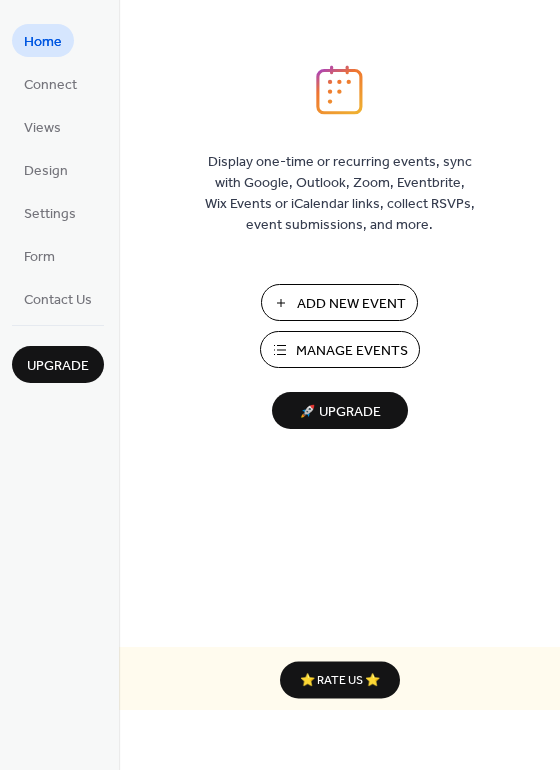click on "Manage Events" at bounding box center (352, 351) 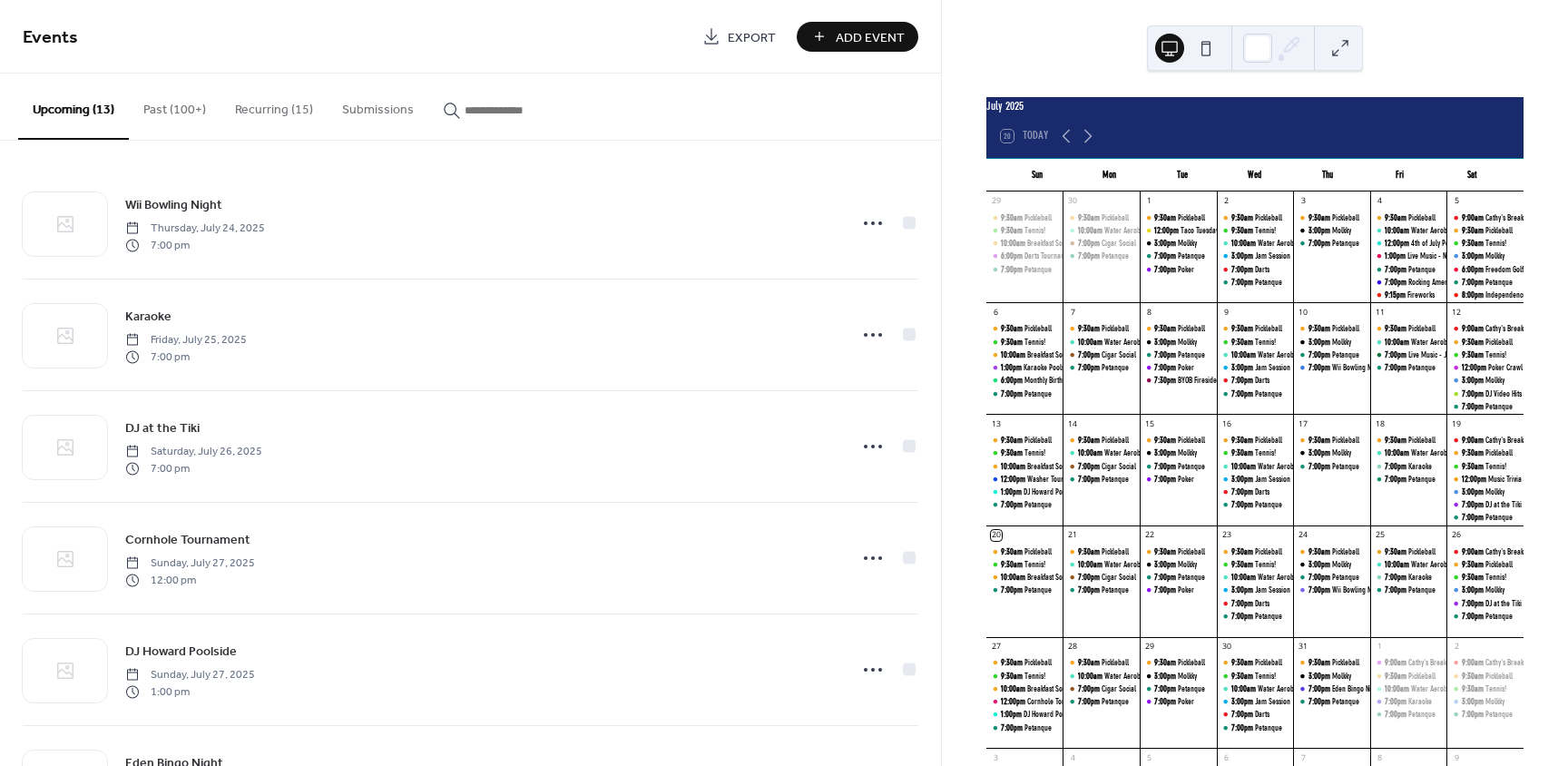 scroll, scrollTop: 0, scrollLeft: 0, axis: both 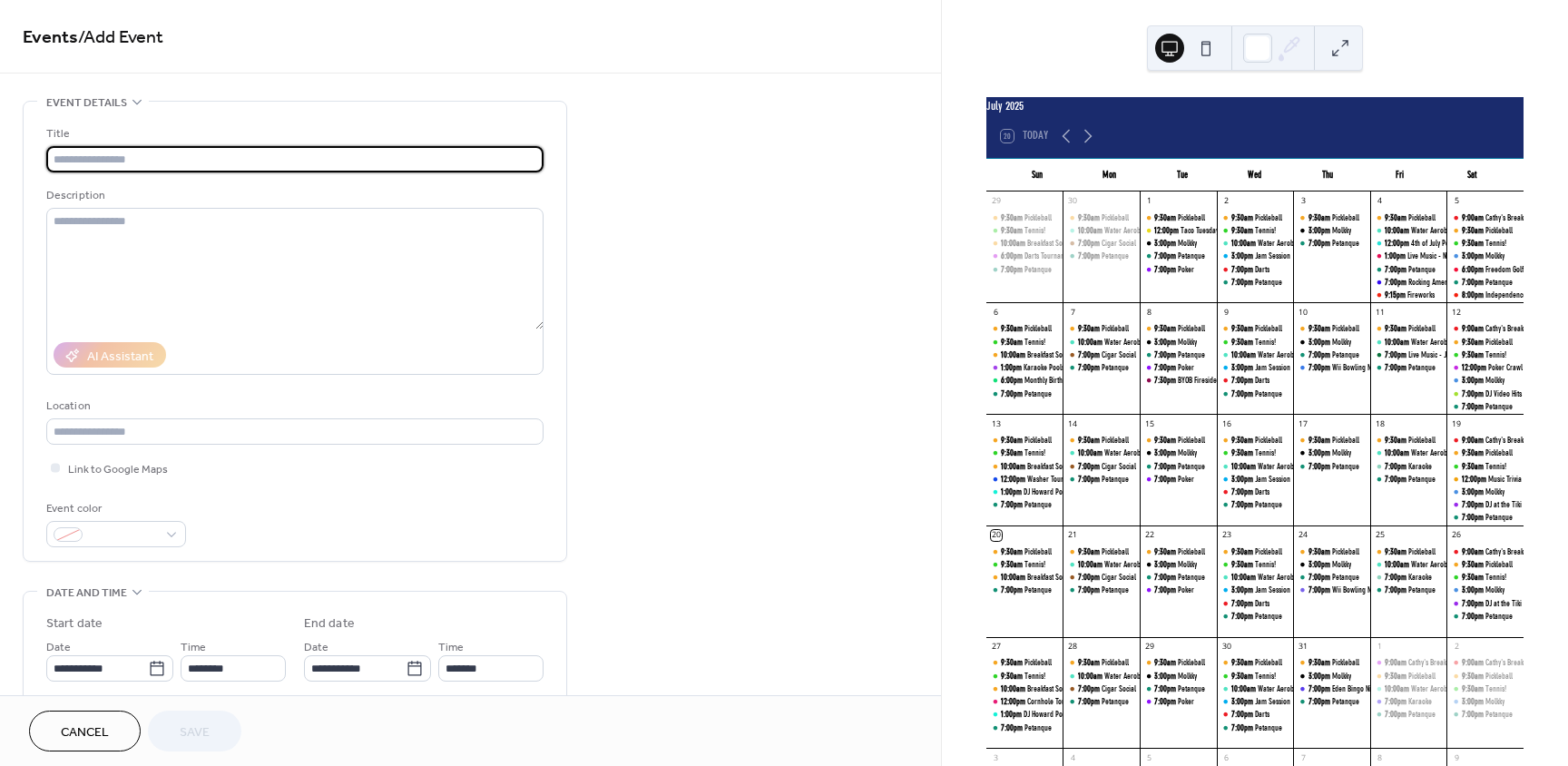 click at bounding box center [295, 159] 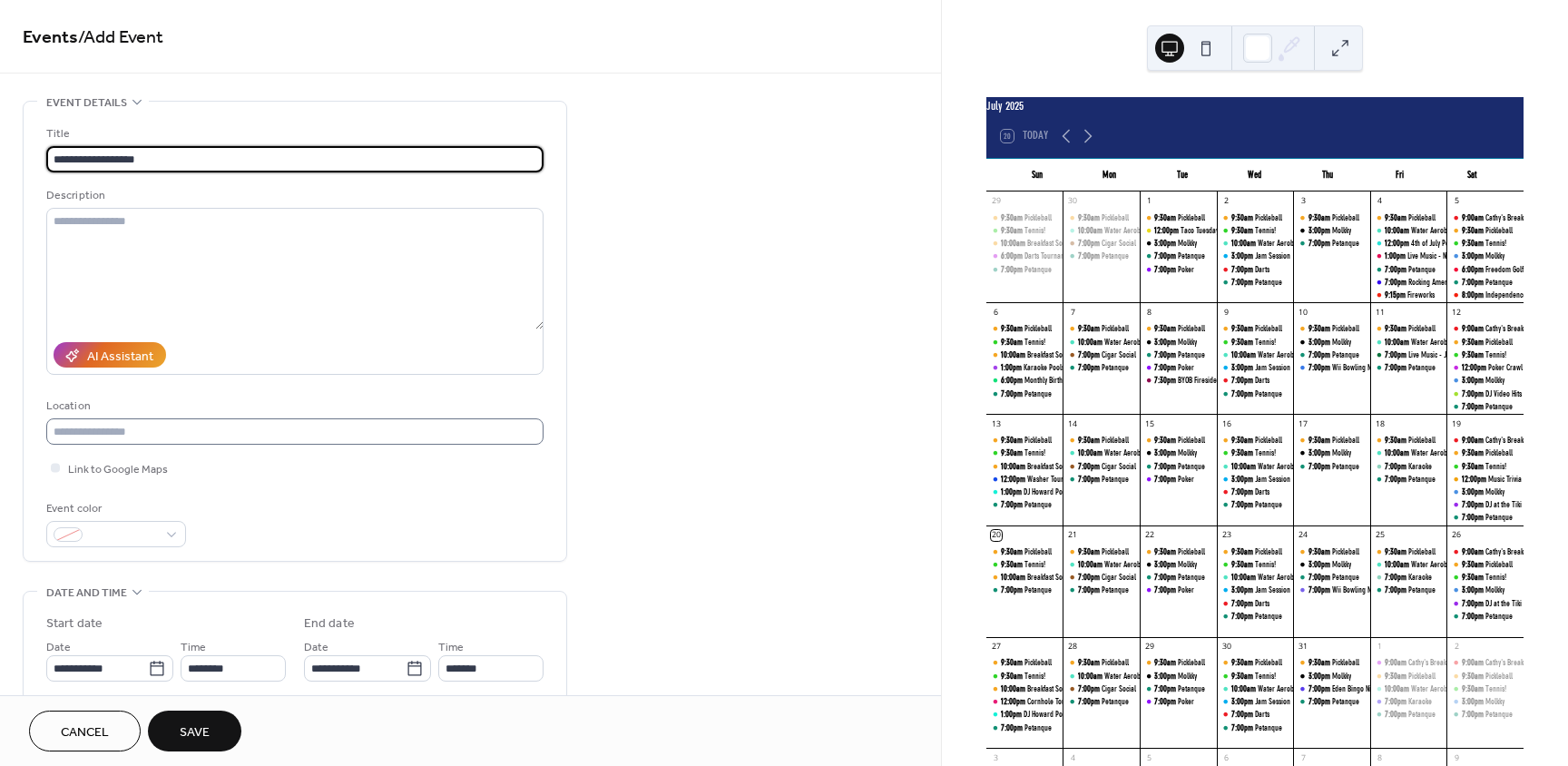 type on "**********" 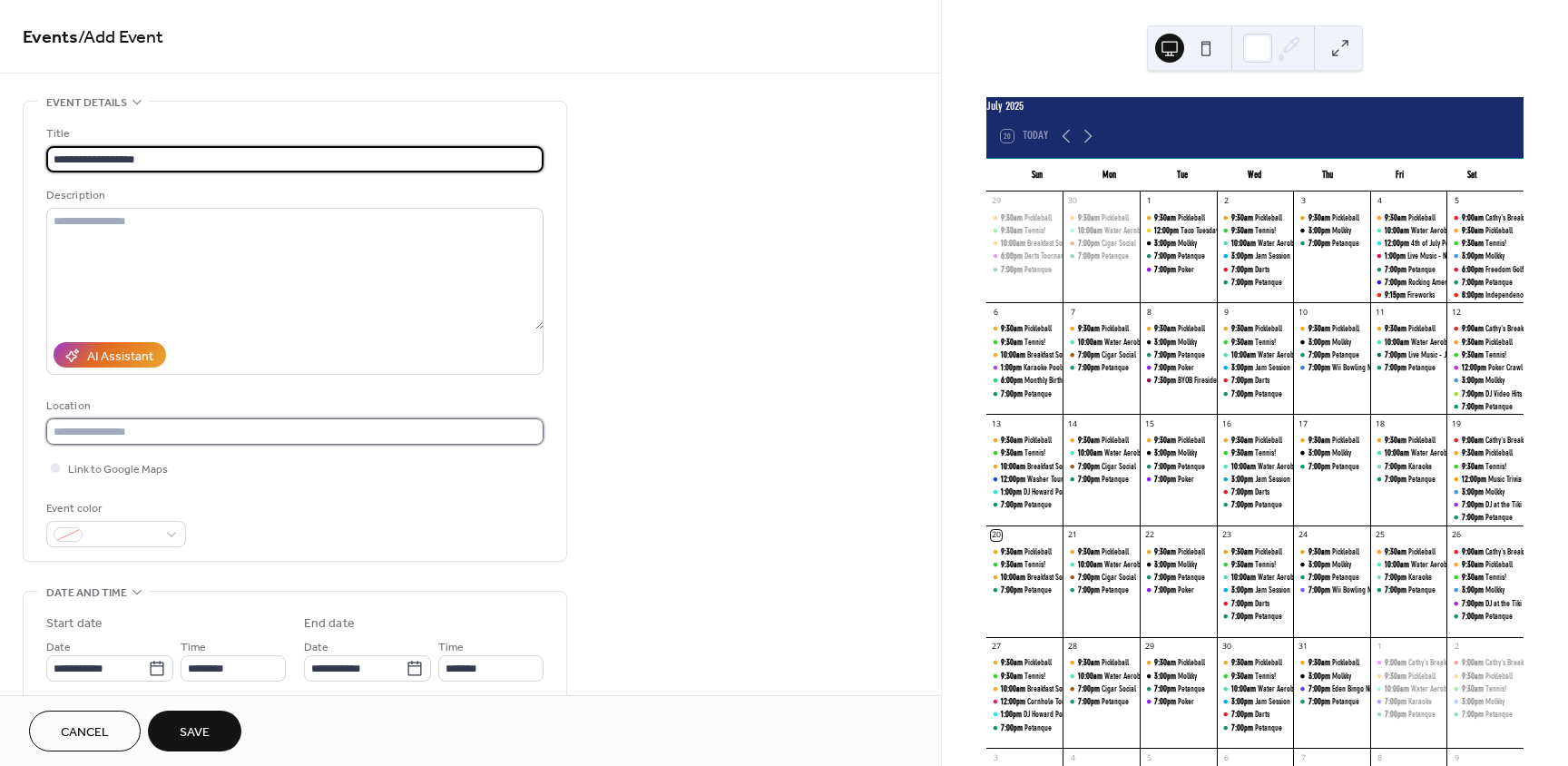 click at bounding box center (295, 431) 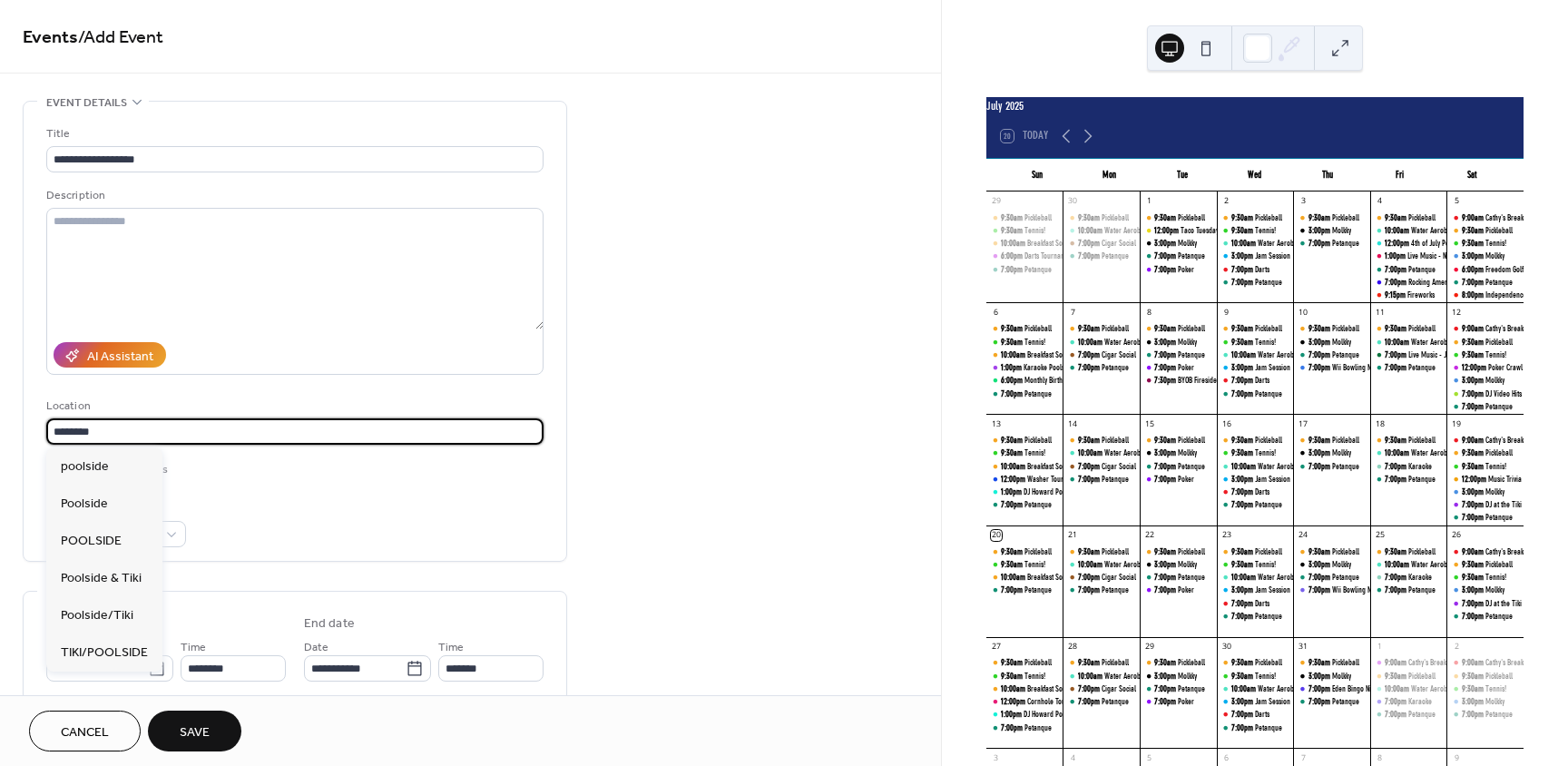 type on "********" 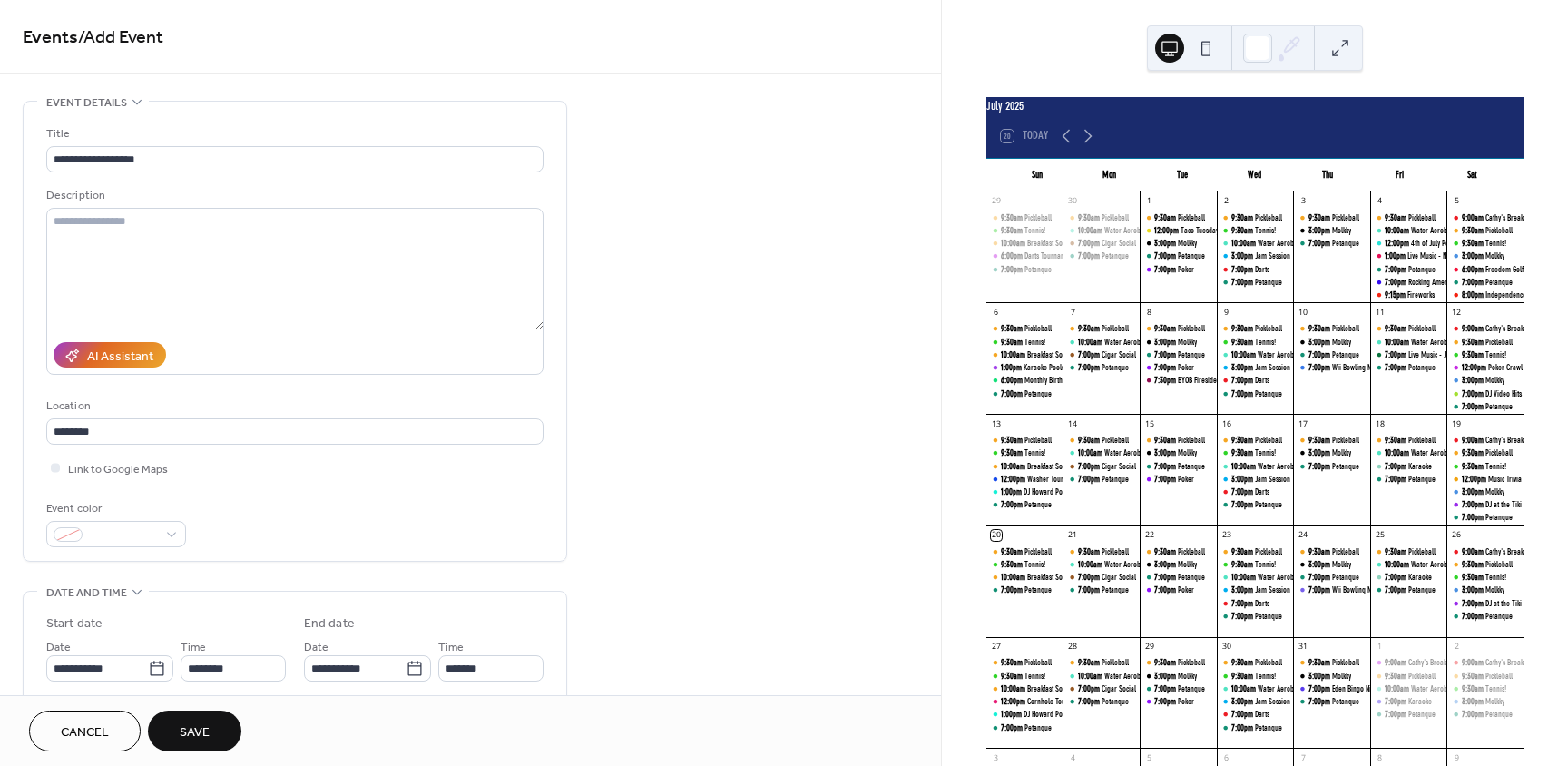 click on "**********" at bounding box center (295, 336) 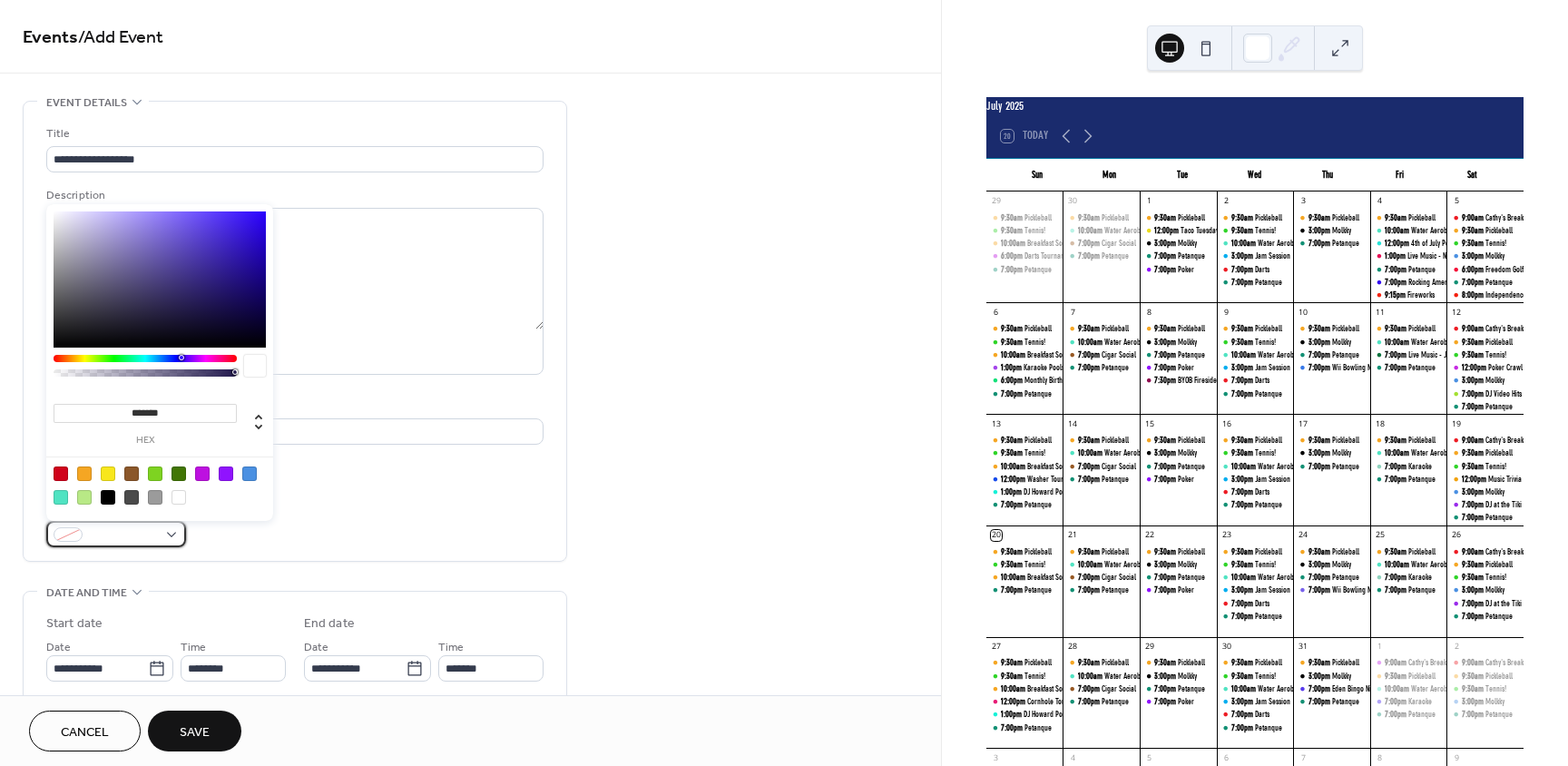 click at bounding box center (116, 534) 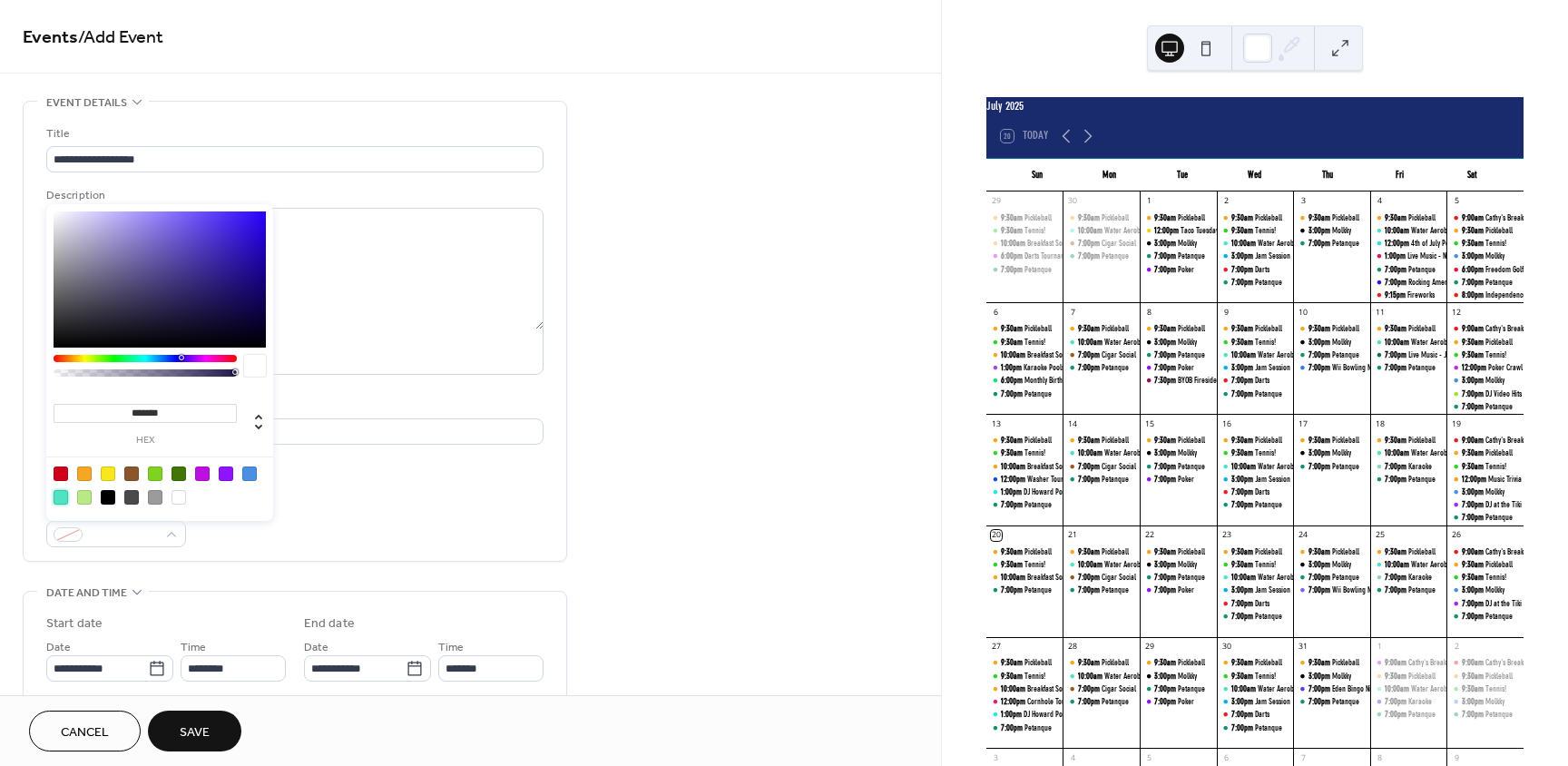 click at bounding box center [61, 497] 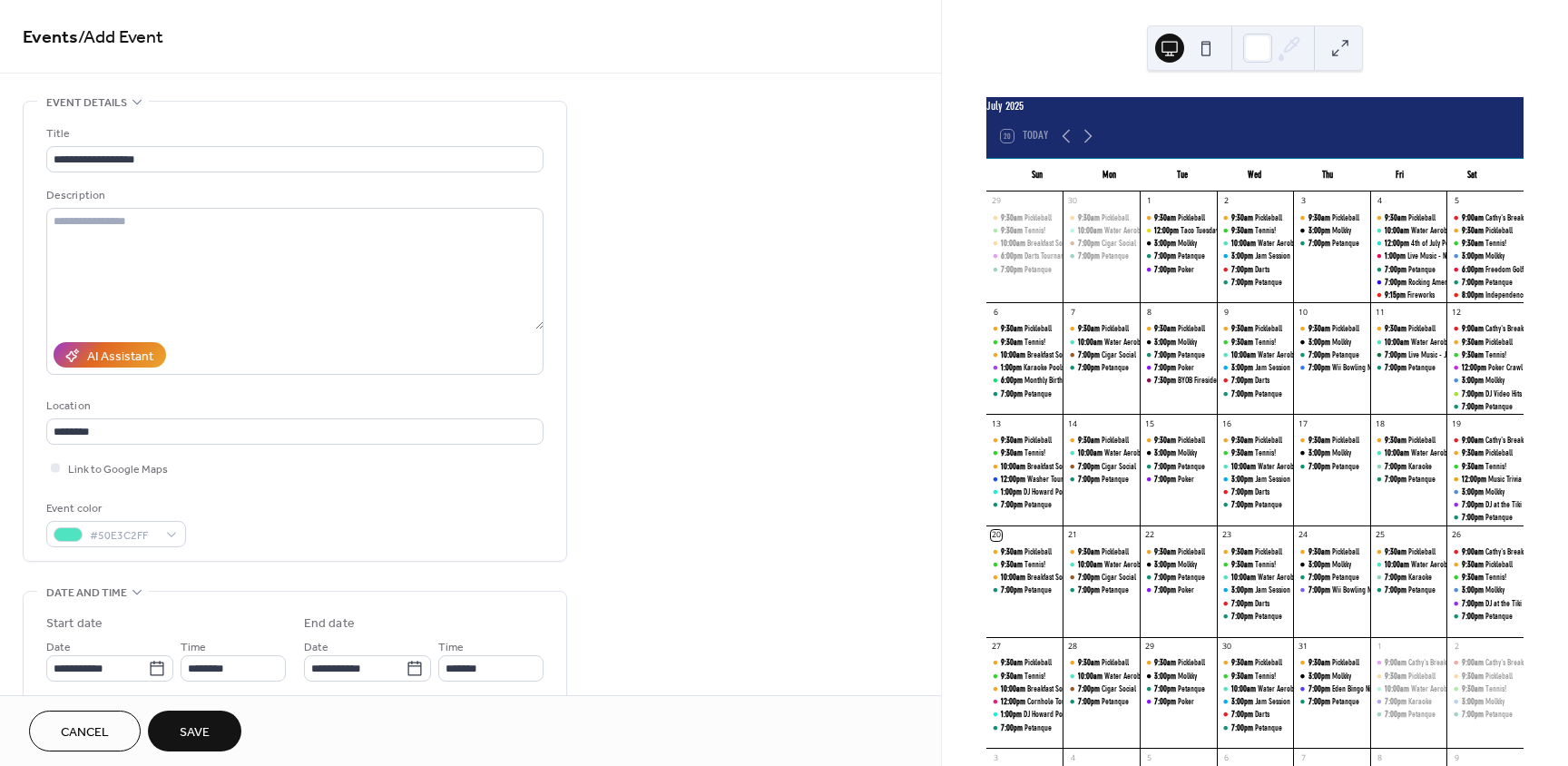 click on "**********" at bounding box center [295, 336] 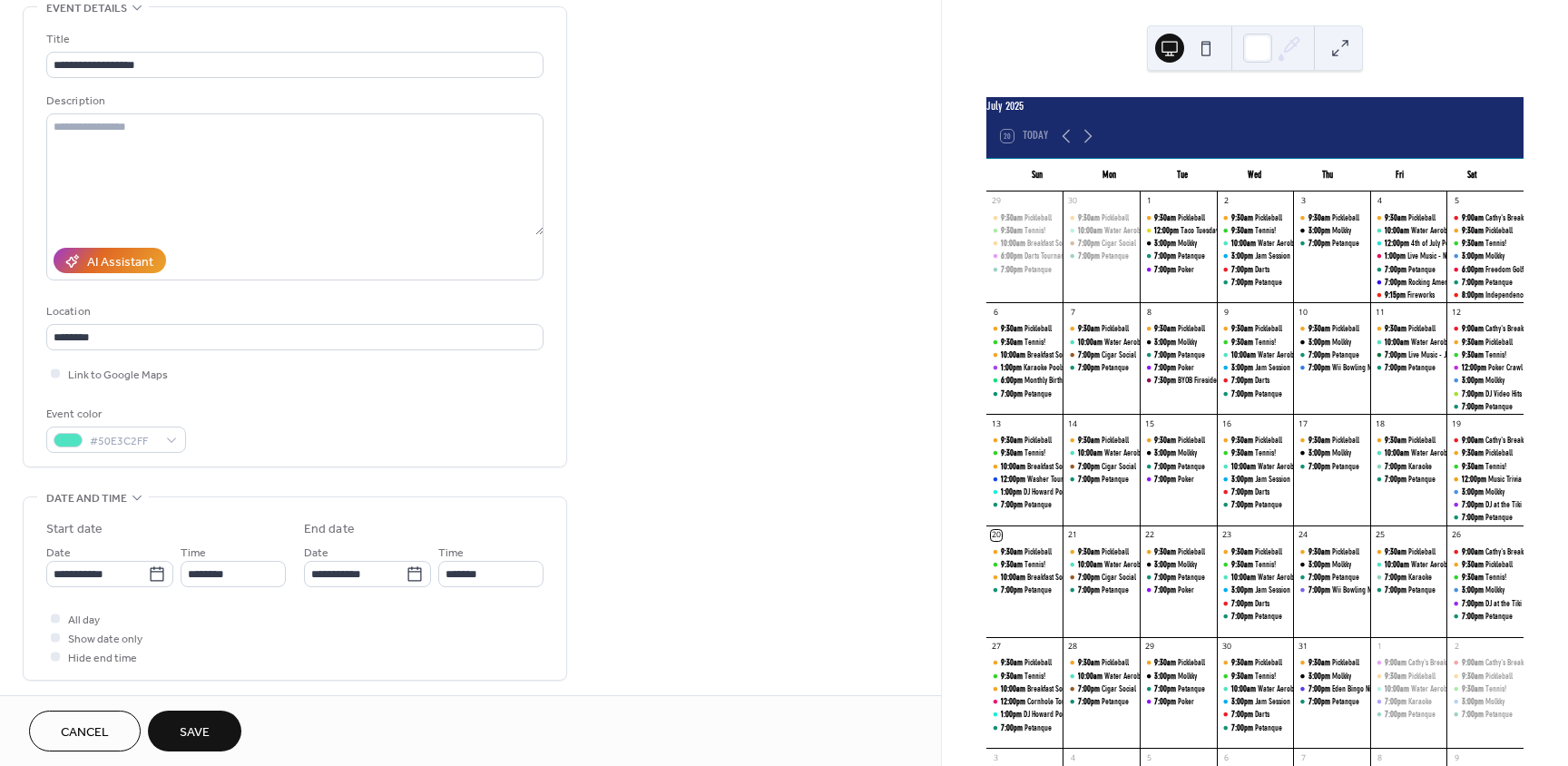 scroll, scrollTop: 182, scrollLeft: 0, axis: vertical 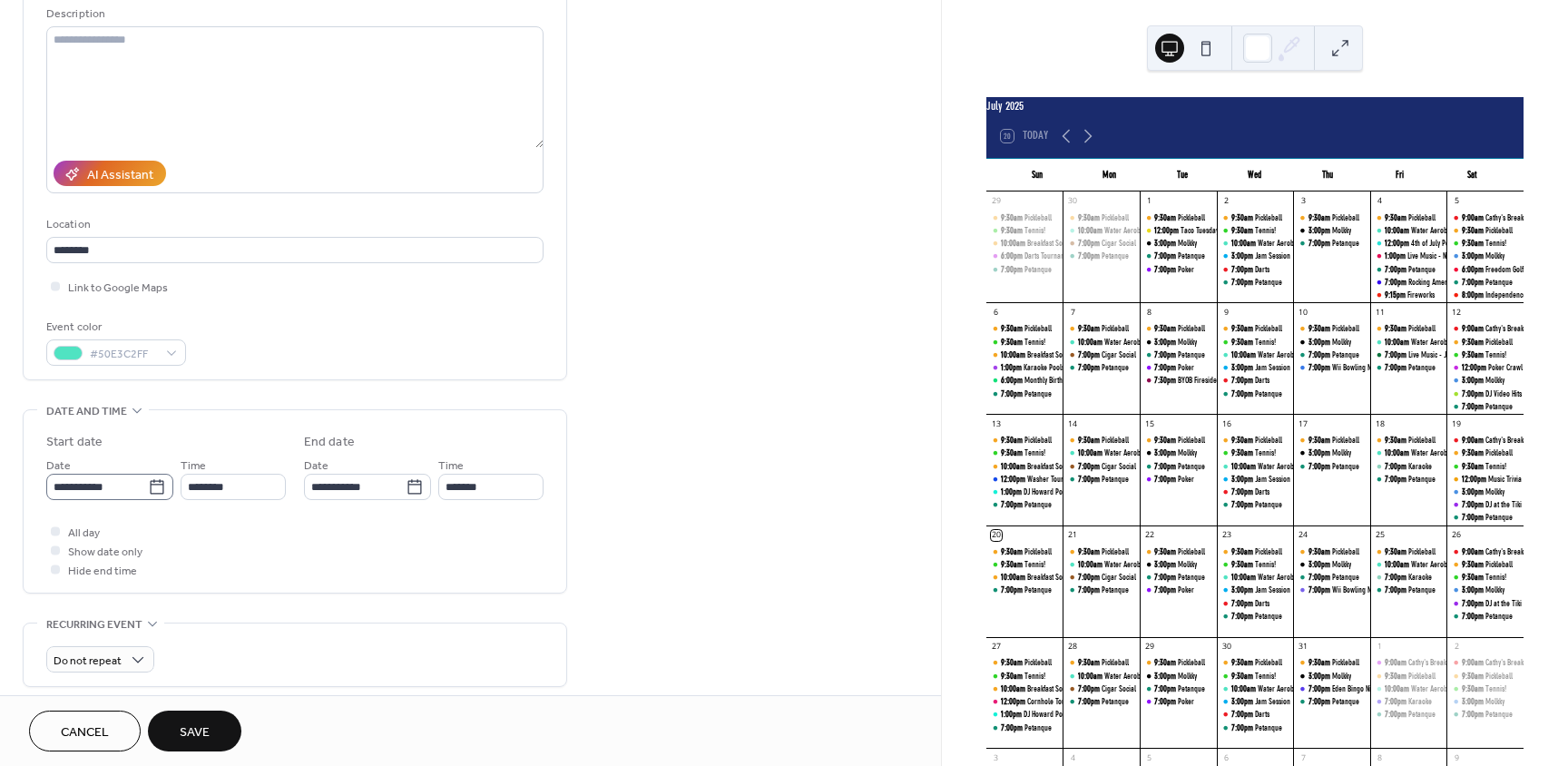 click 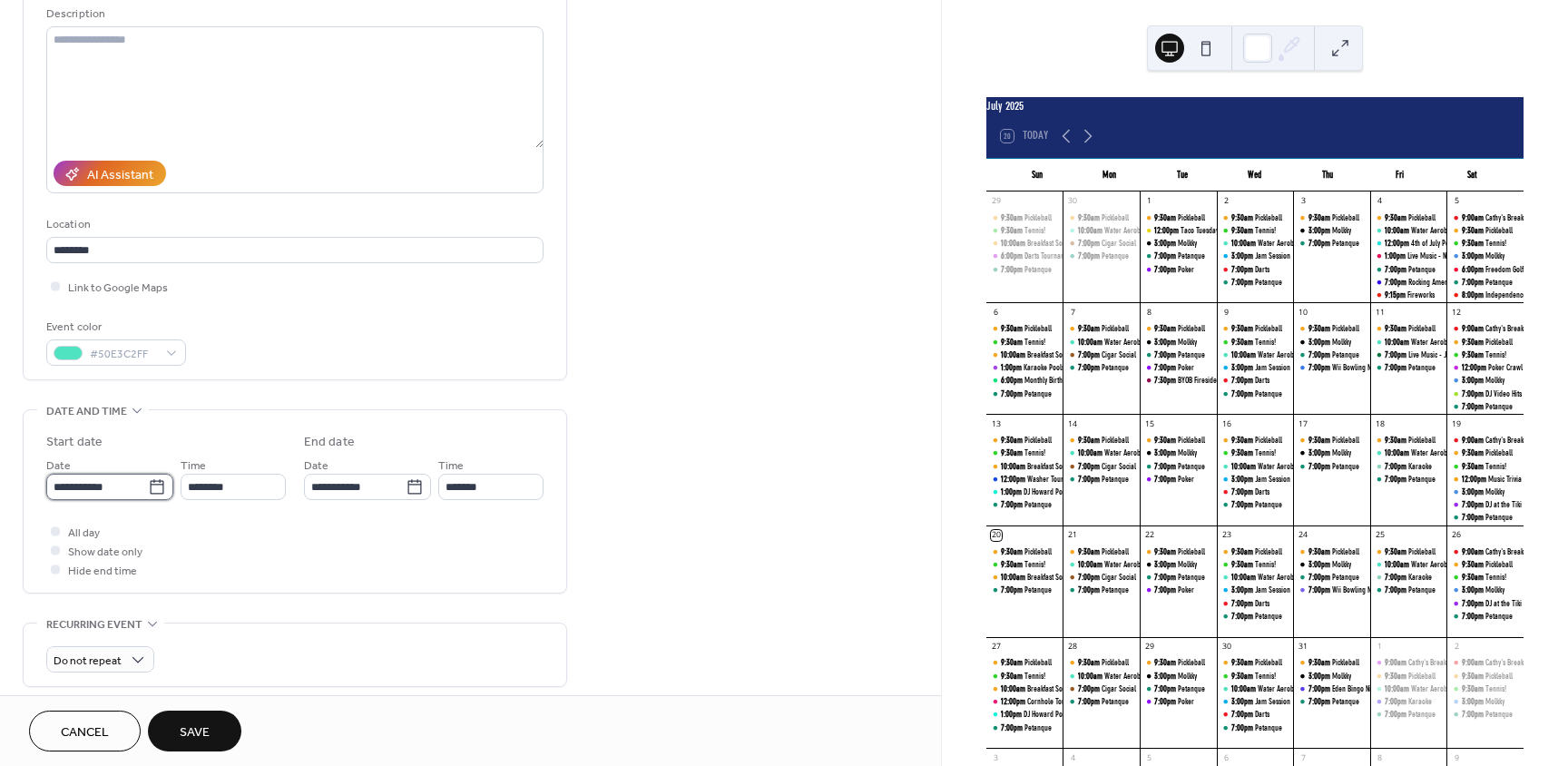 click on "**********" at bounding box center (97, 486) 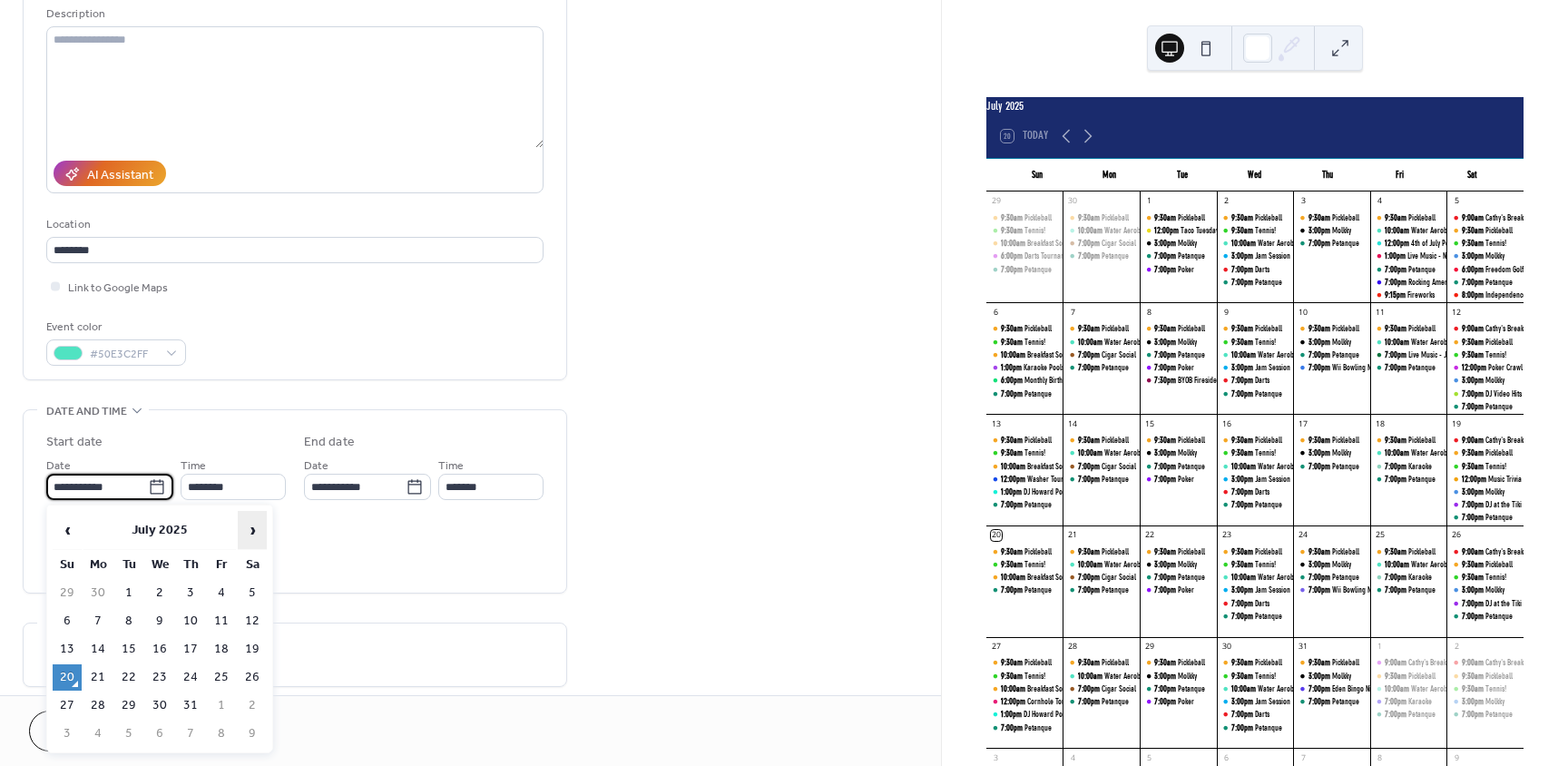 click on "›" at bounding box center (252, 530) 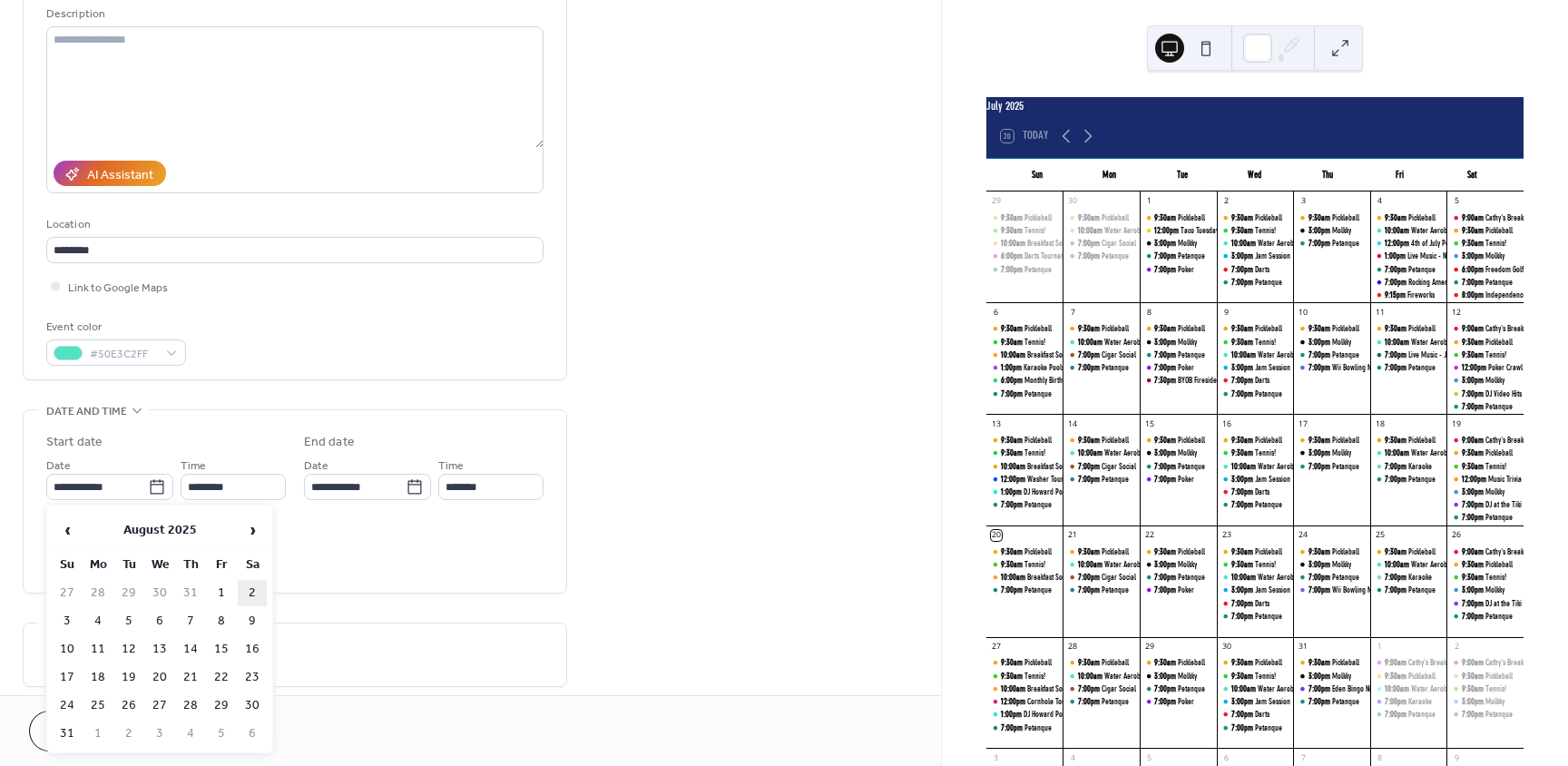 click on "2" at bounding box center (252, 593) 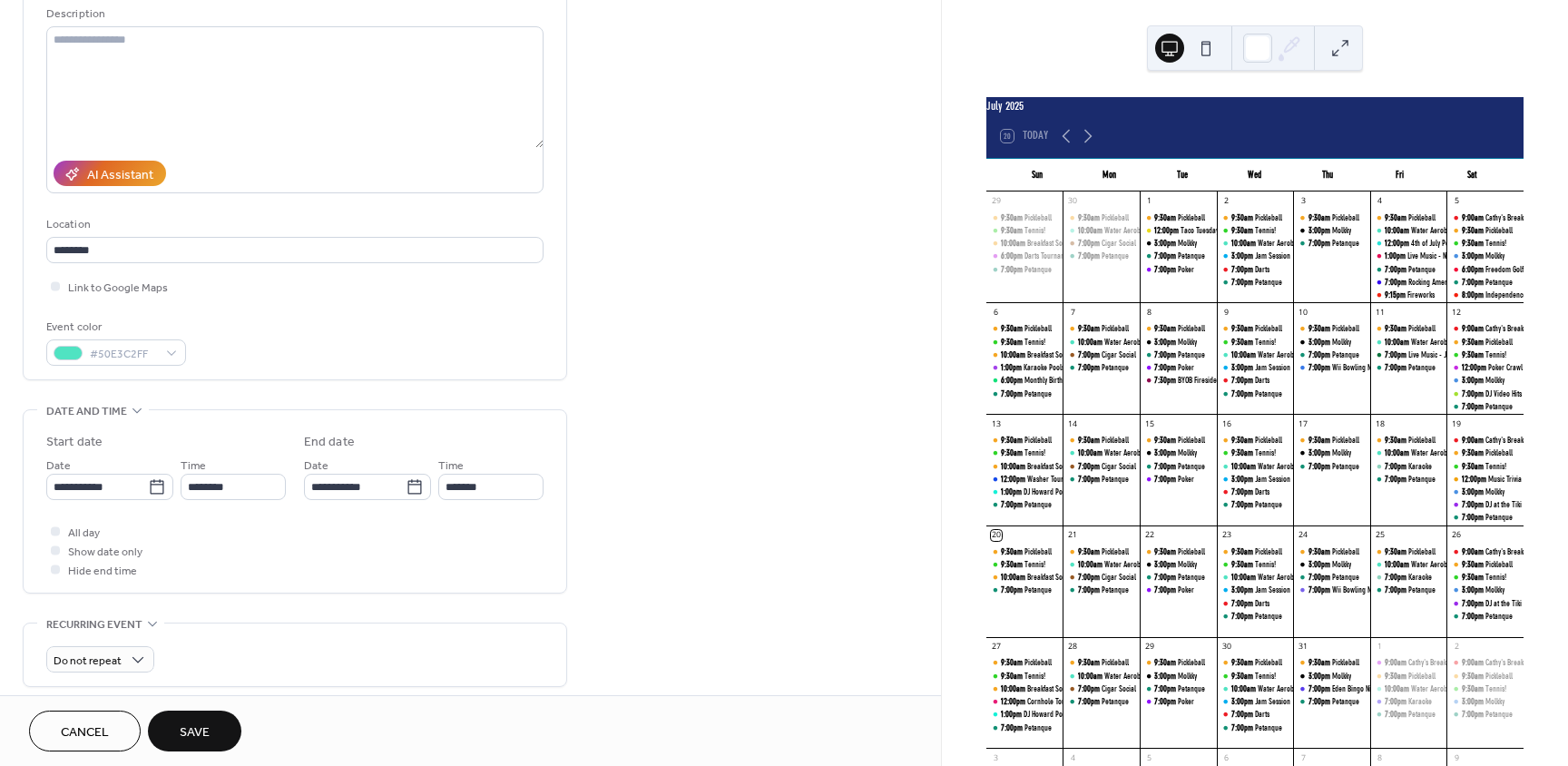 type on "**********" 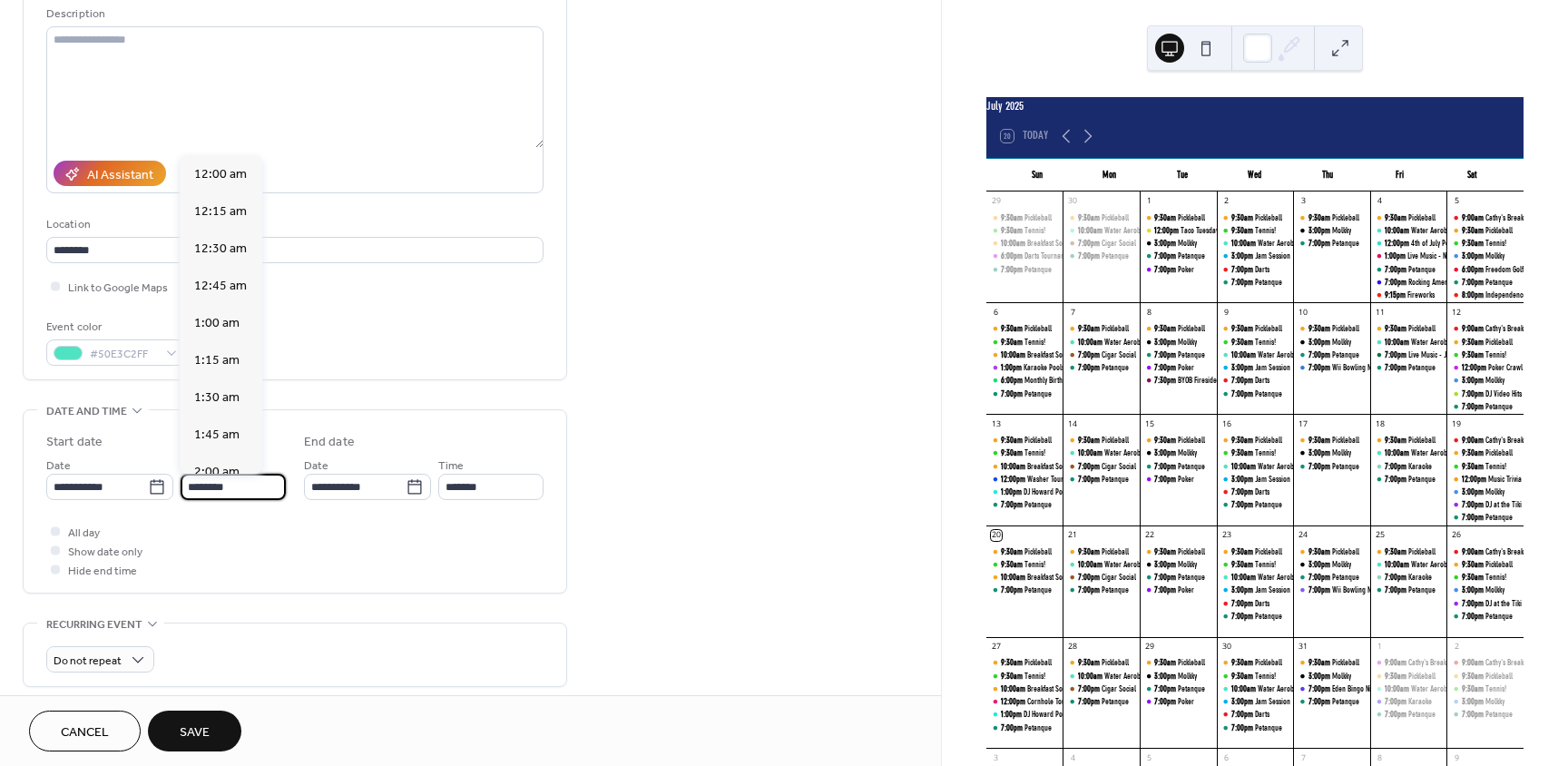 click on "********" at bounding box center [233, 486] 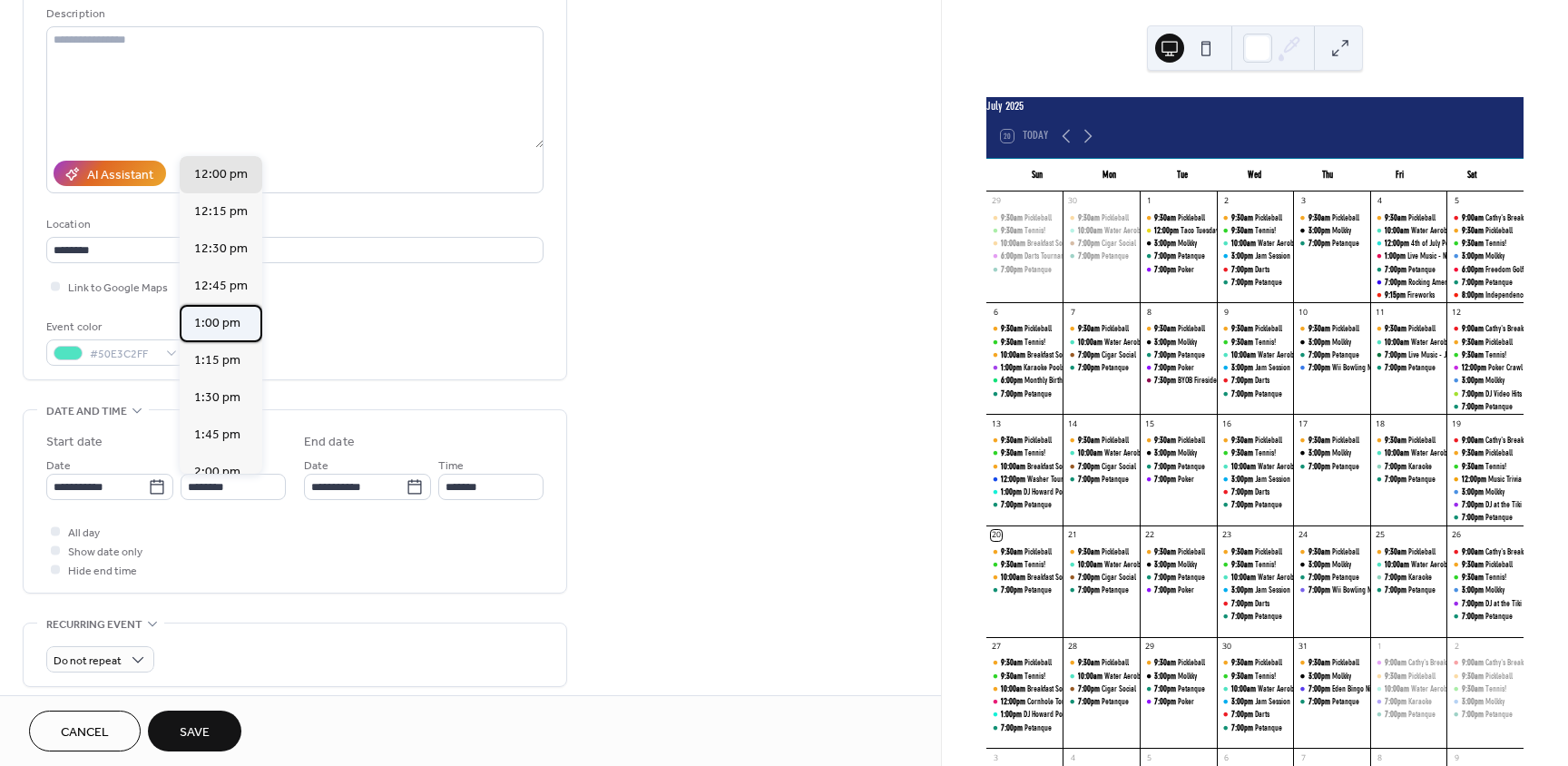 click on "1:00 pm" at bounding box center (217, 323) 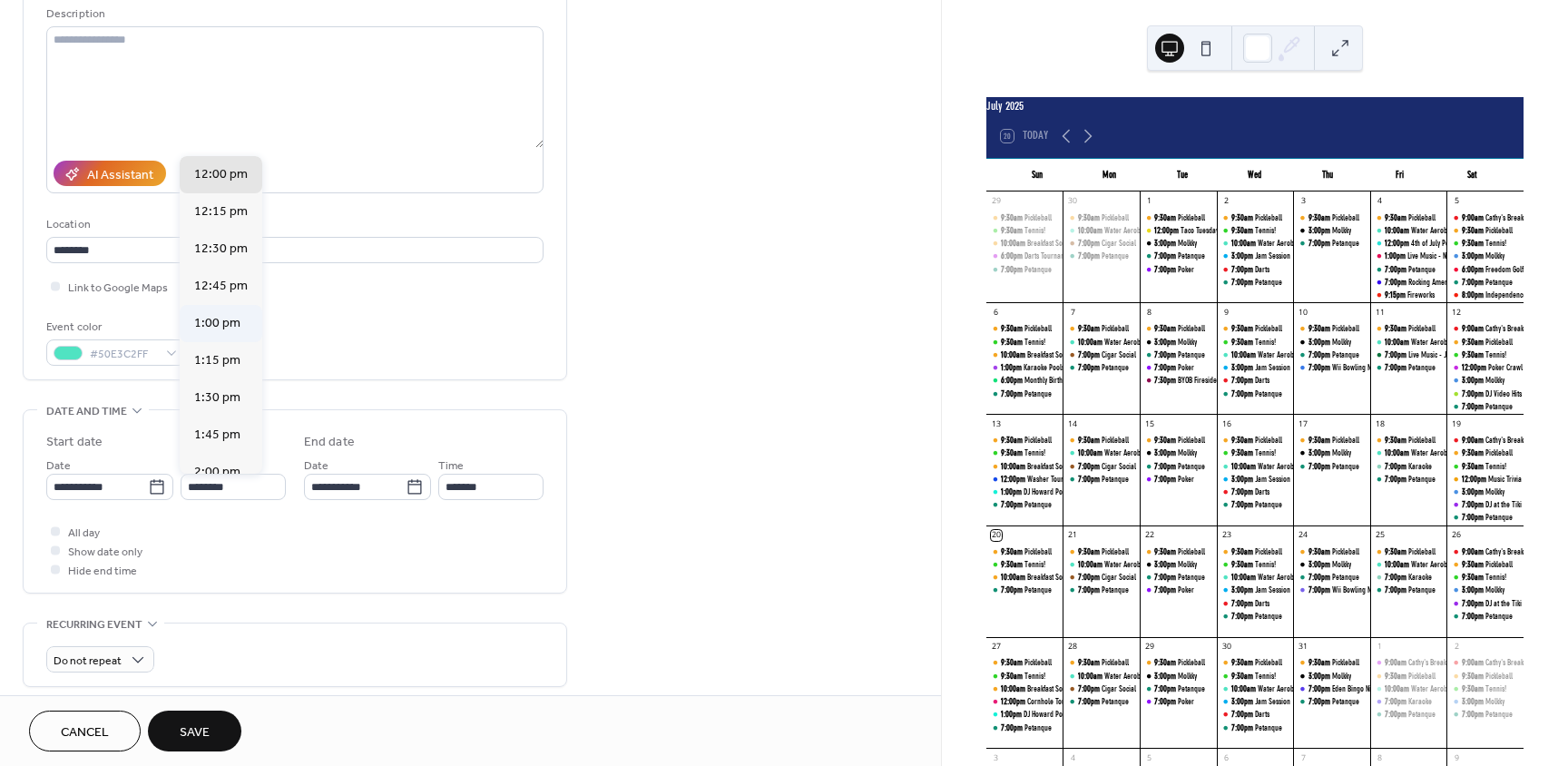type on "*******" 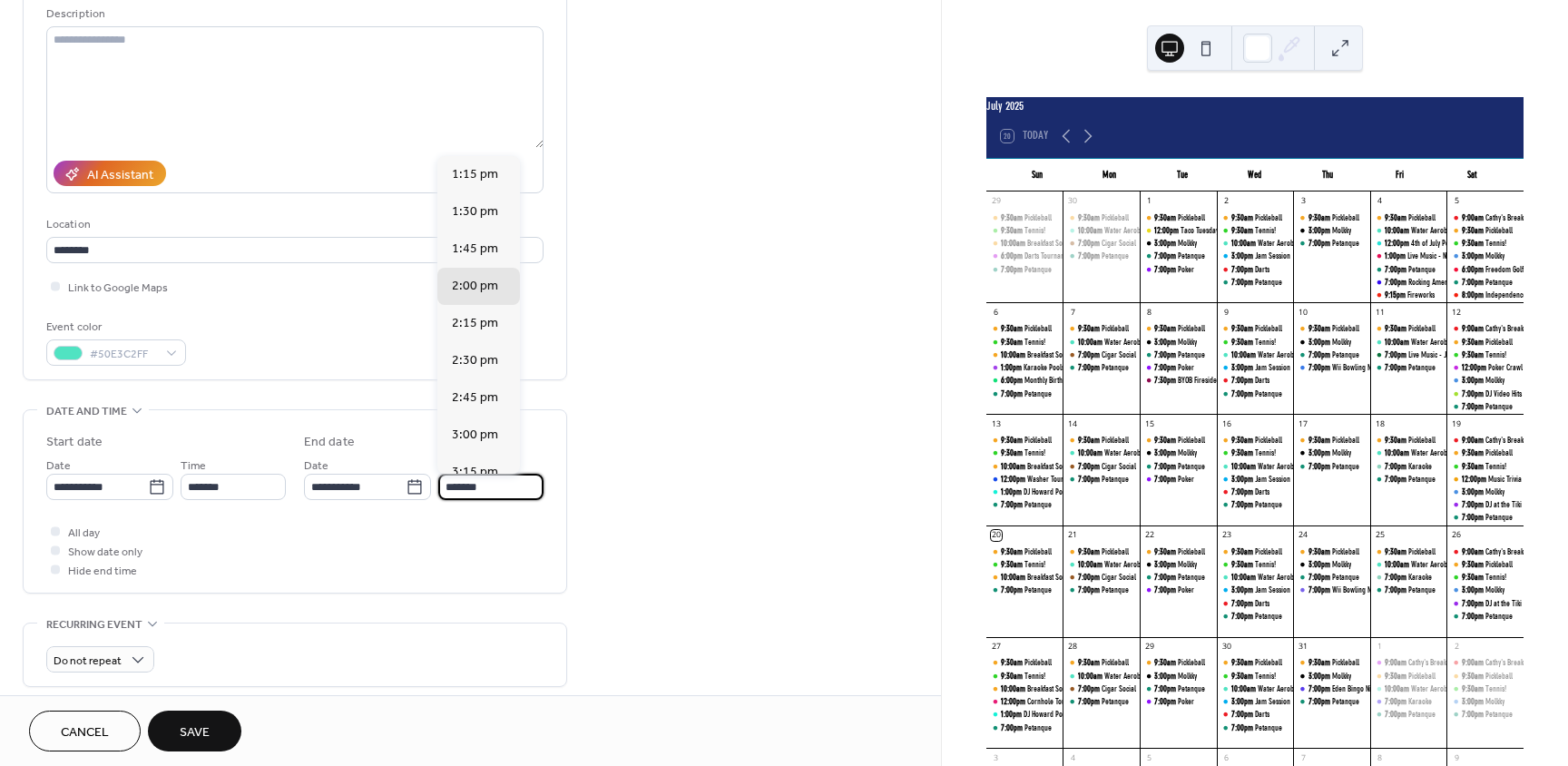 click on "*******" at bounding box center [491, 486] 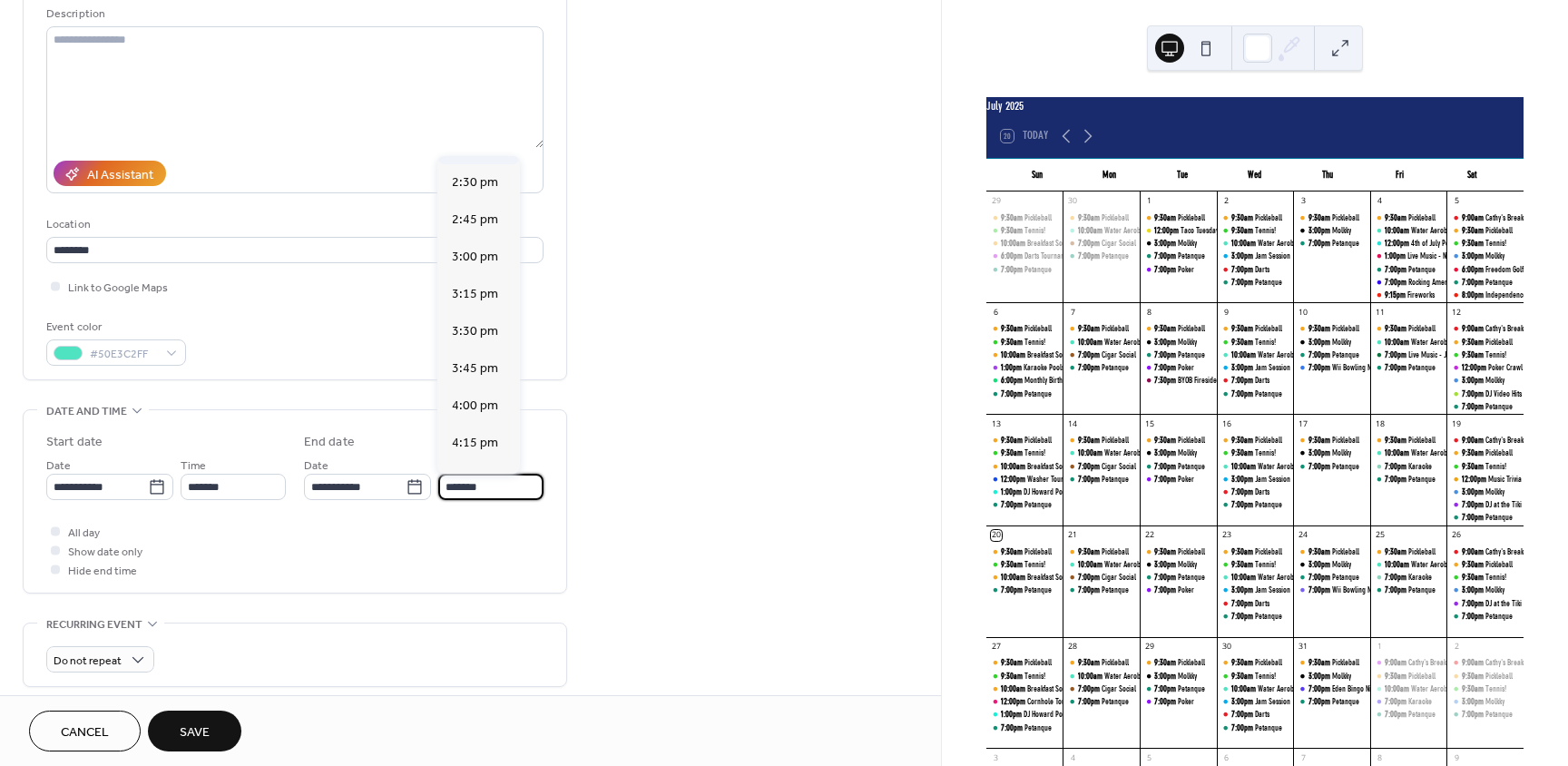 scroll, scrollTop: 182, scrollLeft: 0, axis: vertical 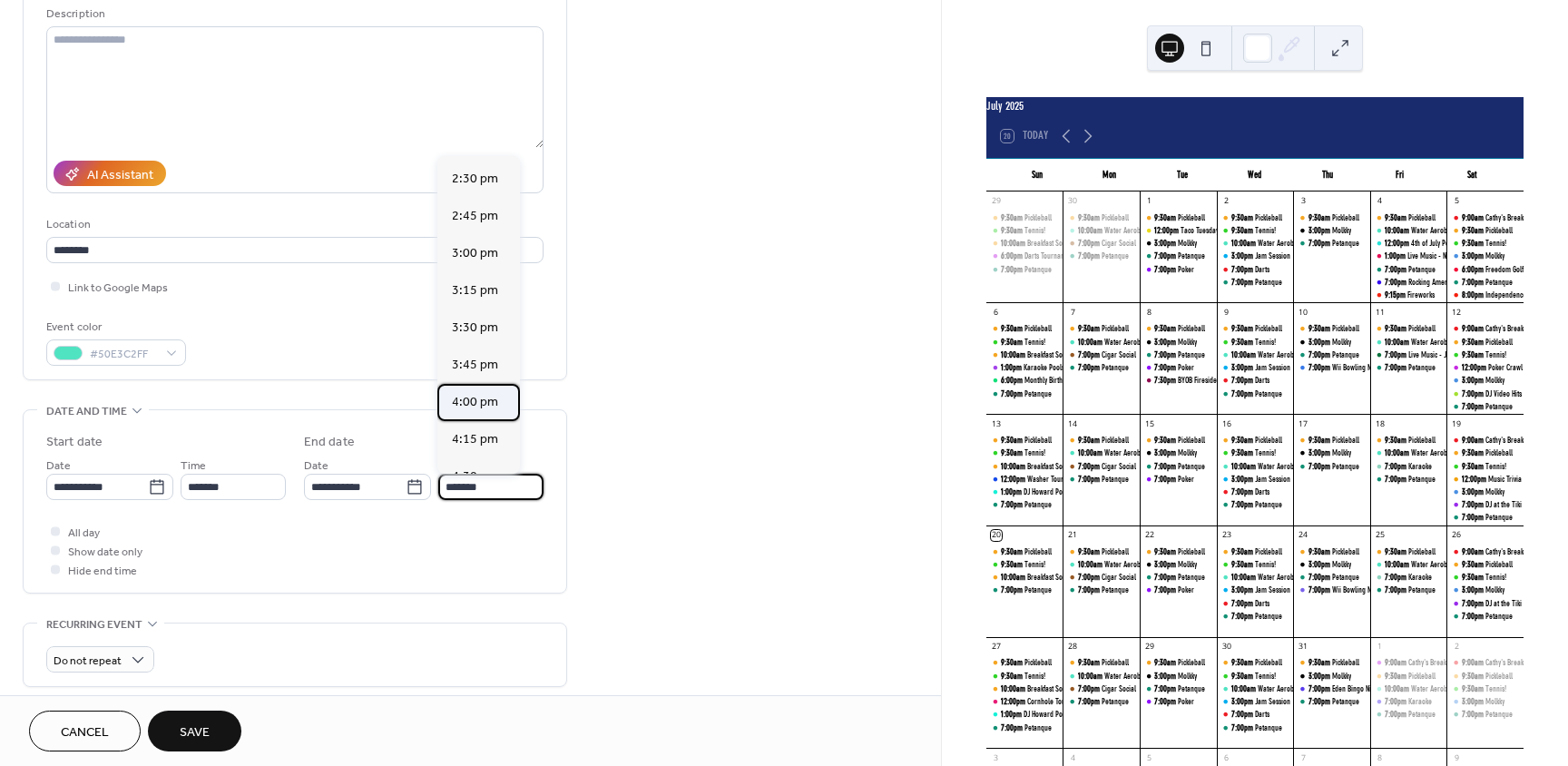 click on "4:00 pm" at bounding box center (475, 402) 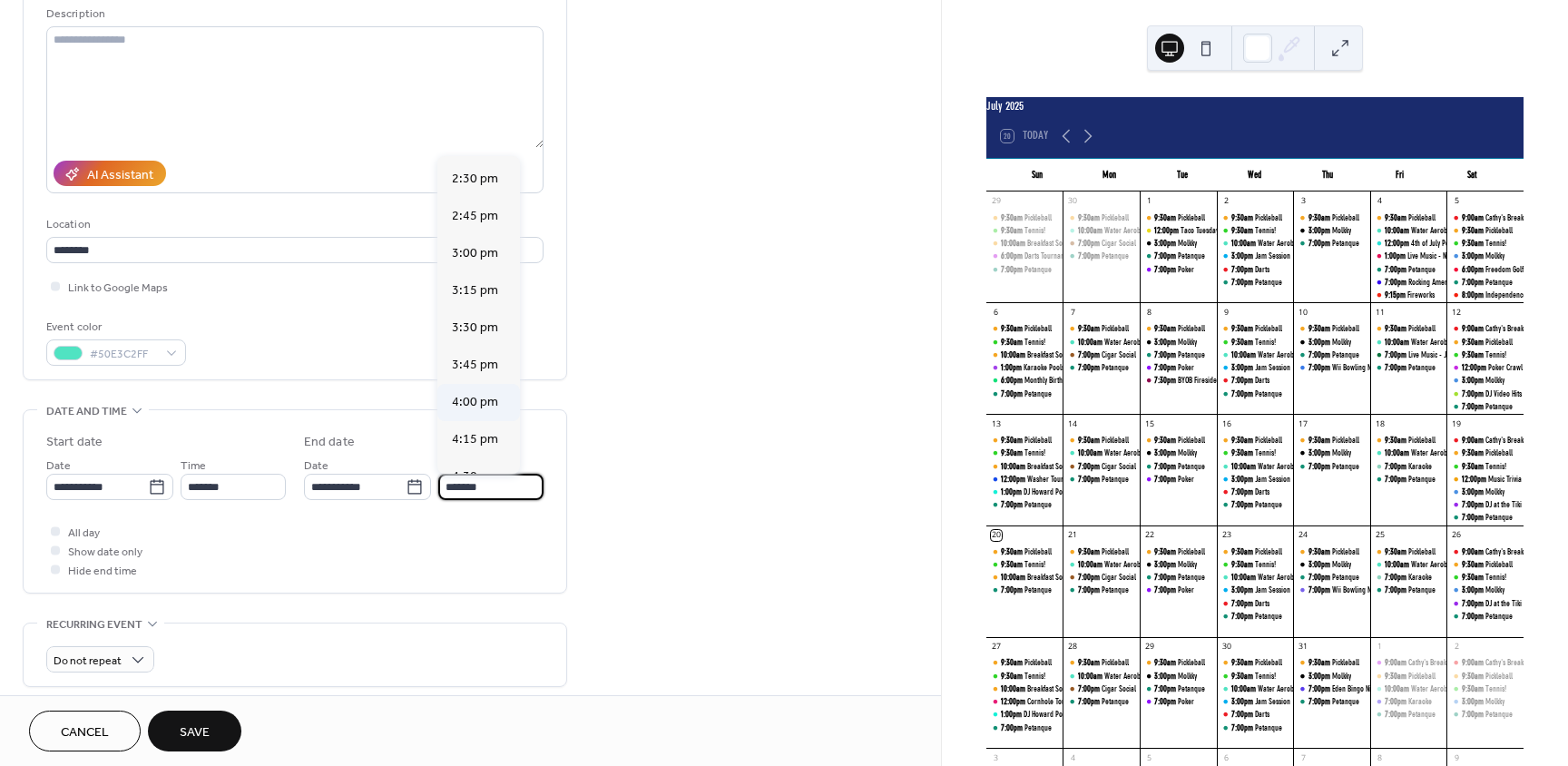type on "*******" 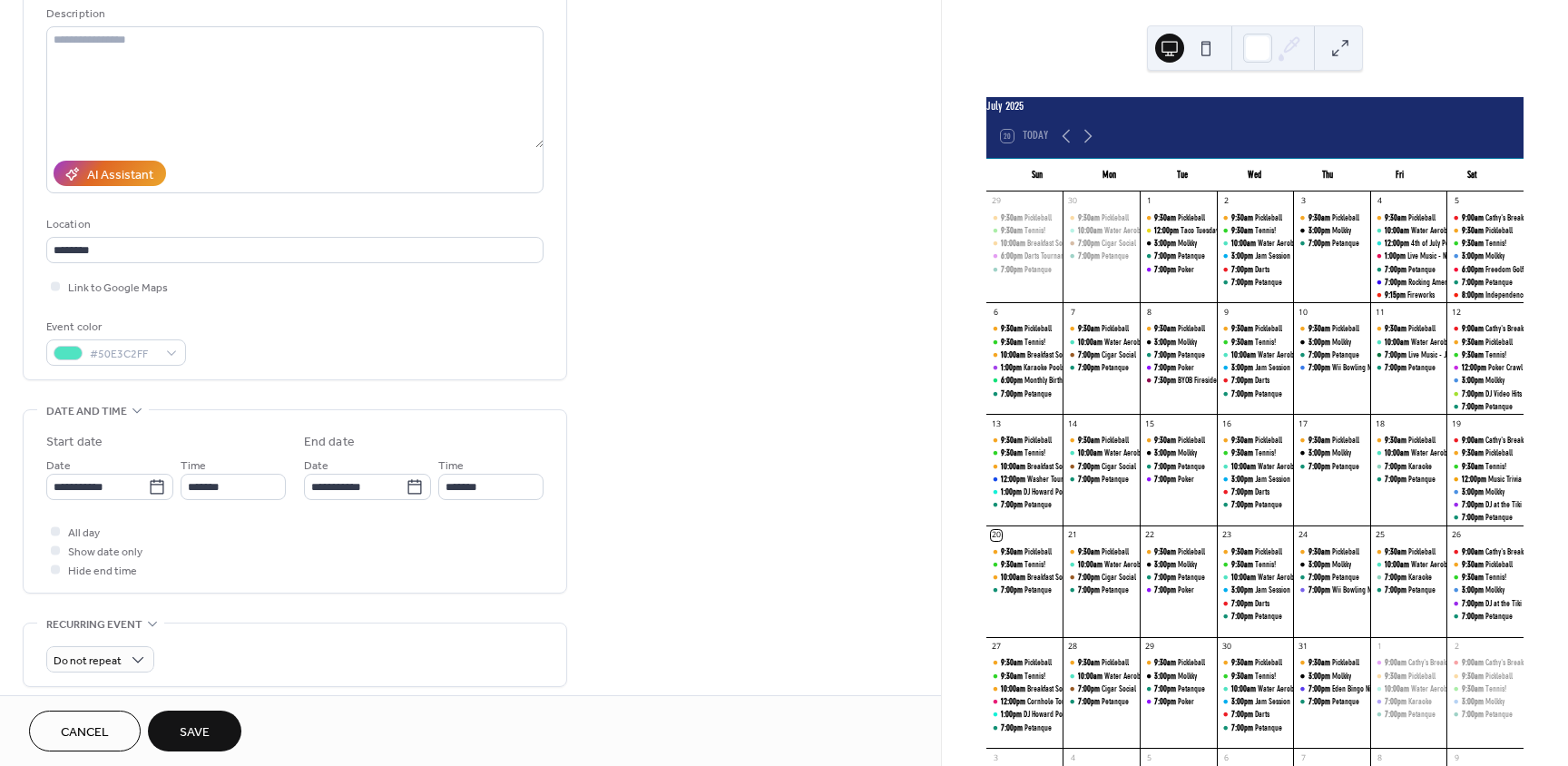 click on "Save" at bounding box center (194, 731) 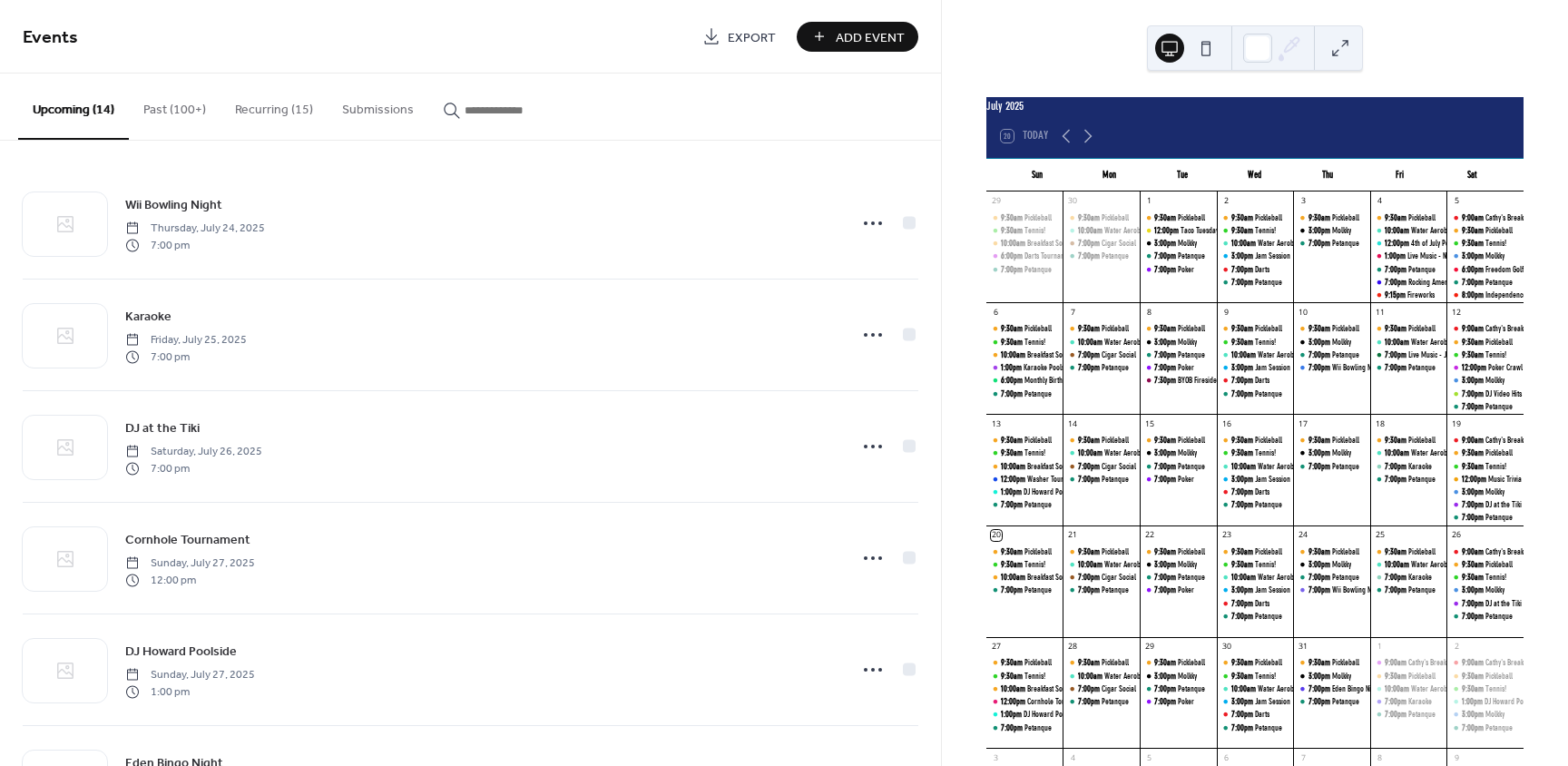 scroll, scrollTop: 0, scrollLeft: 0, axis: both 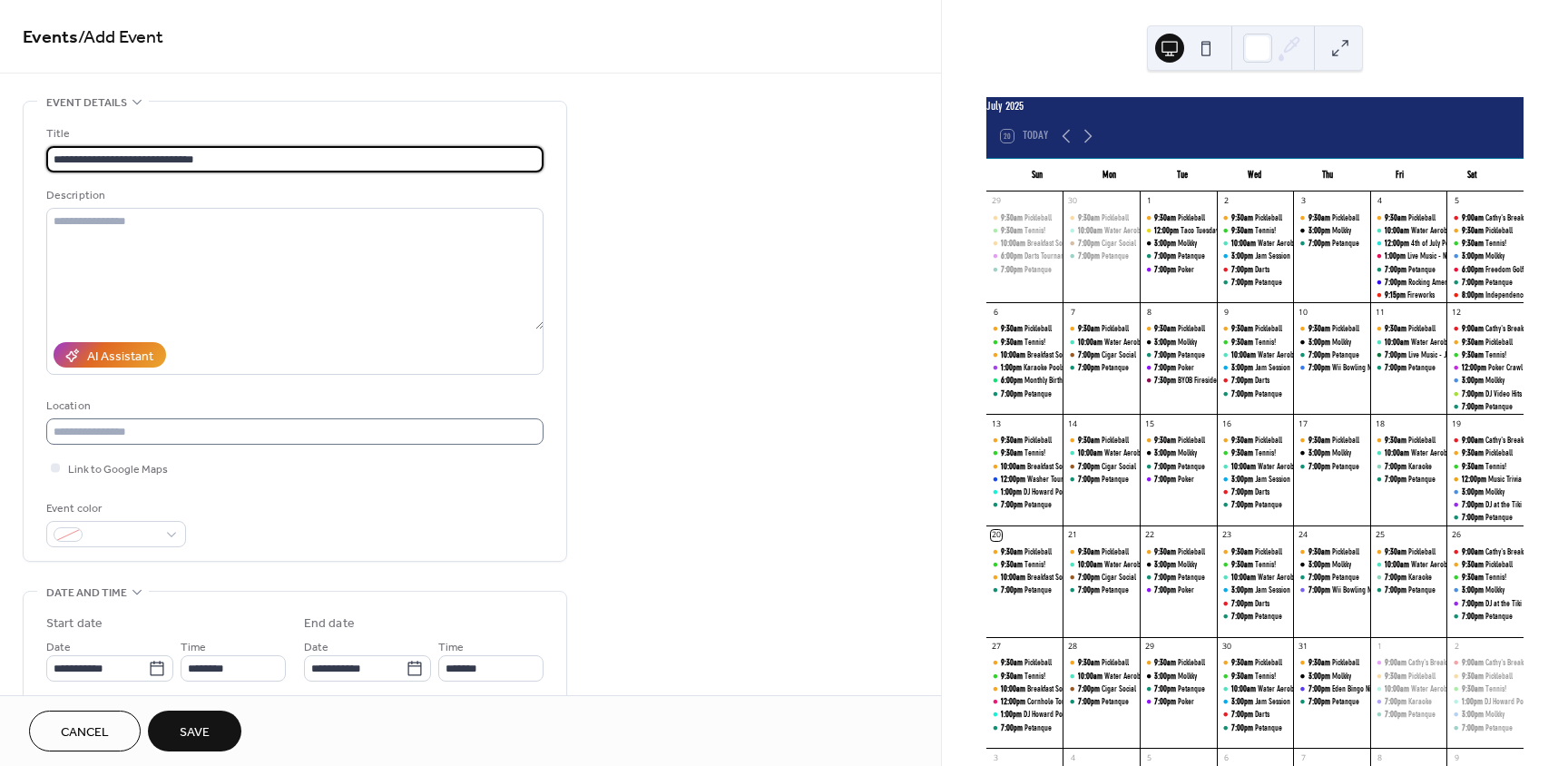 type on "**********" 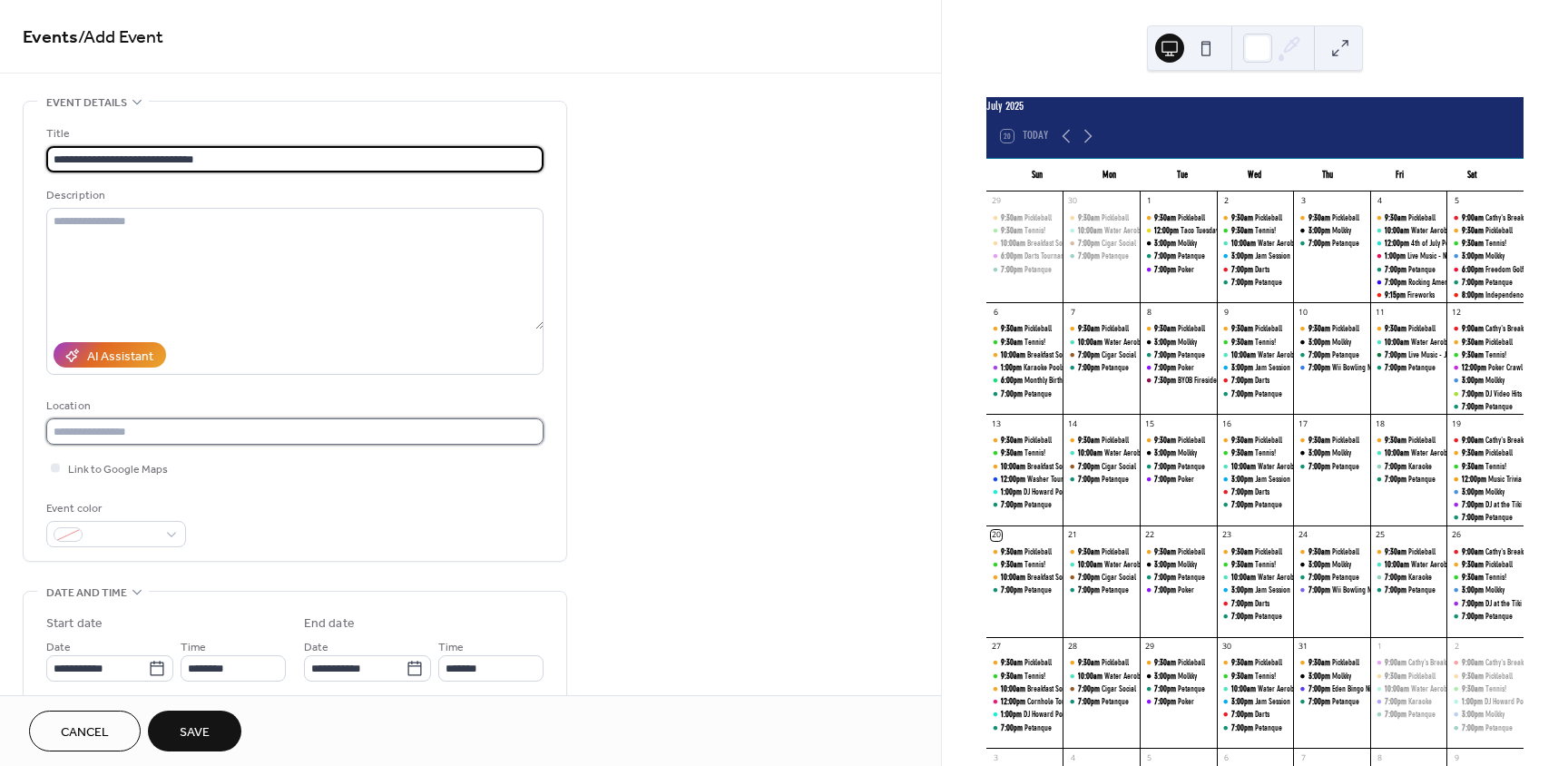 click at bounding box center (295, 431) 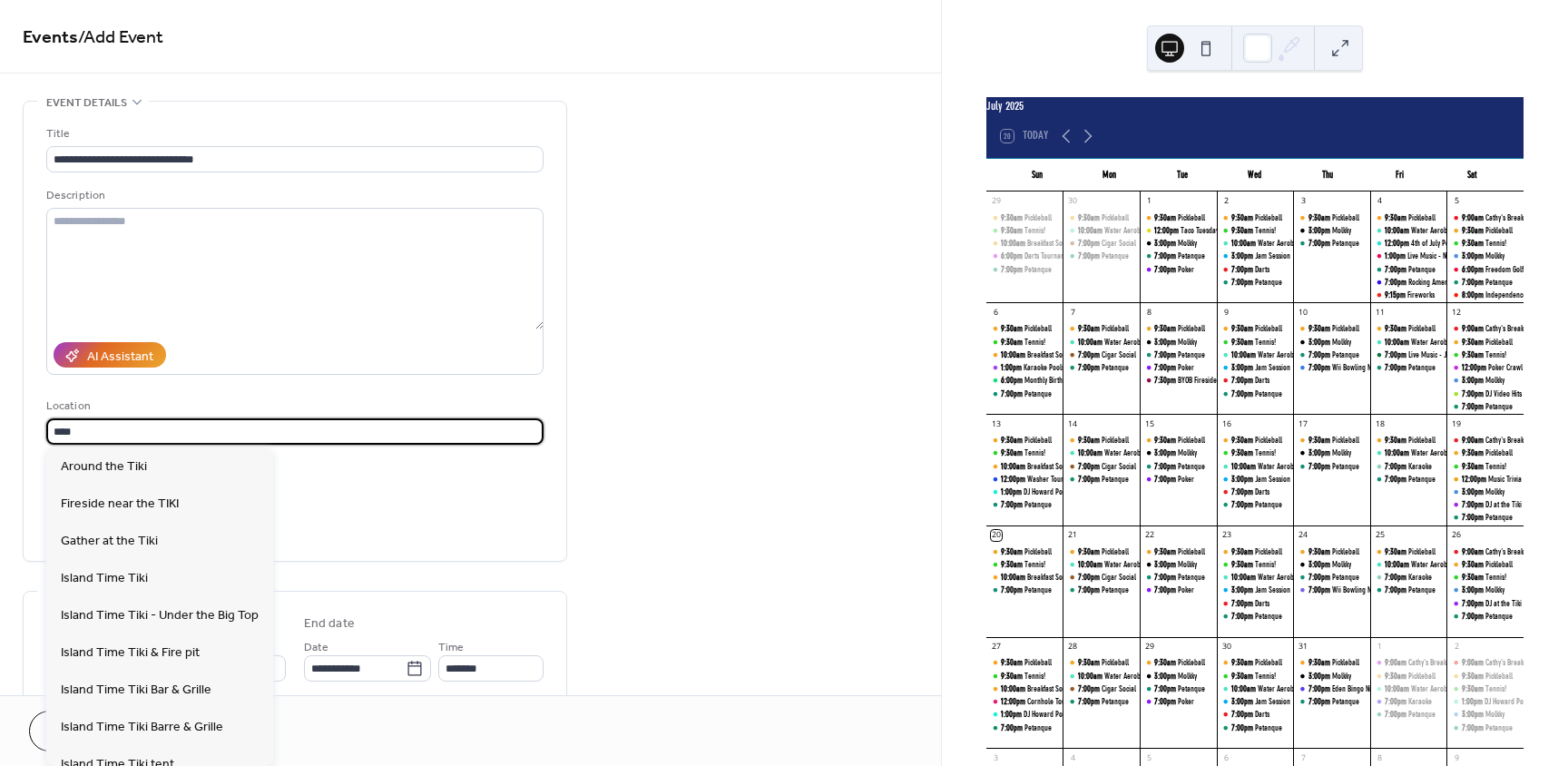 type on "****" 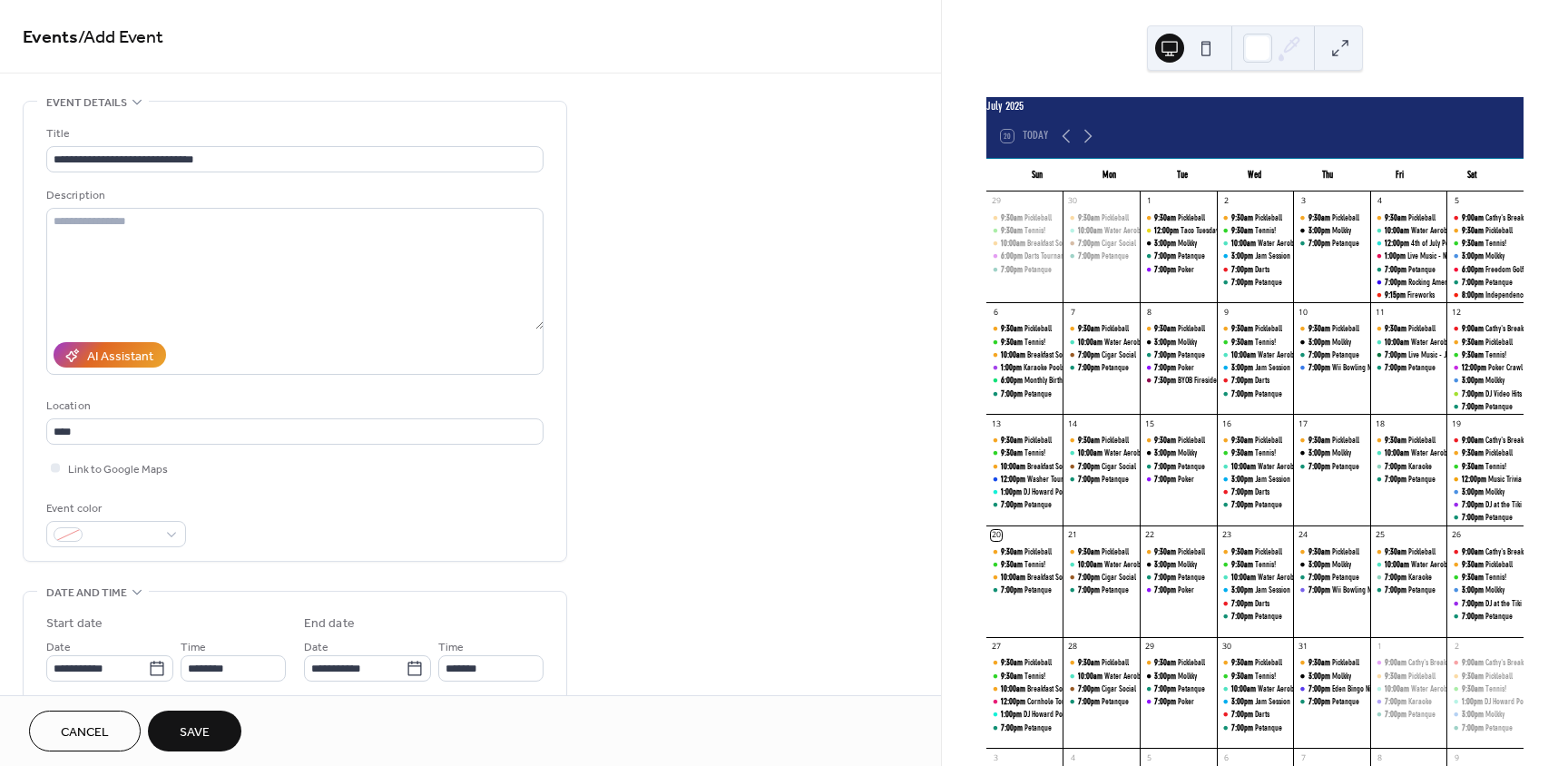 click on "**********" at bounding box center (295, 336) 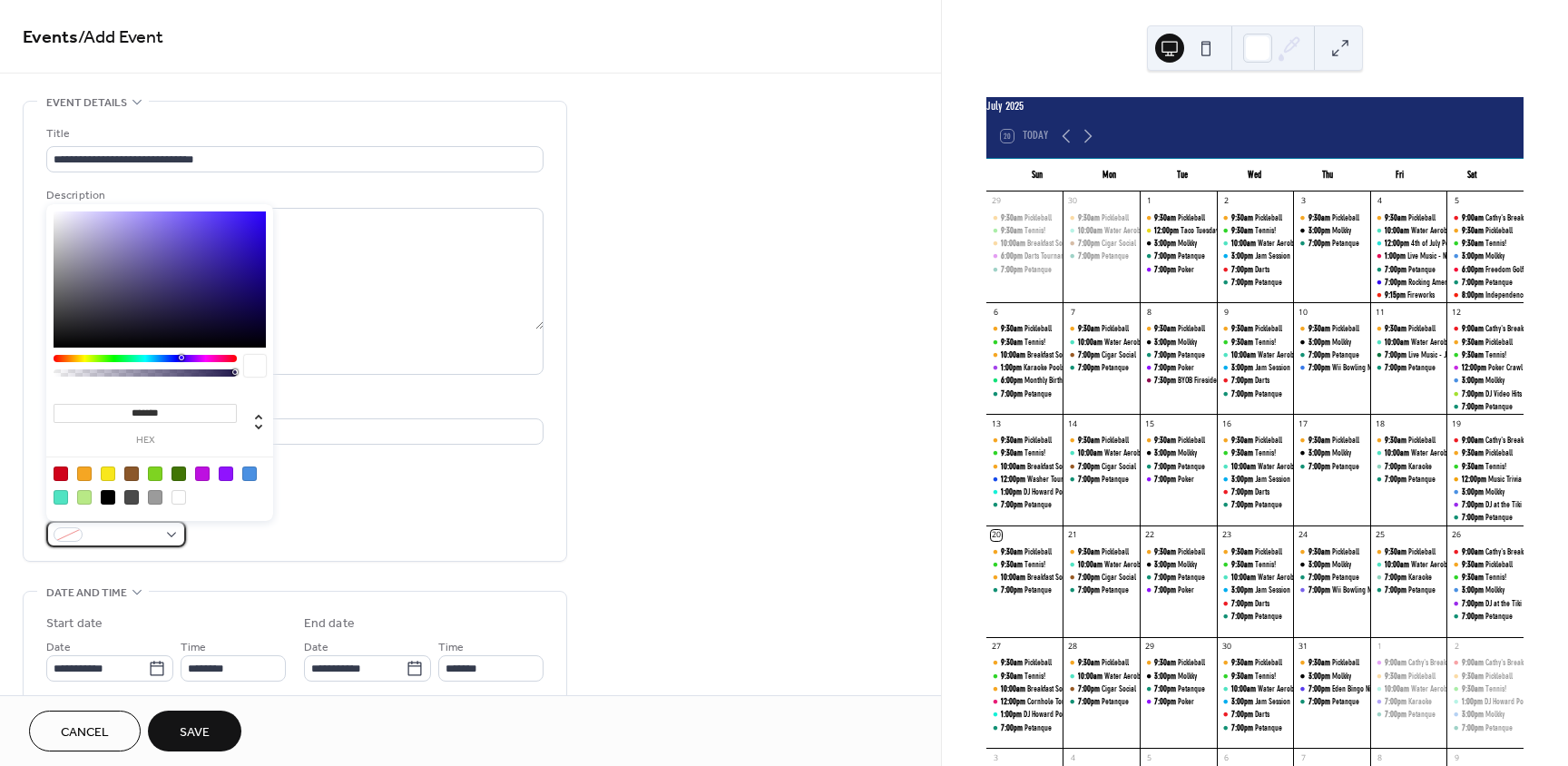 click at bounding box center [116, 534] 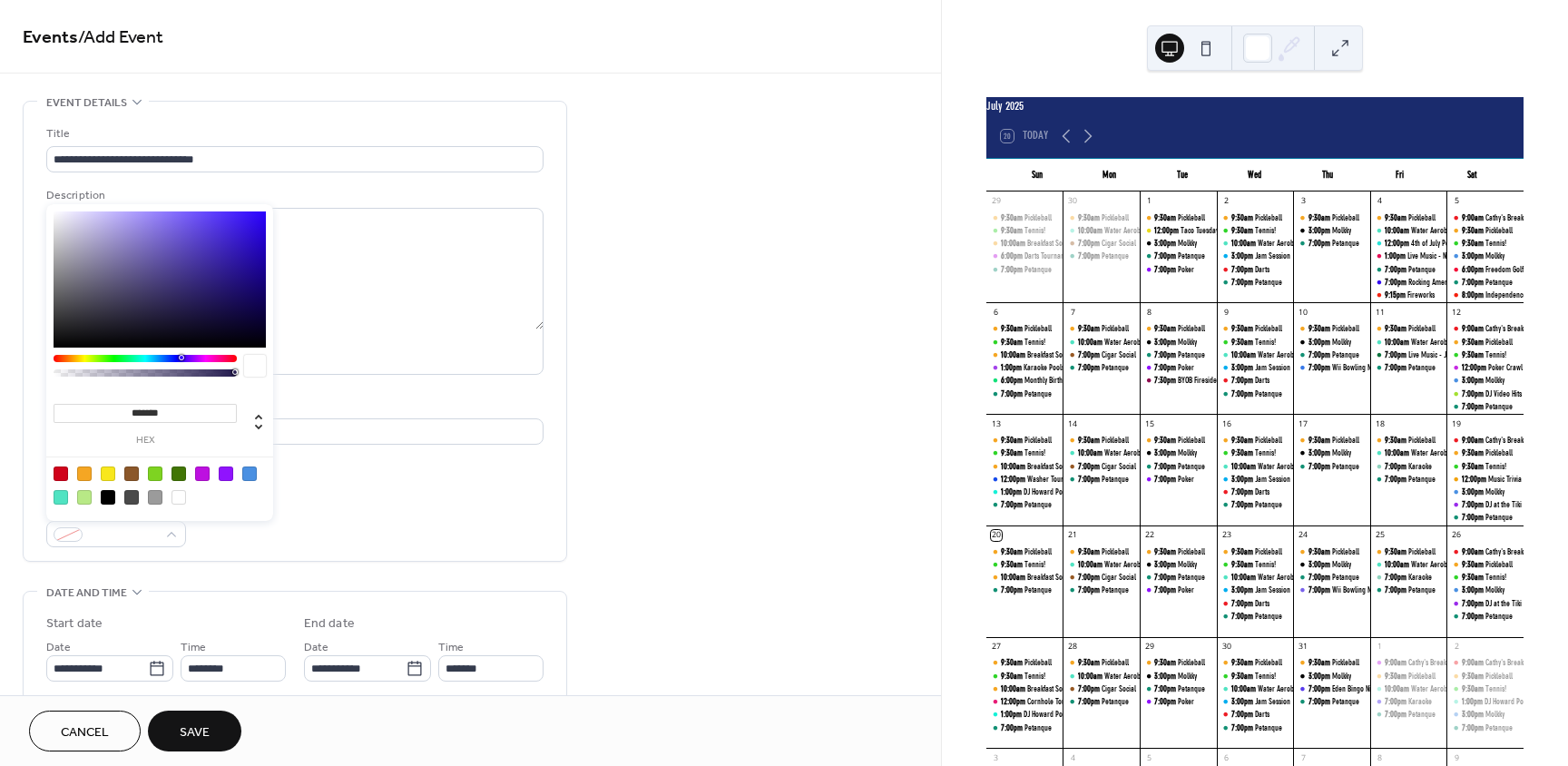 click at bounding box center (61, 474) 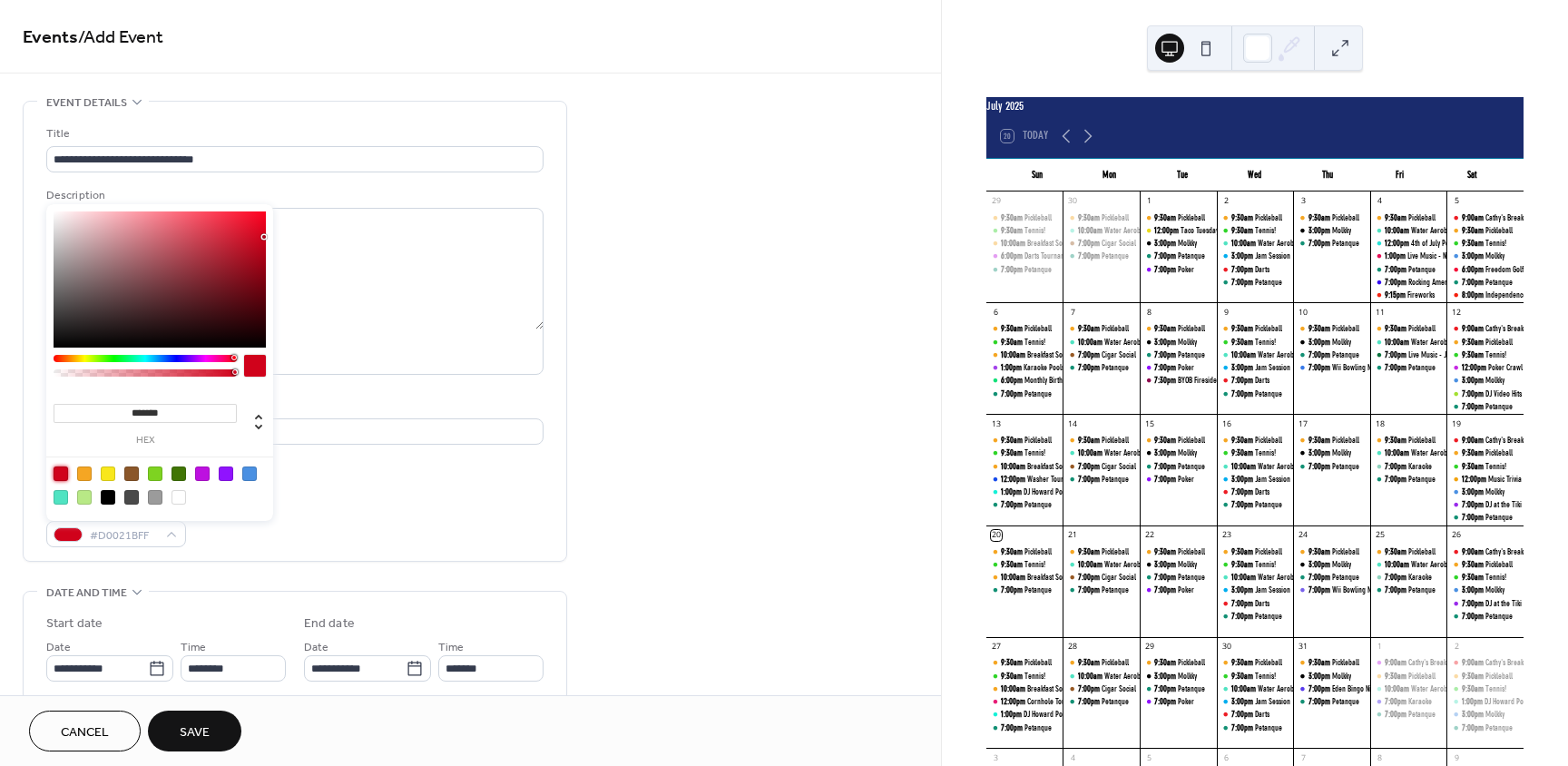 click on "Event color #D0021BFF" at bounding box center [295, 523] 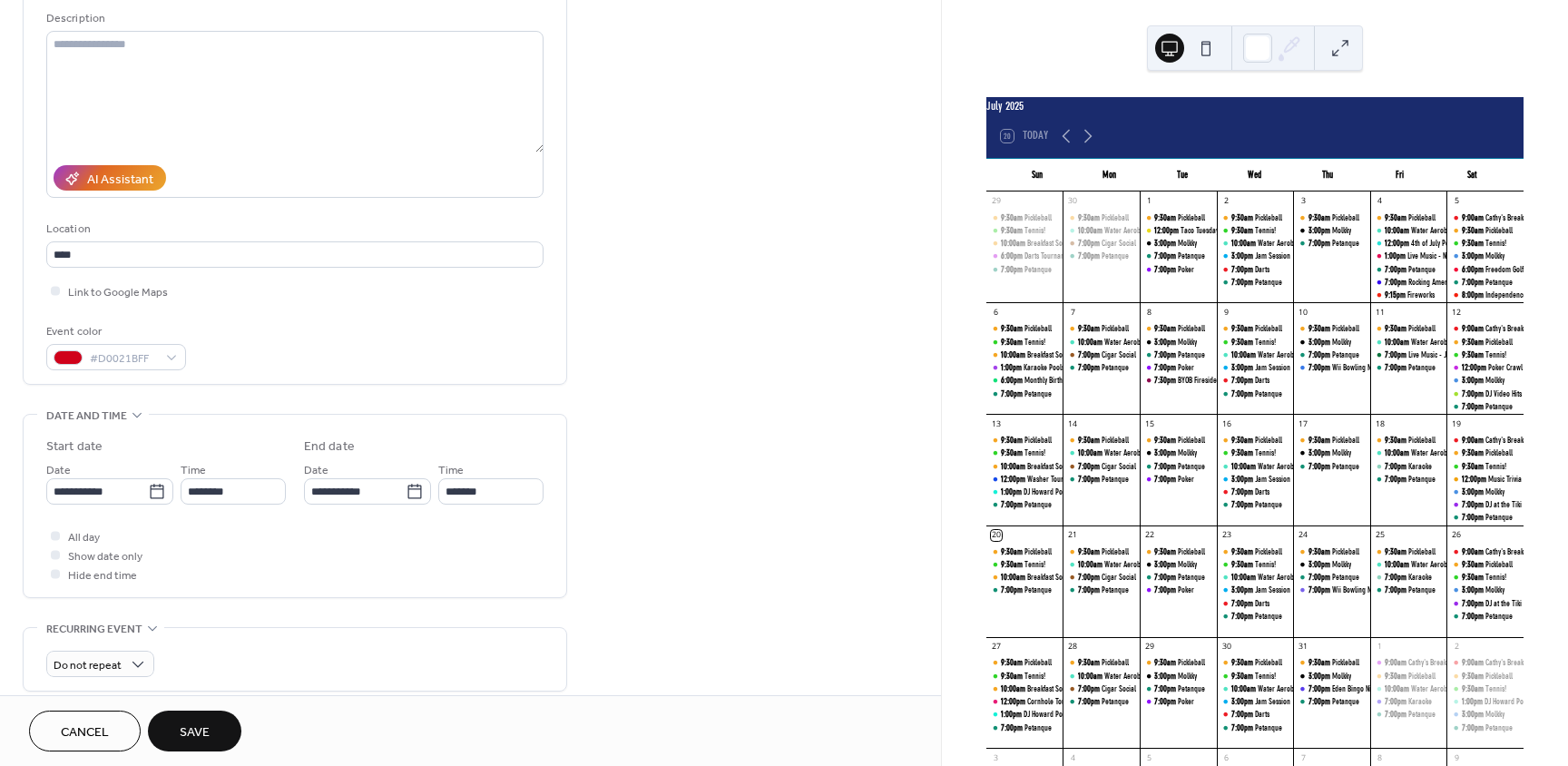 scroll, scrollTop: 182, scrollLeft: 0, axis: vertical 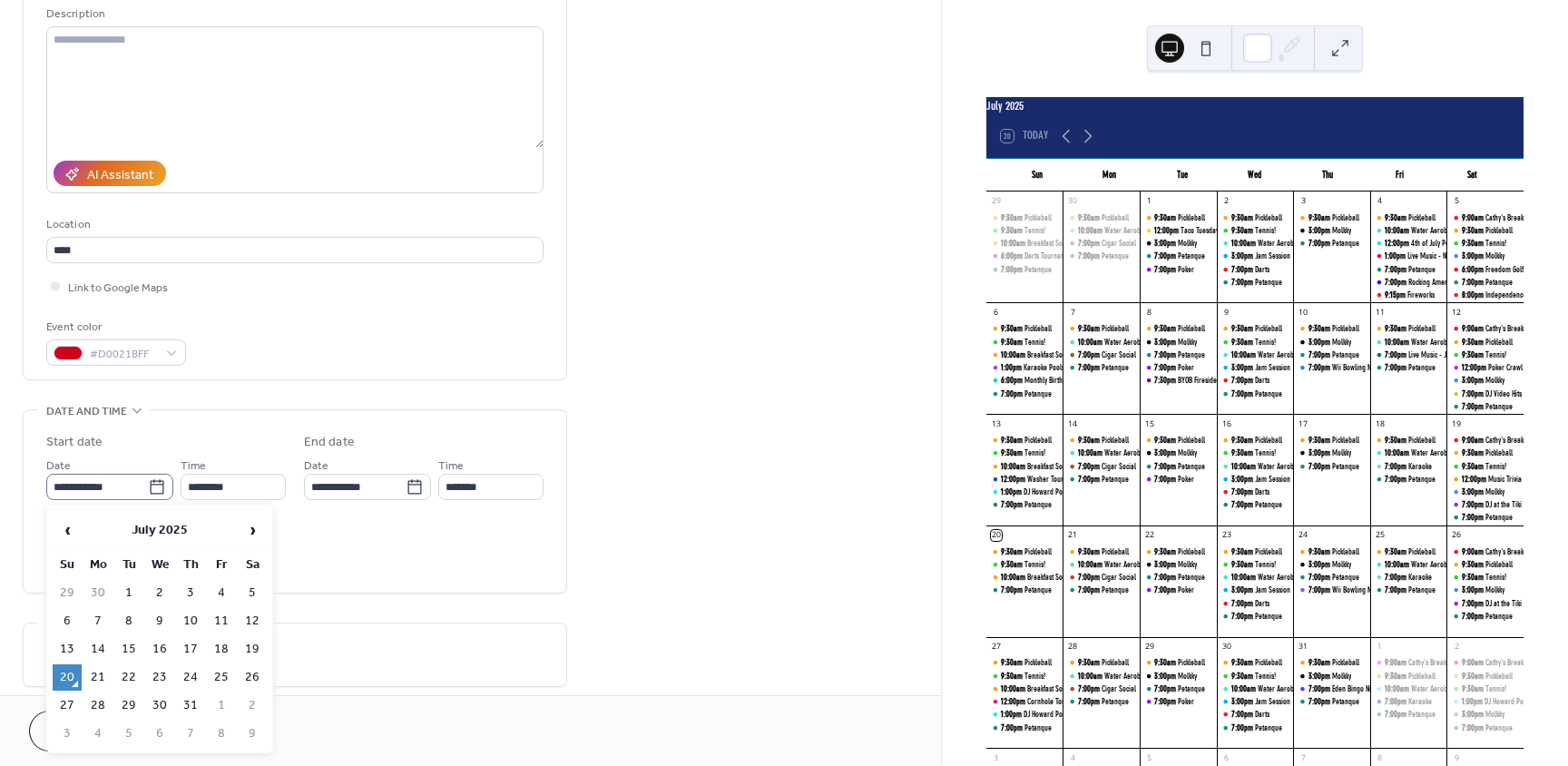 click 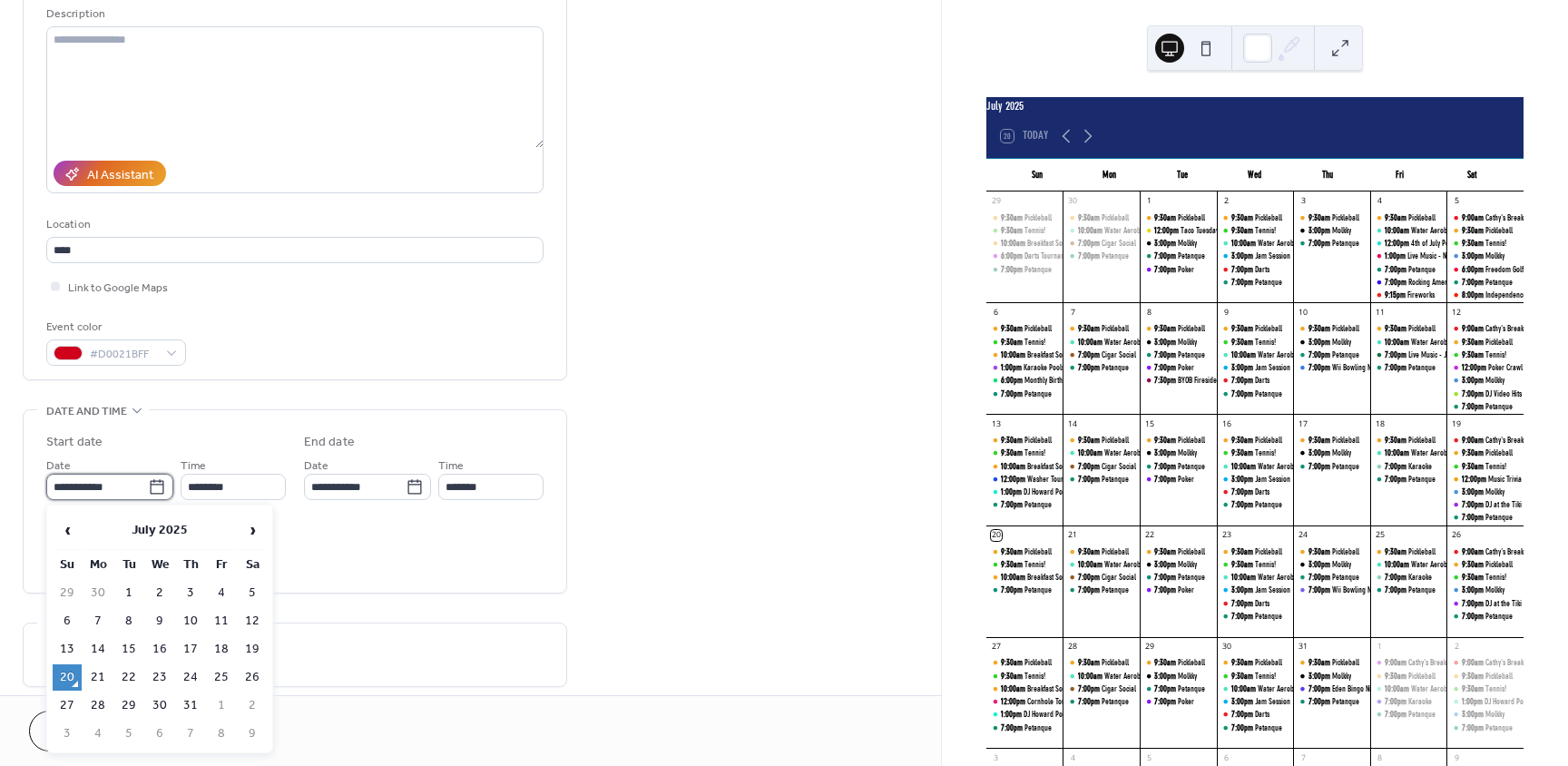 click on "**********" at bounding box center (97, 486) 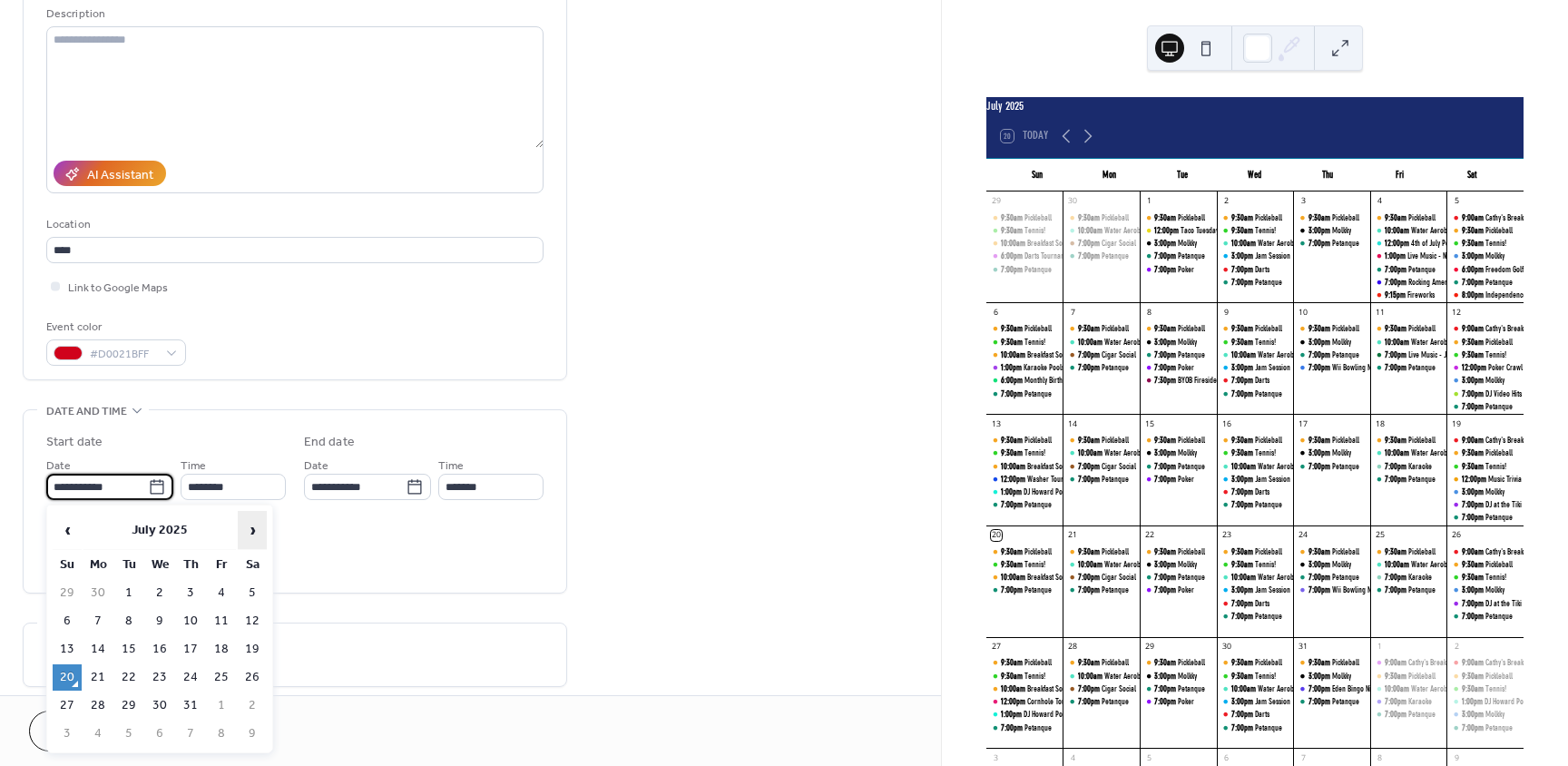 click on "›" at bounding box center [252, 530] 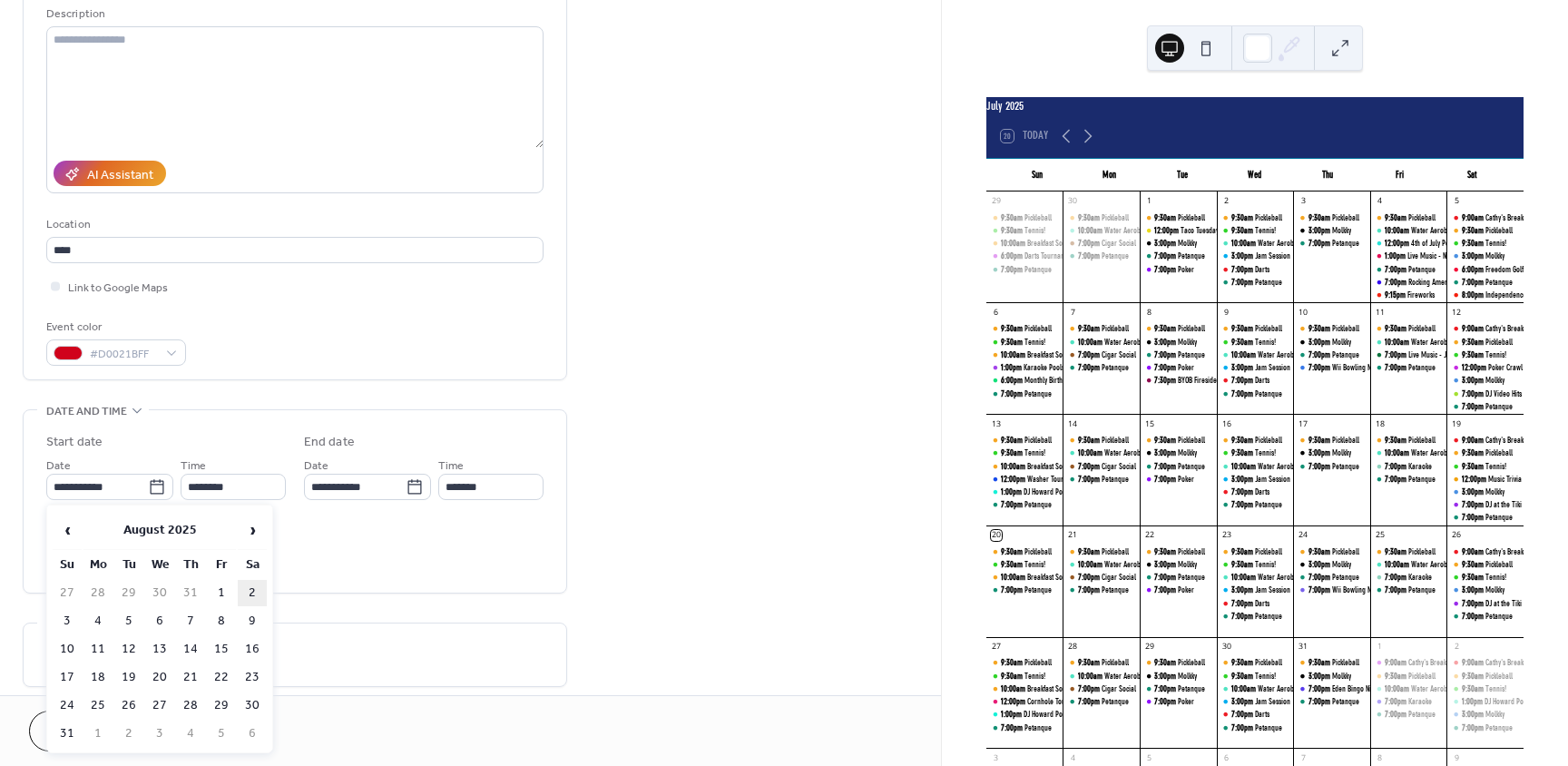 click on "2" at bounding box center (252, 593) 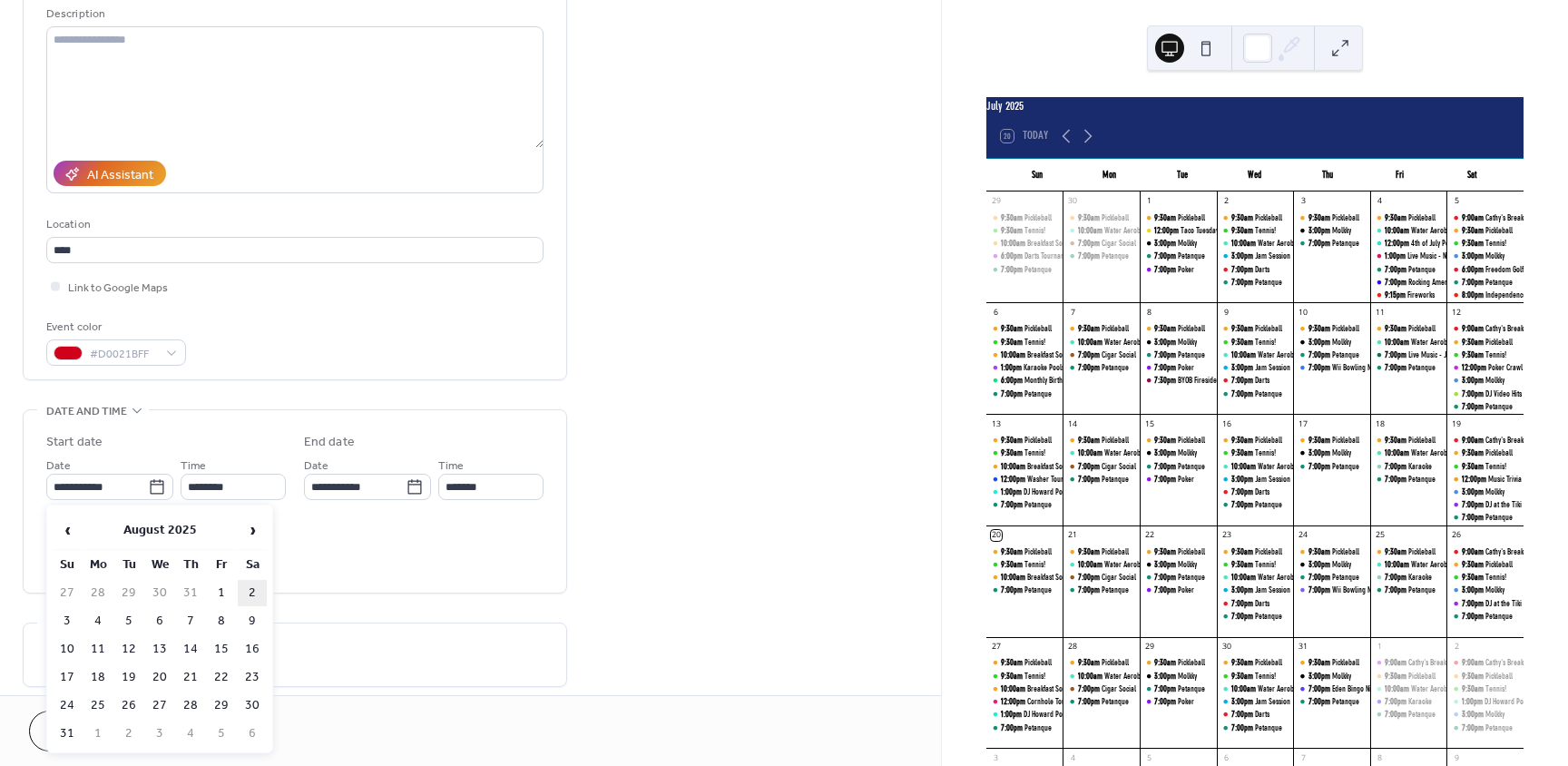type on "**********" 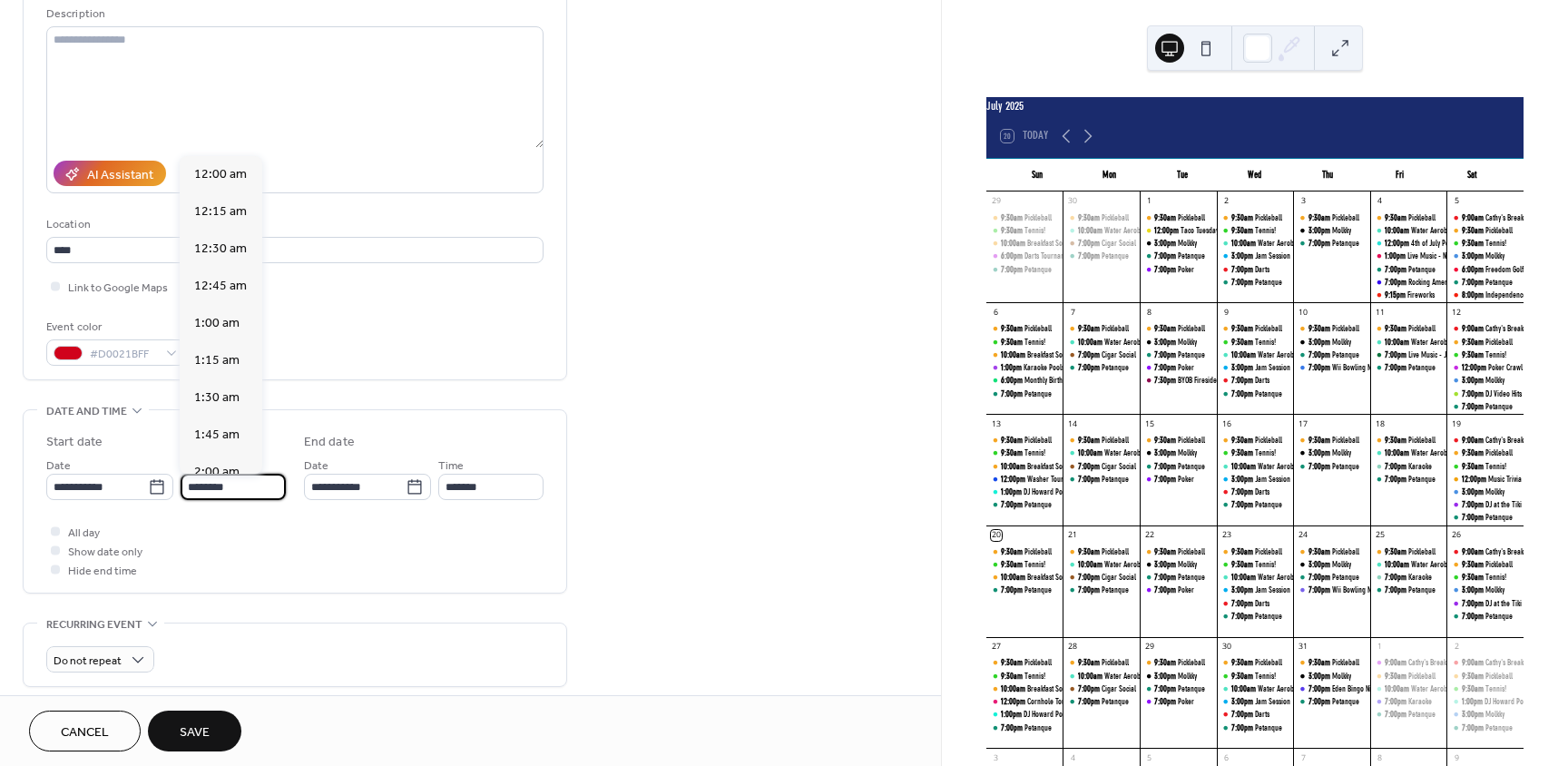 click on "********" at bounding box center (233, 486) 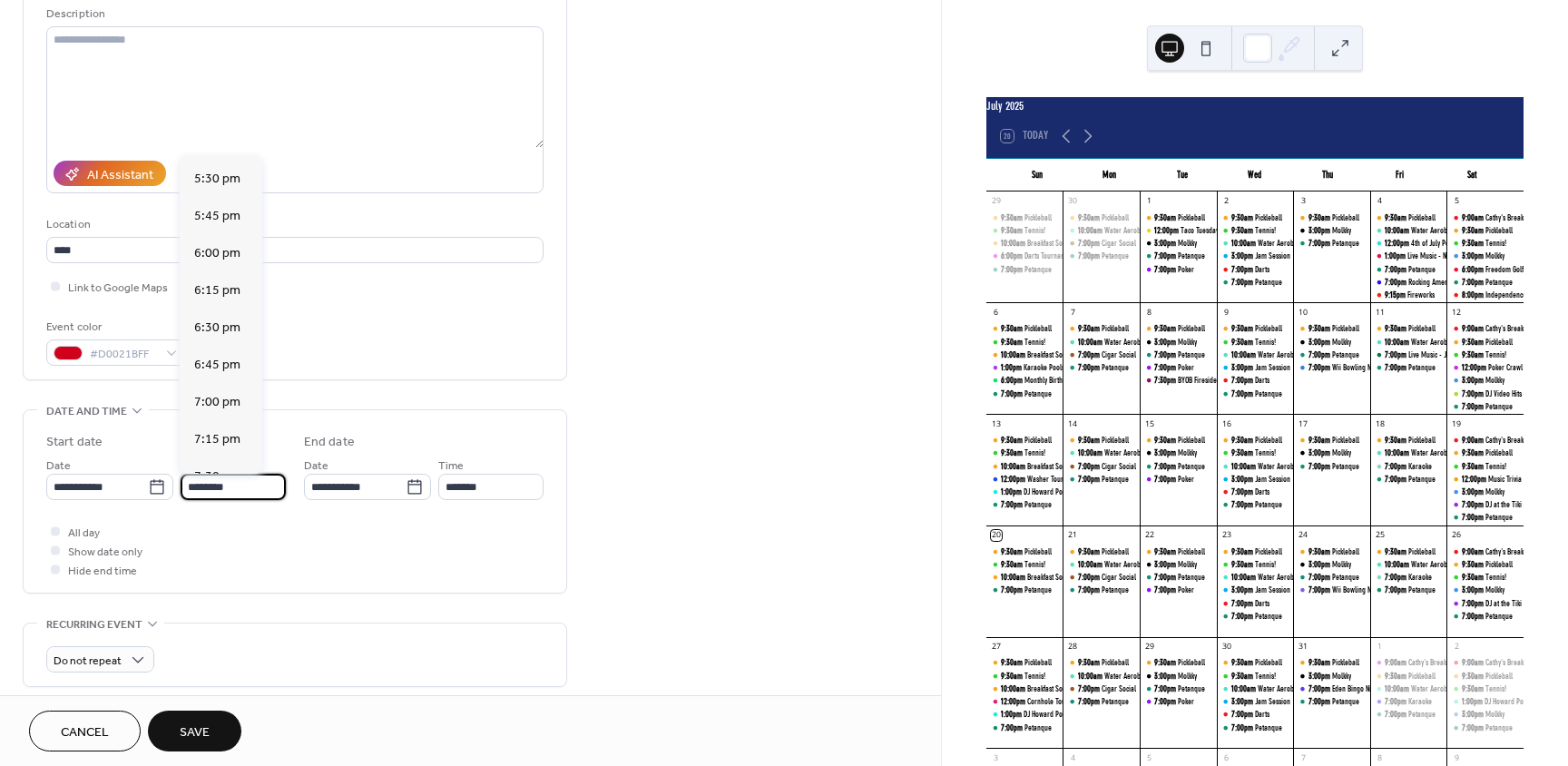 scroll, scrollTop: 2603, scrollLeft: 0, axis: vertical 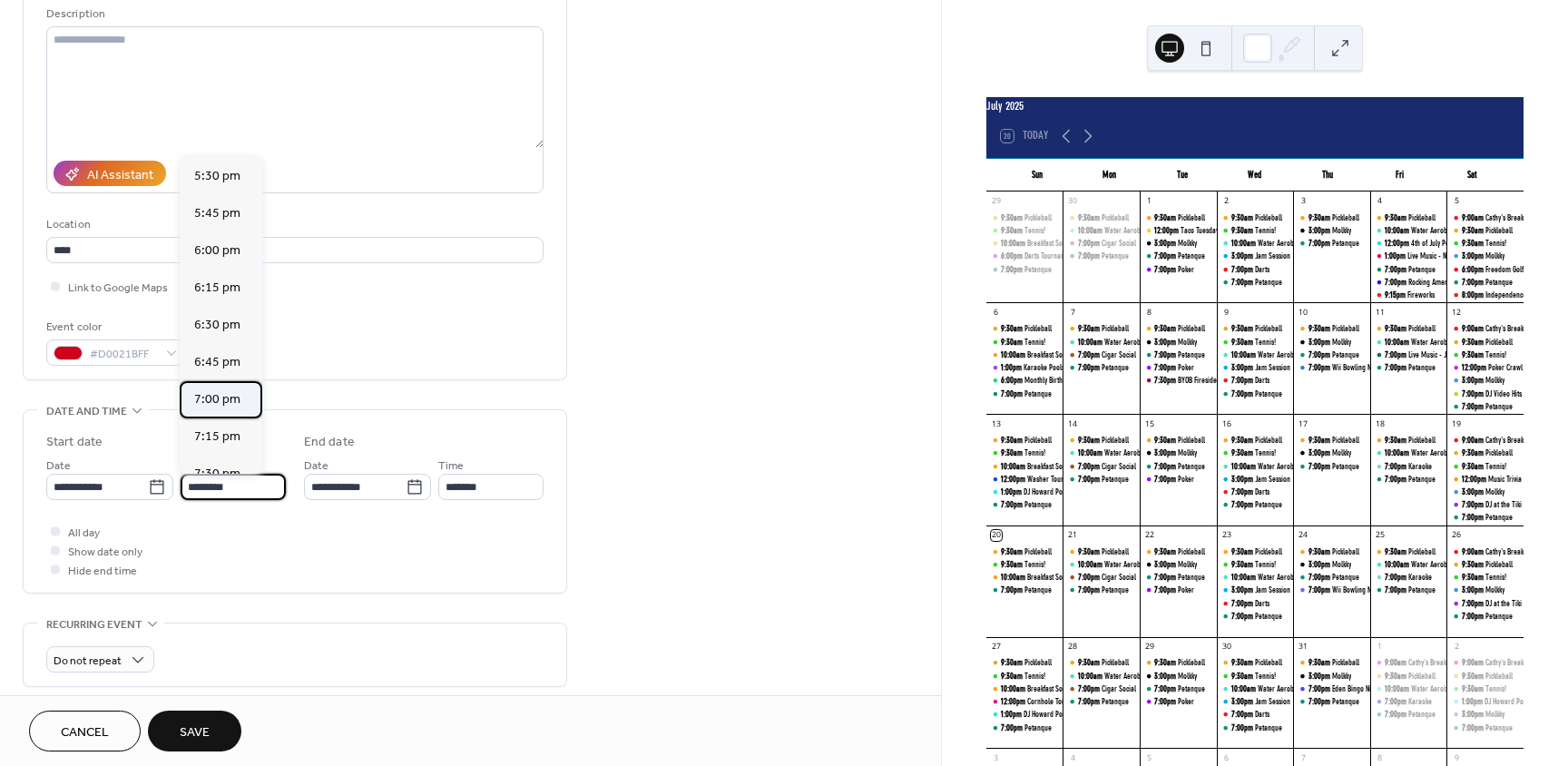 click on "7:00 pm" at bounding box center (217, 399) 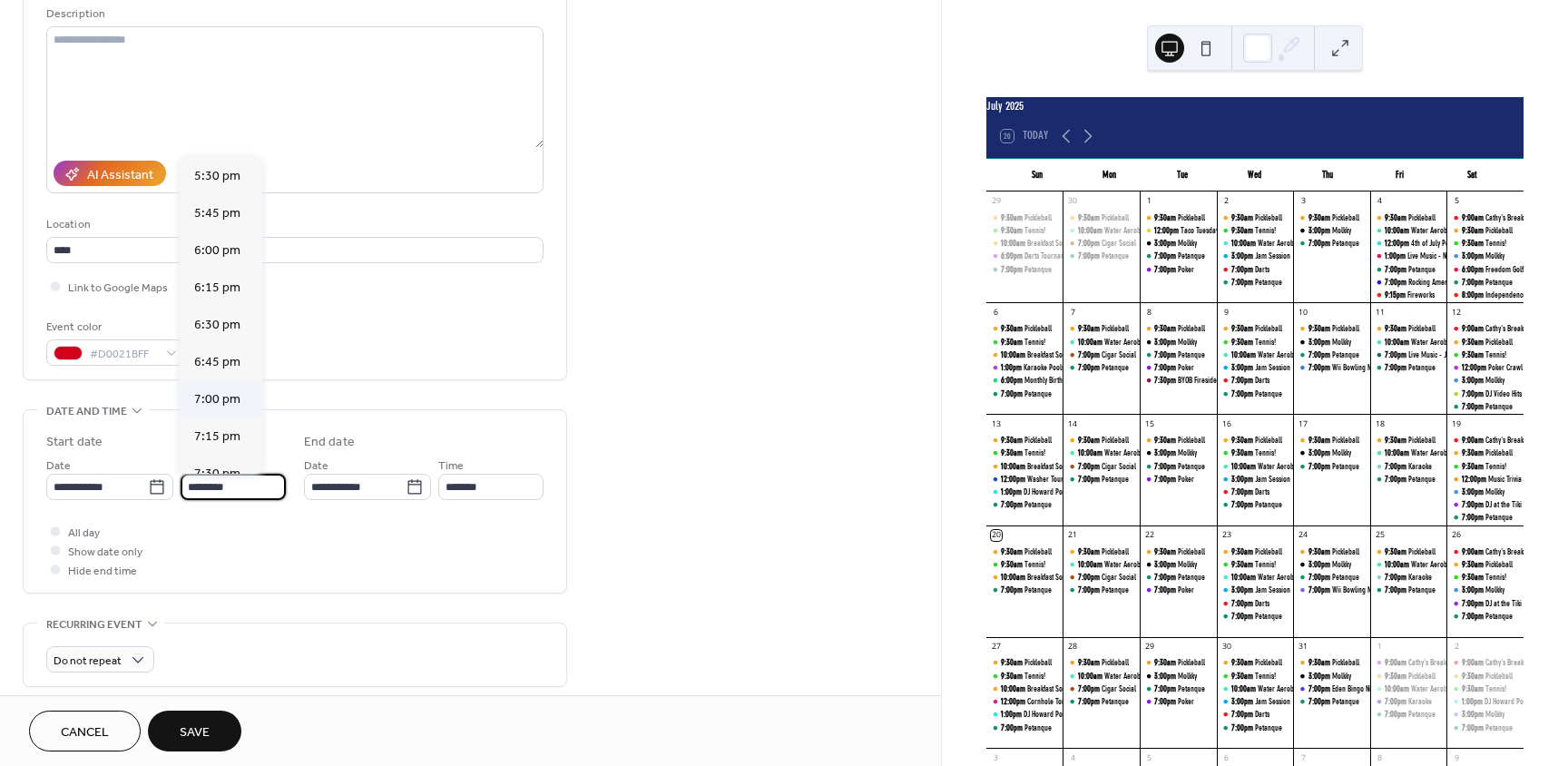 type on "*******" 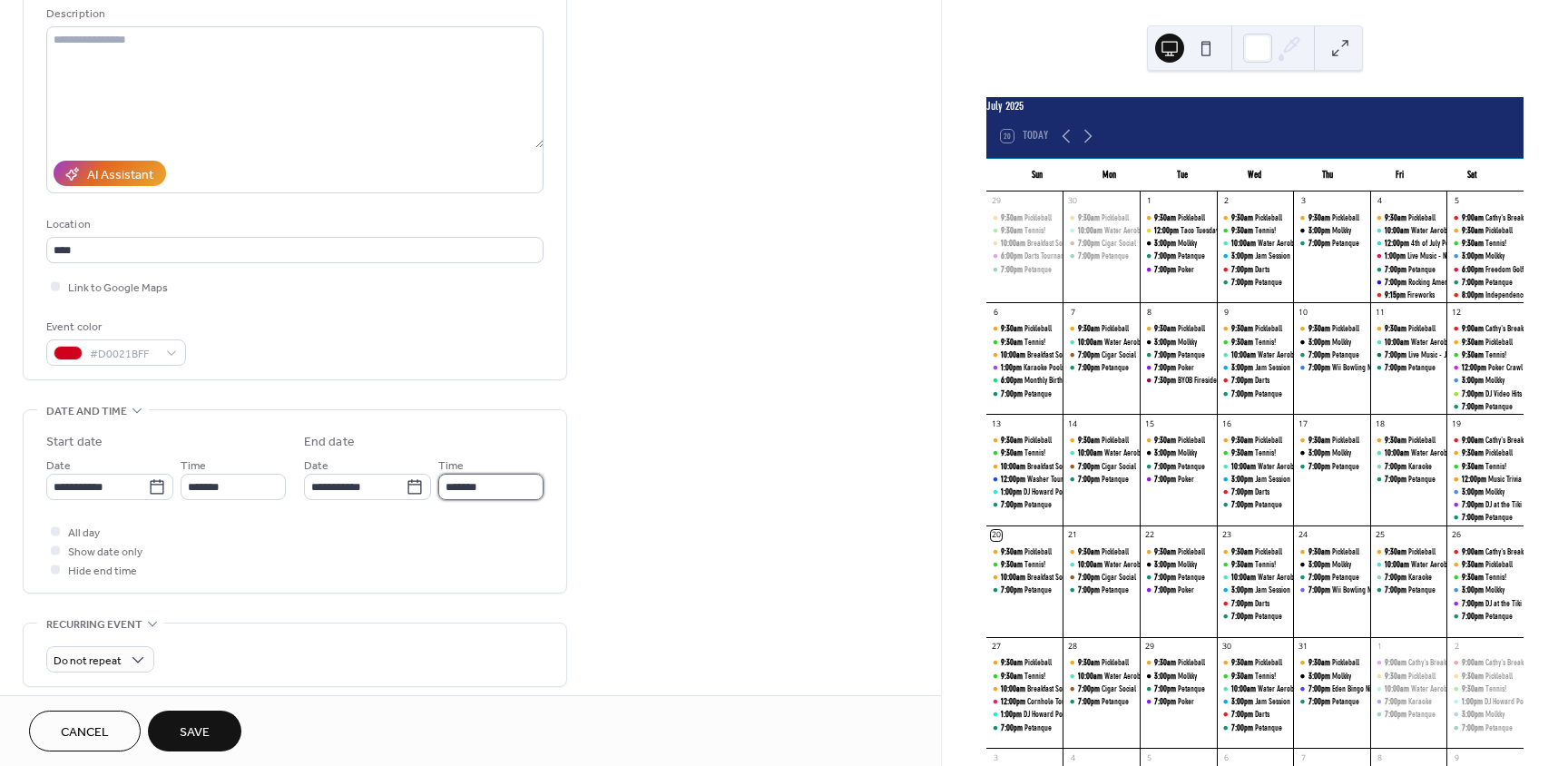 click on "*******" at bounding box center [491, 486] 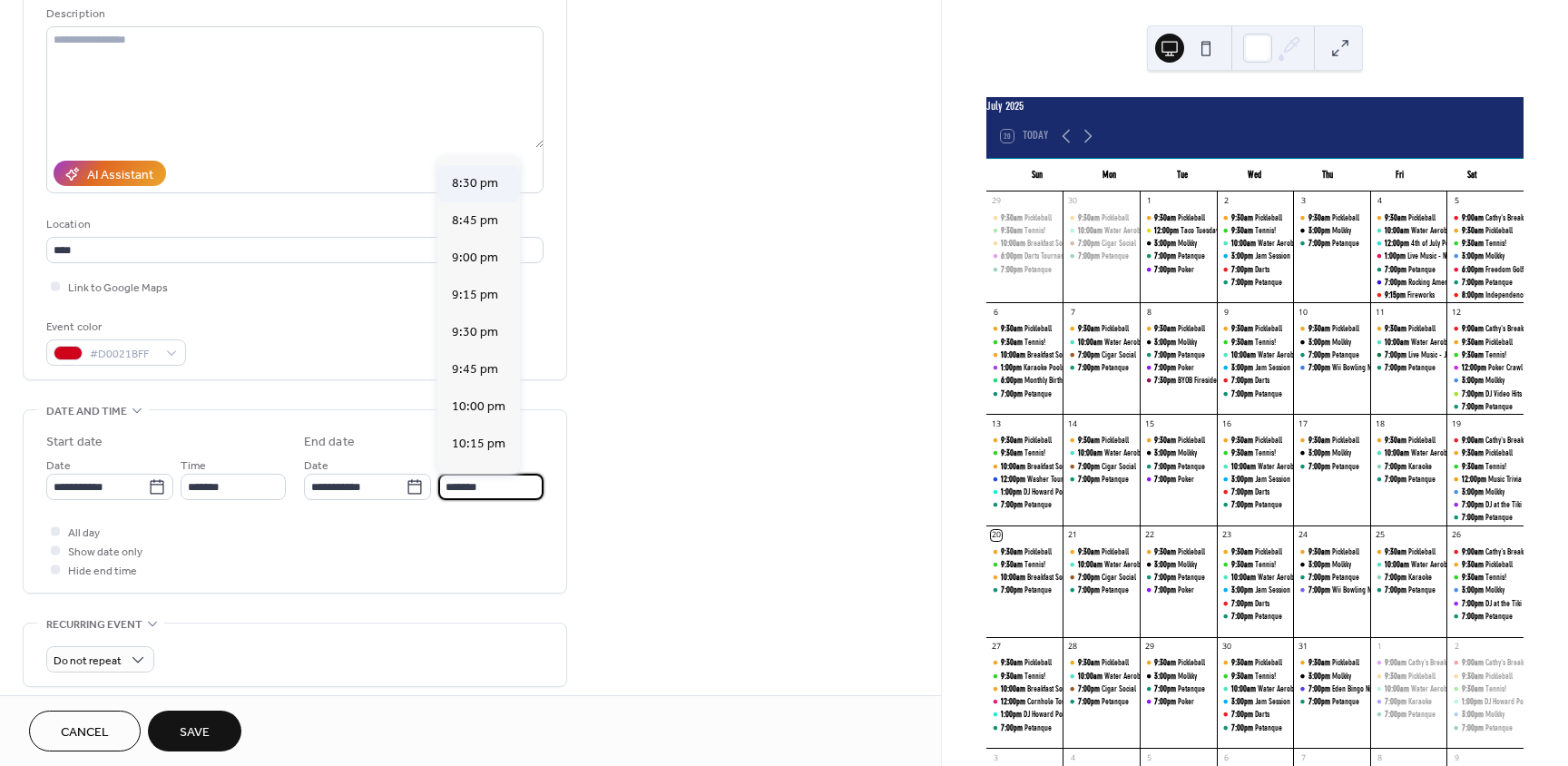 scroll, scrollTop: 182, scrollLeft: 0, axis: vertical 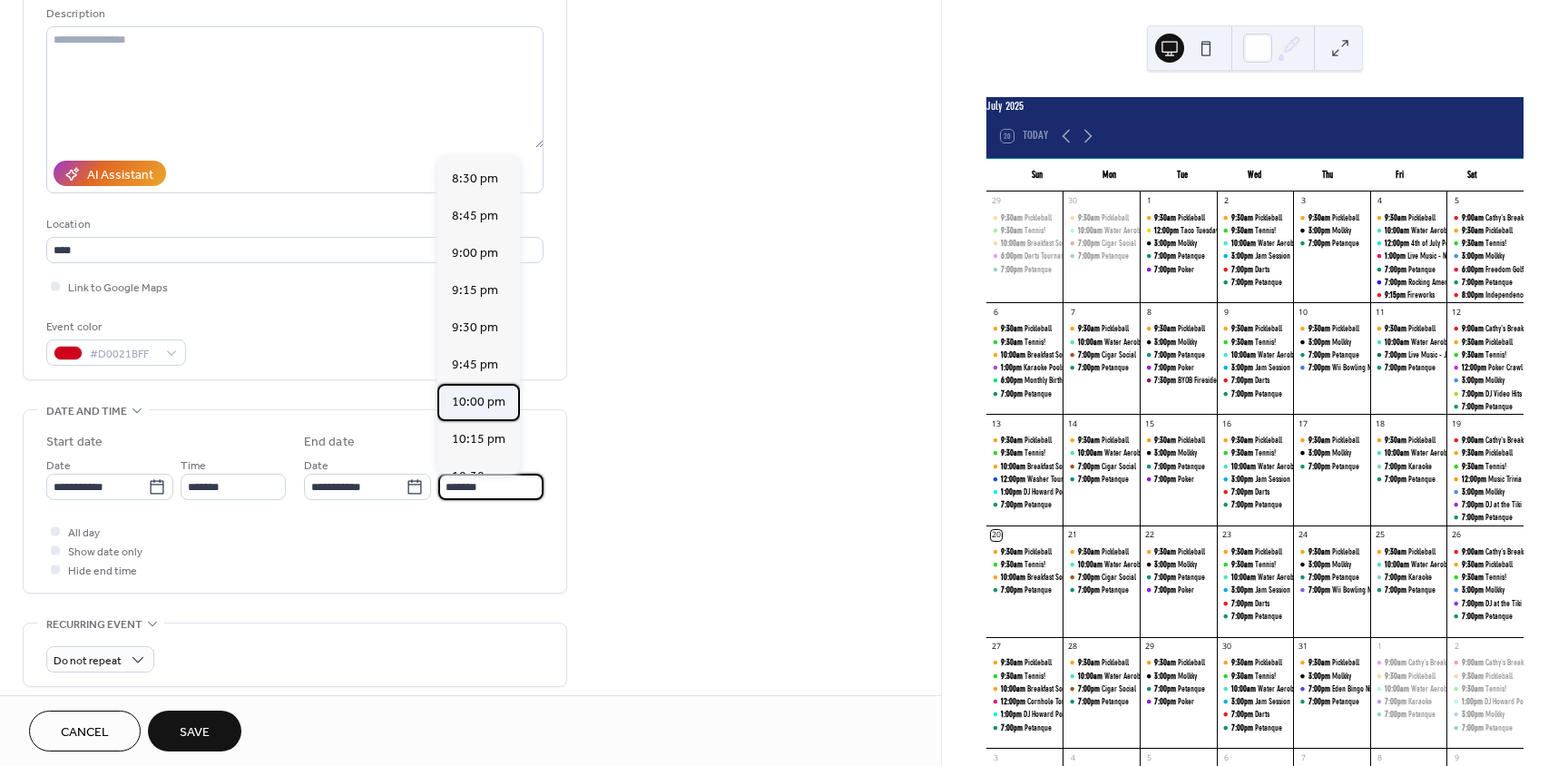 click on "10:00 pm" at bounding box center [478, 402] 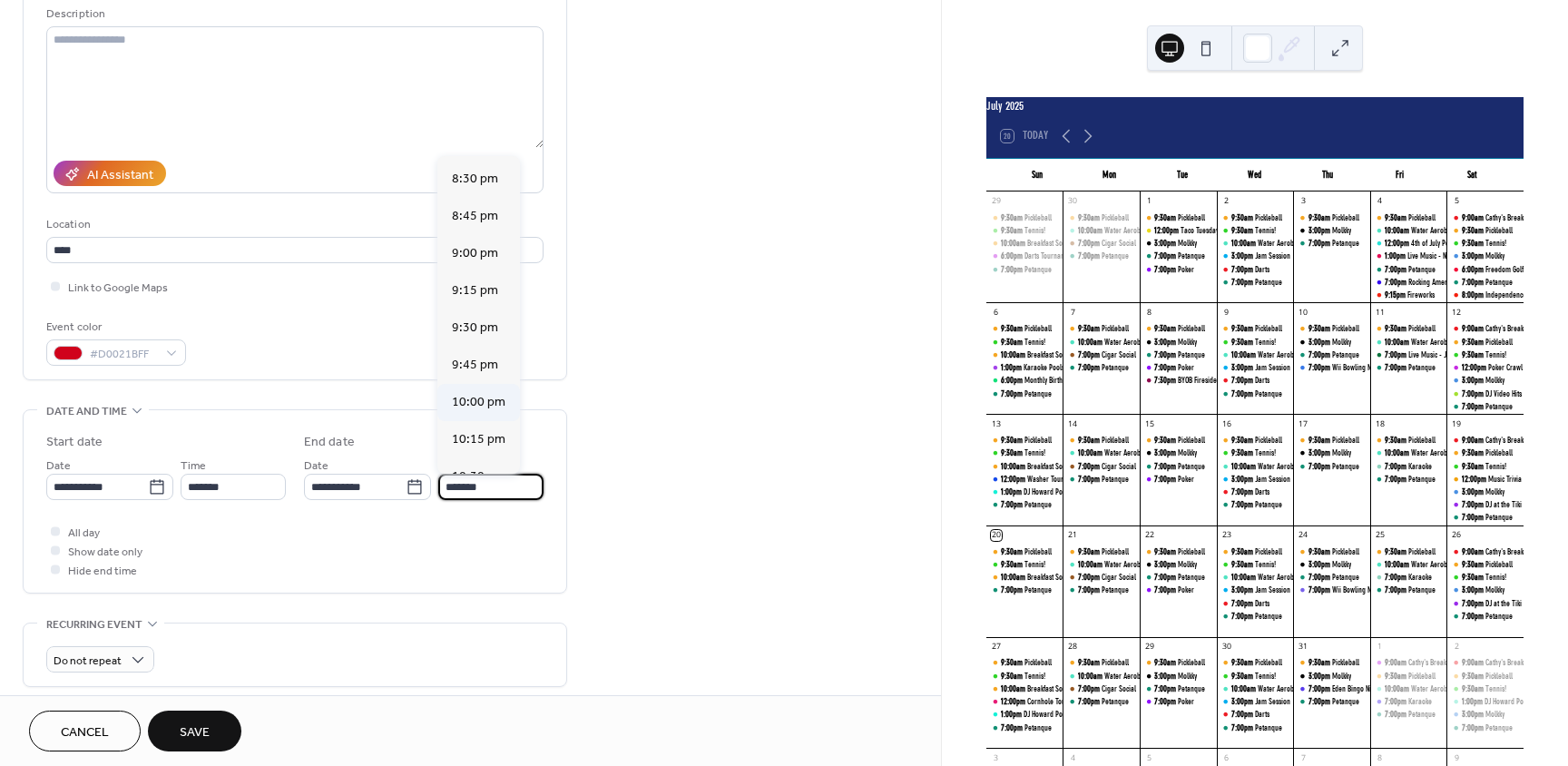 type on "********" 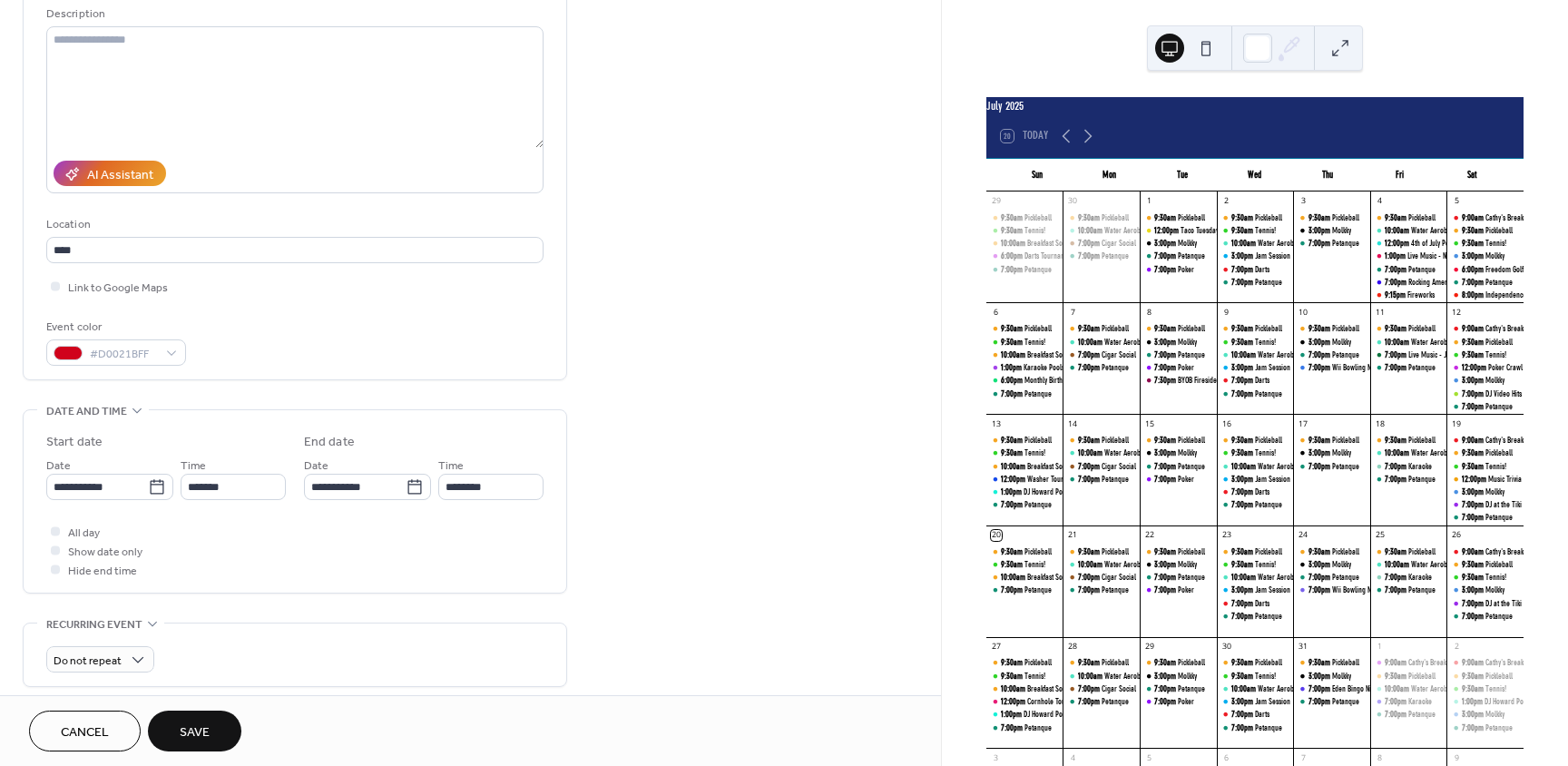 click on "Save" at bounding box center [194, 732] 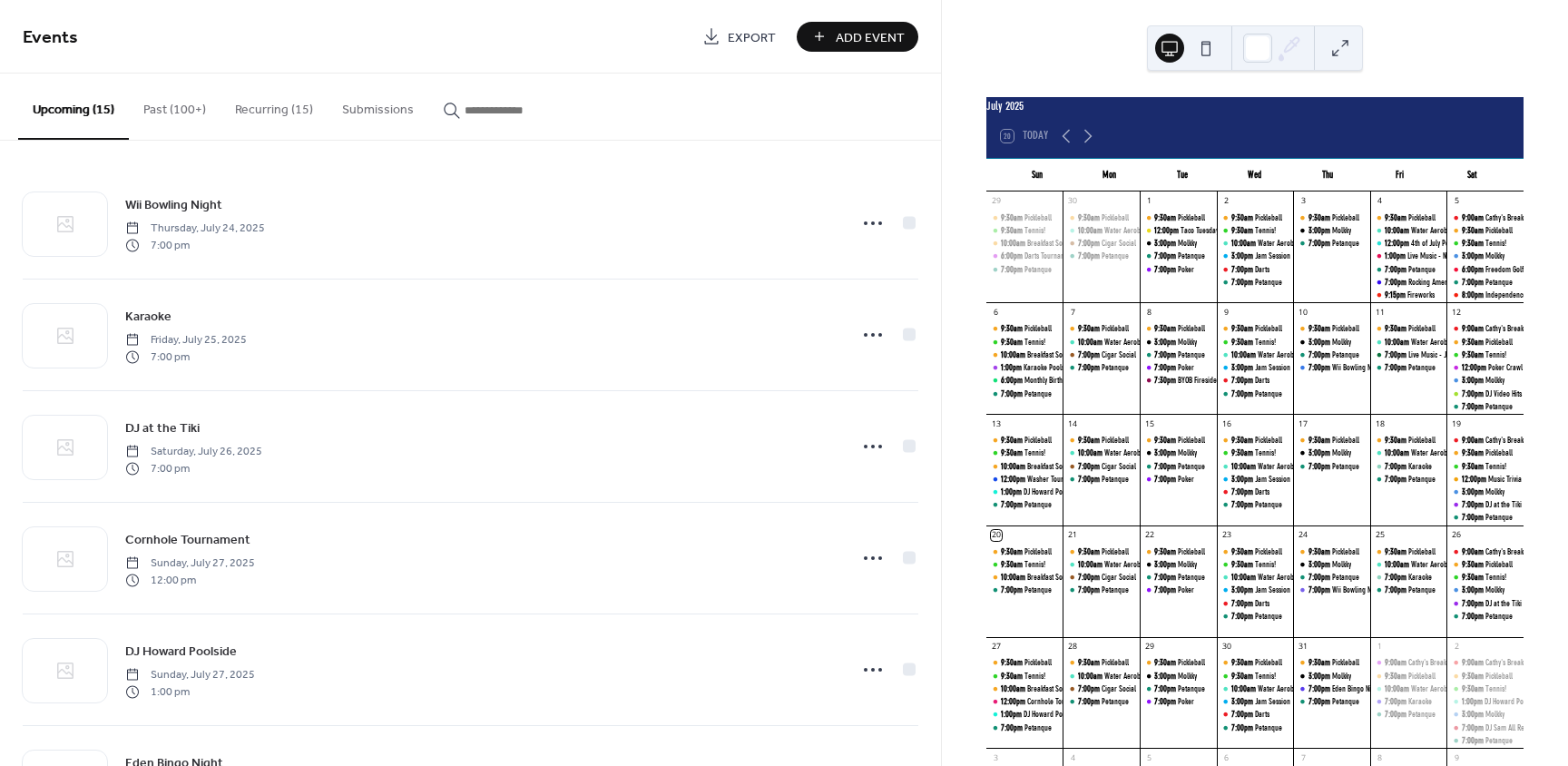 scroll, scrollTop: 0, scrollLeft: 0, axis: both 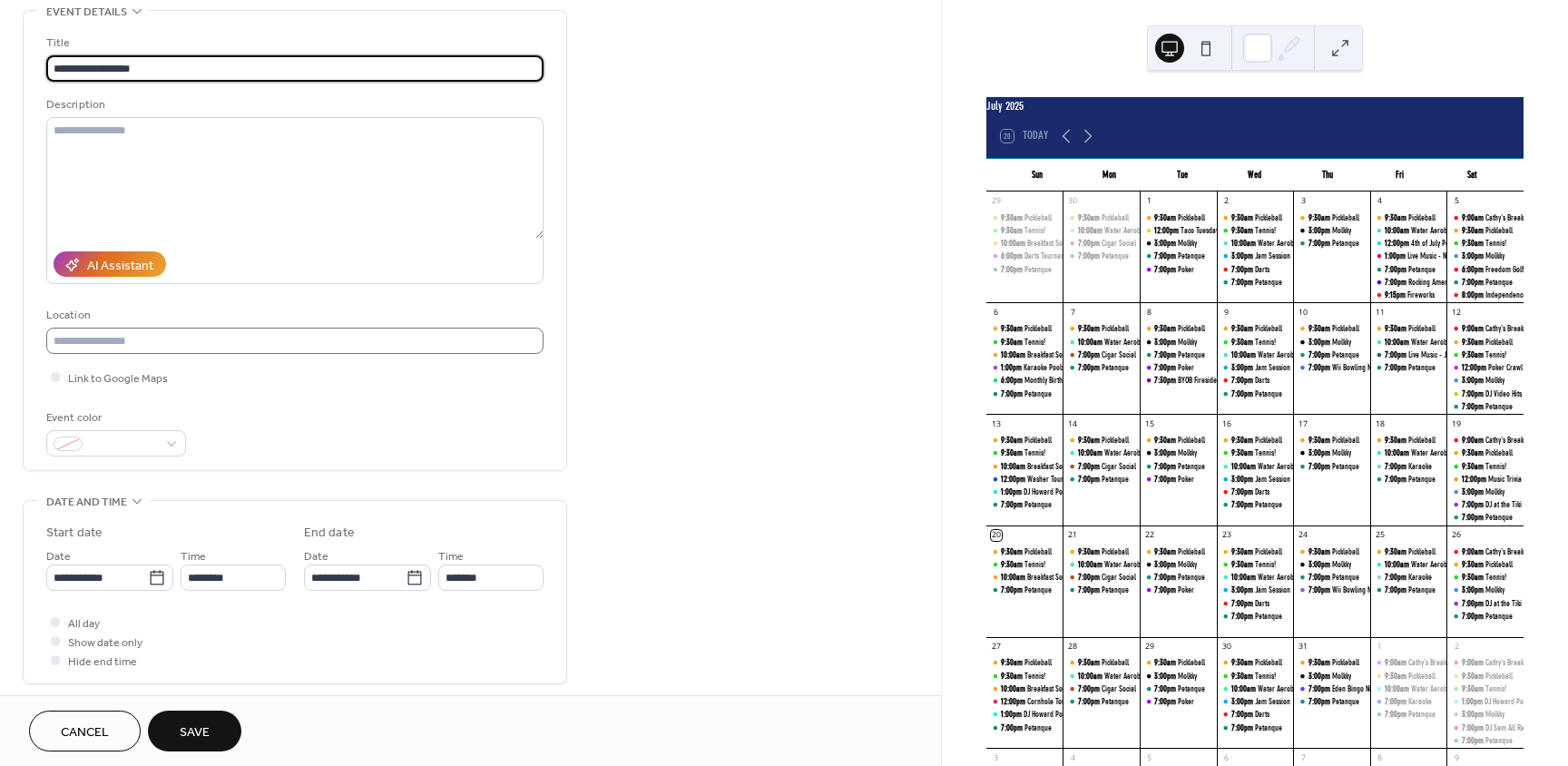 type on "**********" 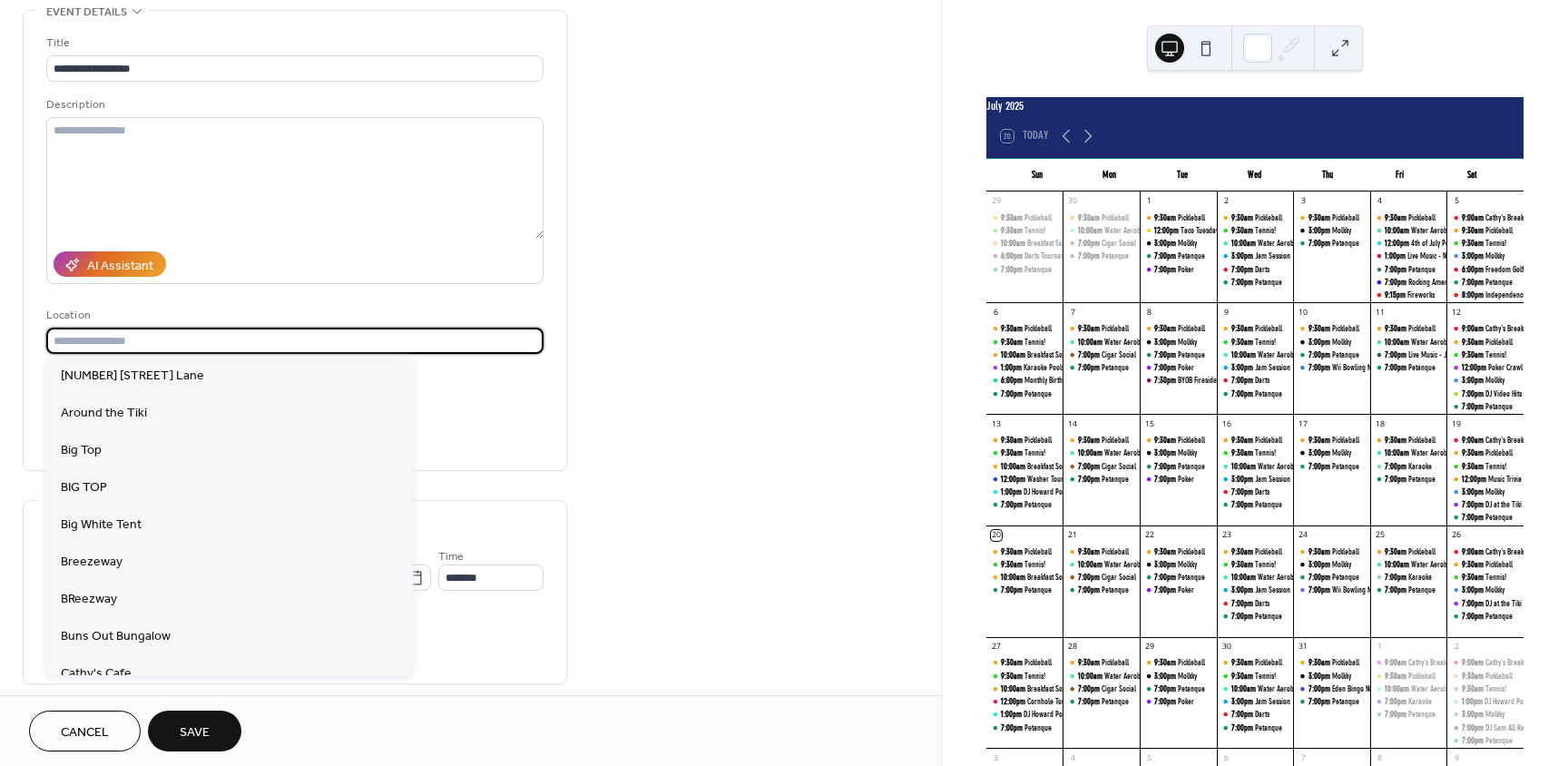 click at bounding box center (295, 340) 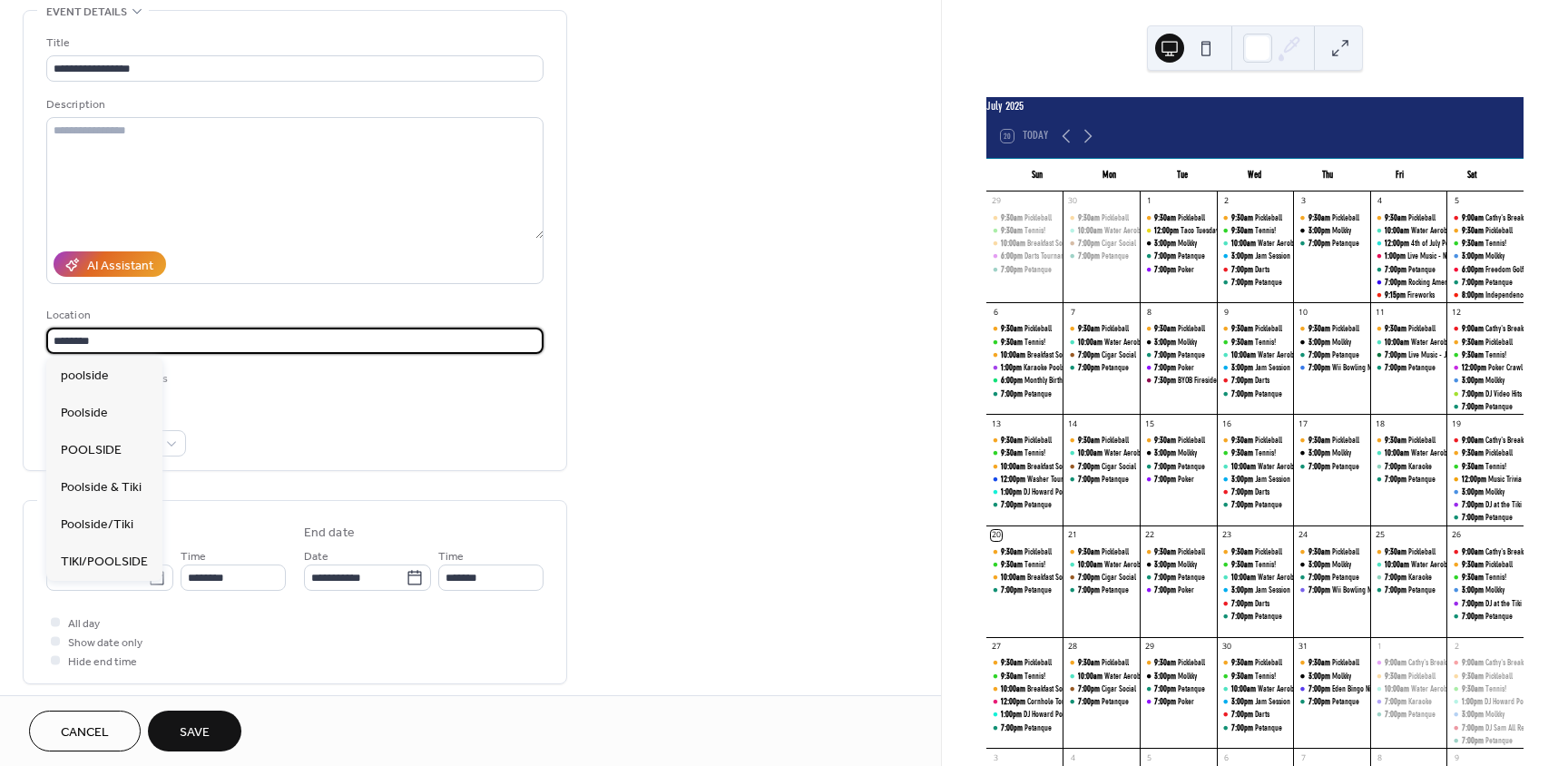 type on "********" 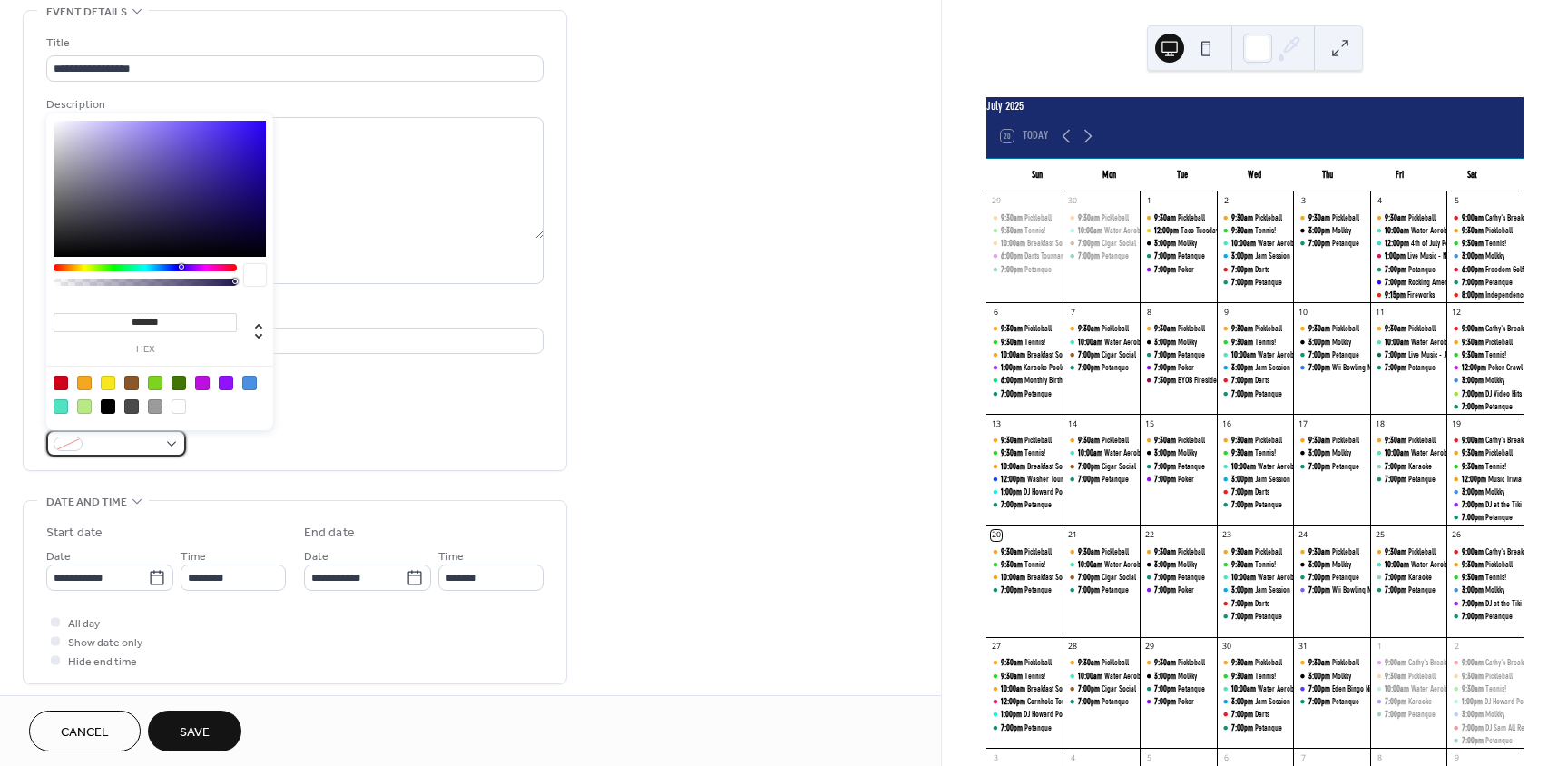 click at bounding box center (116, 443) 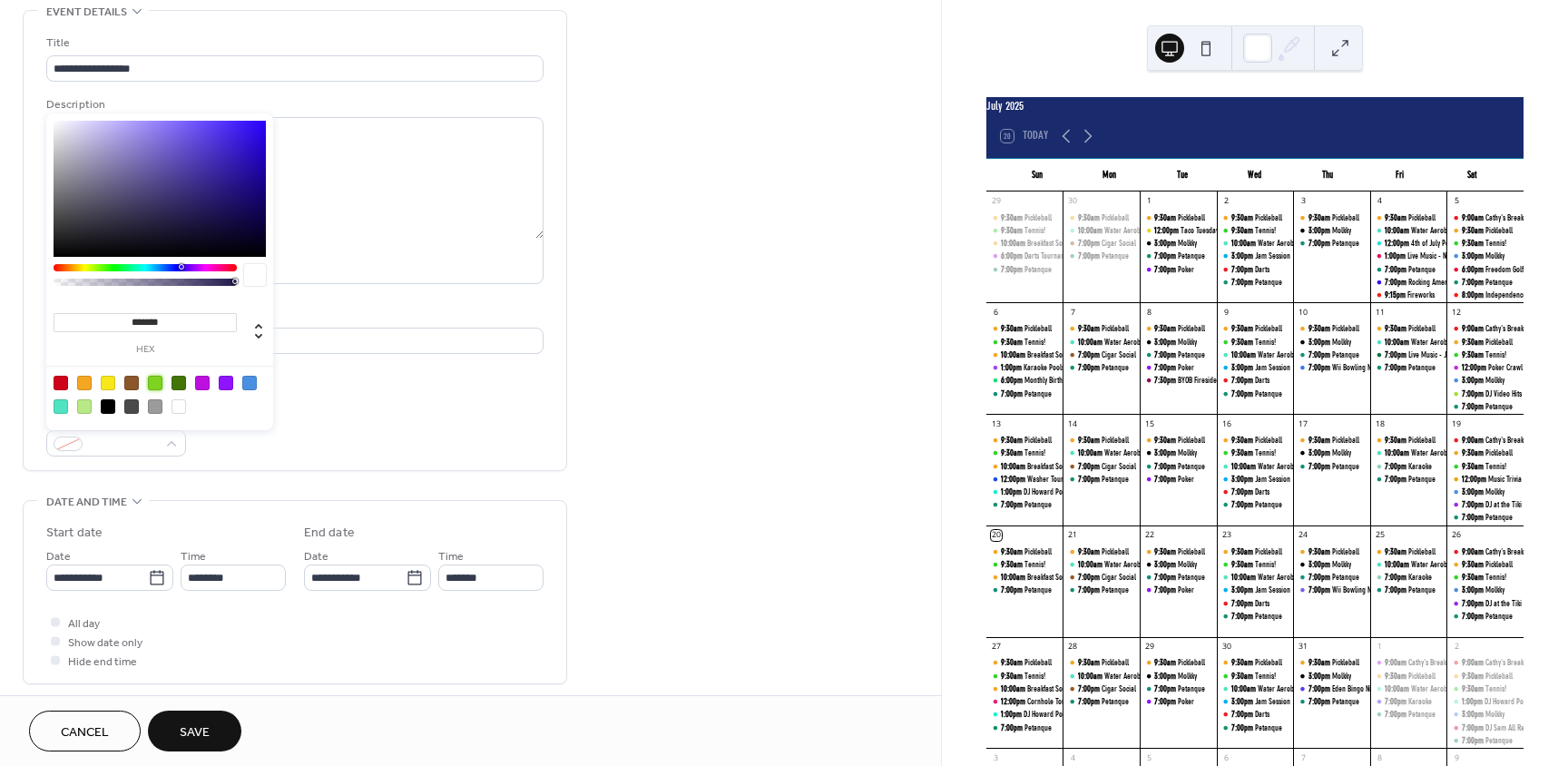 click at bounding box center [155, 383] 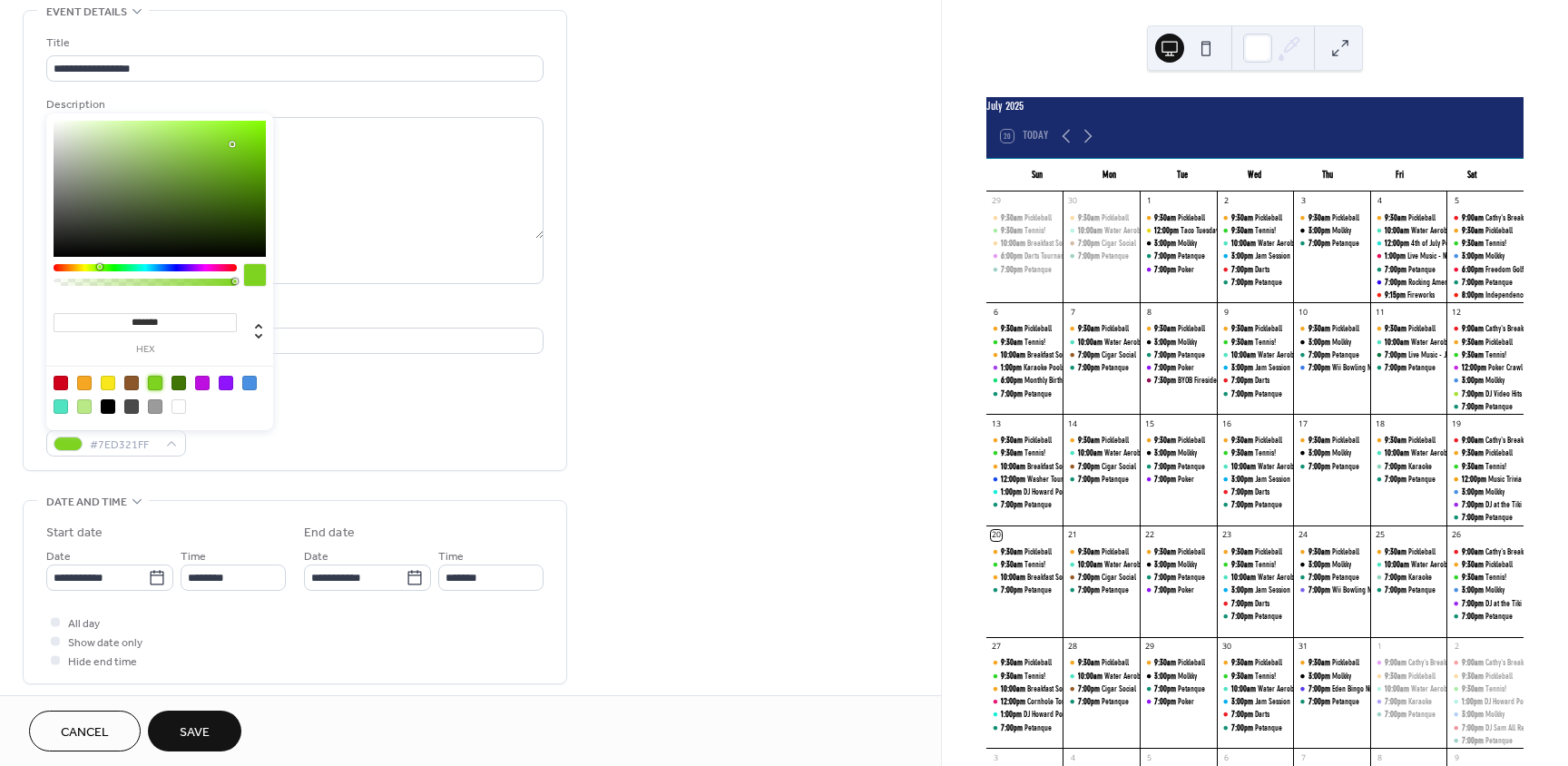 click on "**********" at bounding box center (295, 245) 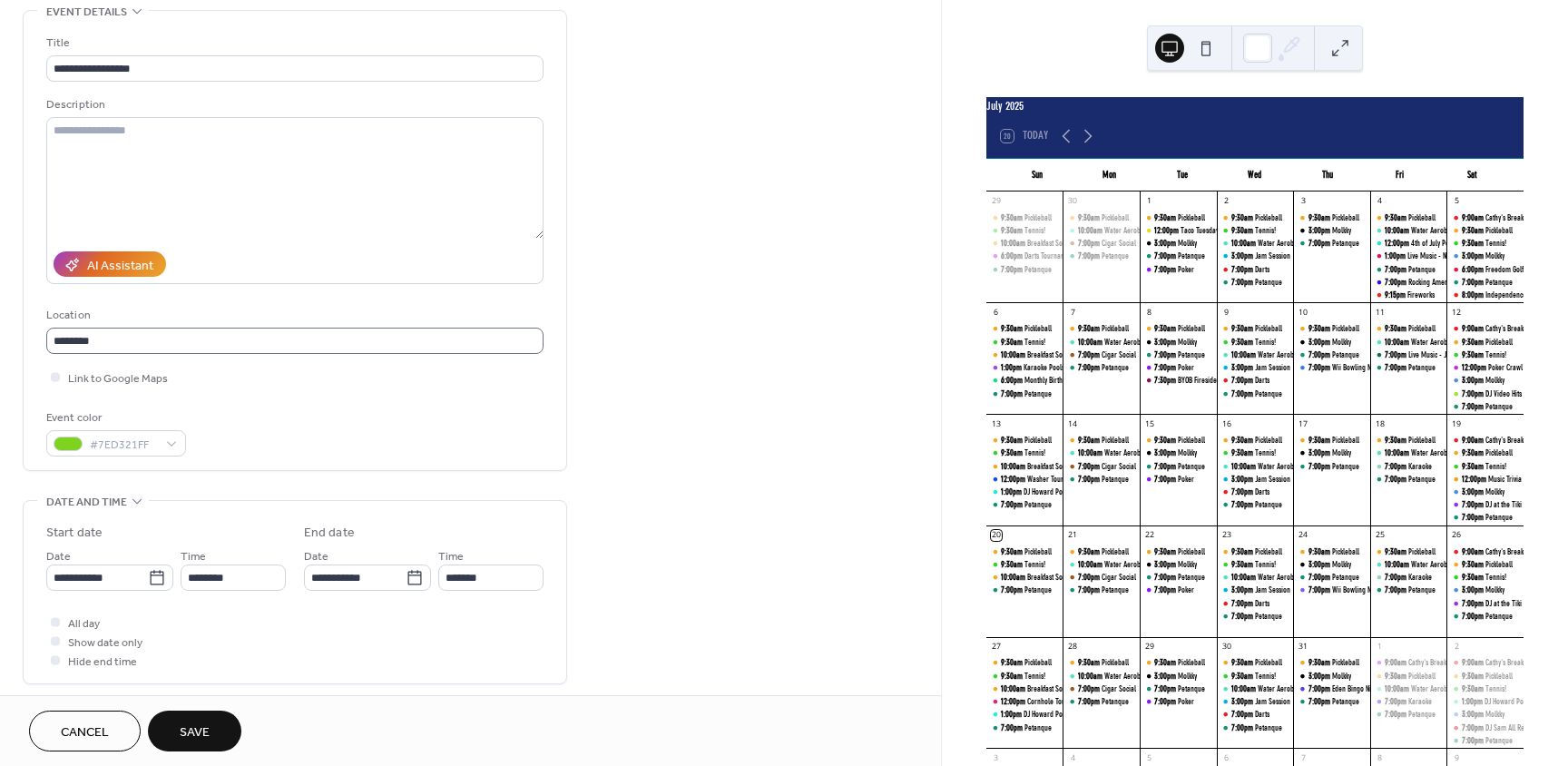 scroll, scrollTop: 1, scrollLeft: 0, axis: vertical 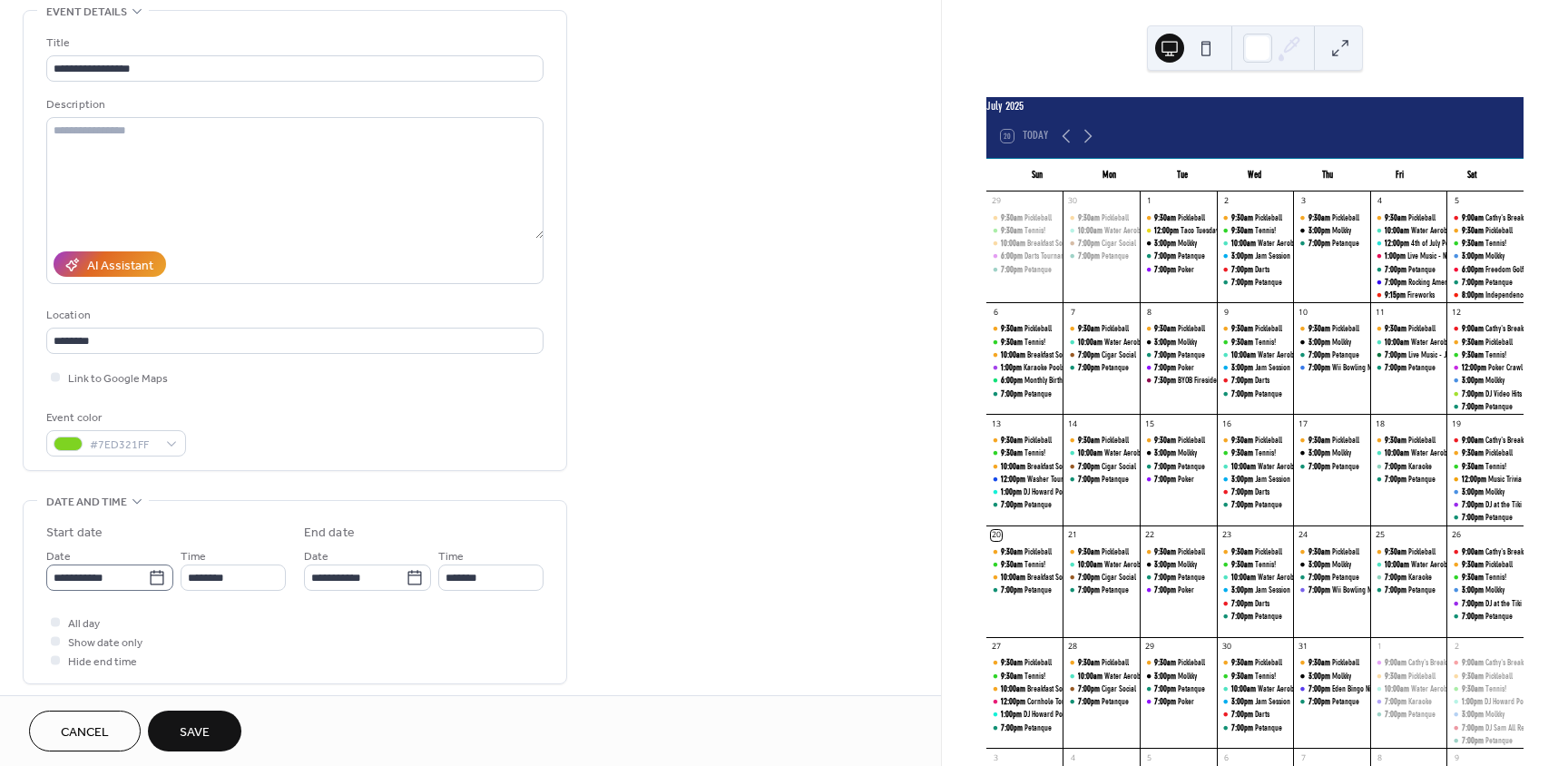 click 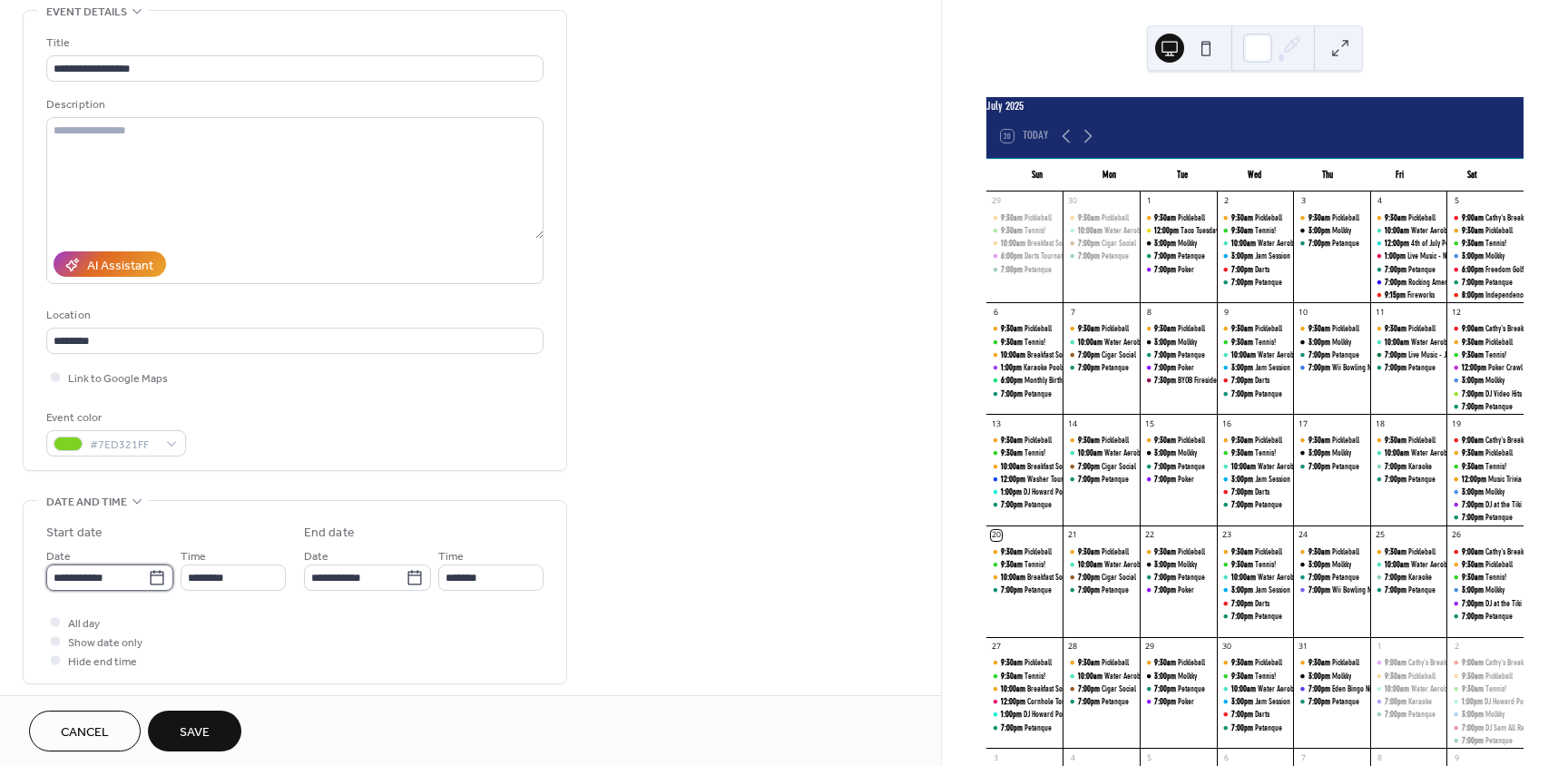 click on "**********" at bounding box center (97, 577) 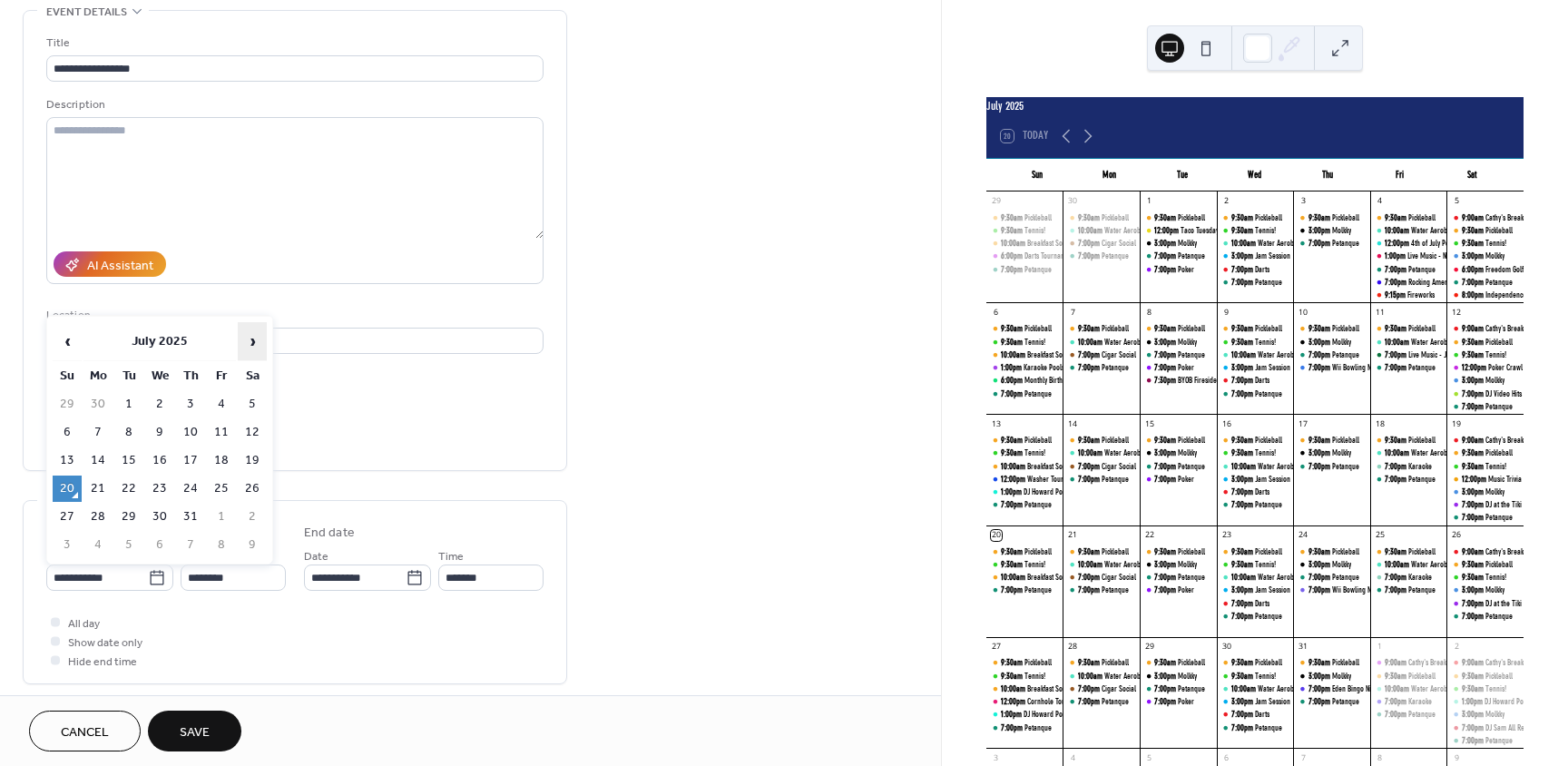 click on "›" at bounding box center [252, 341] 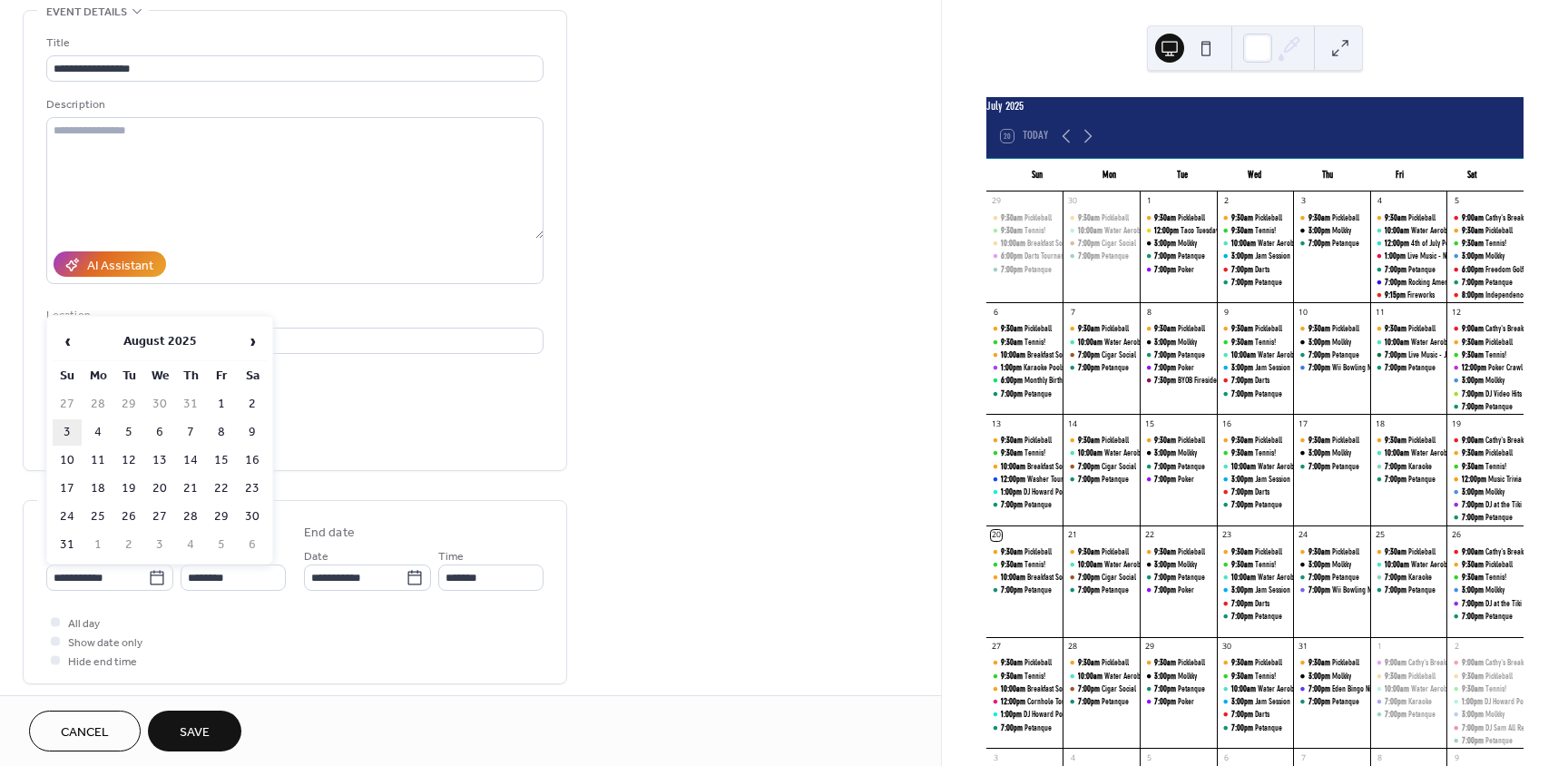 click on "3" at bounding box center (67, 432) 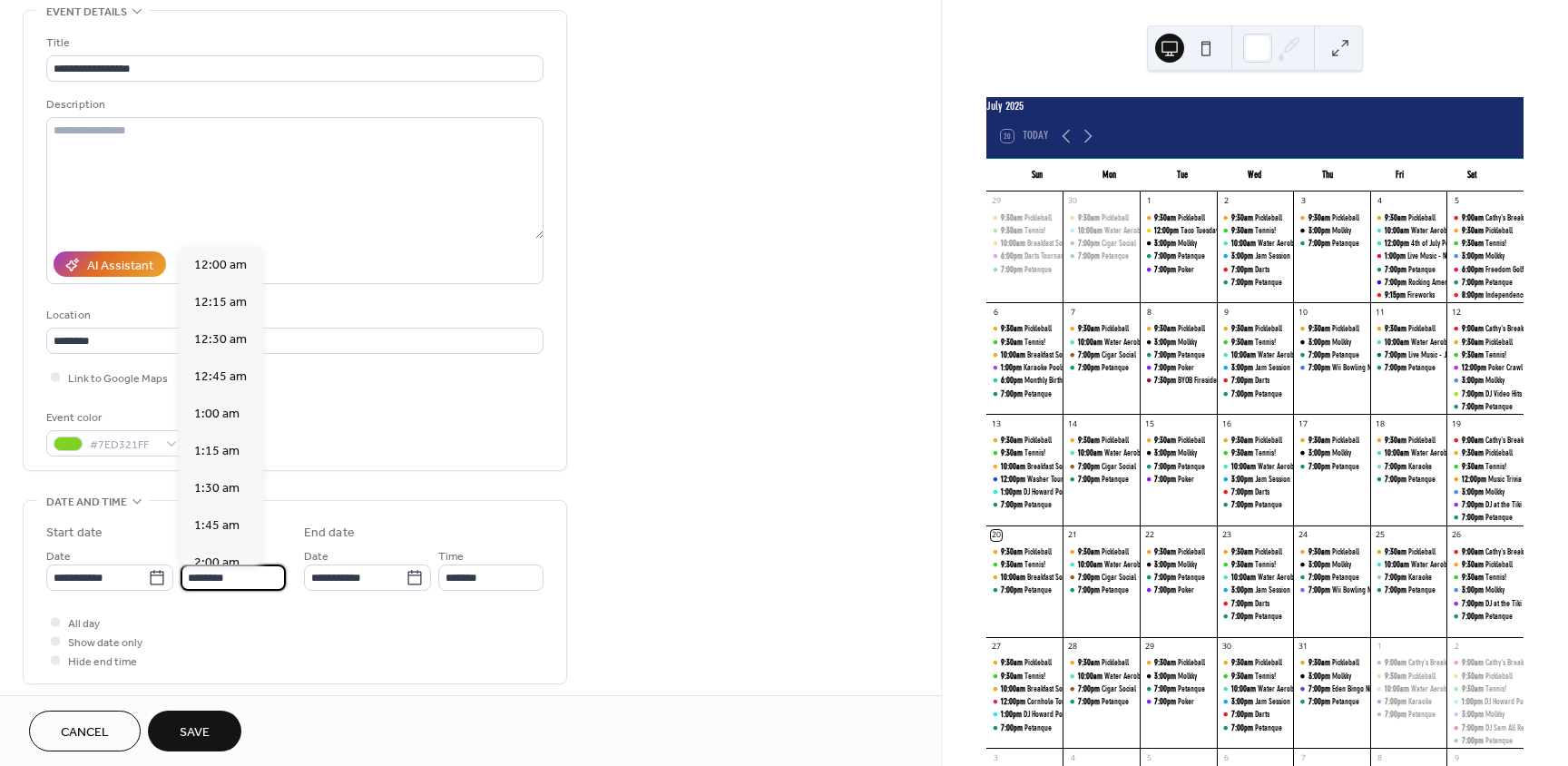 click on "********" at bounding box center (233, 577) 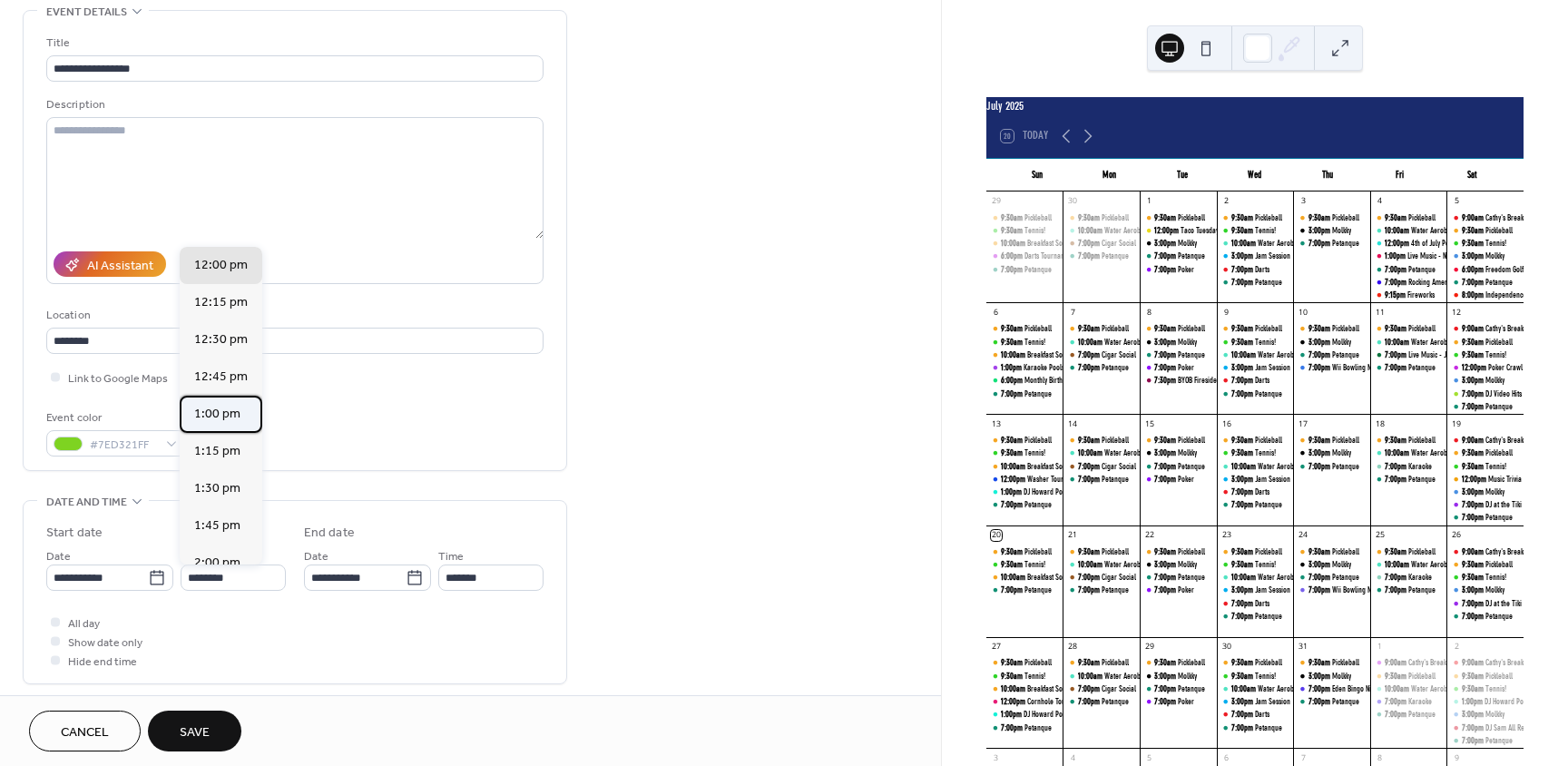 click on "1:00 pm" at bounding box center (217, 414) 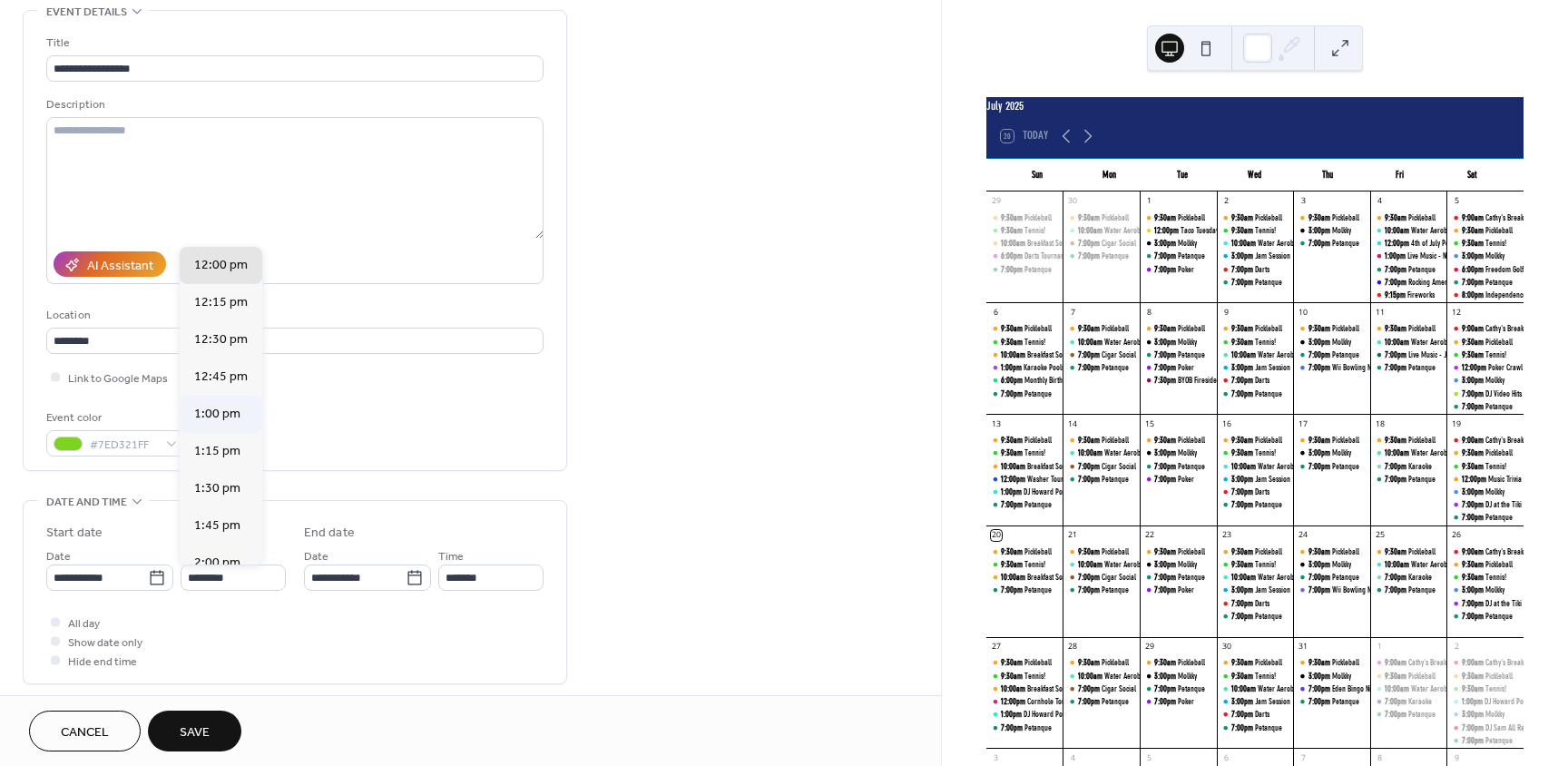 type on "*******" 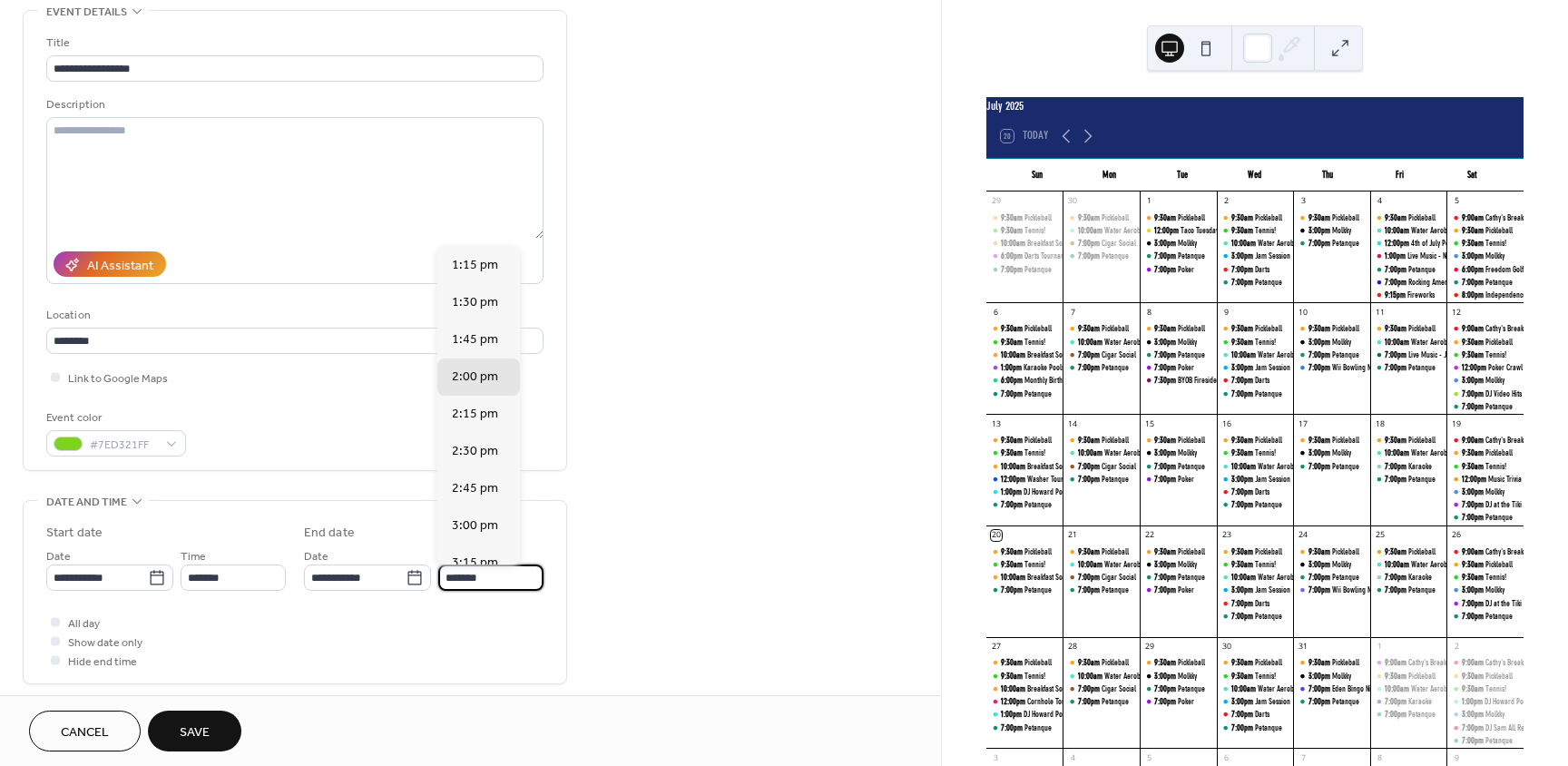 click on "*******" at bounding box center [491, 577] 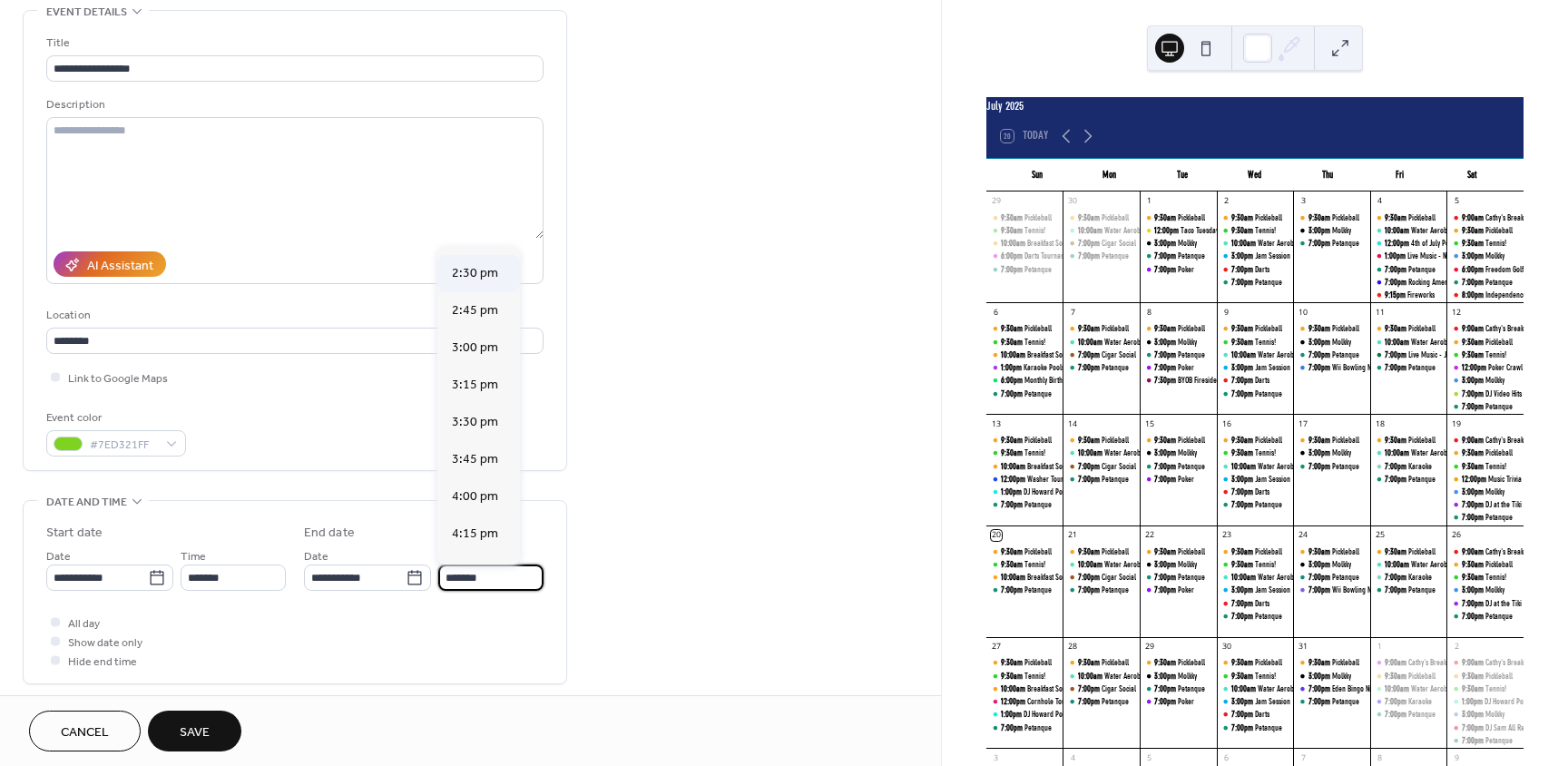 scroll, scrollTop: 182, scrollLeft: 0, axis: vertical 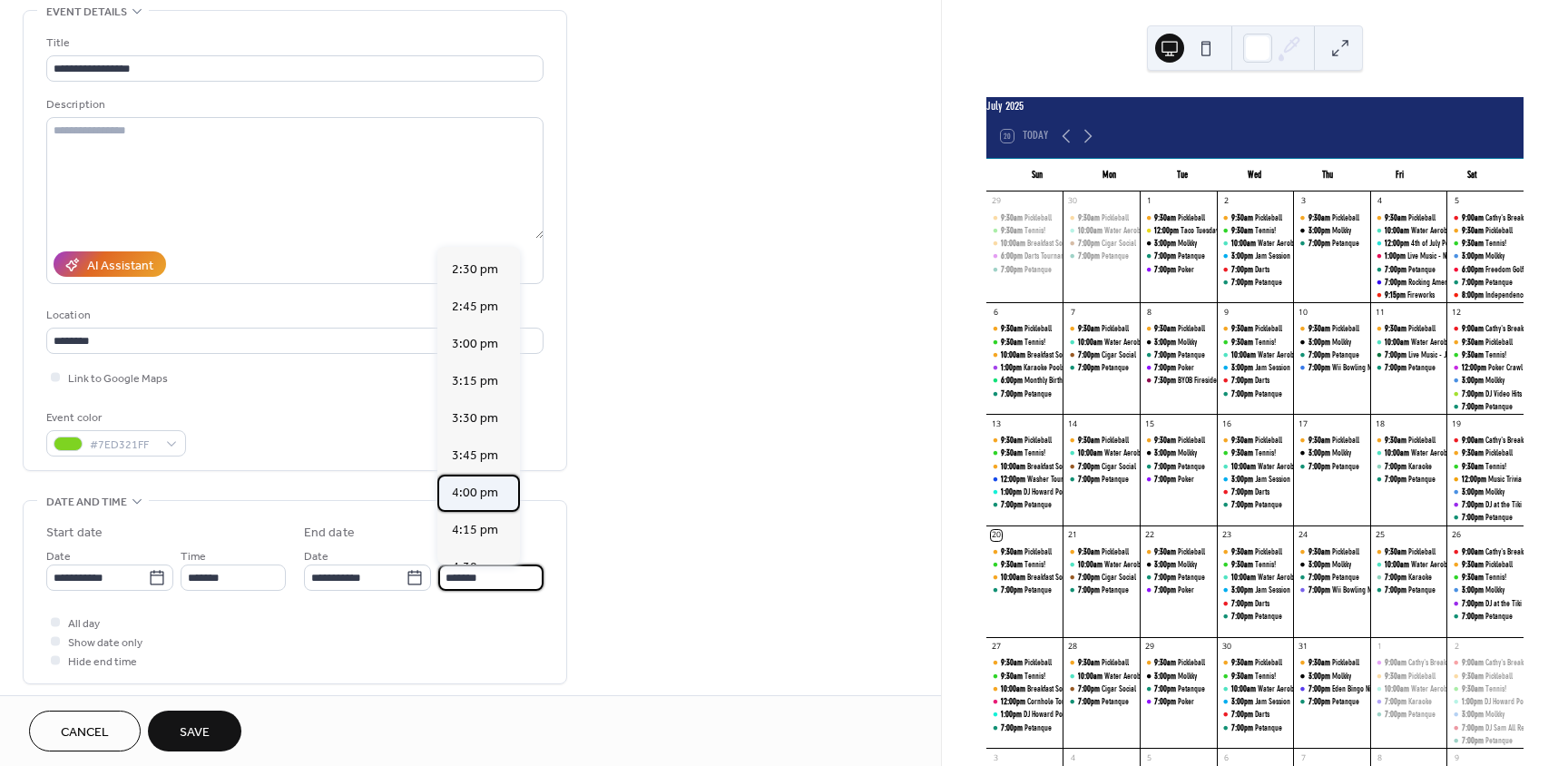 click on "4:00 pm" at bounding box center (475, 493) 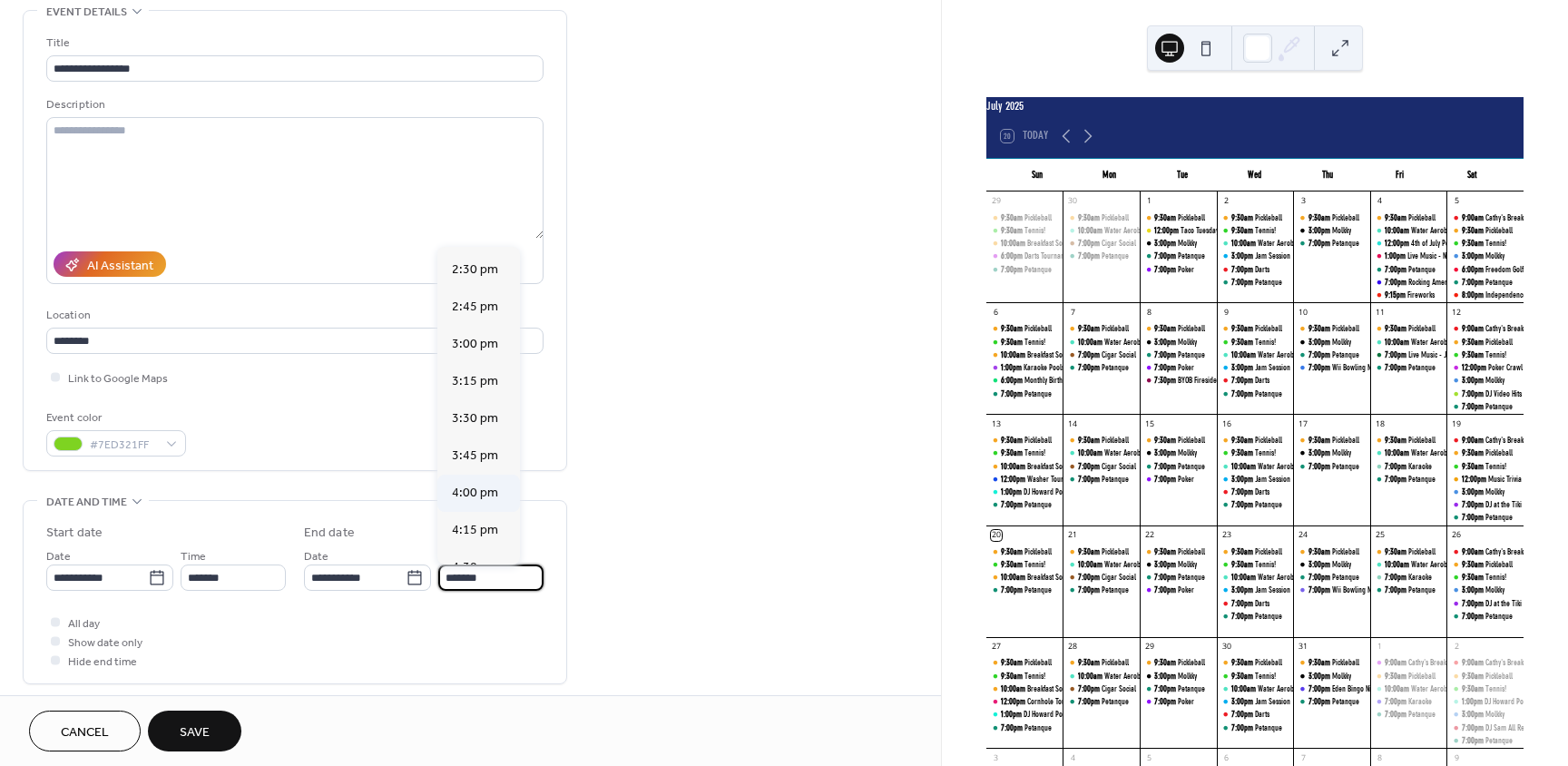 type on "*******" 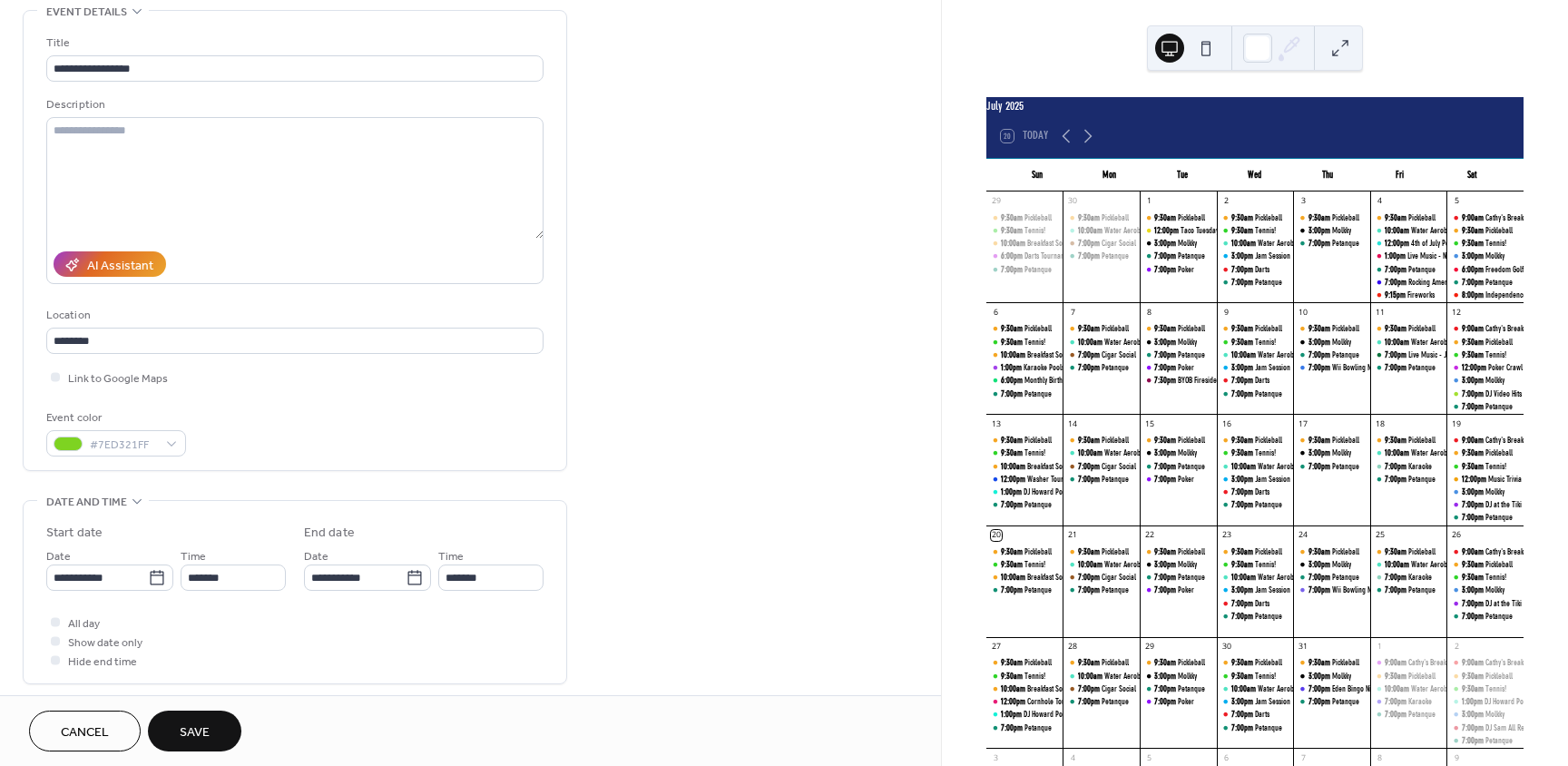 click on "Save" at bounding box center (194, 732) 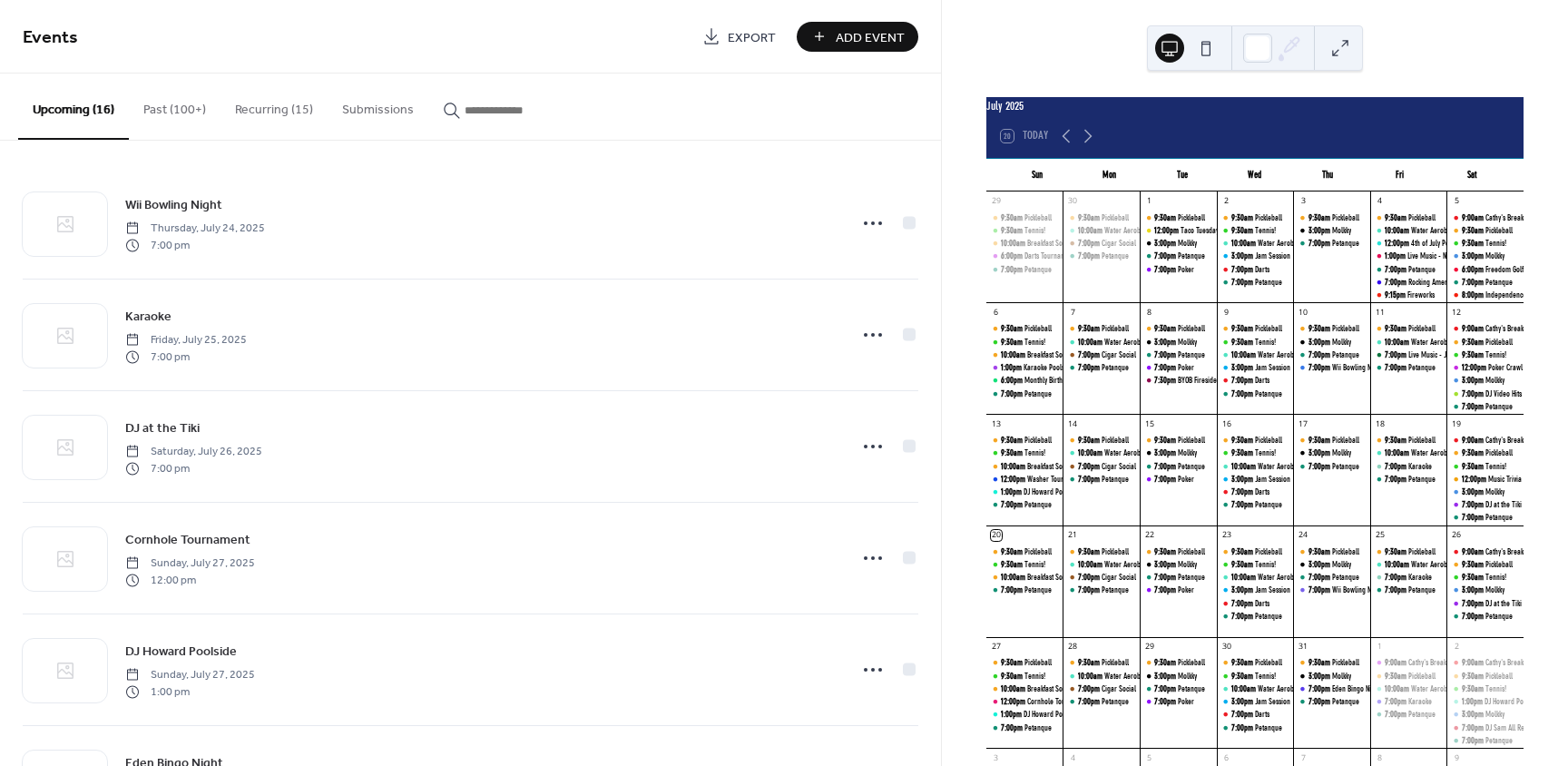 scroll, scrollTop: 0, scrollLeft: 0, axis: both 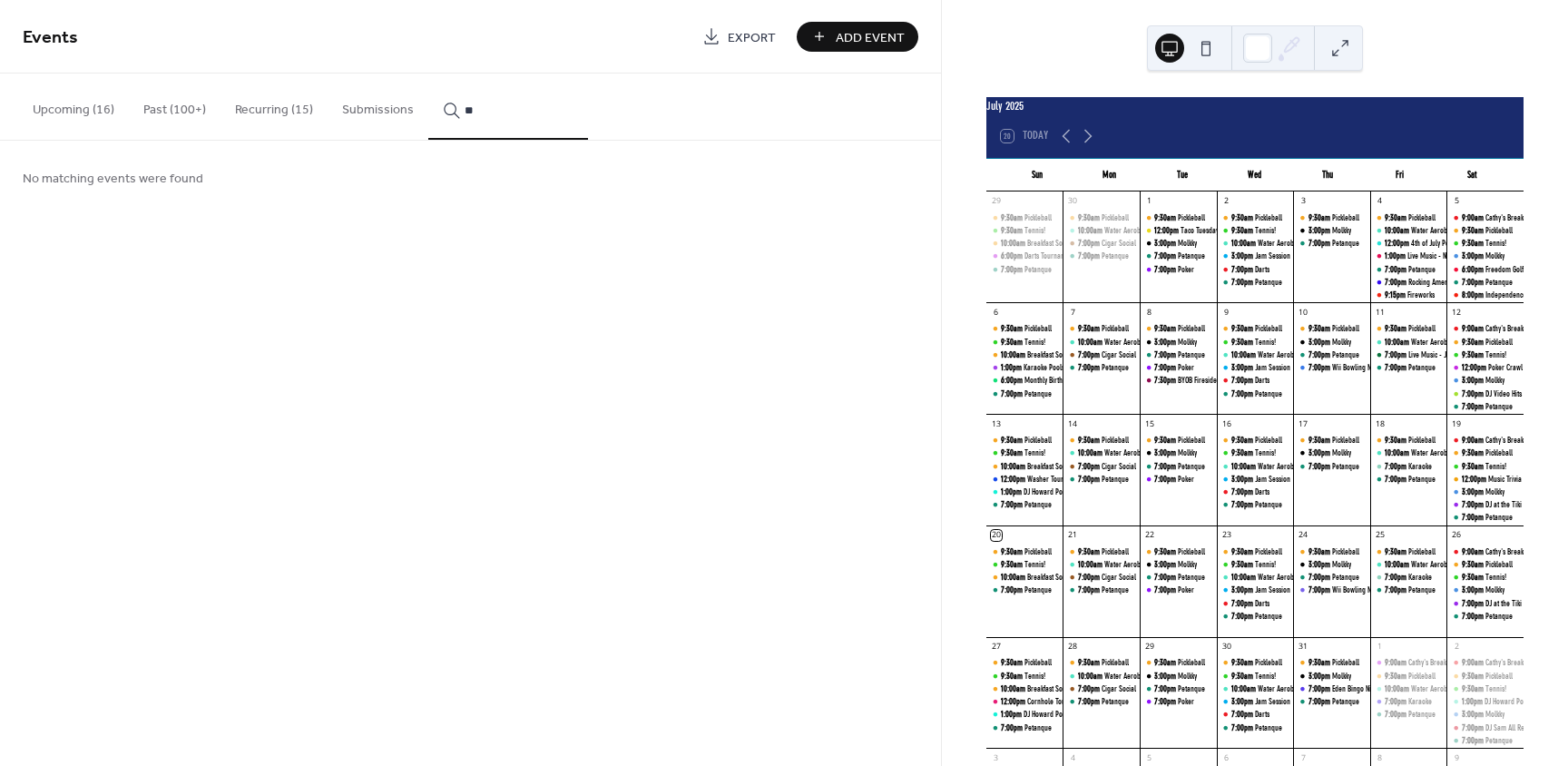 click on "**" at bounding box center (508, 106) 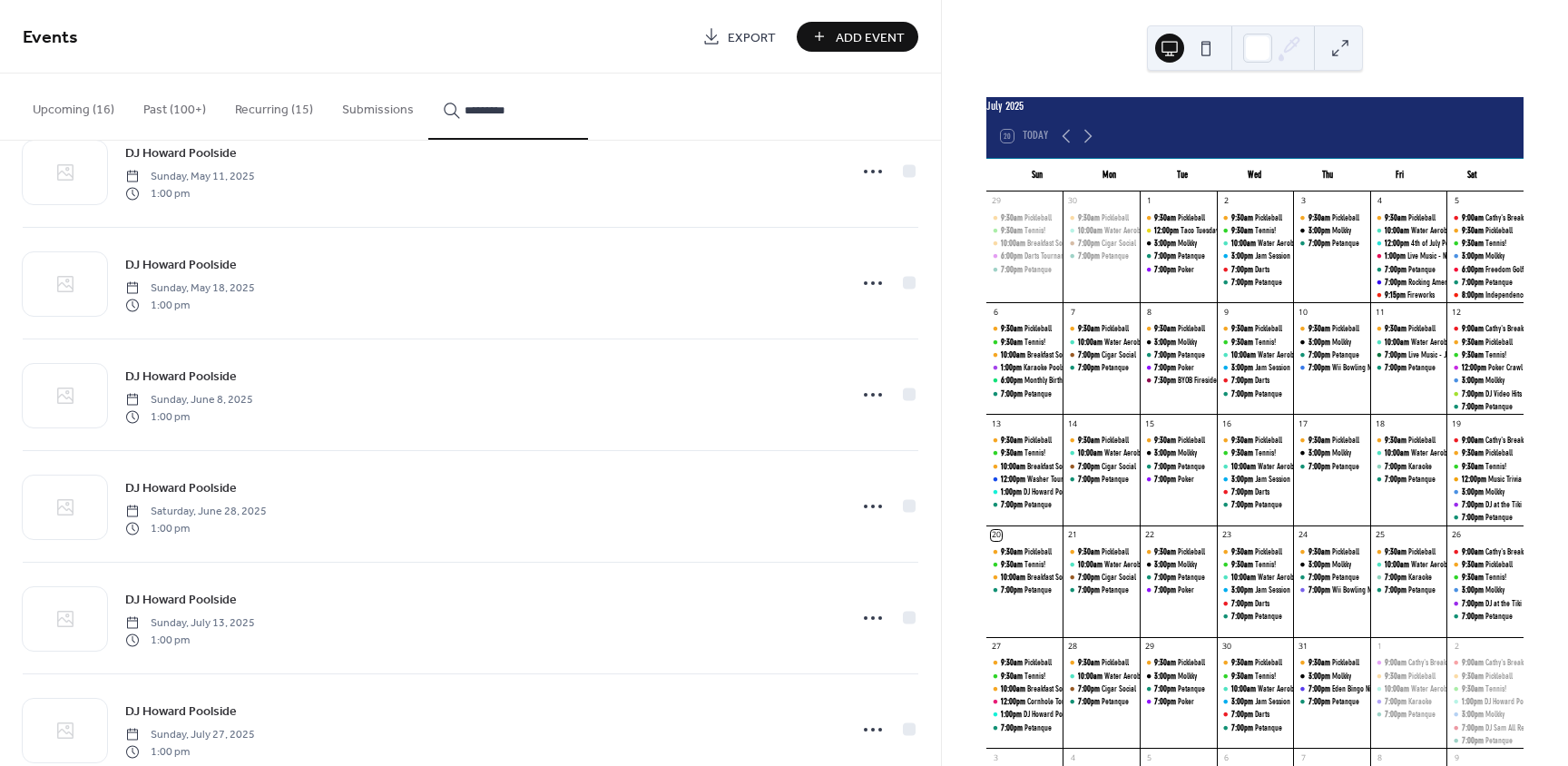 scroll, scrollTop: 3894, scrollLeft: 0, axis: vertical 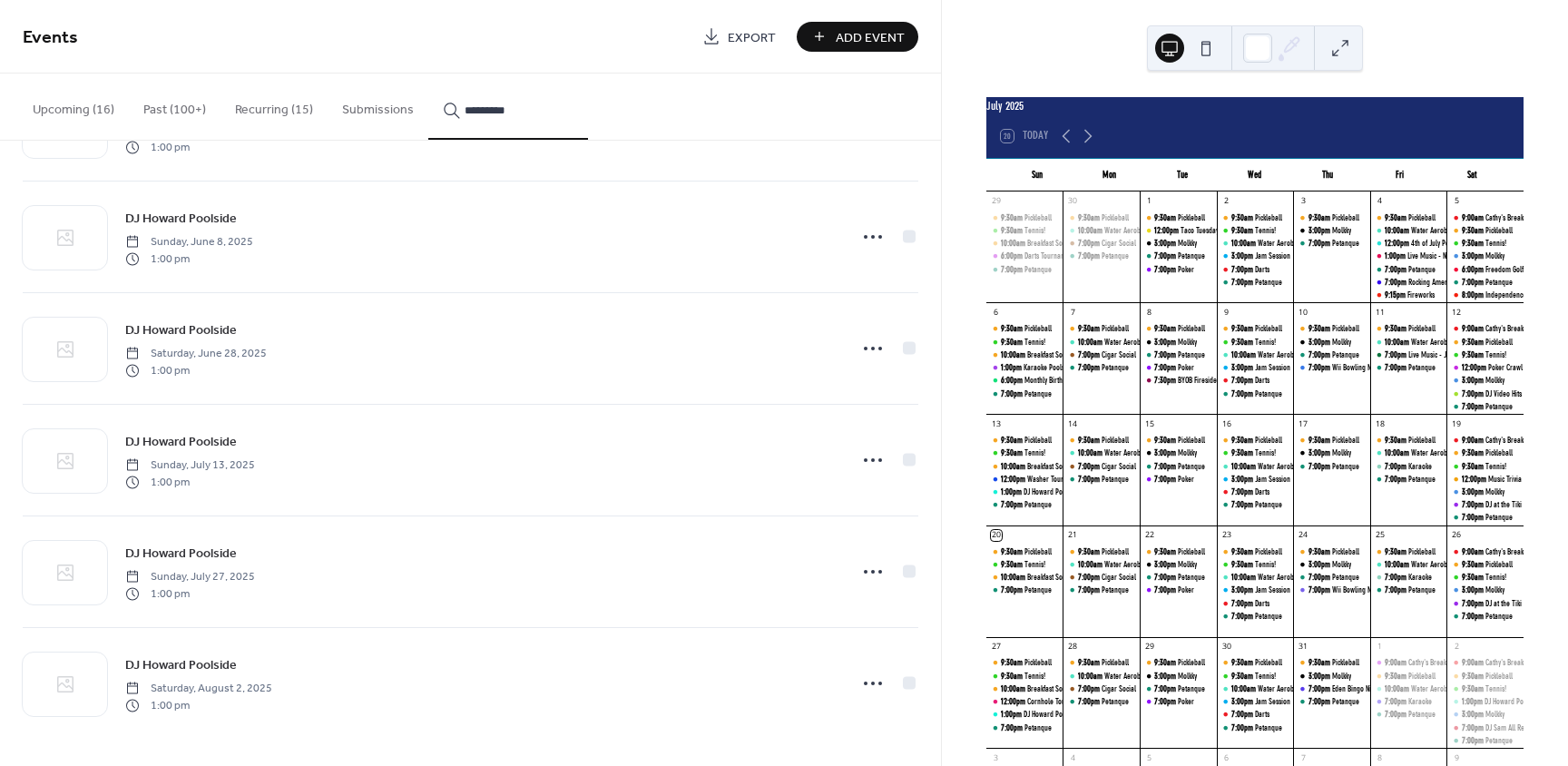 type on "*********" 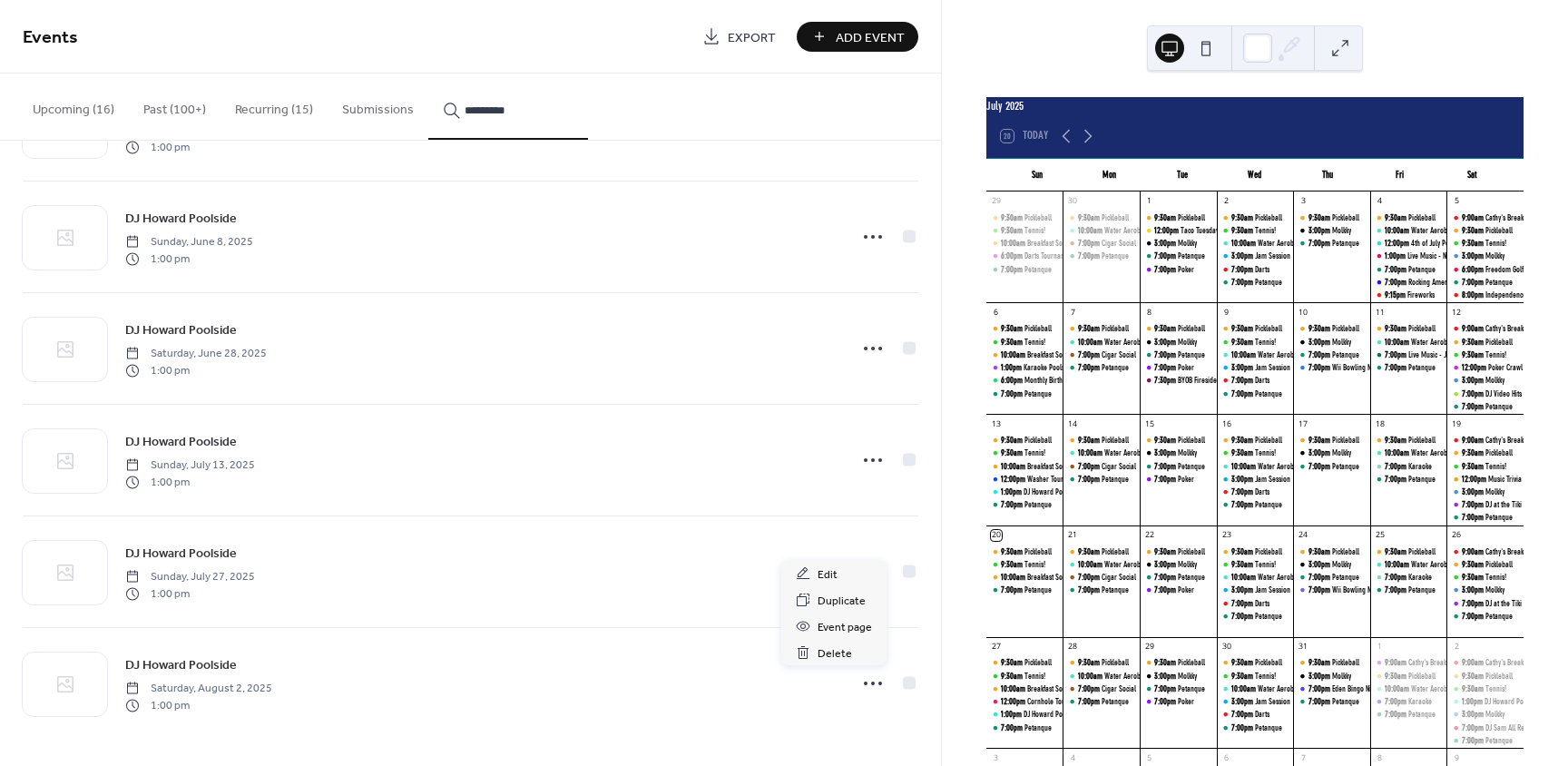 click 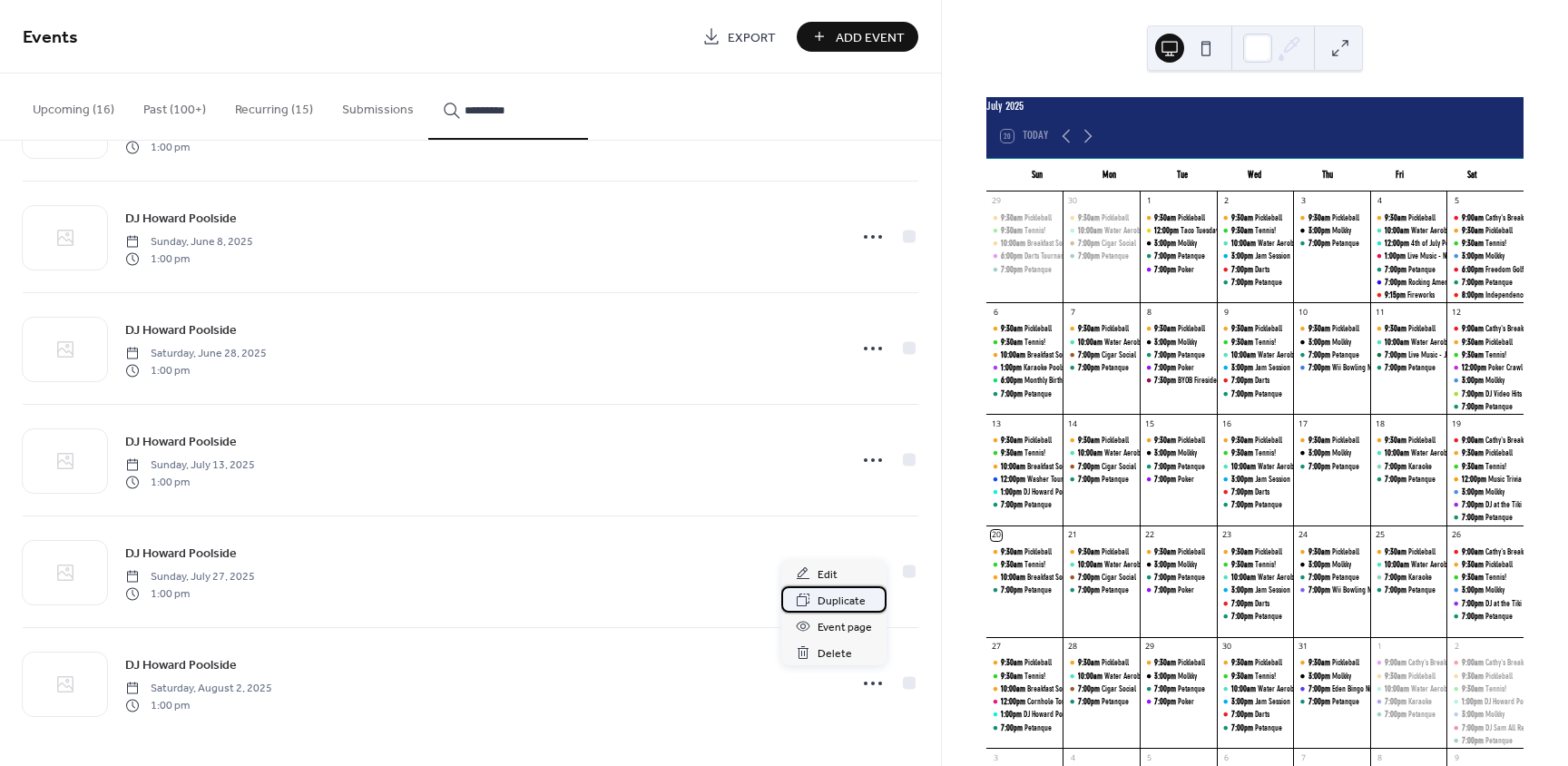 click on "Duplicate" at bounding box center [841, 601] 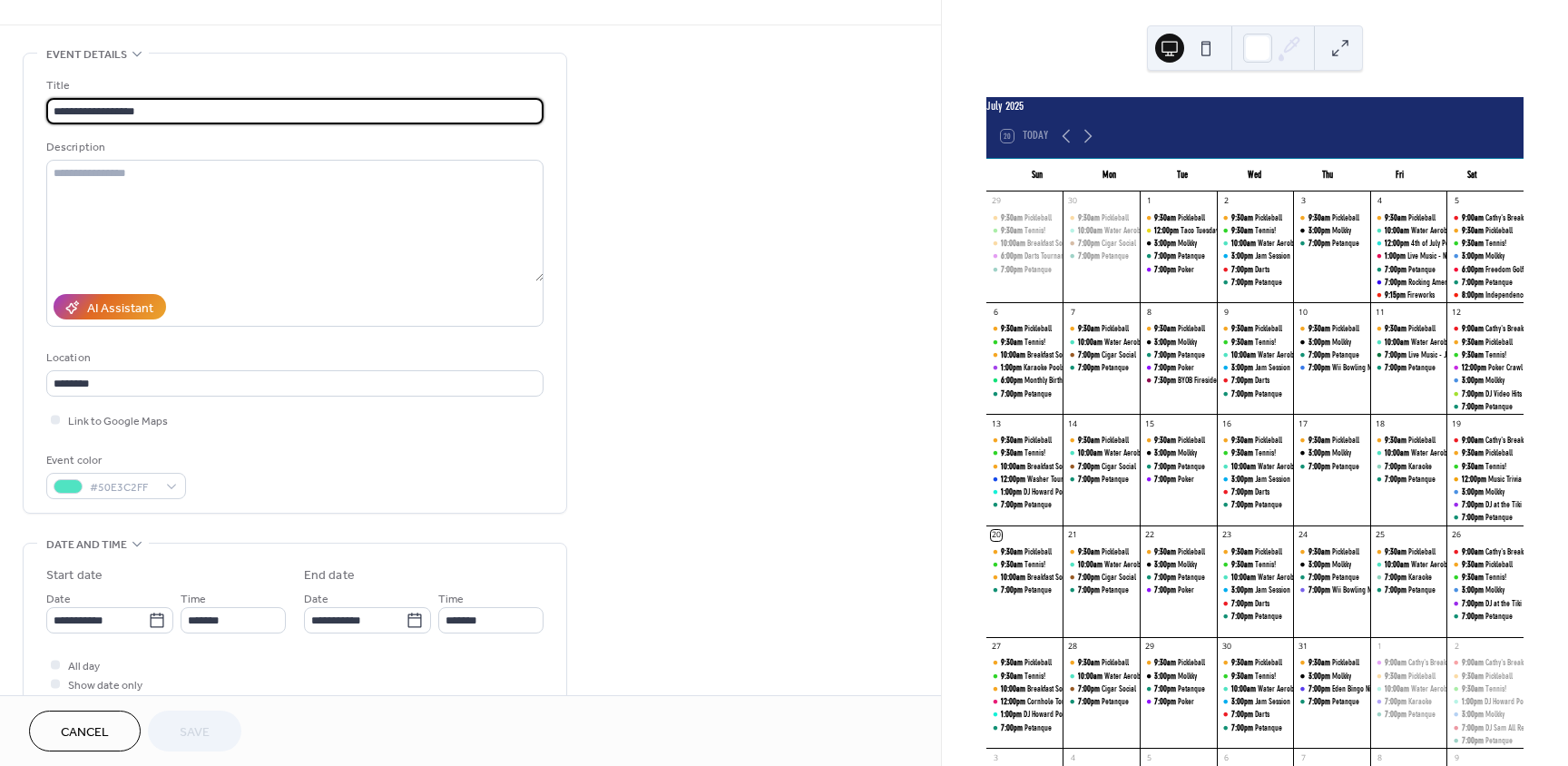 scroll, scrollTop: 182, scrollLeft: 0, axis: vertical 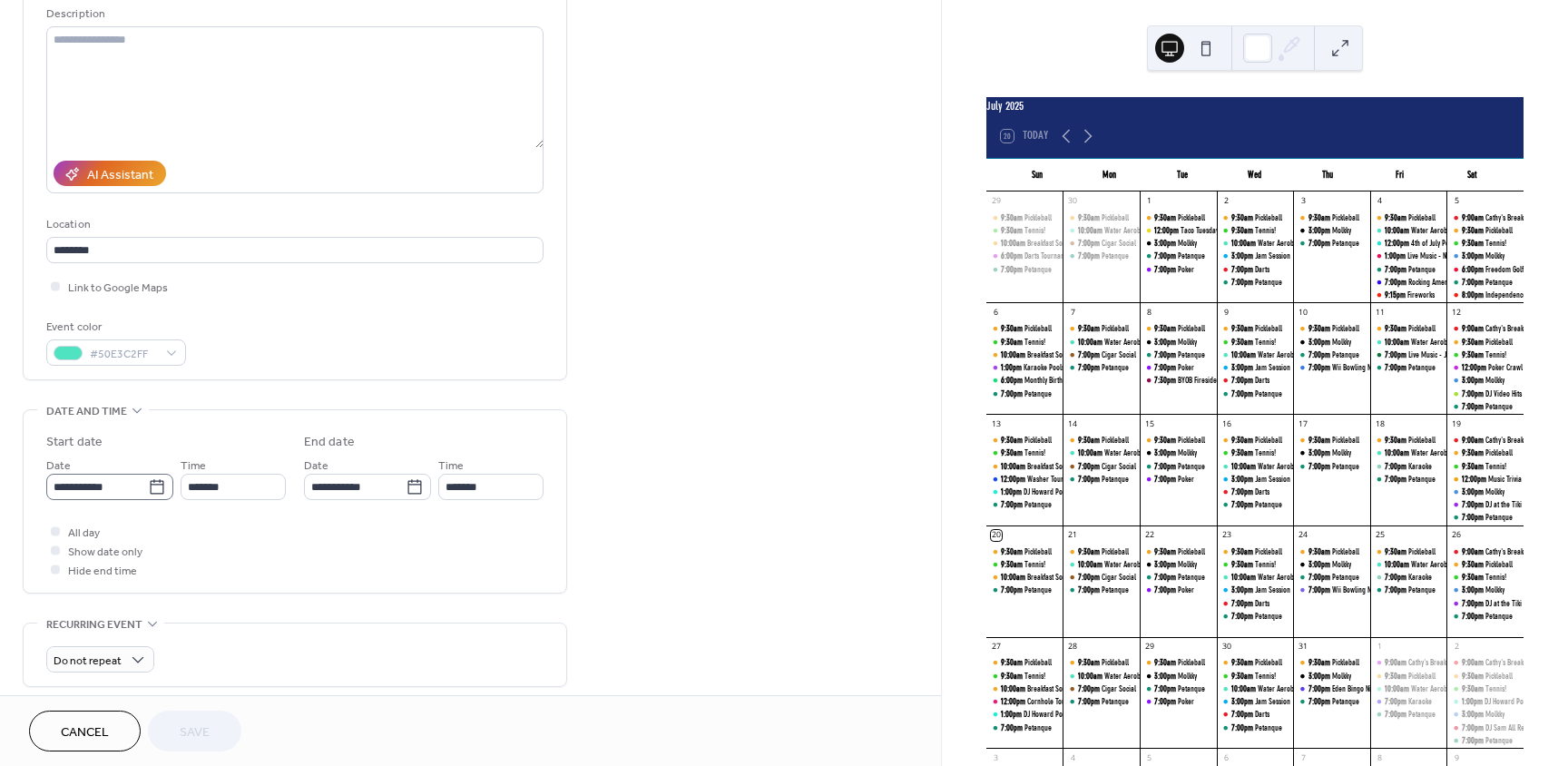 click 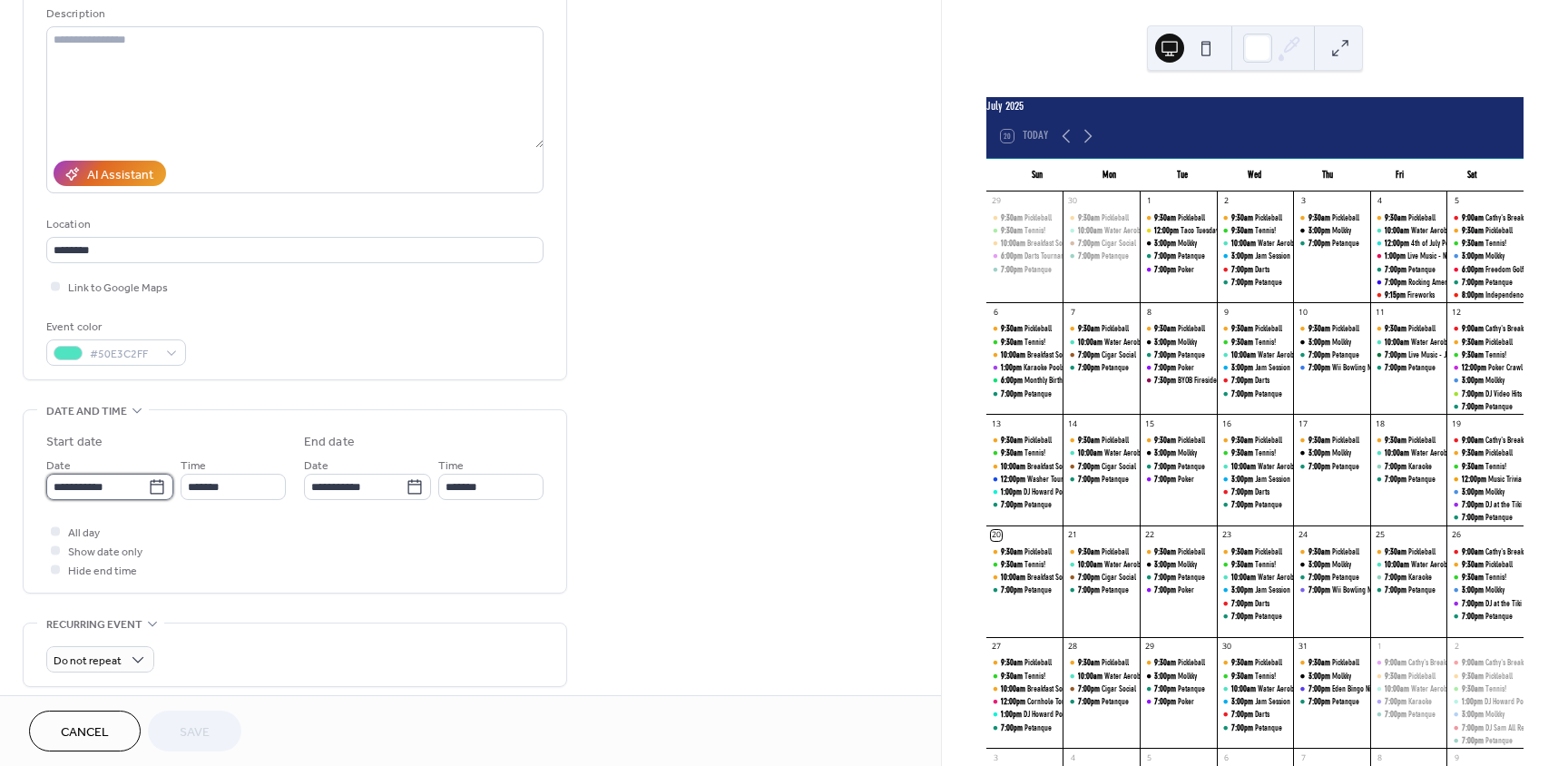 click on "**********" at bounding box center (97, 486) 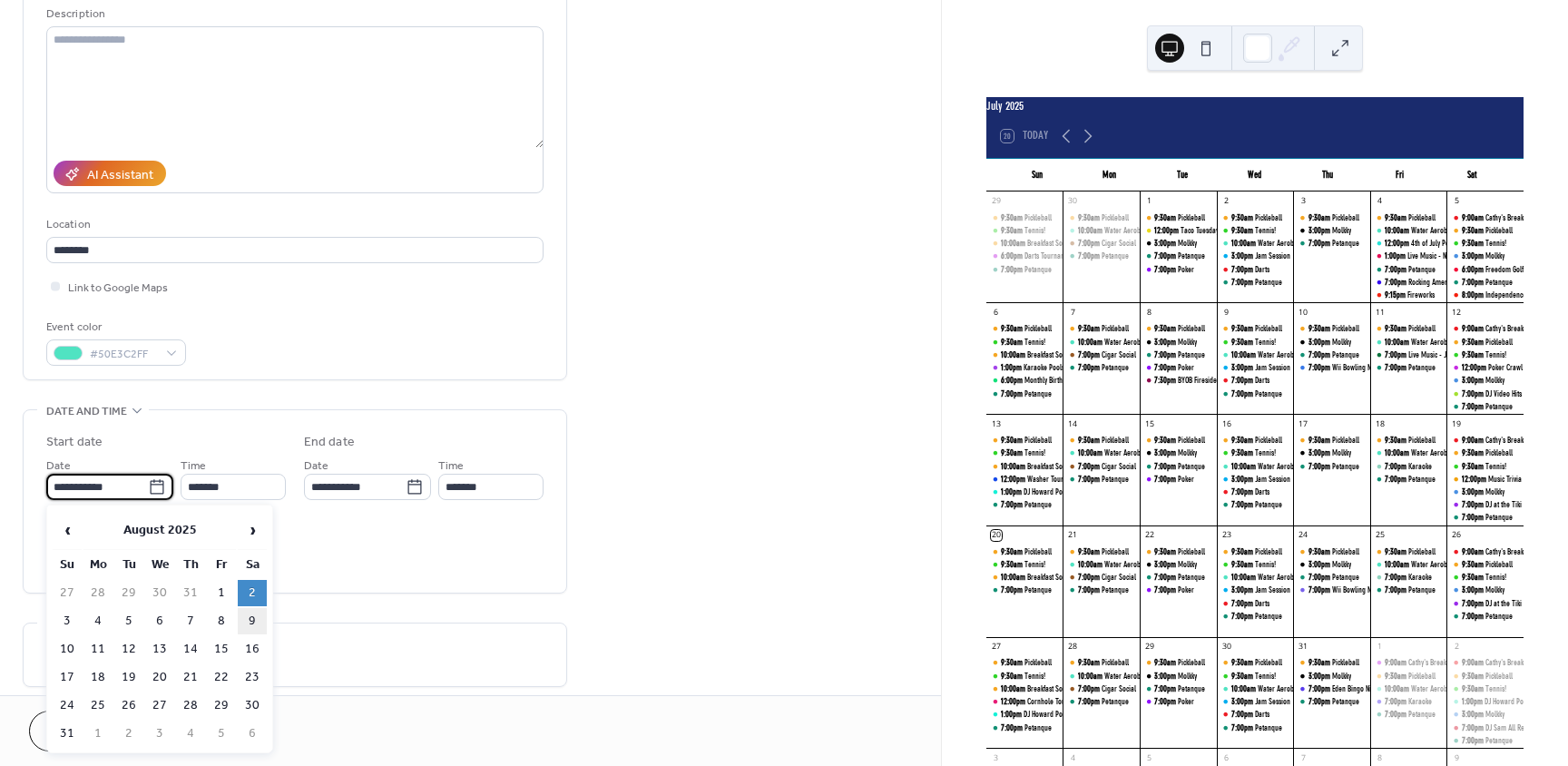 click on "9" at bounding box center [252, 621] 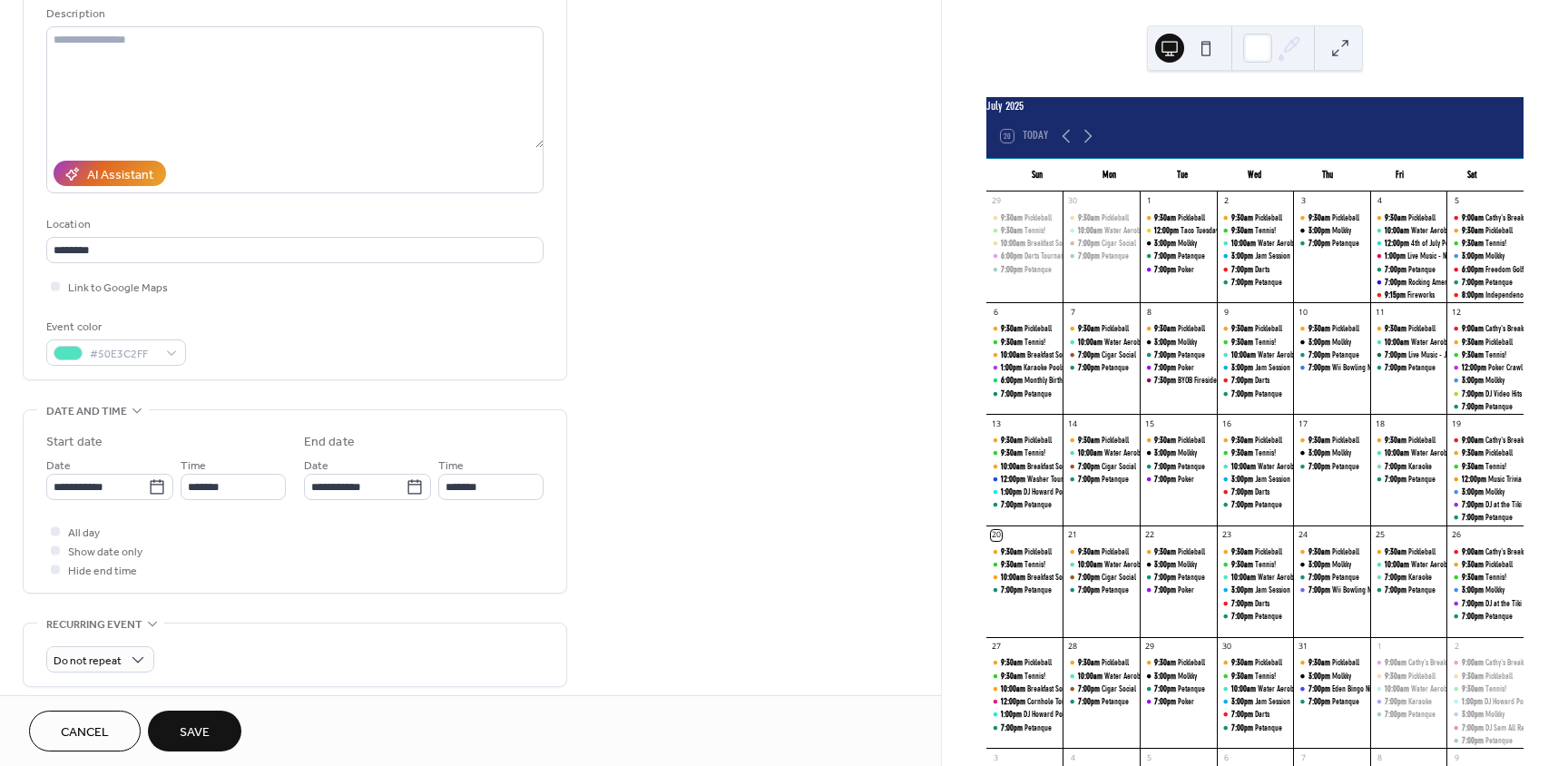 click on "Save" at bounding box center (194, 732) 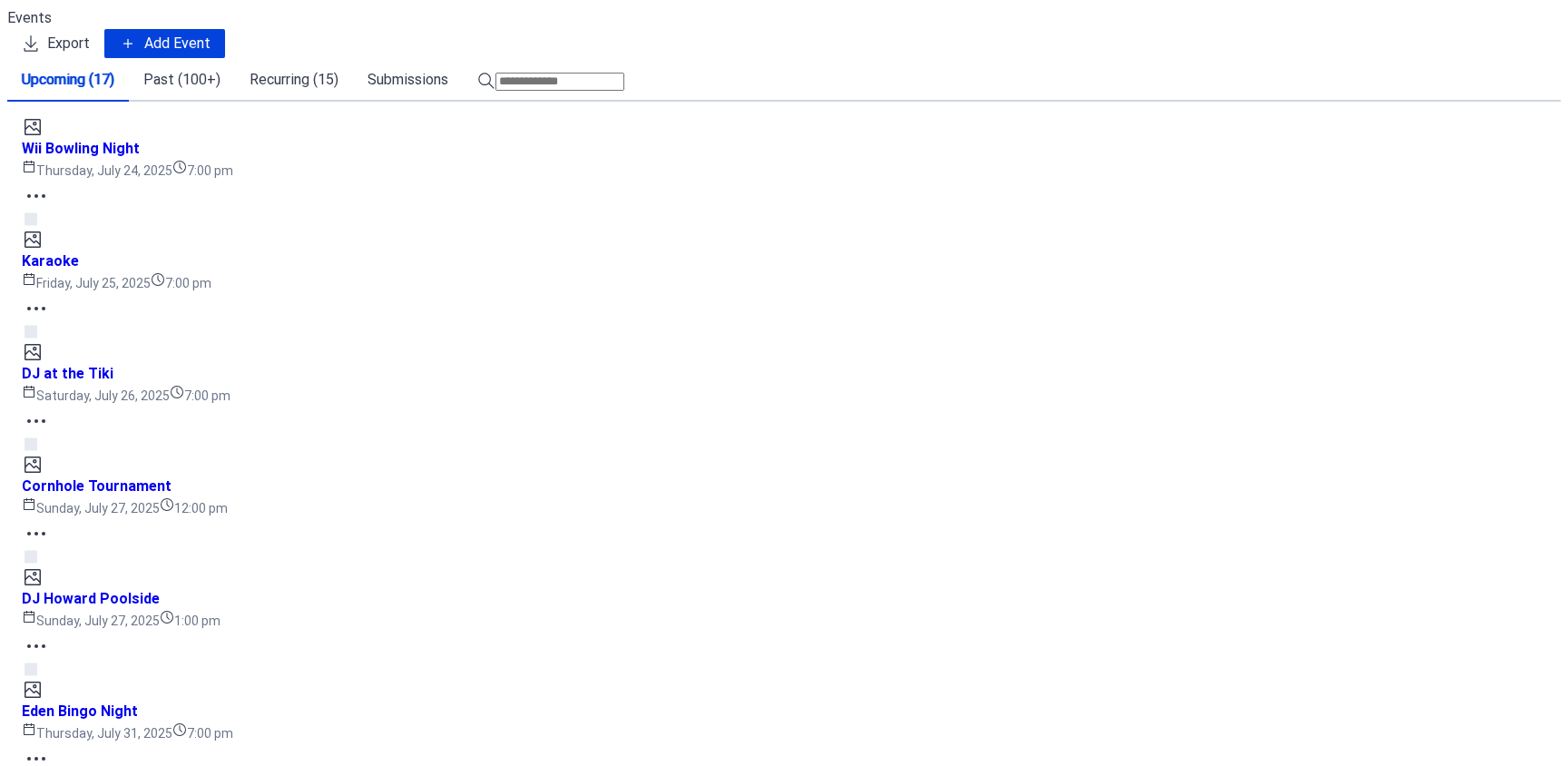 scroll, scrollTop: 0, scrollLeft: 0, axis: both 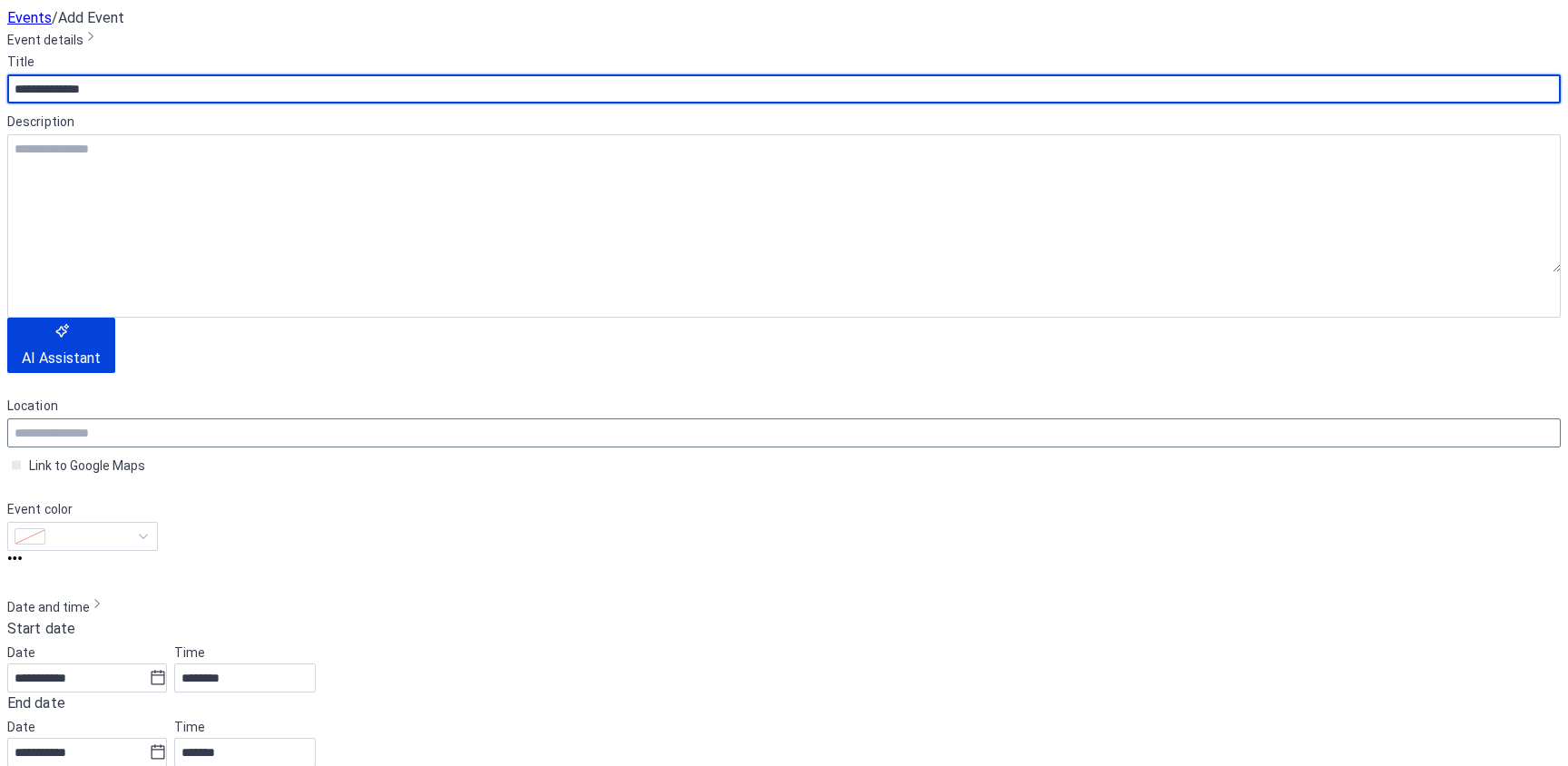 type on "**********" 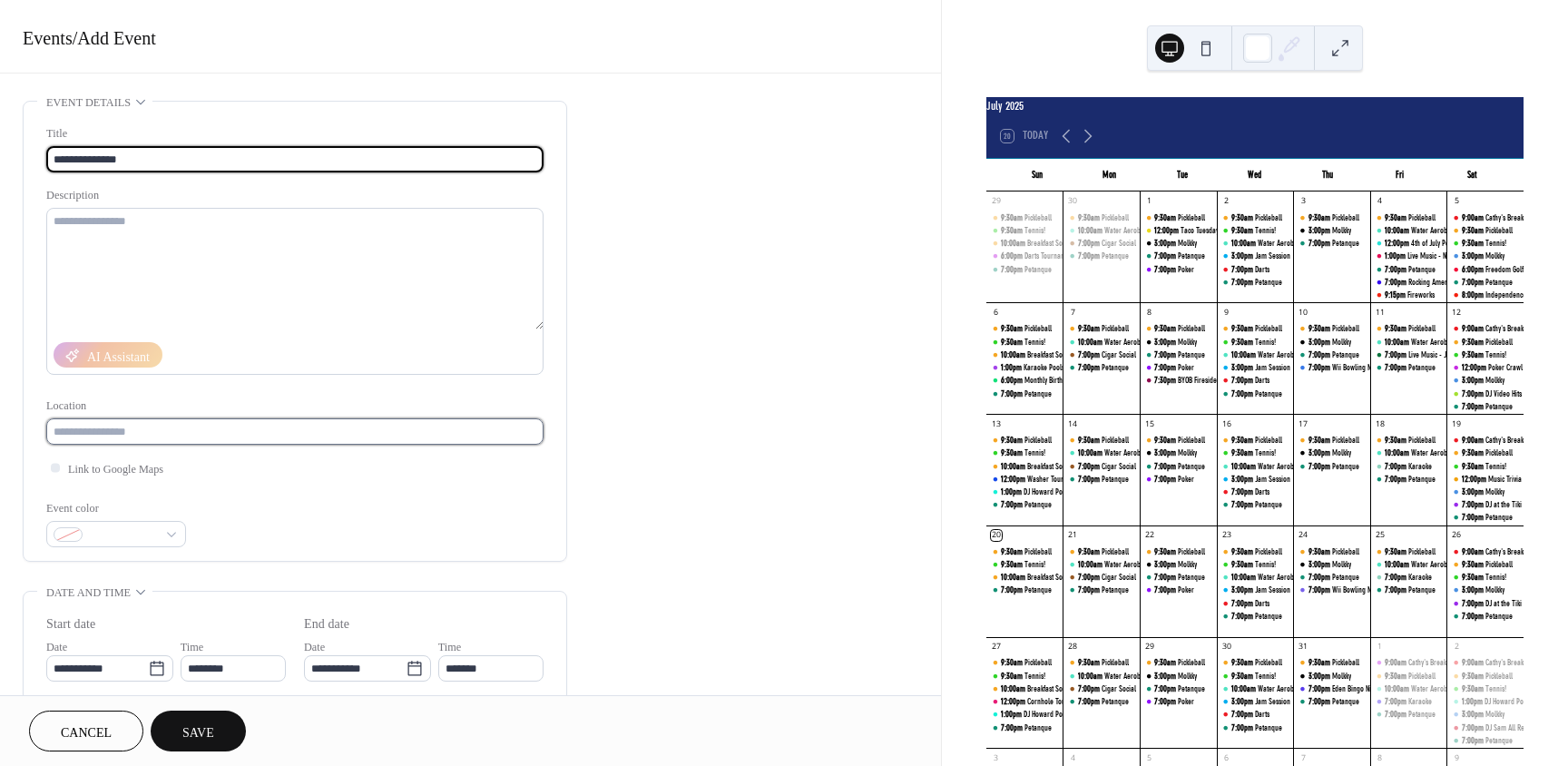 click at bounding box center [295, 431] 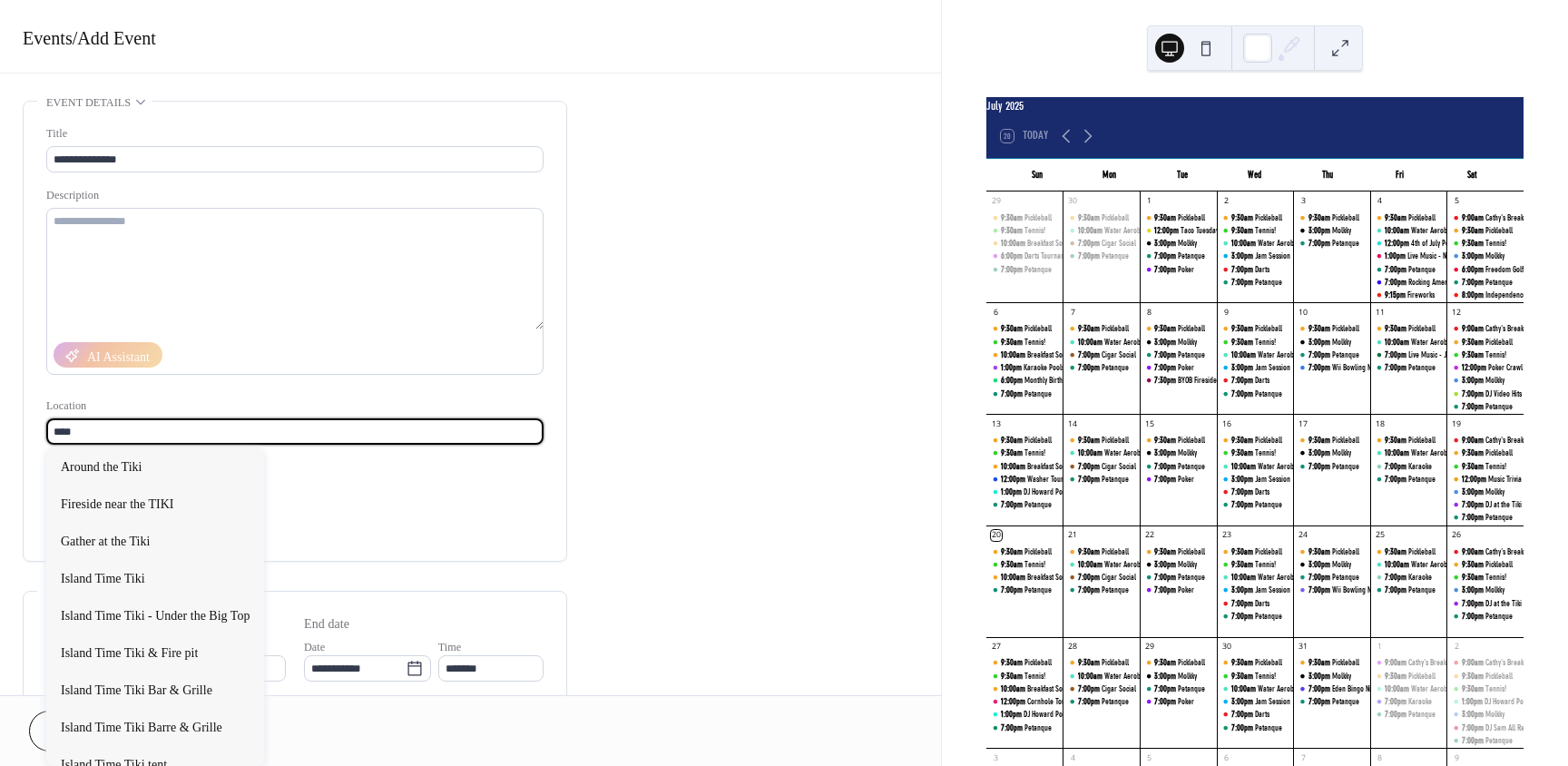 type on "****" 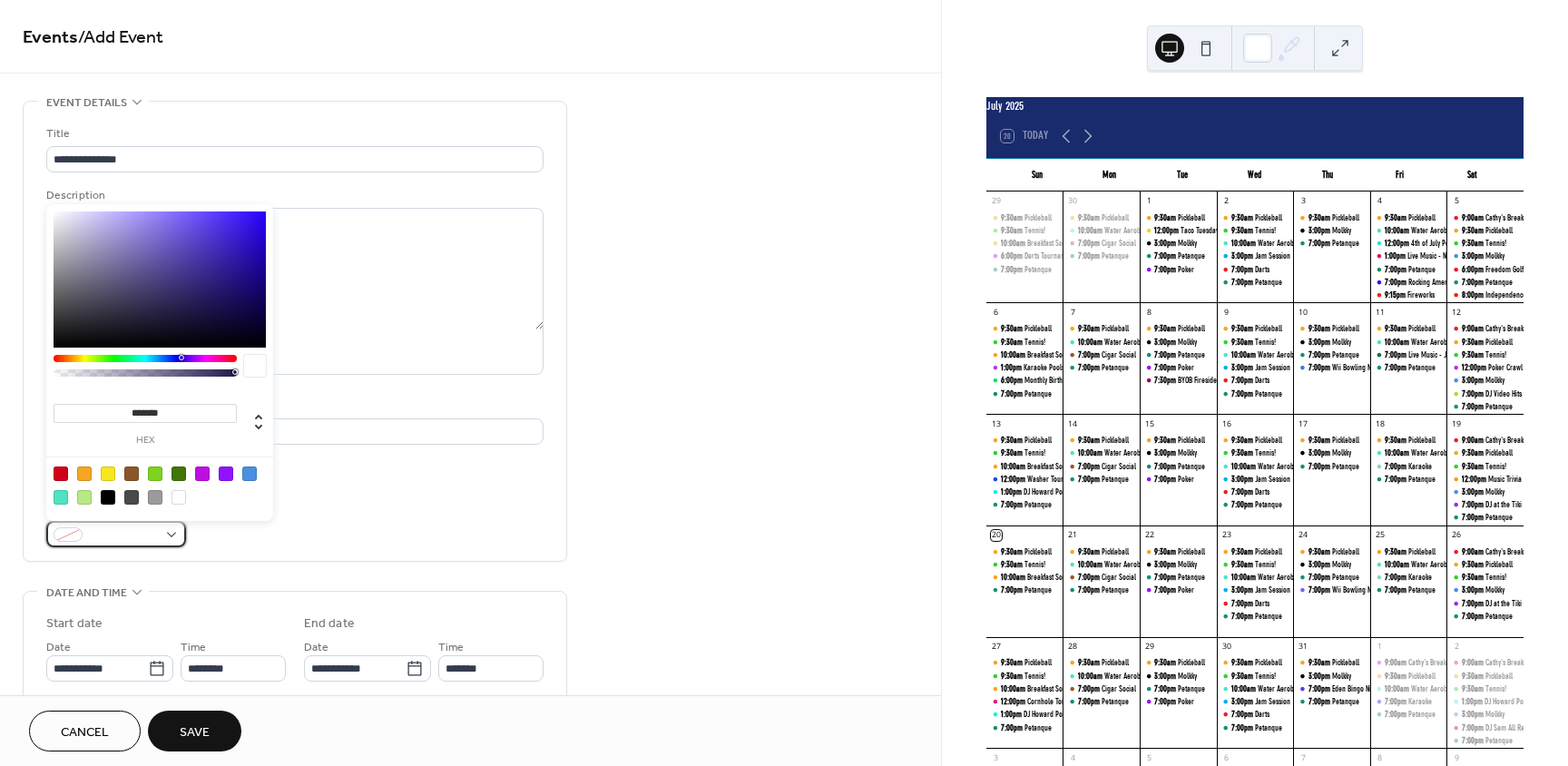 click at bounding box center (116, 534) 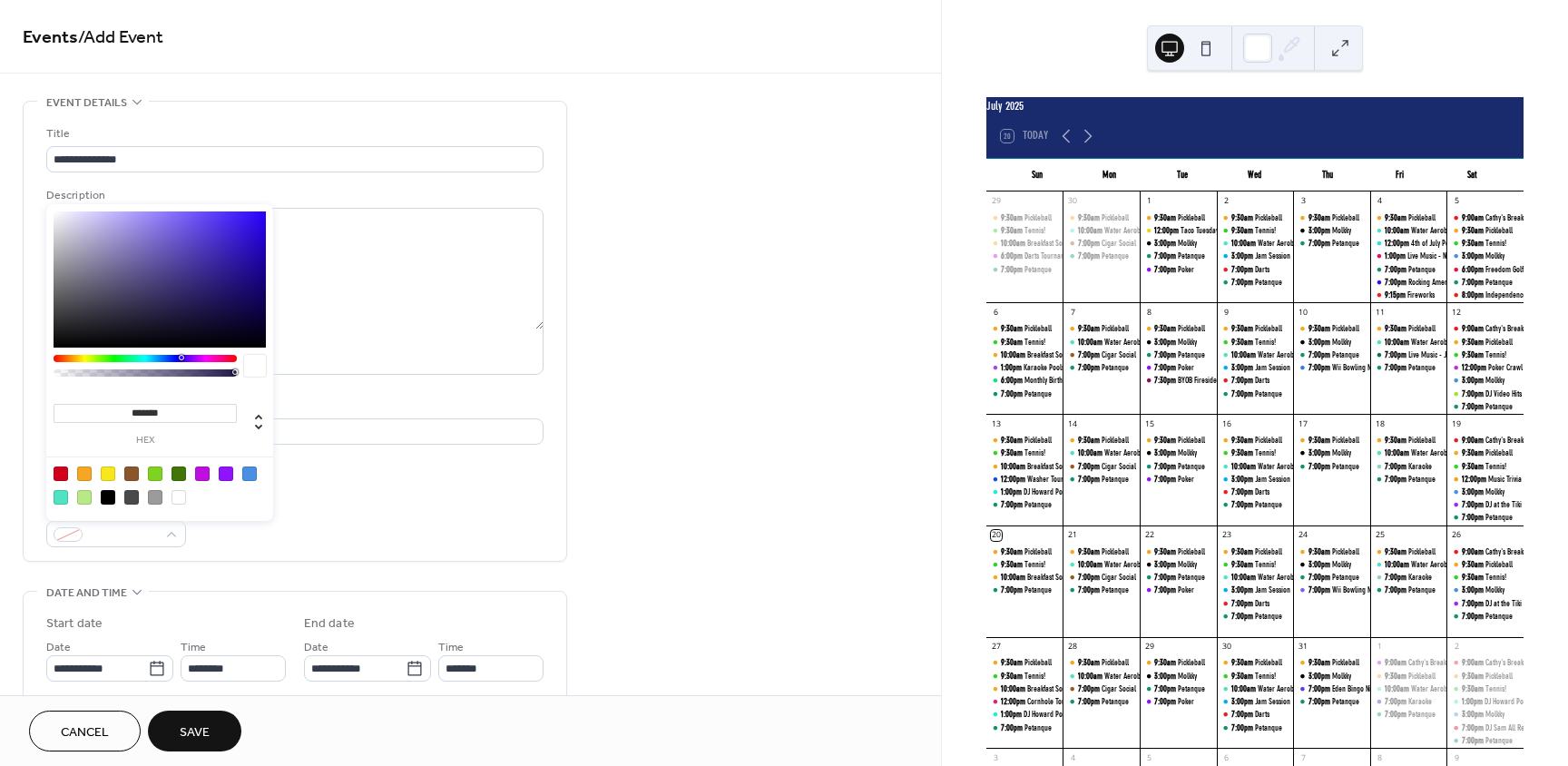 click at bounding box center (179, 474) 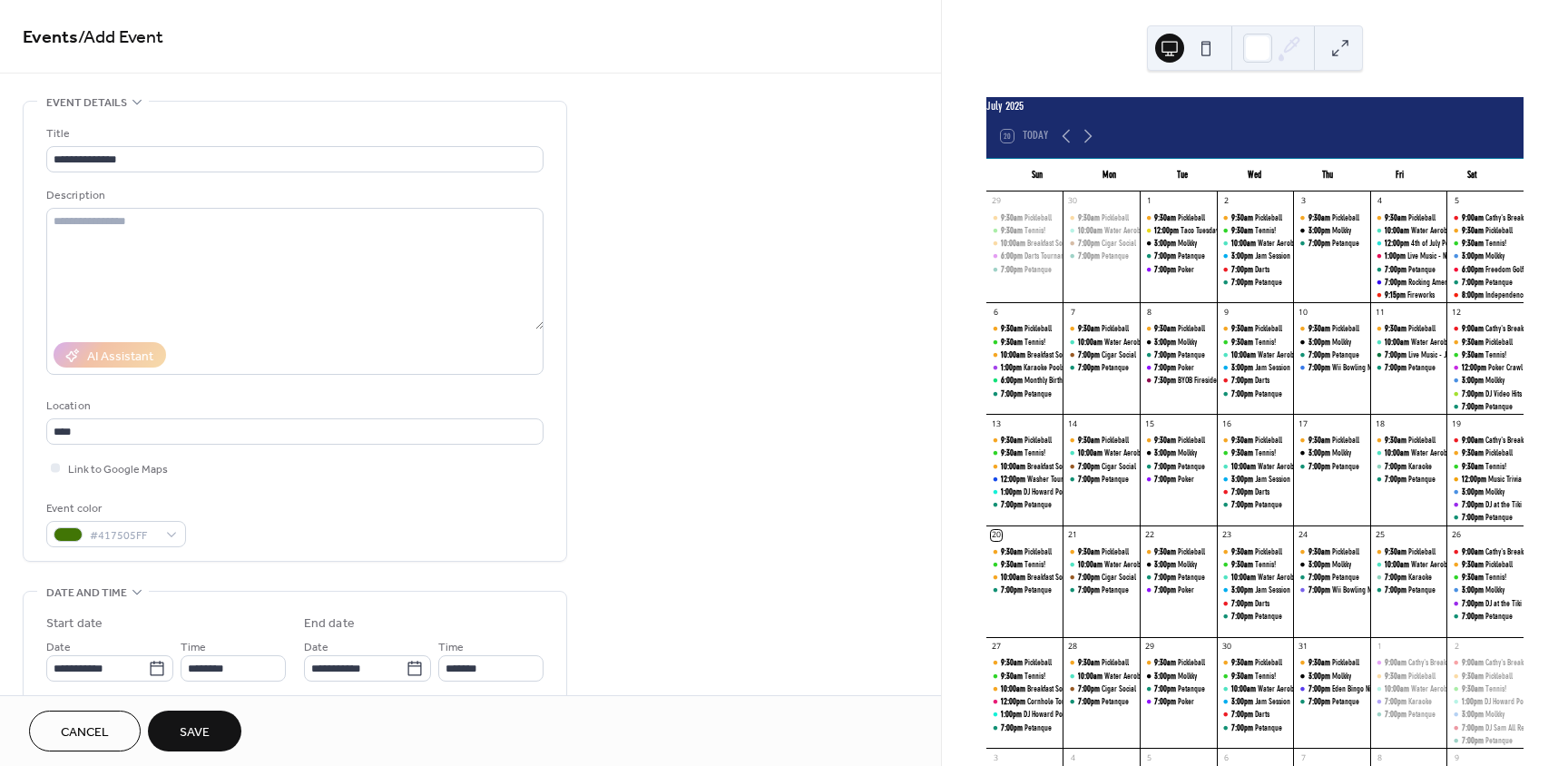 click on "**********" at bounding box center (295, 336) 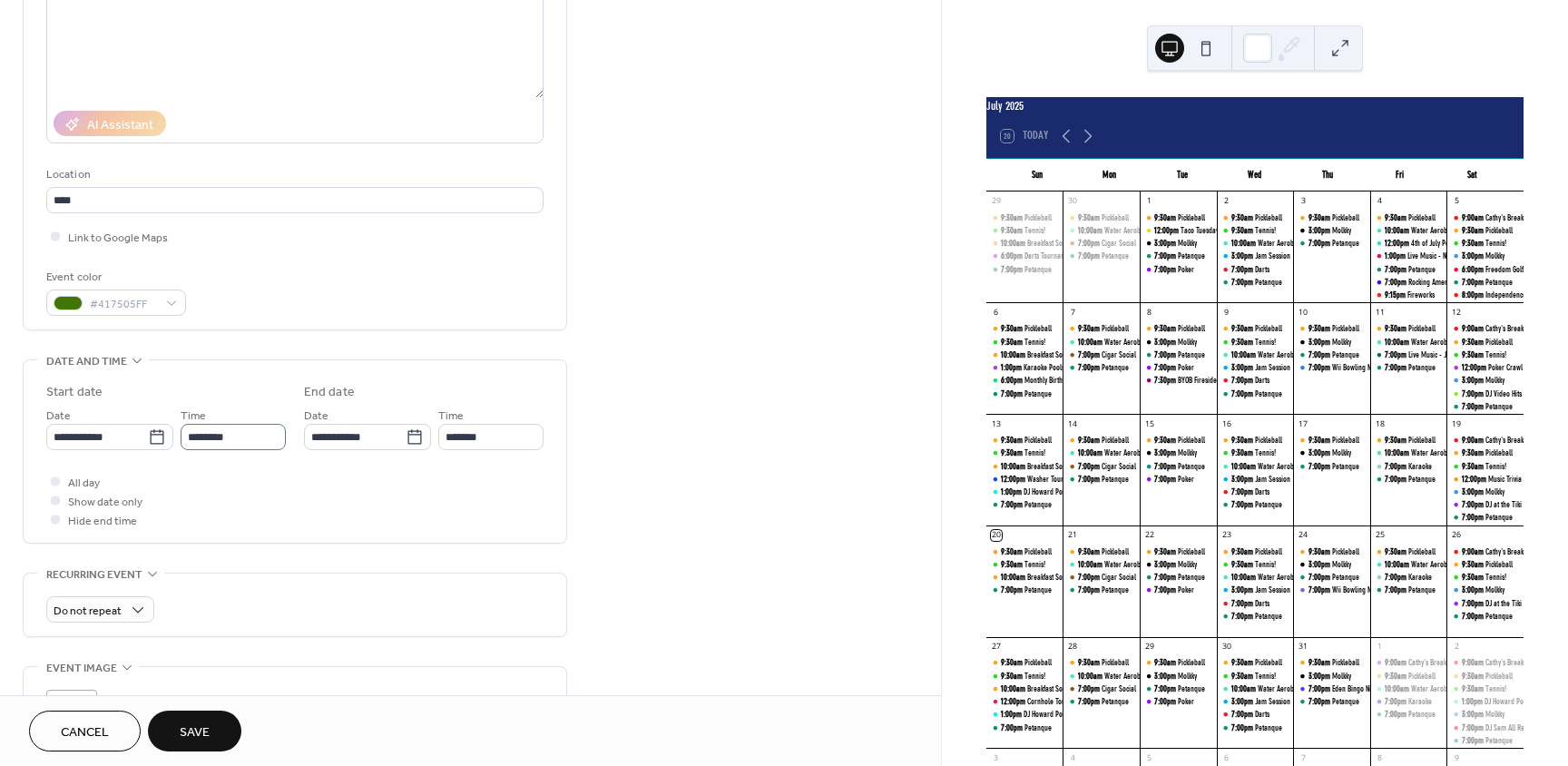 scroll, scrollTop: 272, scrollLeft: 0, axis: vertical 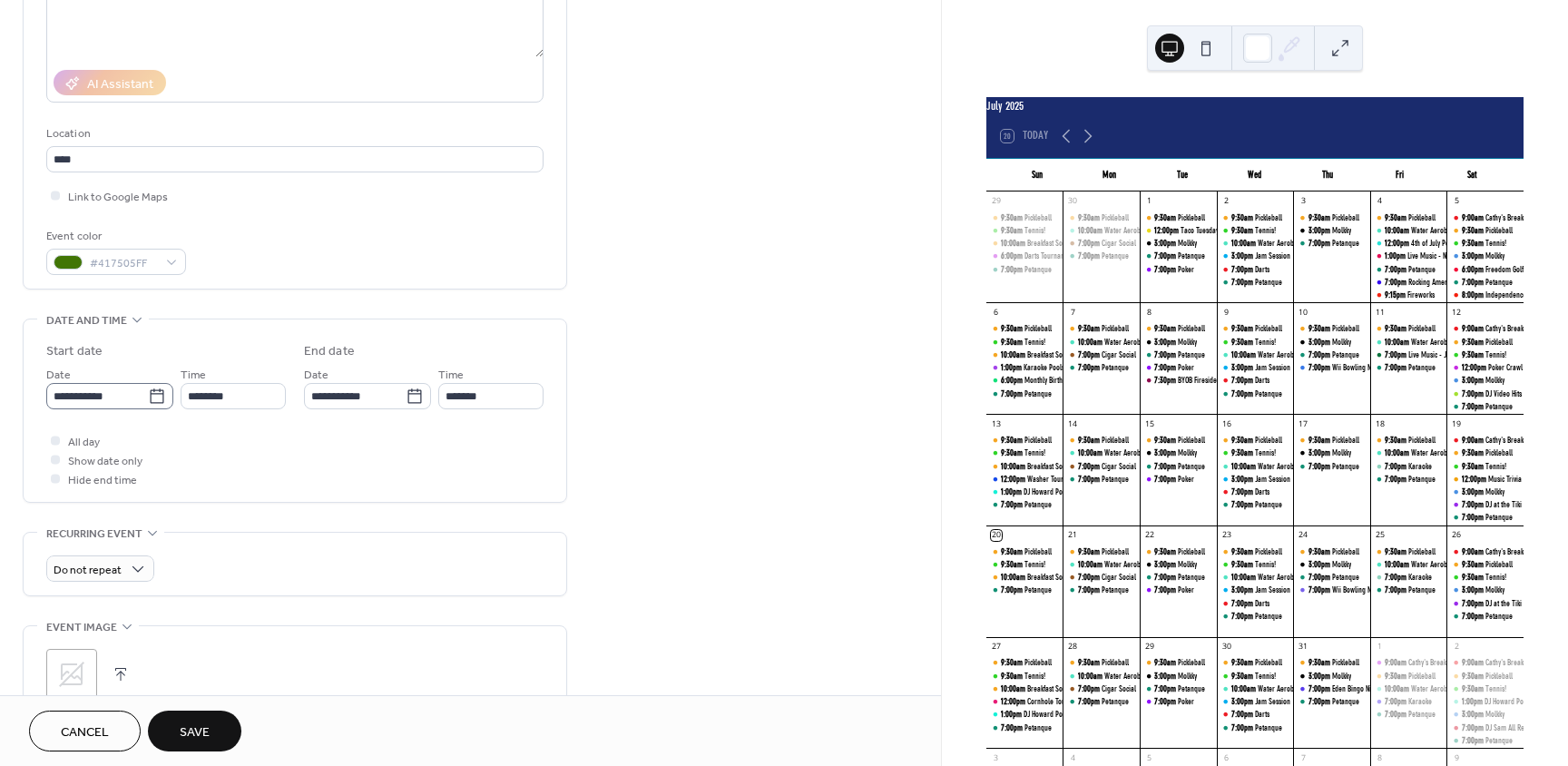 click 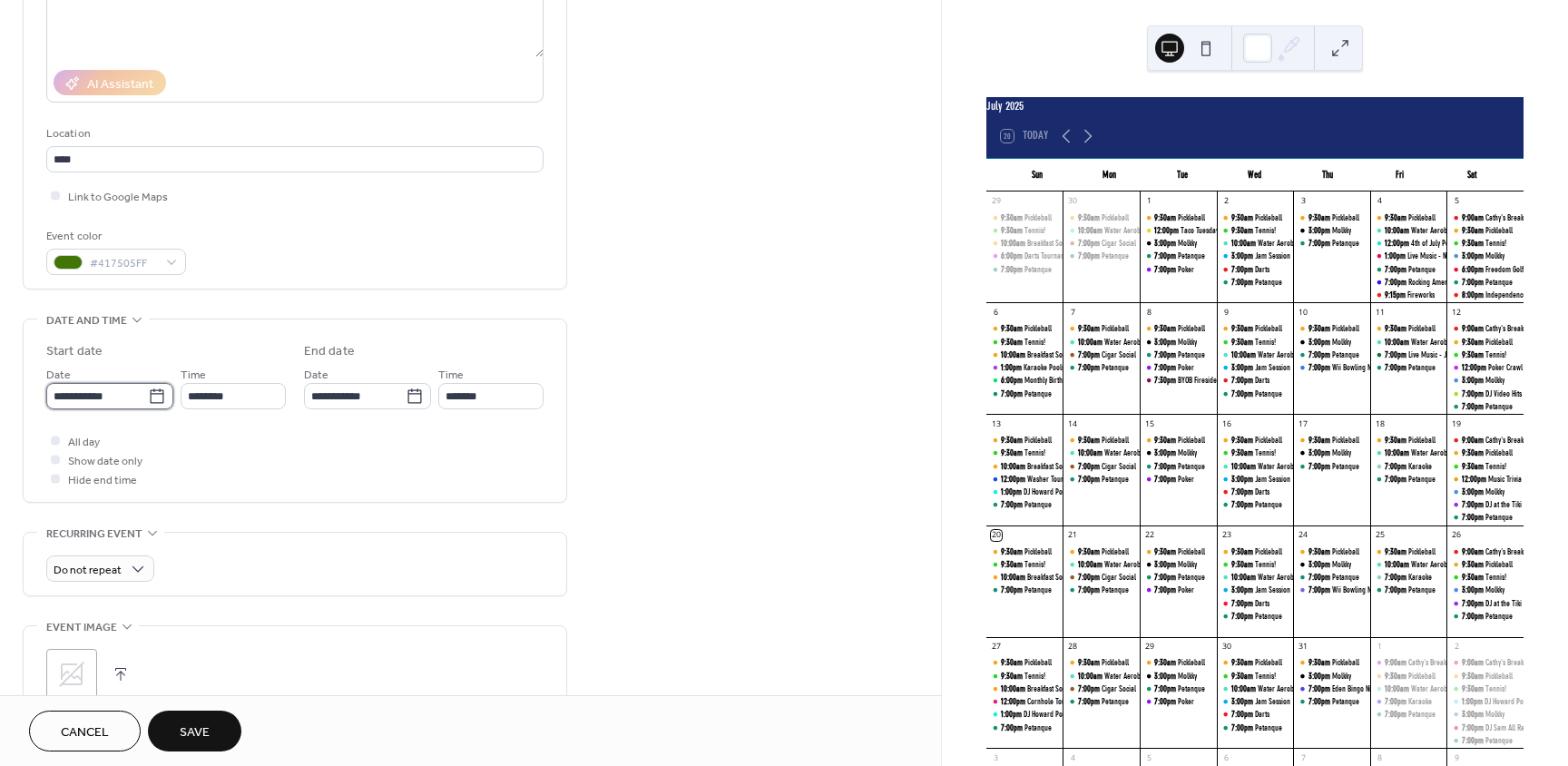 click on "**********" at bounding box center (97, 396) 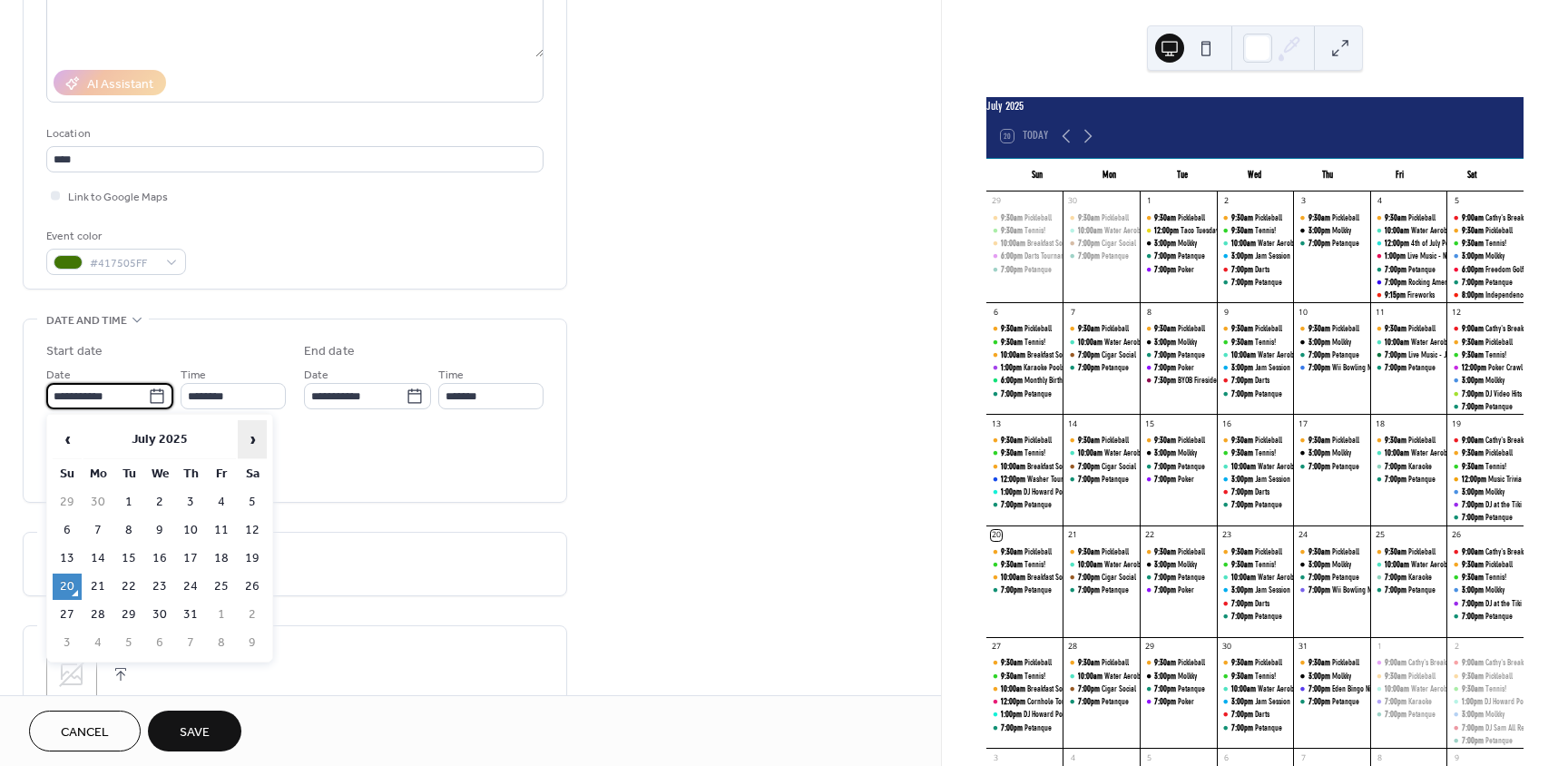 click on "›" at bounding box center [252, 439] 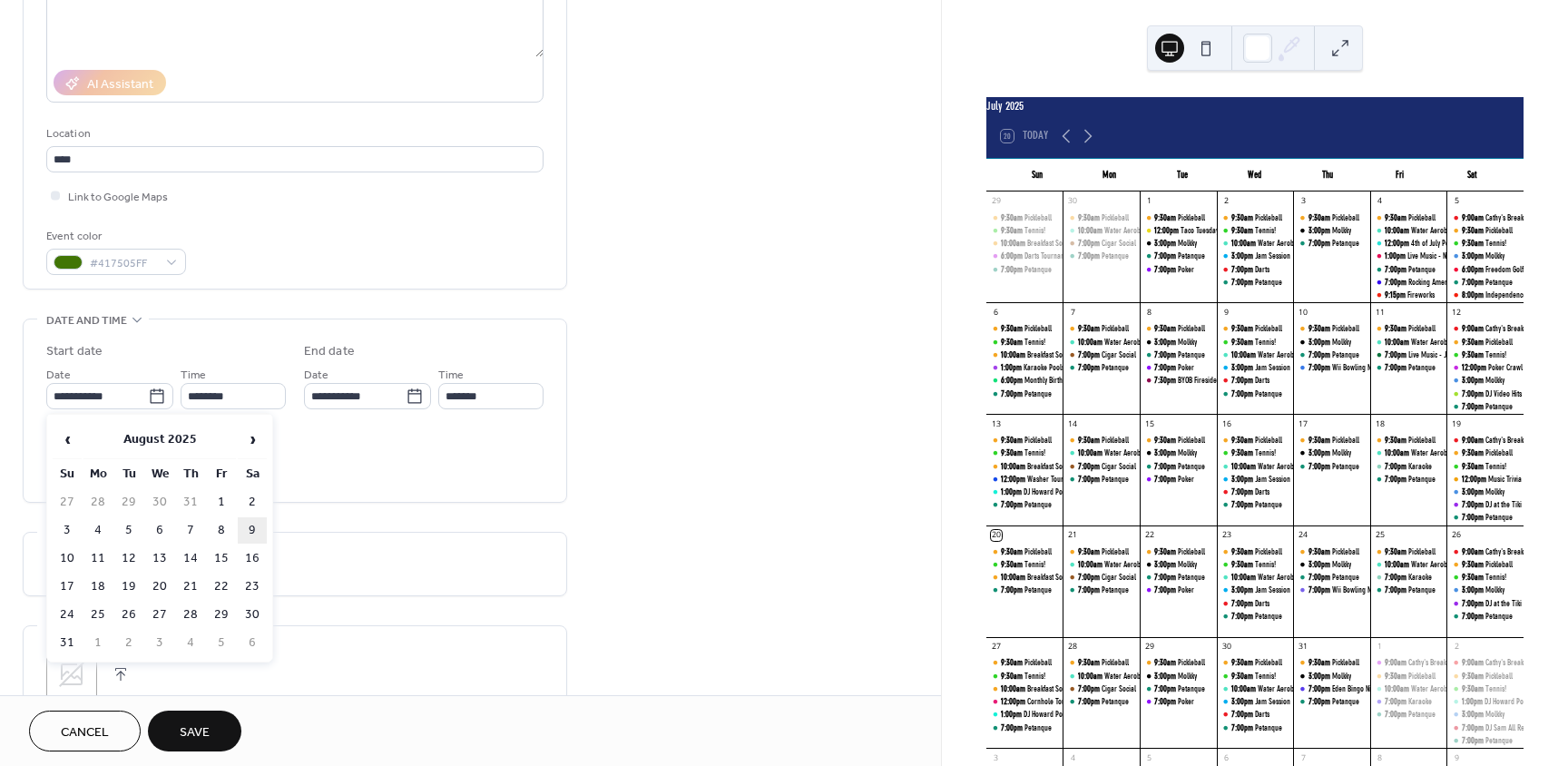 click on "9" at bounding box center [252, 530] 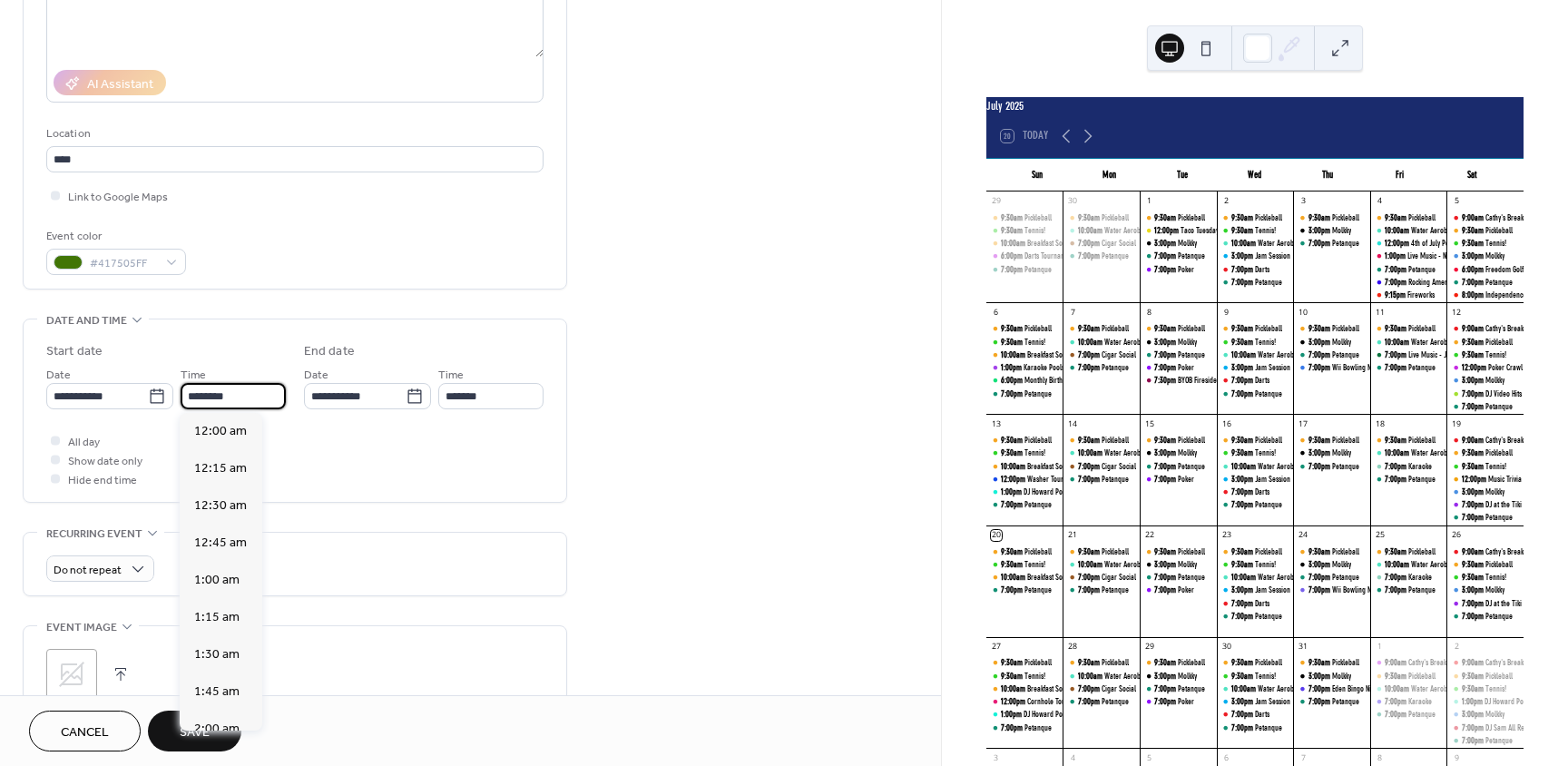 click on "********" at bounding box center (233, 396) 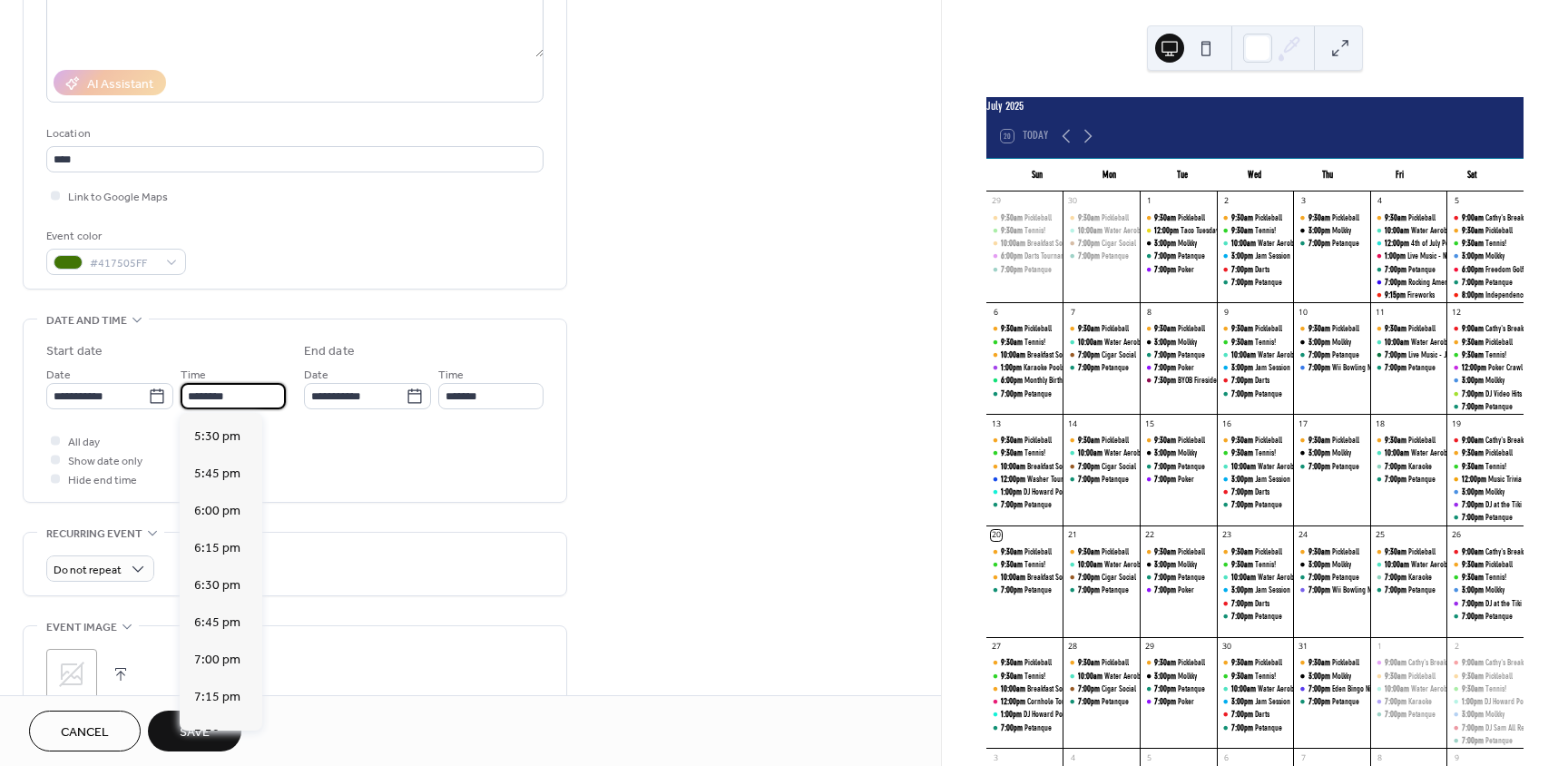 scroll, scrollTop: 2603, scrollLeft: 0, axis: vertical 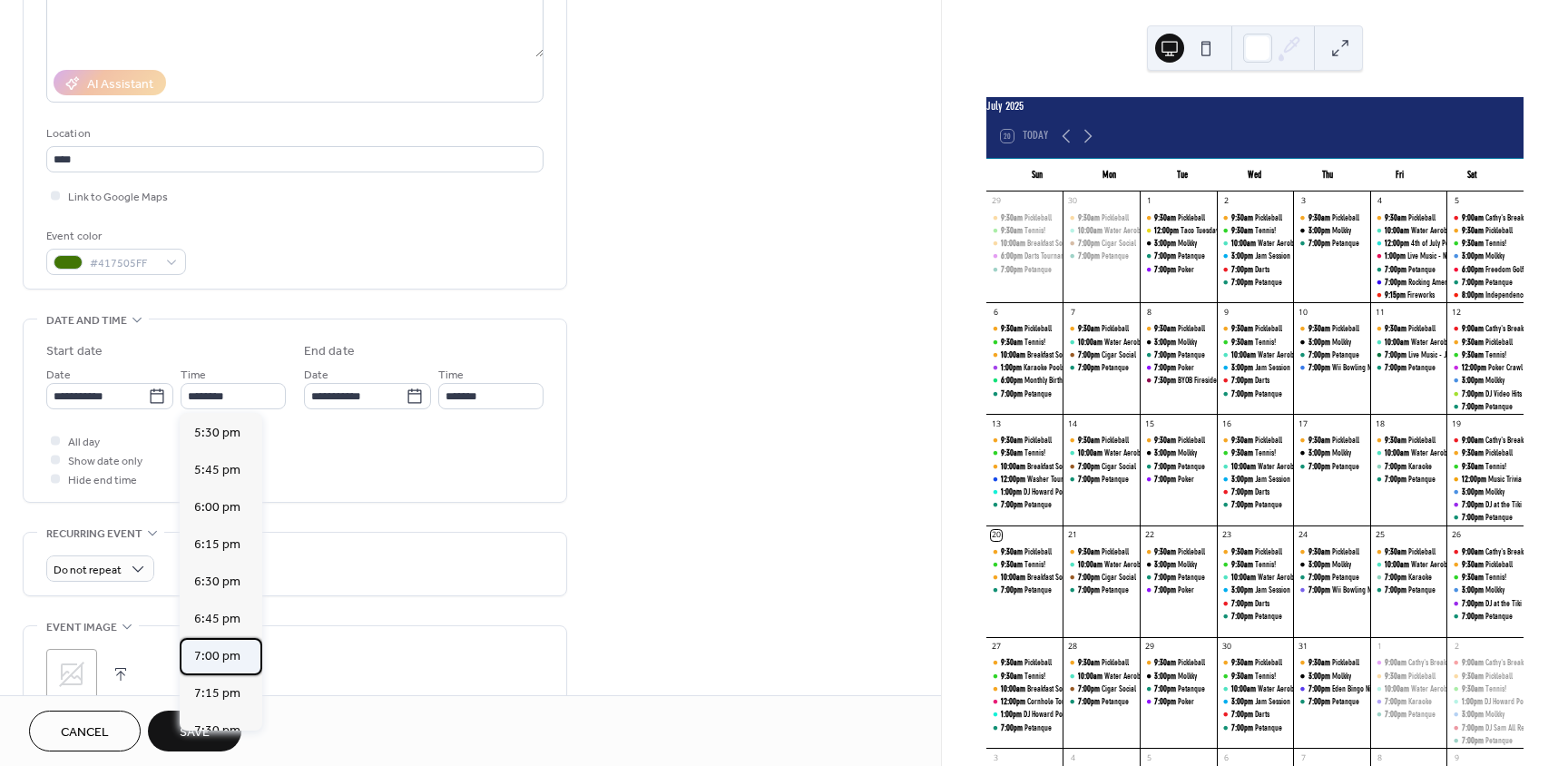 click on "7:00 pm" at bounding box center (217, 656) 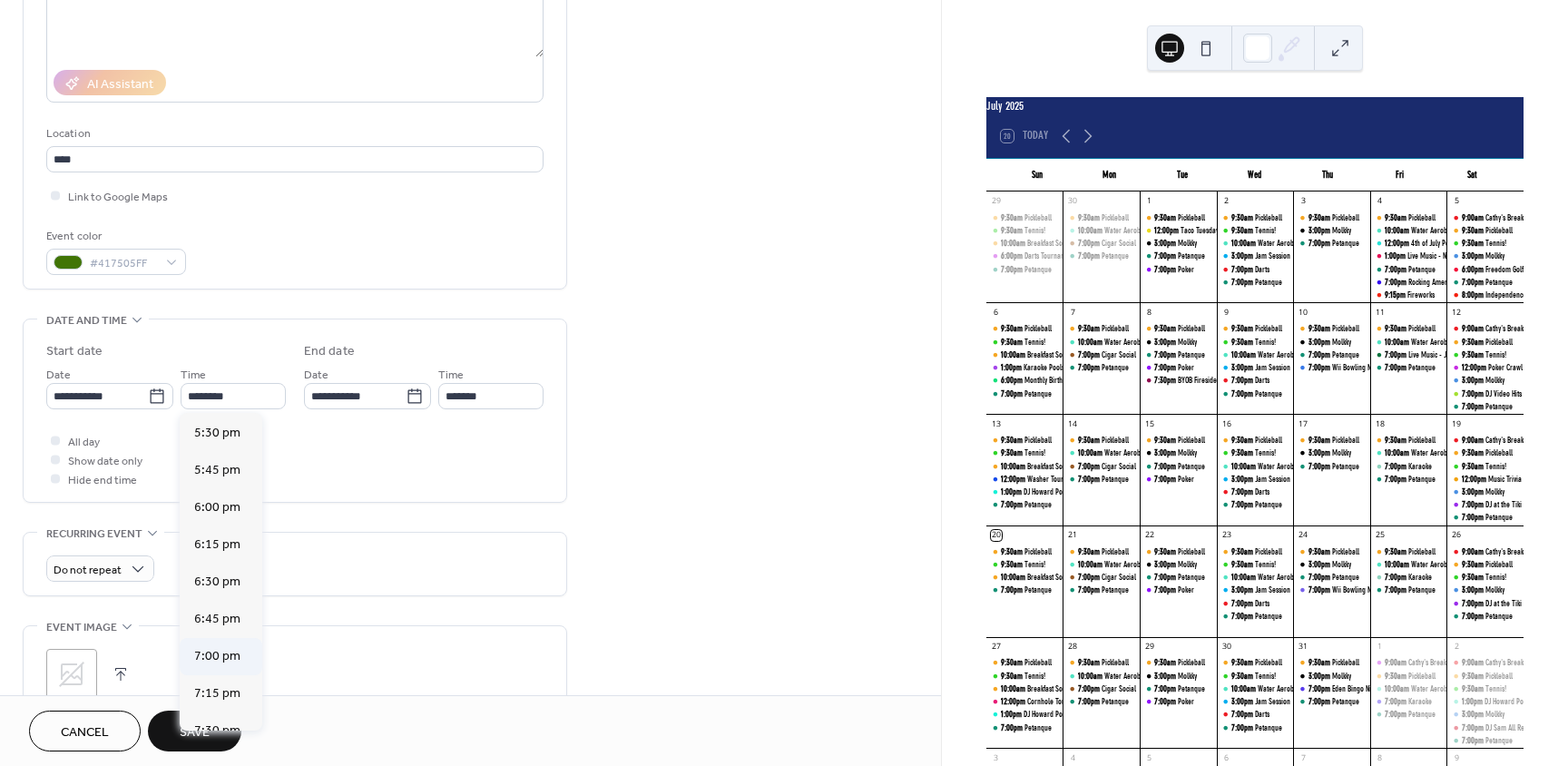 type on "*******" 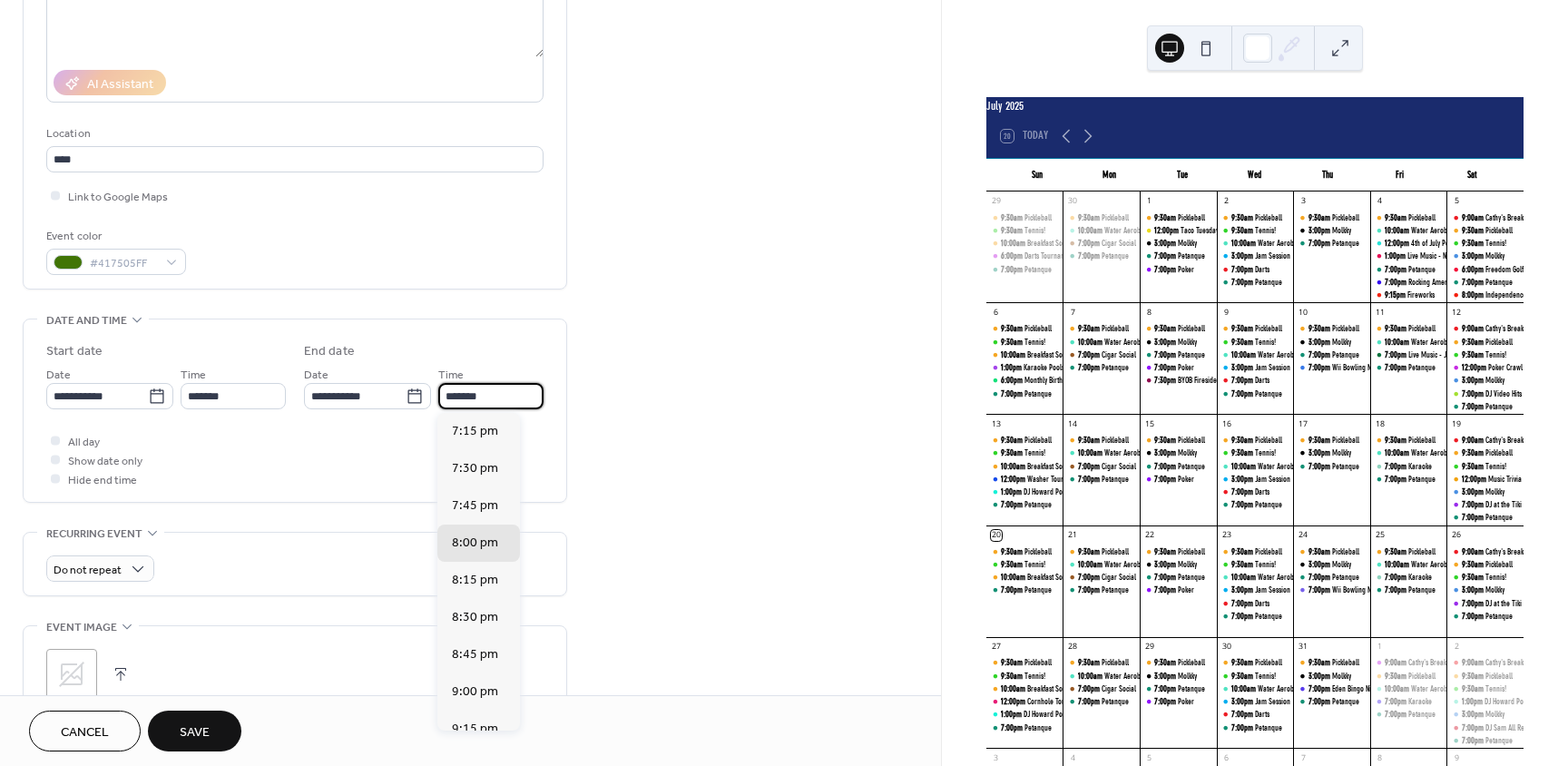click on "*******" at bounding box center (491, 396) 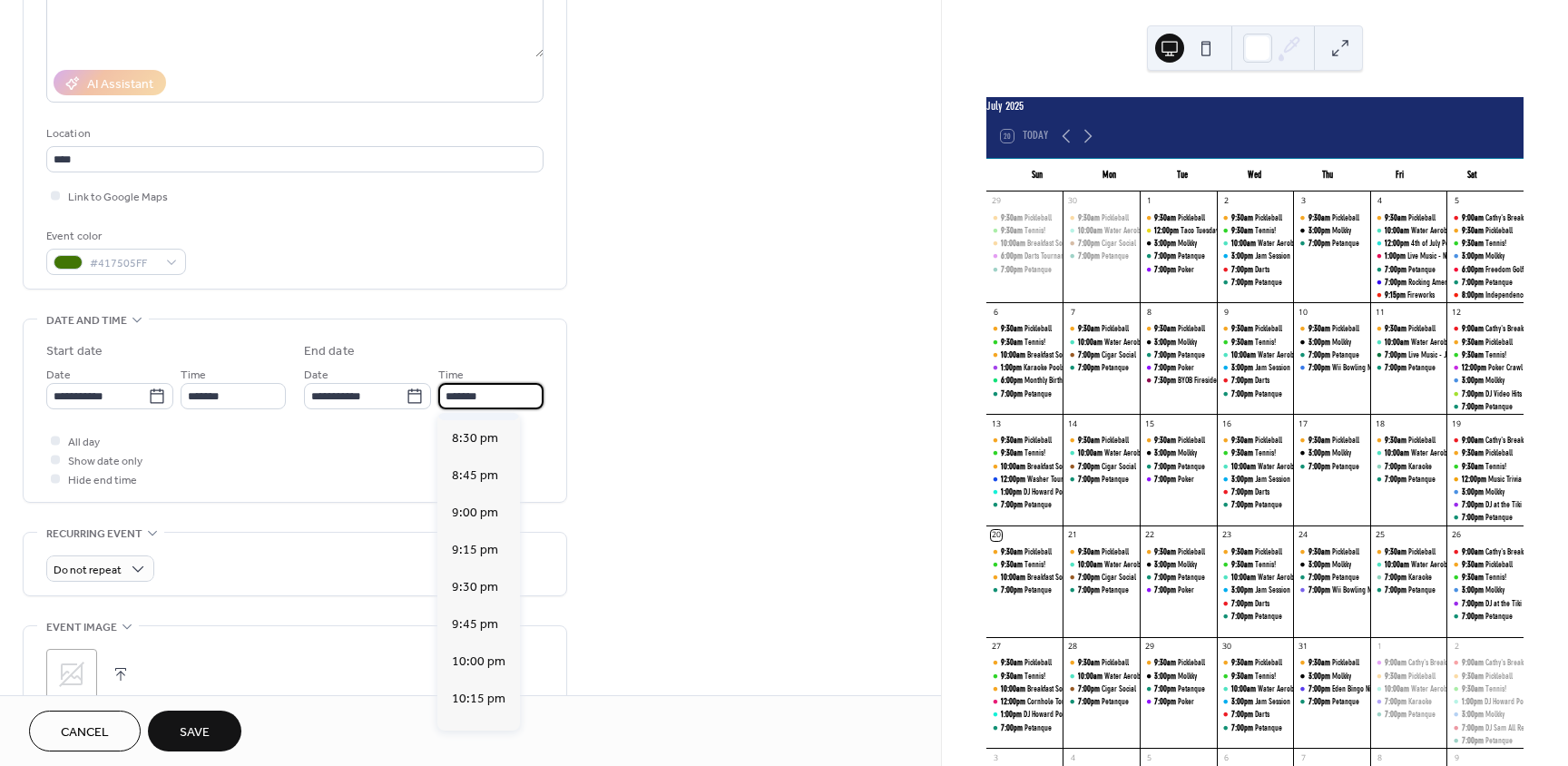 scroll, scrollTop: 182, scrollLeft: 0, axis: vertical 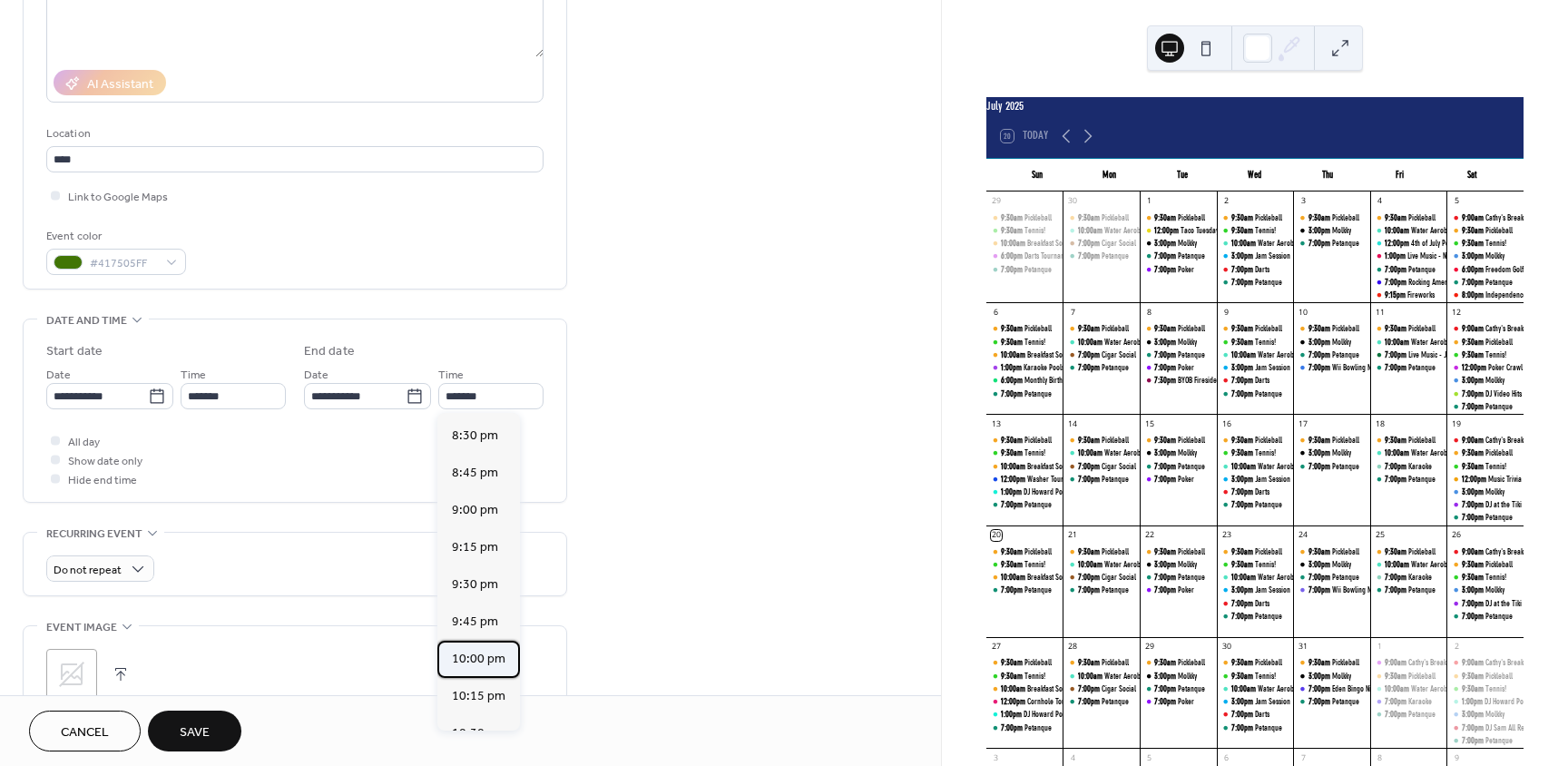 click on "10:00 pm" at bounding box center (478, 659) 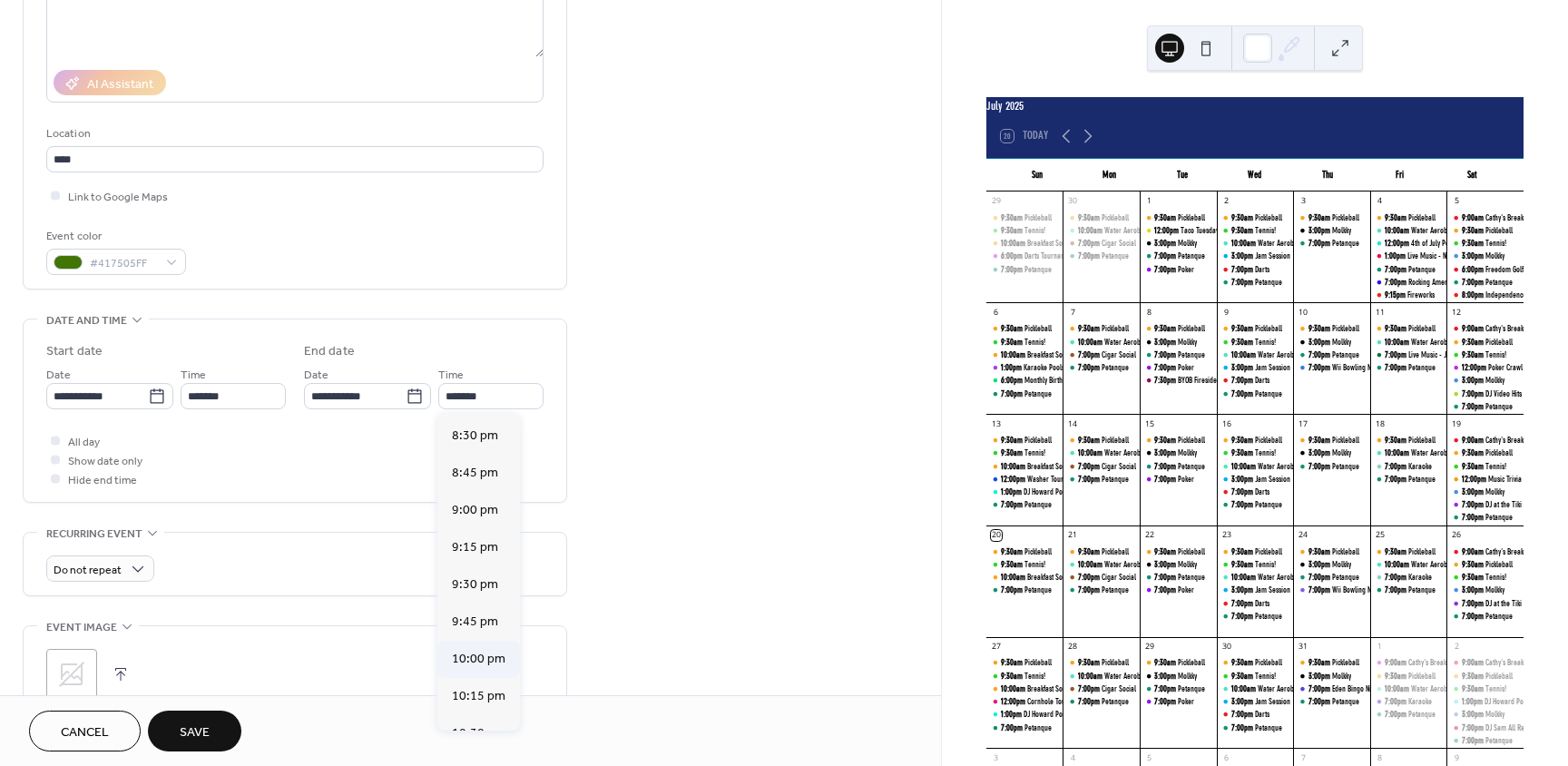 type on "********" 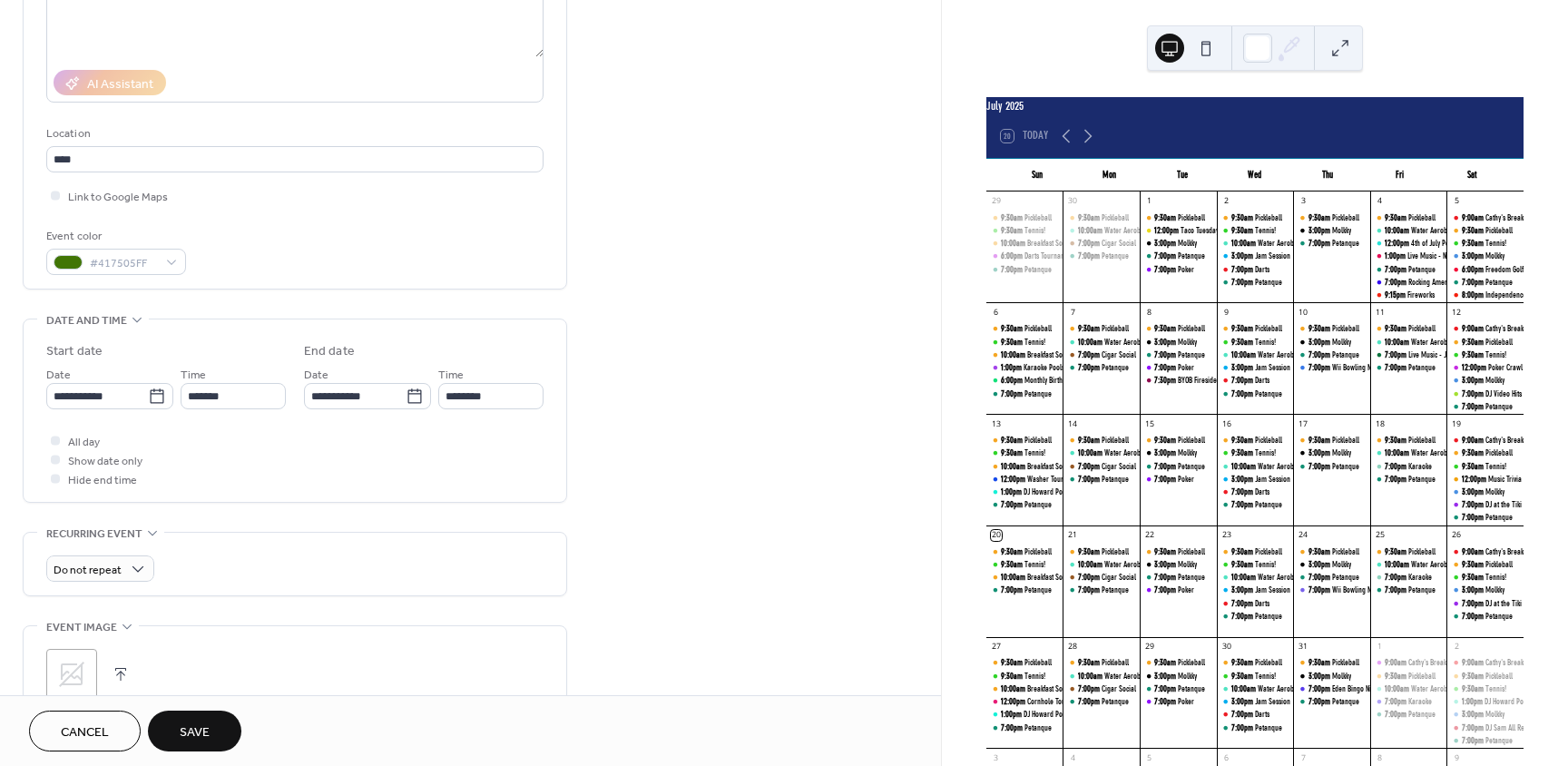 click on "Save" at bounding box center [194, 732] 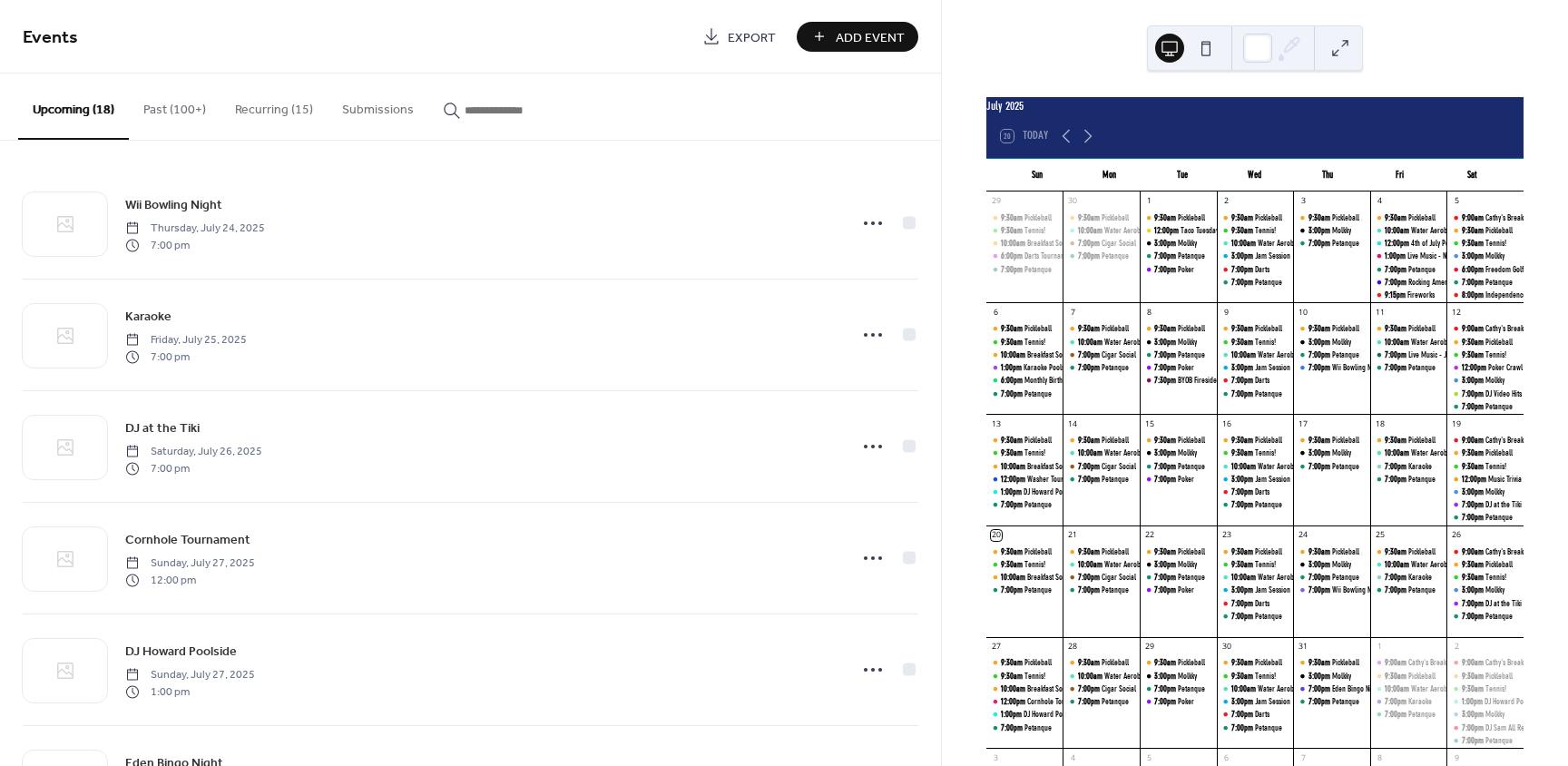 scroll, scrollTop: 0, scrollLeft: 0, axis: both 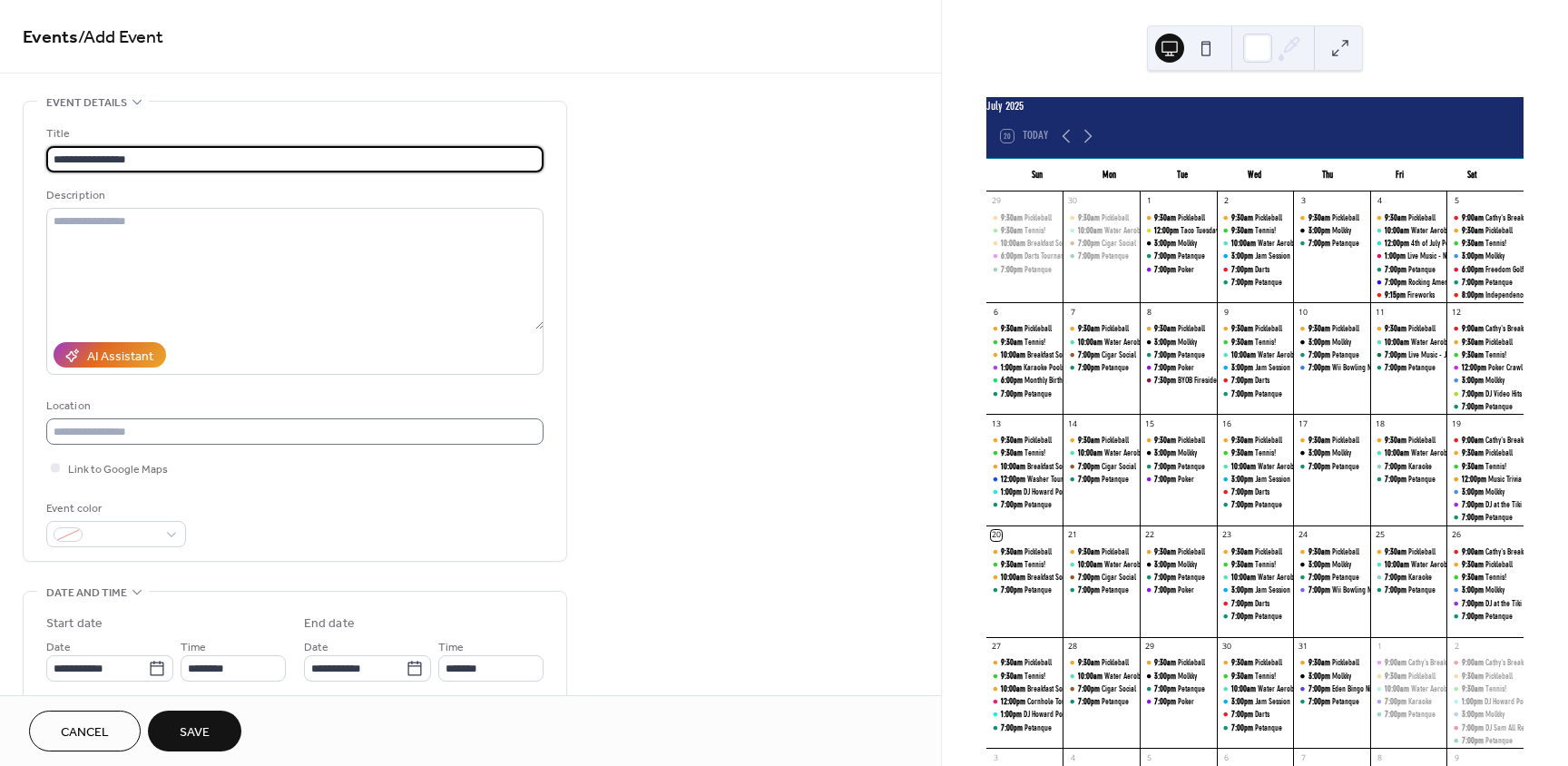 type on "**********" 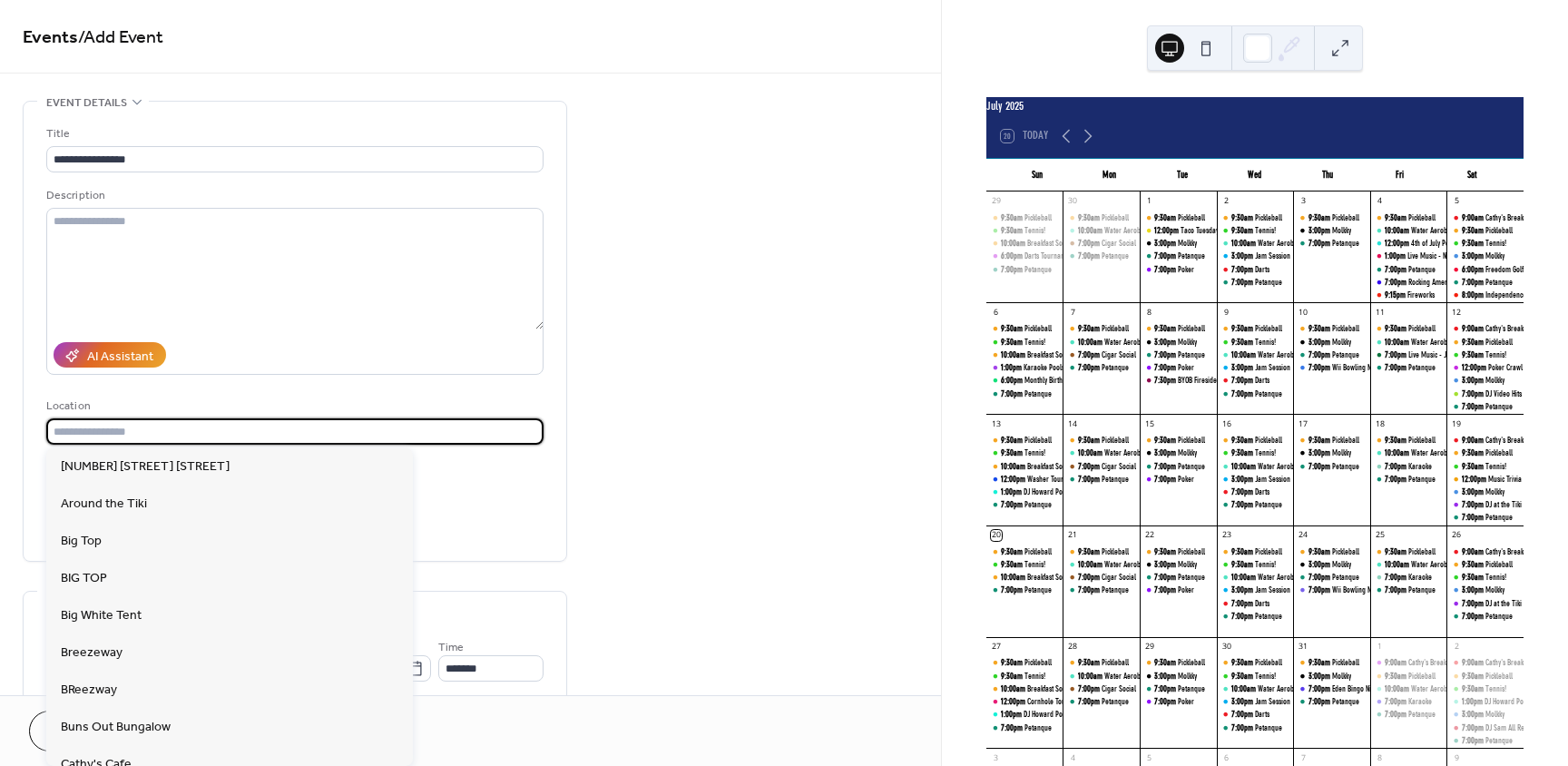 click at bounding box center [295, 431] 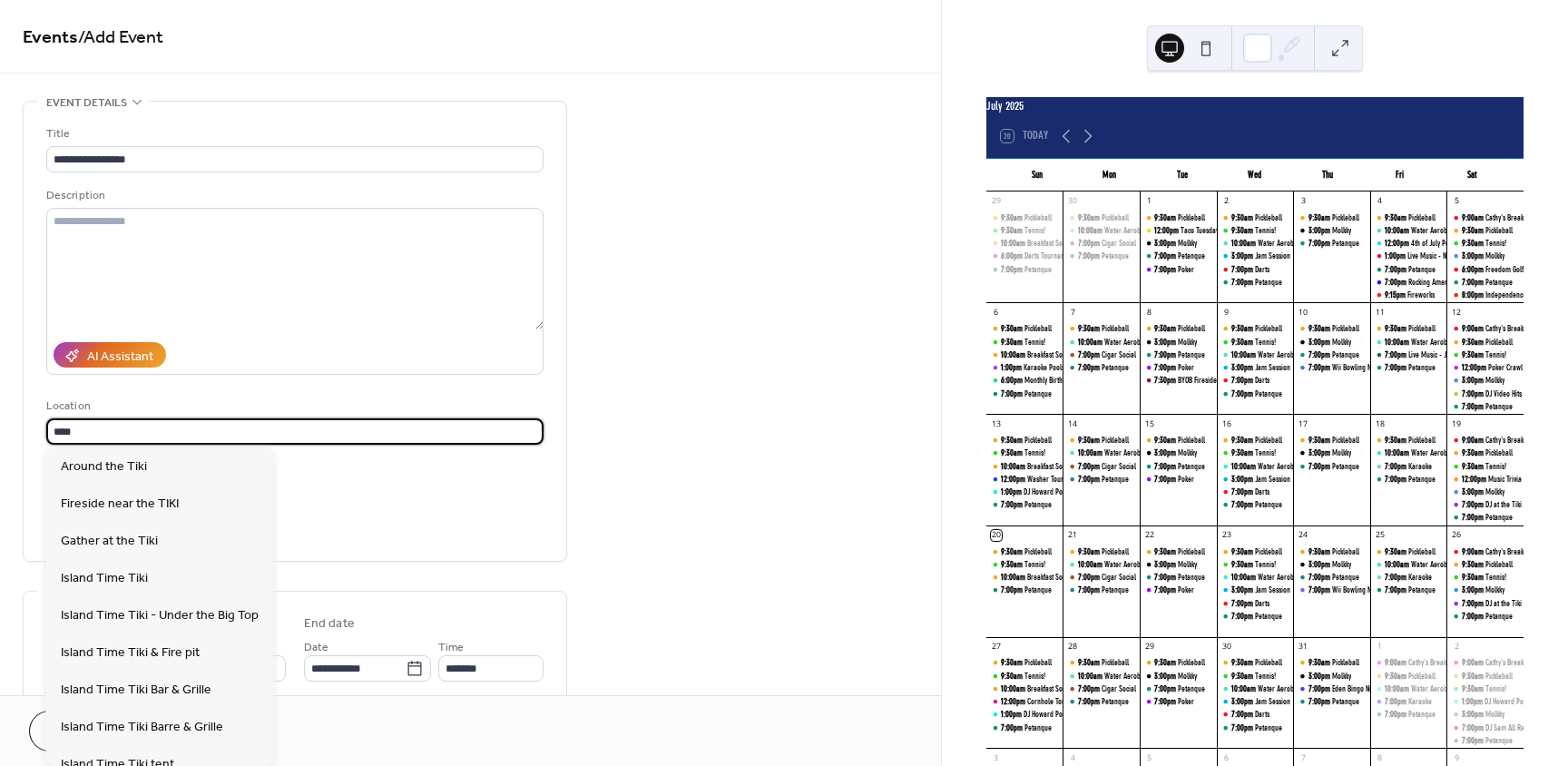 type on "****" 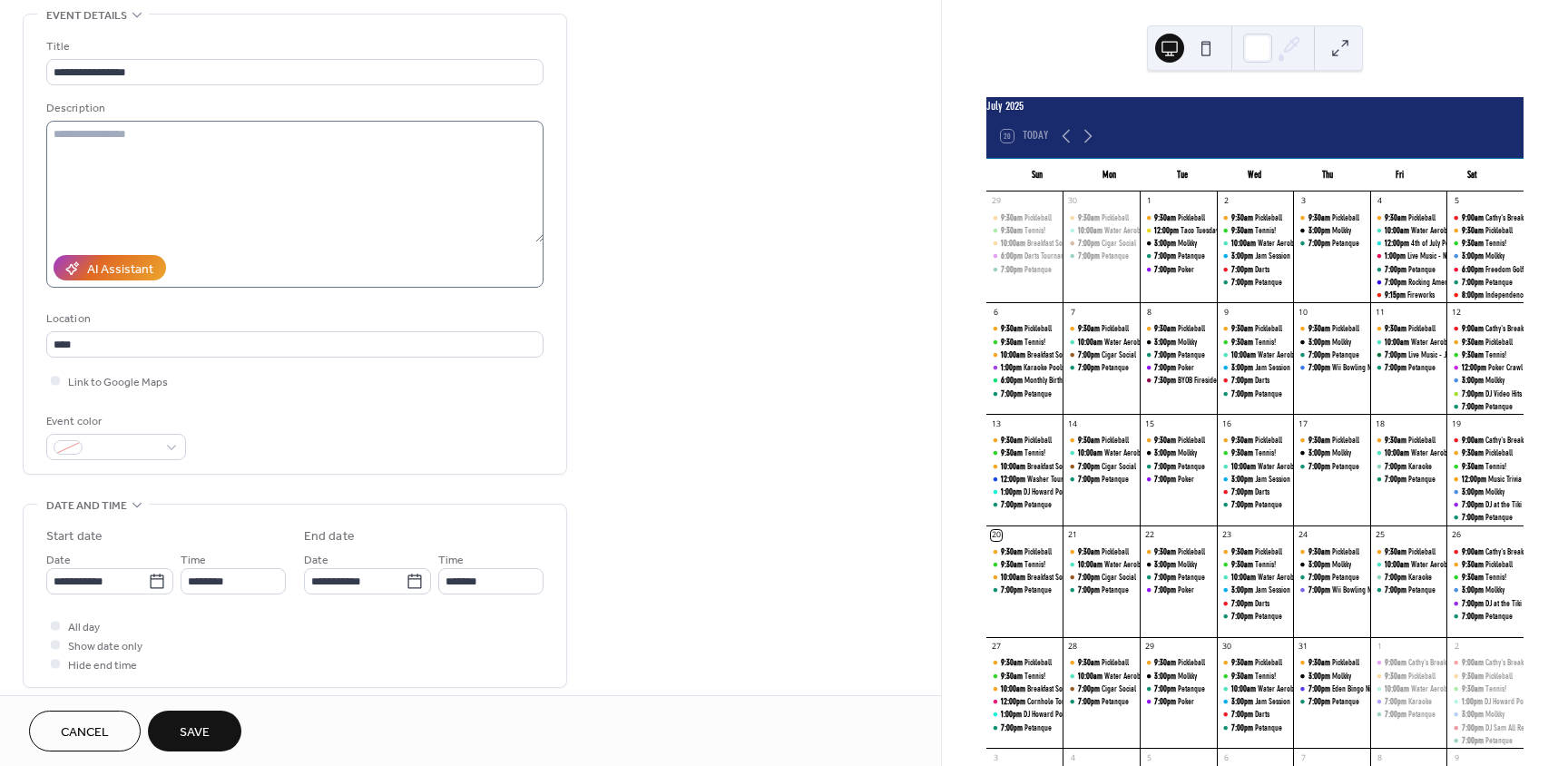 scroll, scrollTop: 91, scrollLeft: 0, axis: vertical 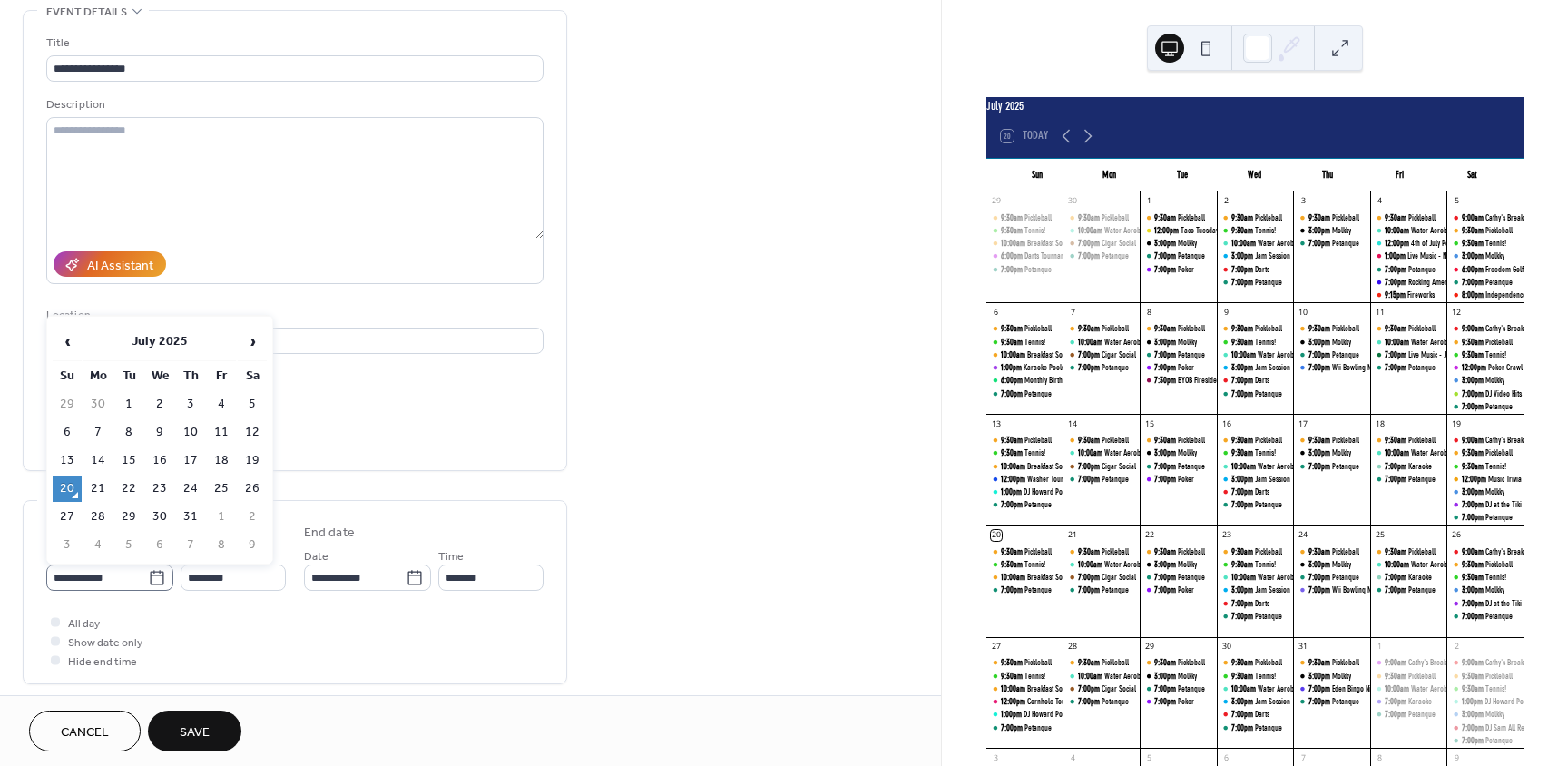 click 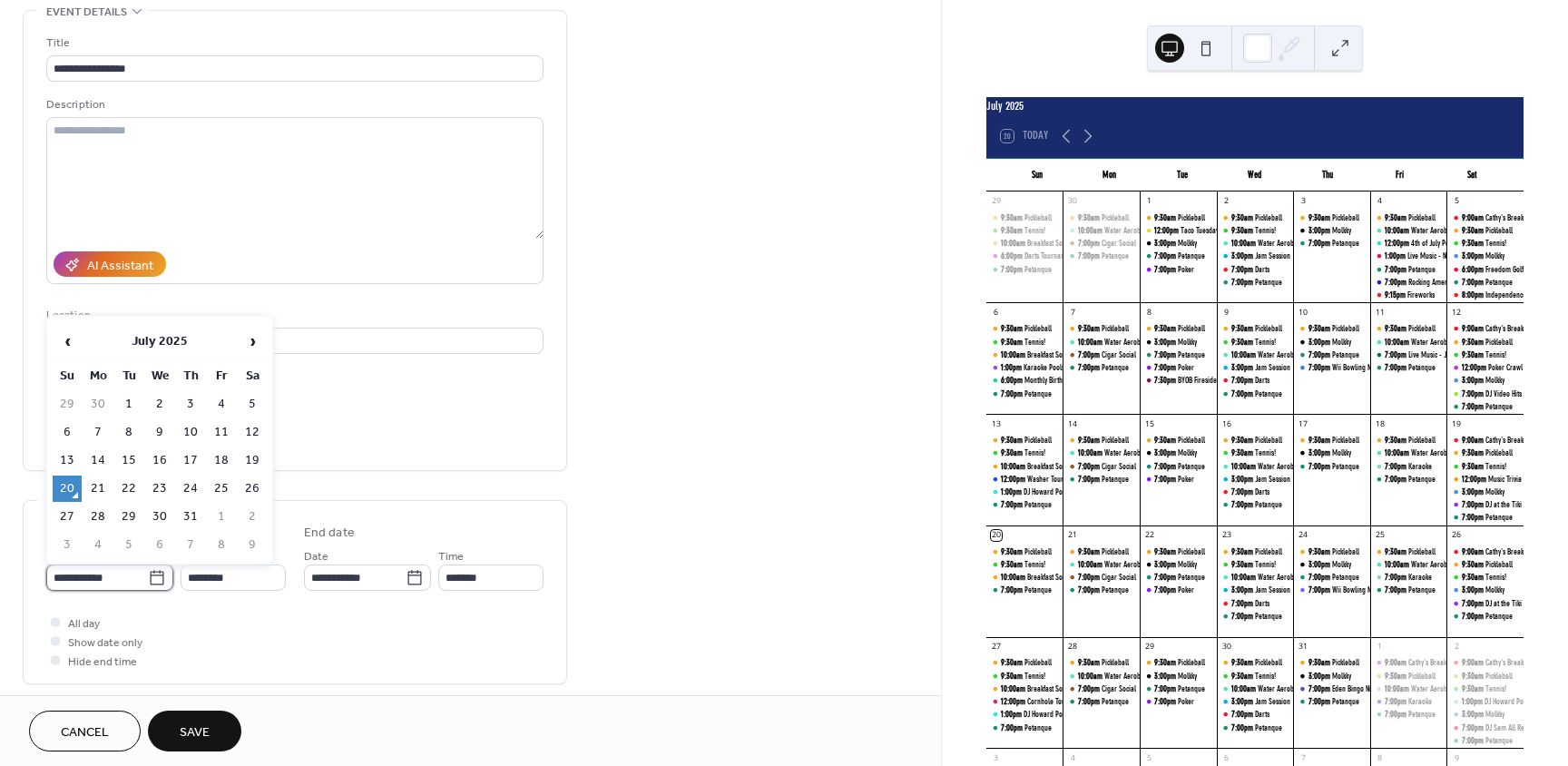 click on "**********" at bounding box center [97, 577] 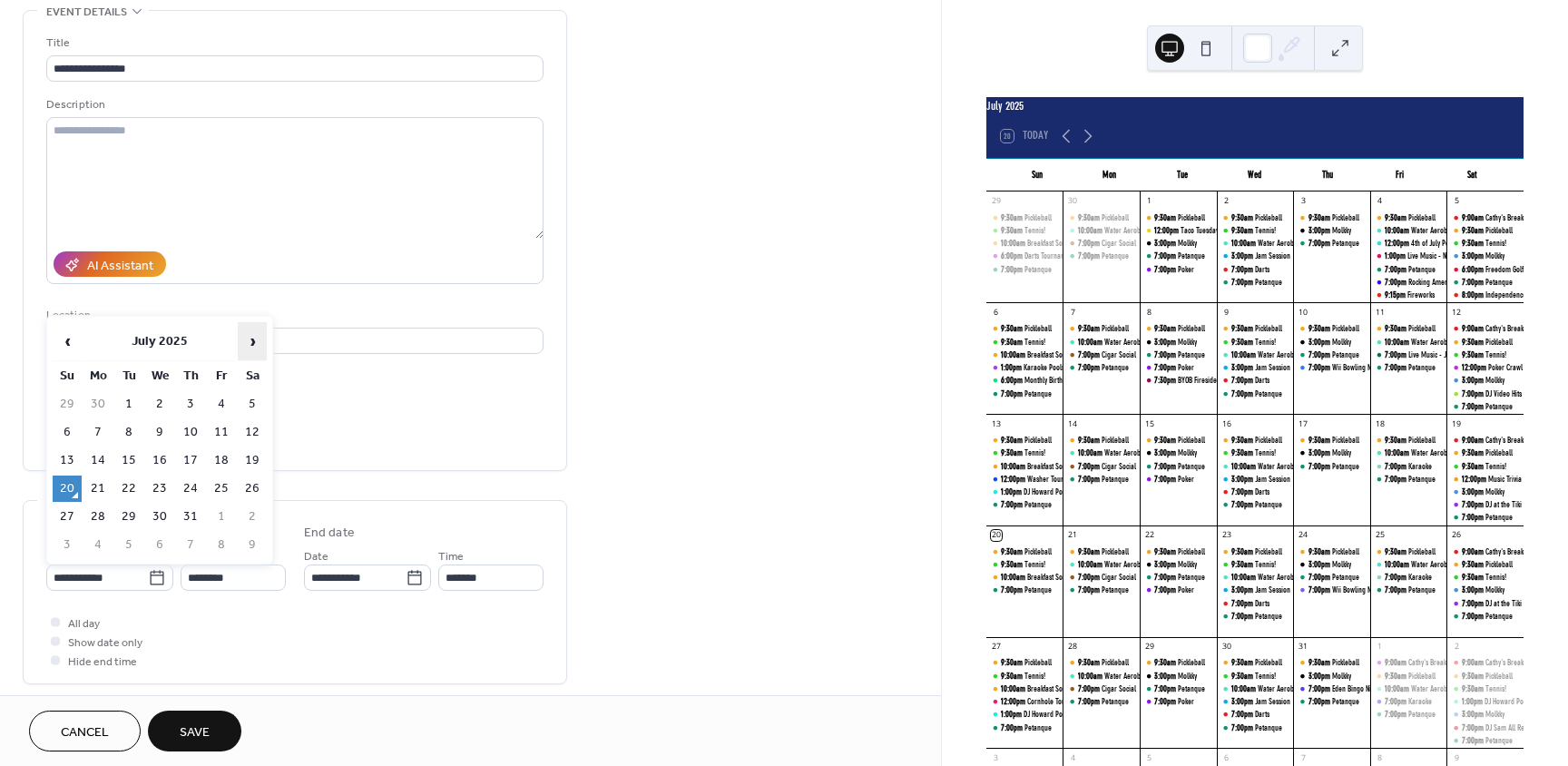 click on "›" at bounding box center [252, 341] 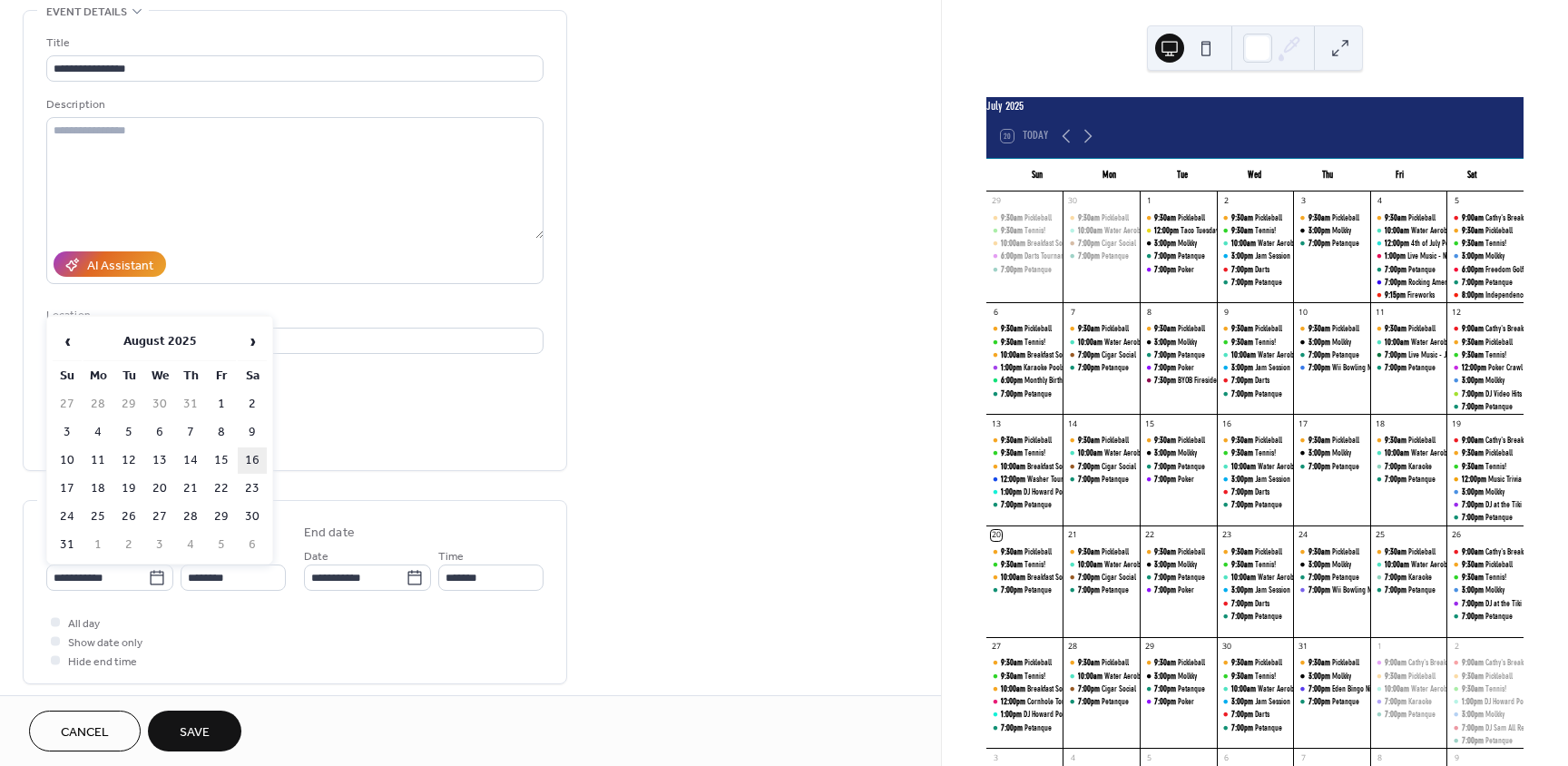 click on "16" at bounding box center (252, 460) 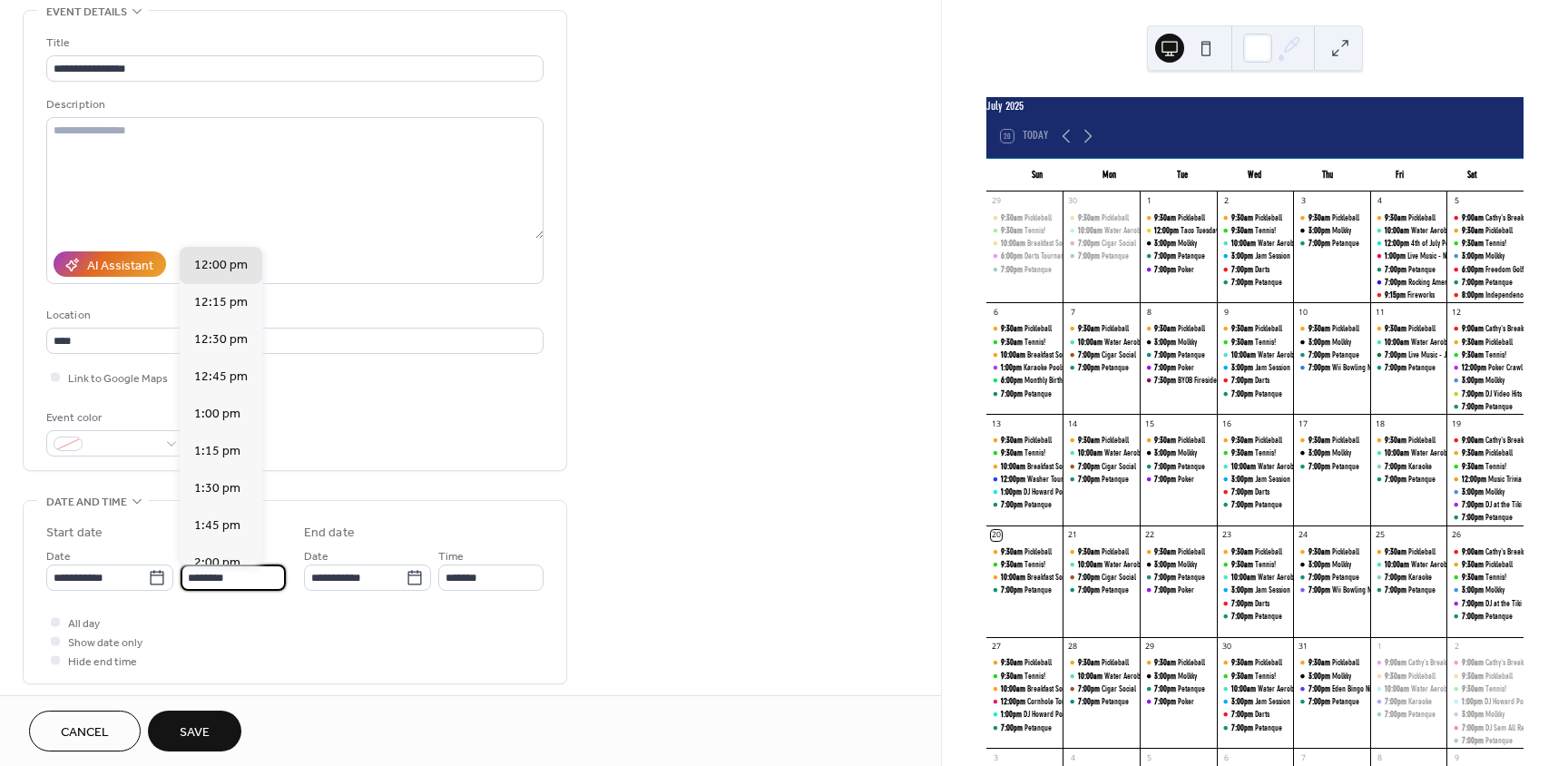 click on "********" at bounding box center (233, 577) 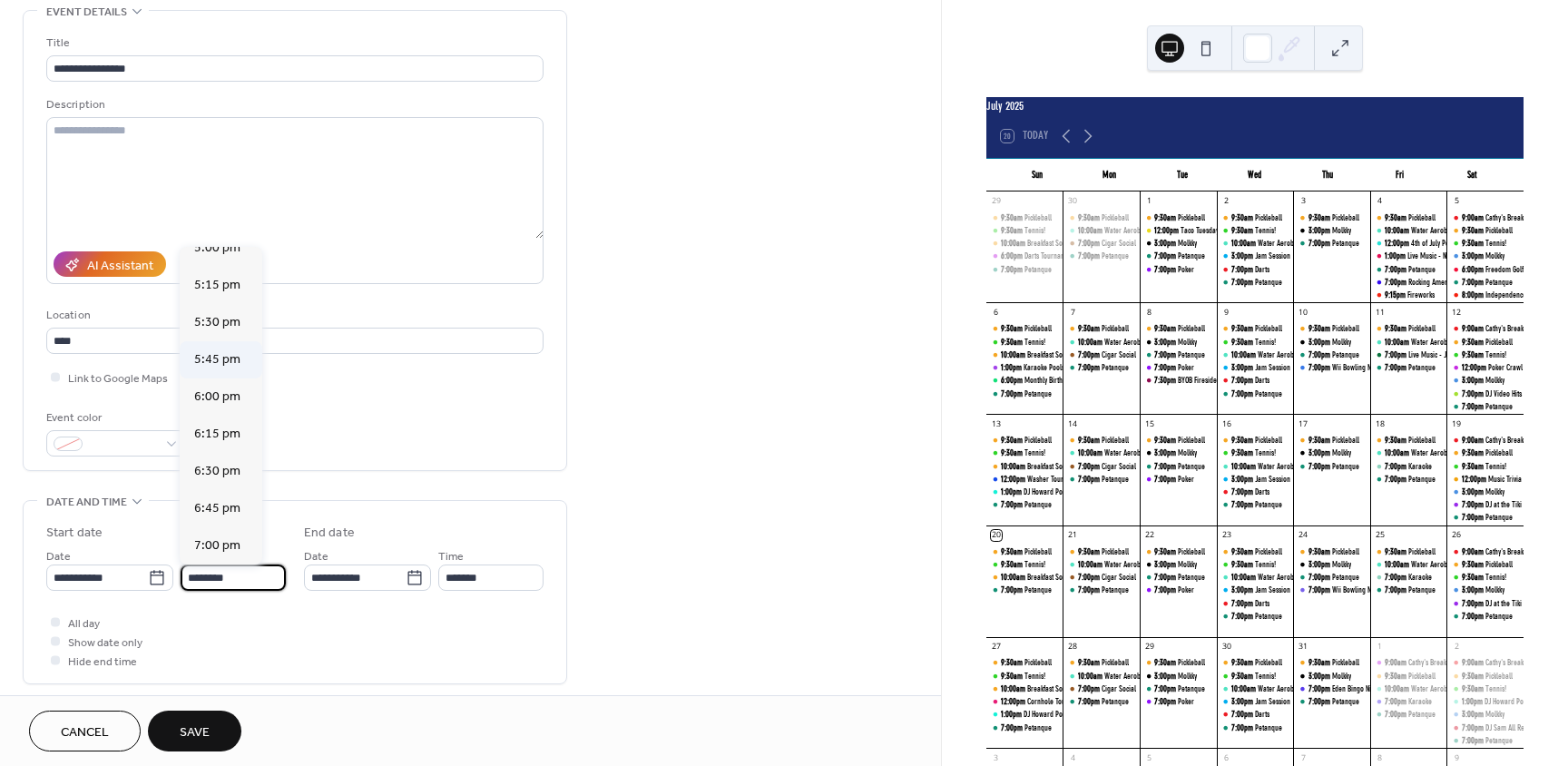 scroll, scrollTop: 2603, scrollLeft: 0, axis: vertical 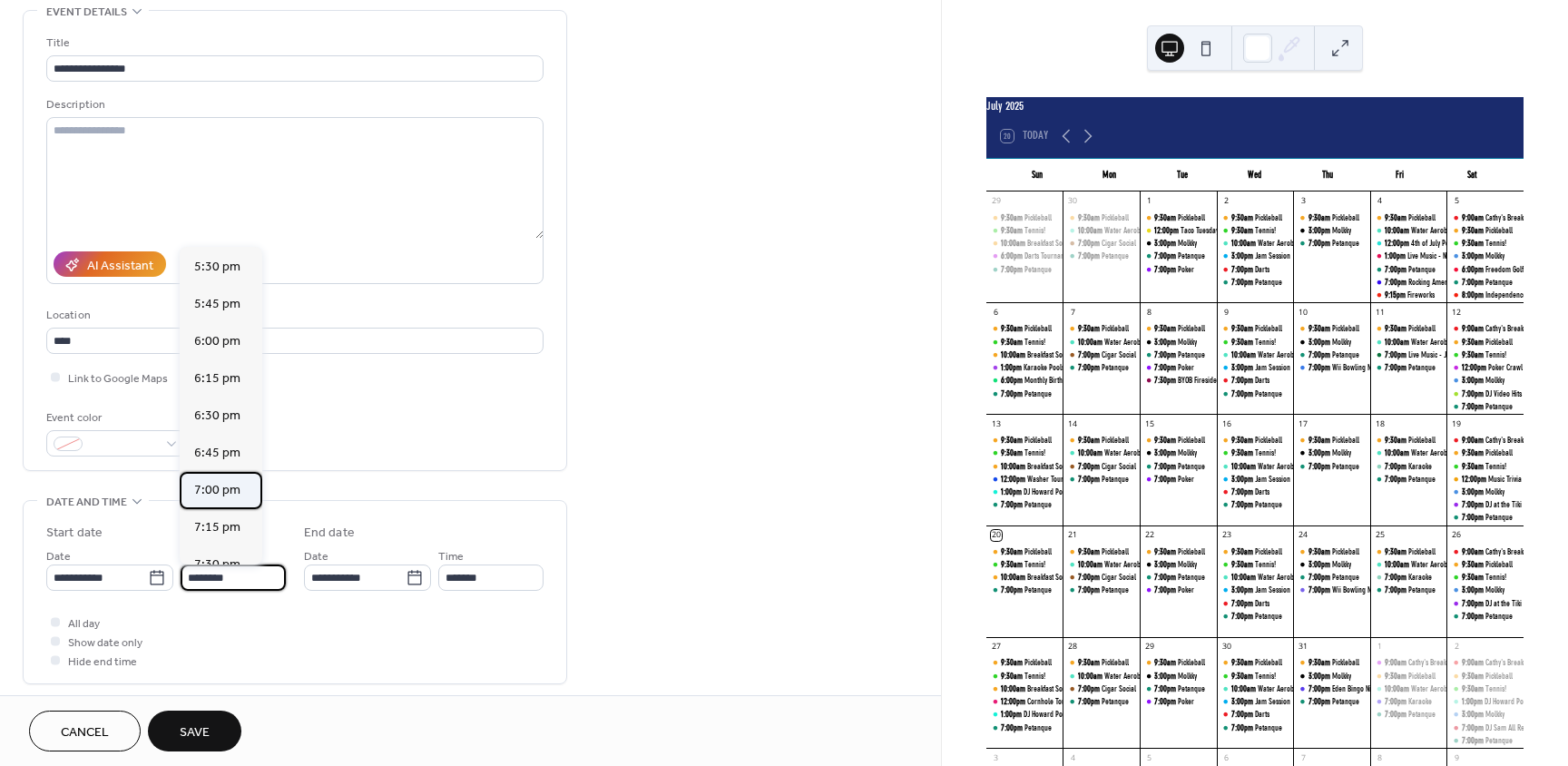 click on "7:00 pm" at bounding box center (217, 490) 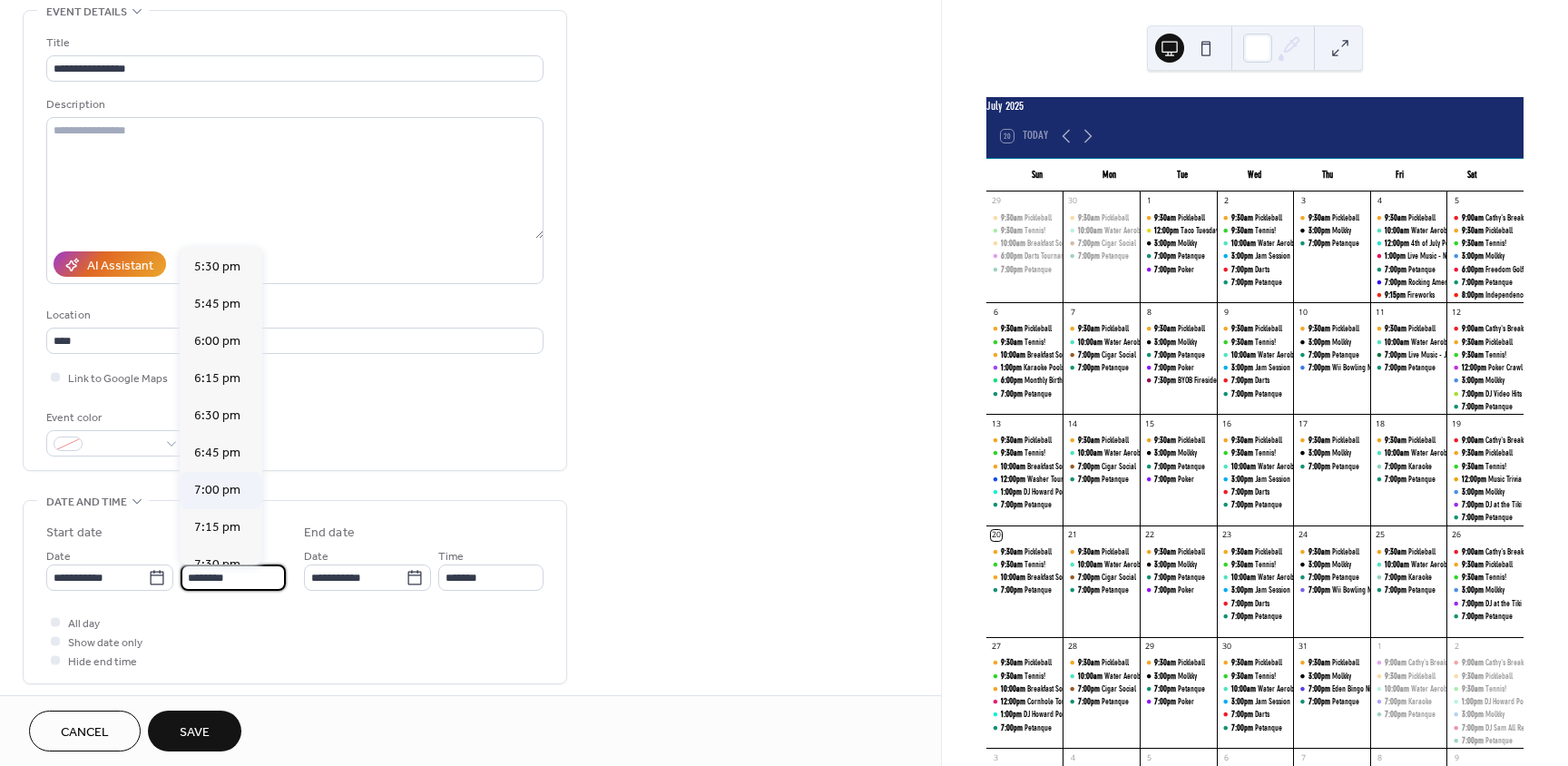 type on "*******" 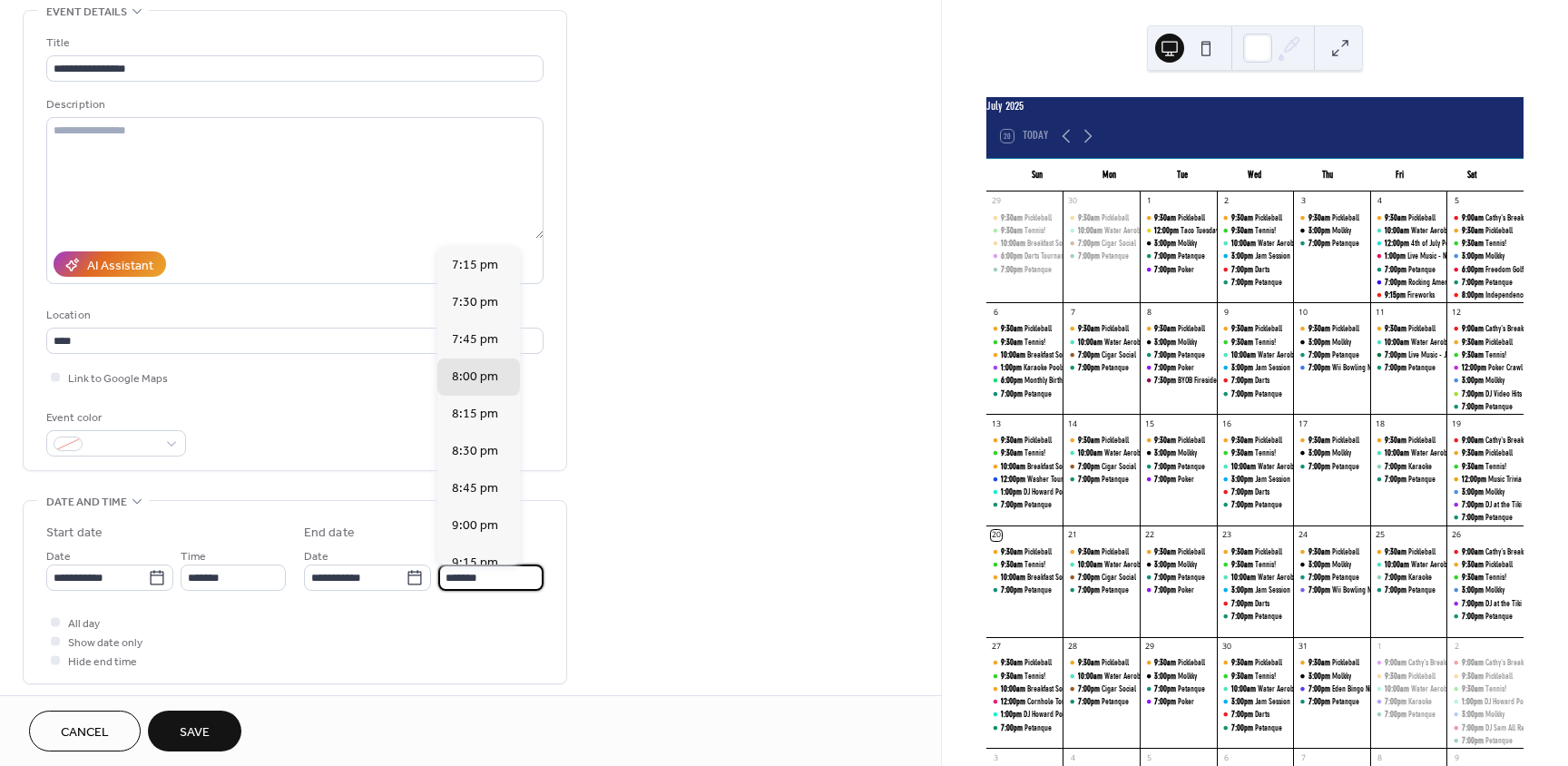 click on "*******" at bounding box center [491, 577] 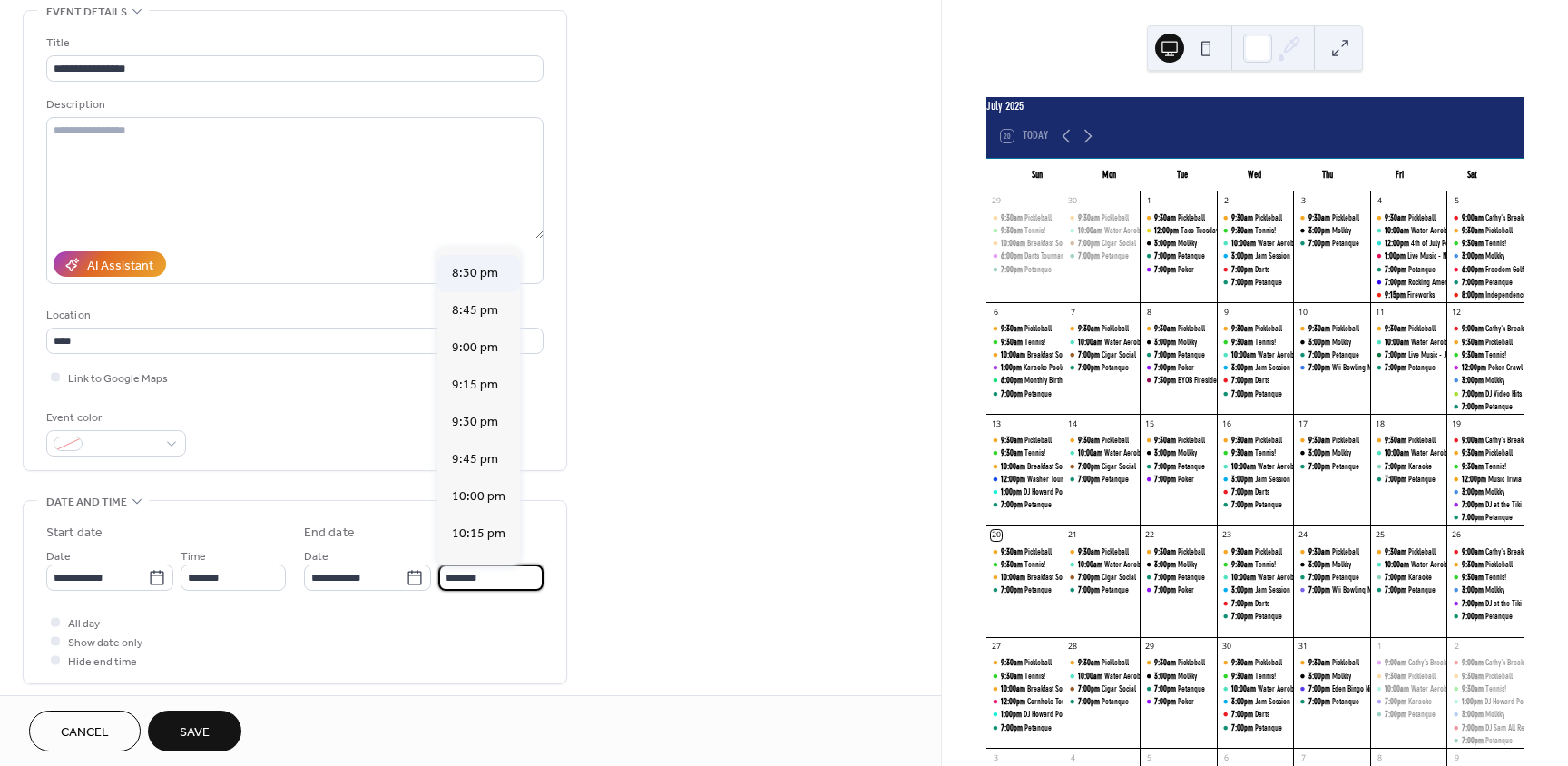 scroll, scrollTop: 182, scrollLeft: 0, axis: vertical 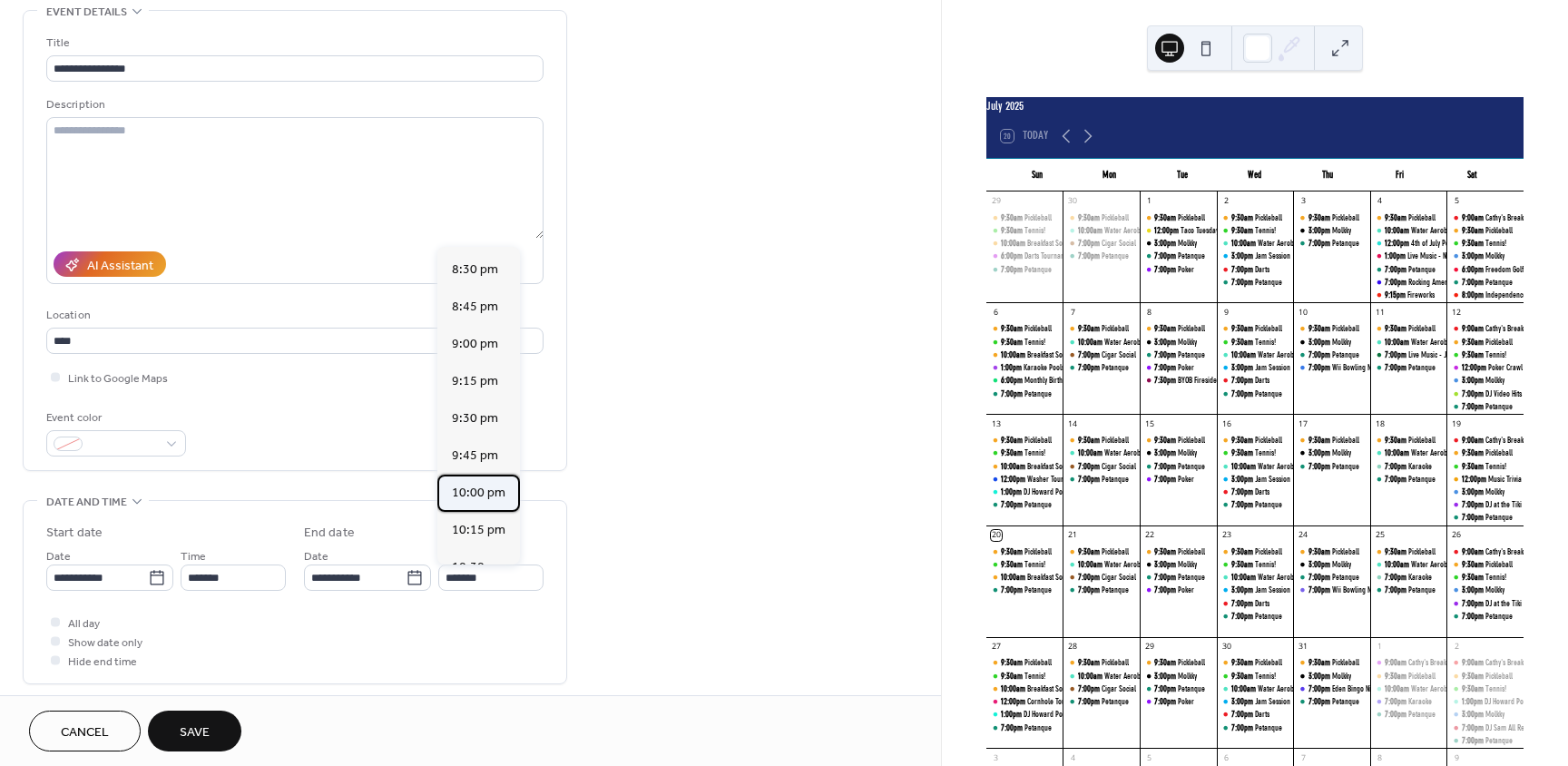 click on "10:00 pm" at bounding box center (478, 493) 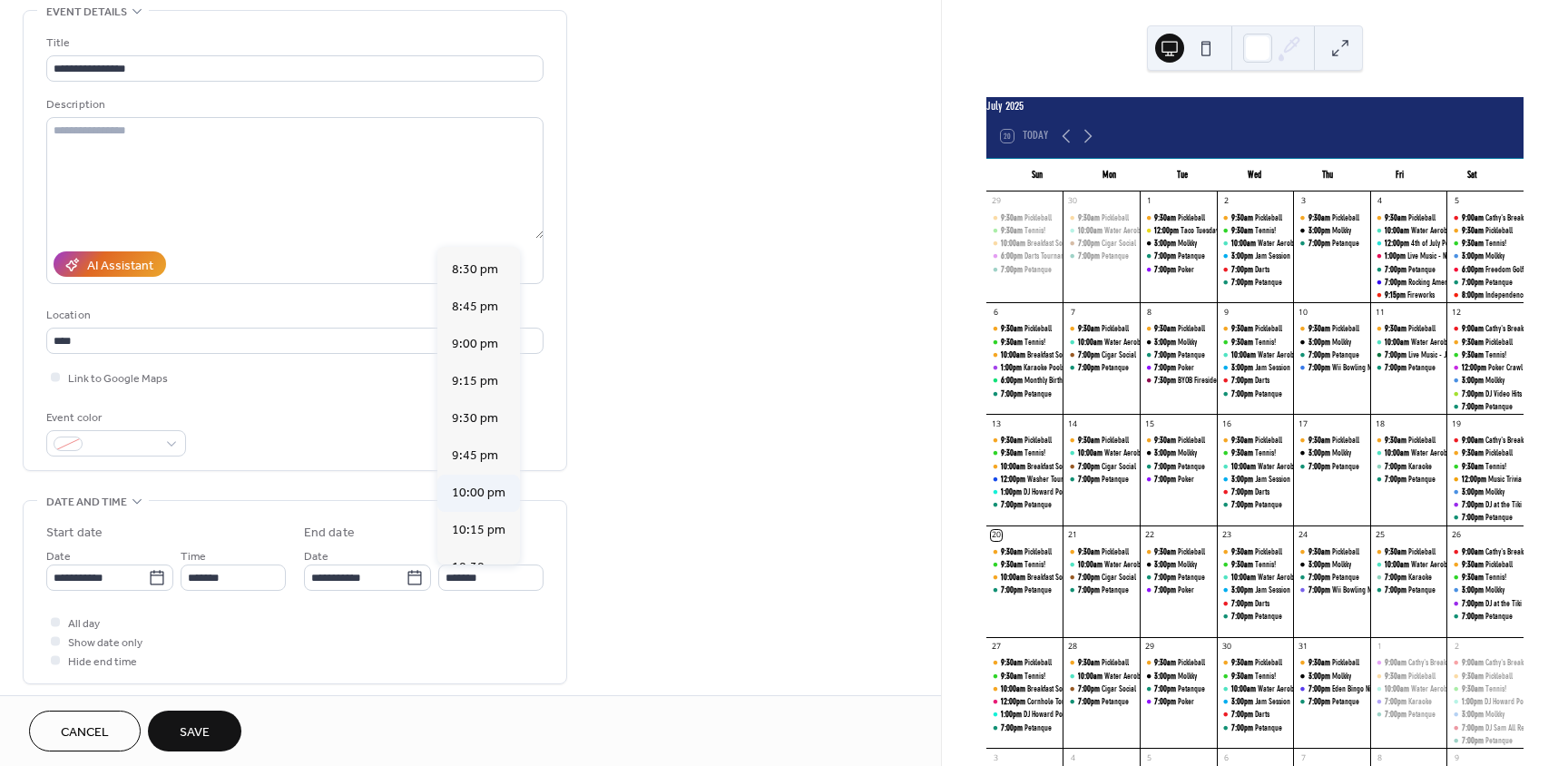 type on "********" 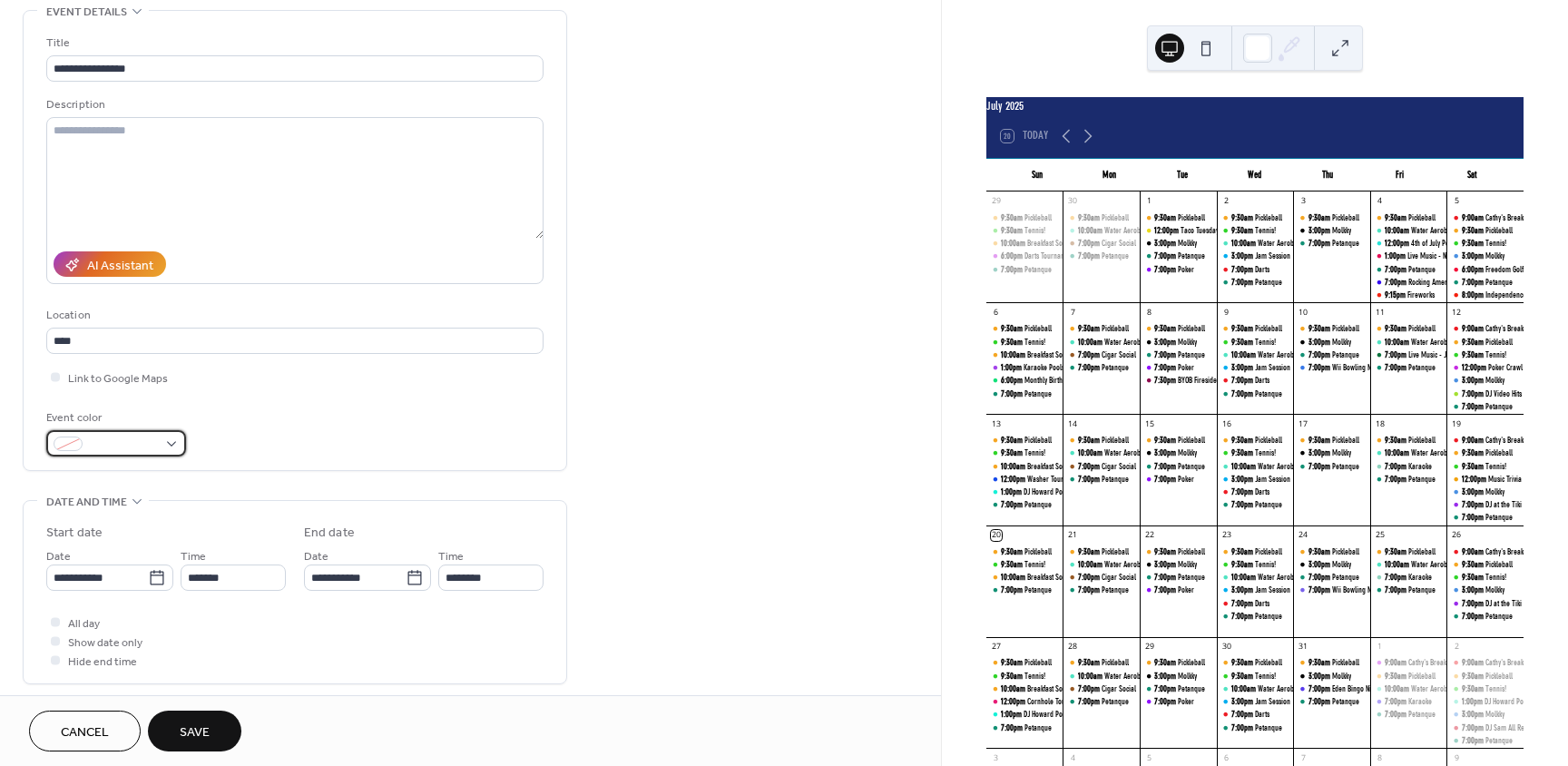 click at bounding box center (116, 443) 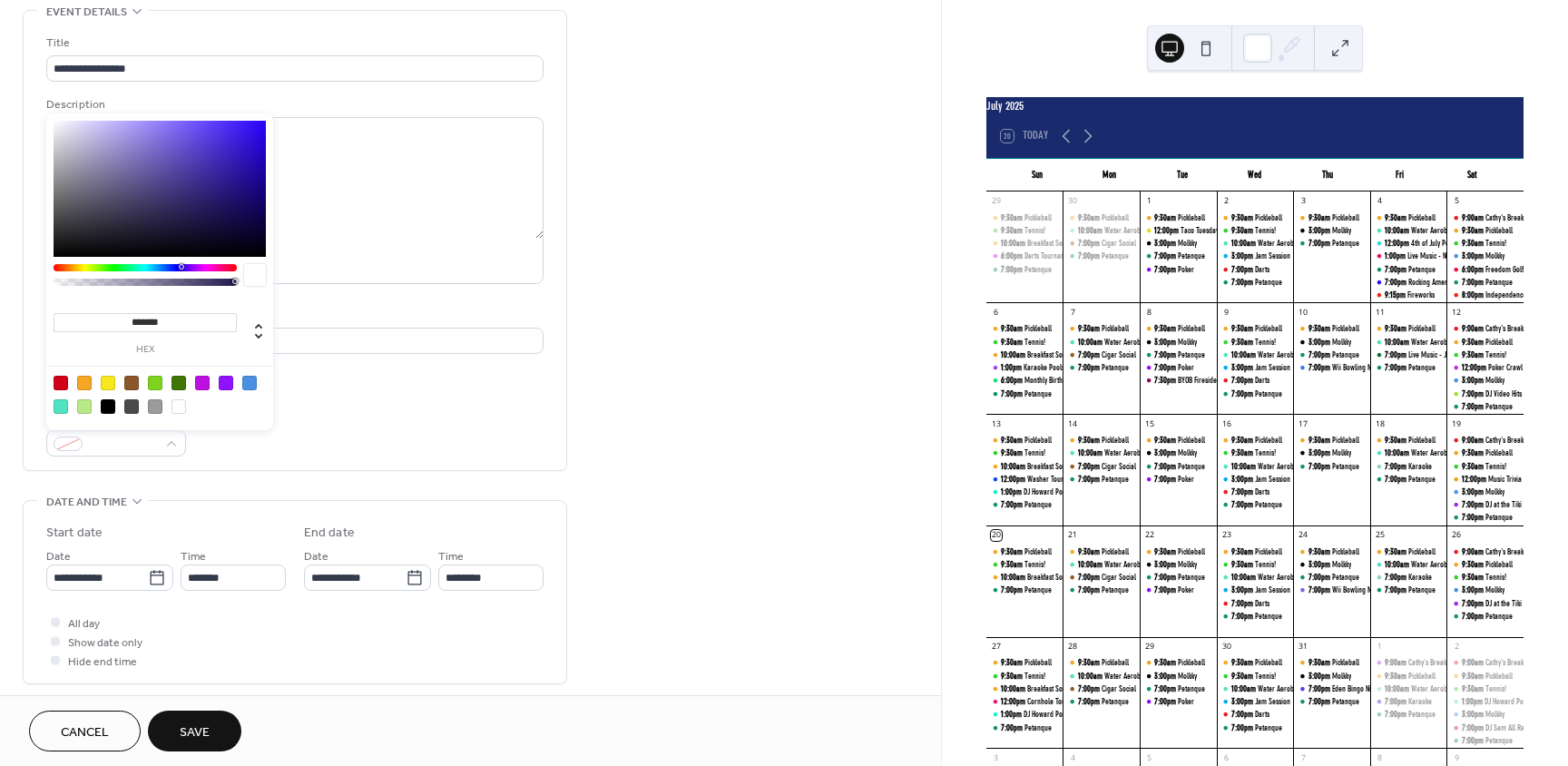 click at bounding box center (84, 383) 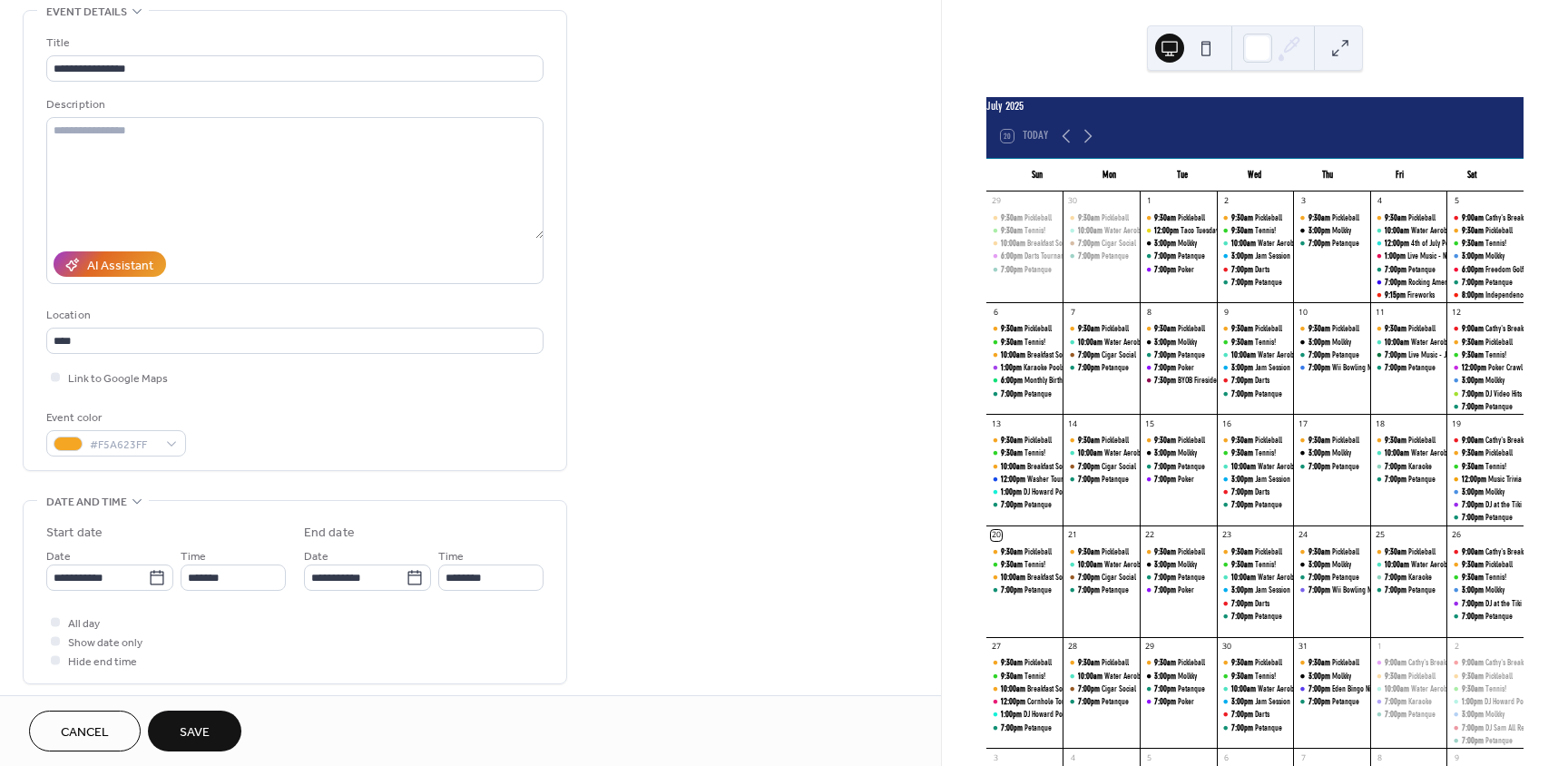 click on "Event color #F5A623FF" at bounding box center (295, 432) 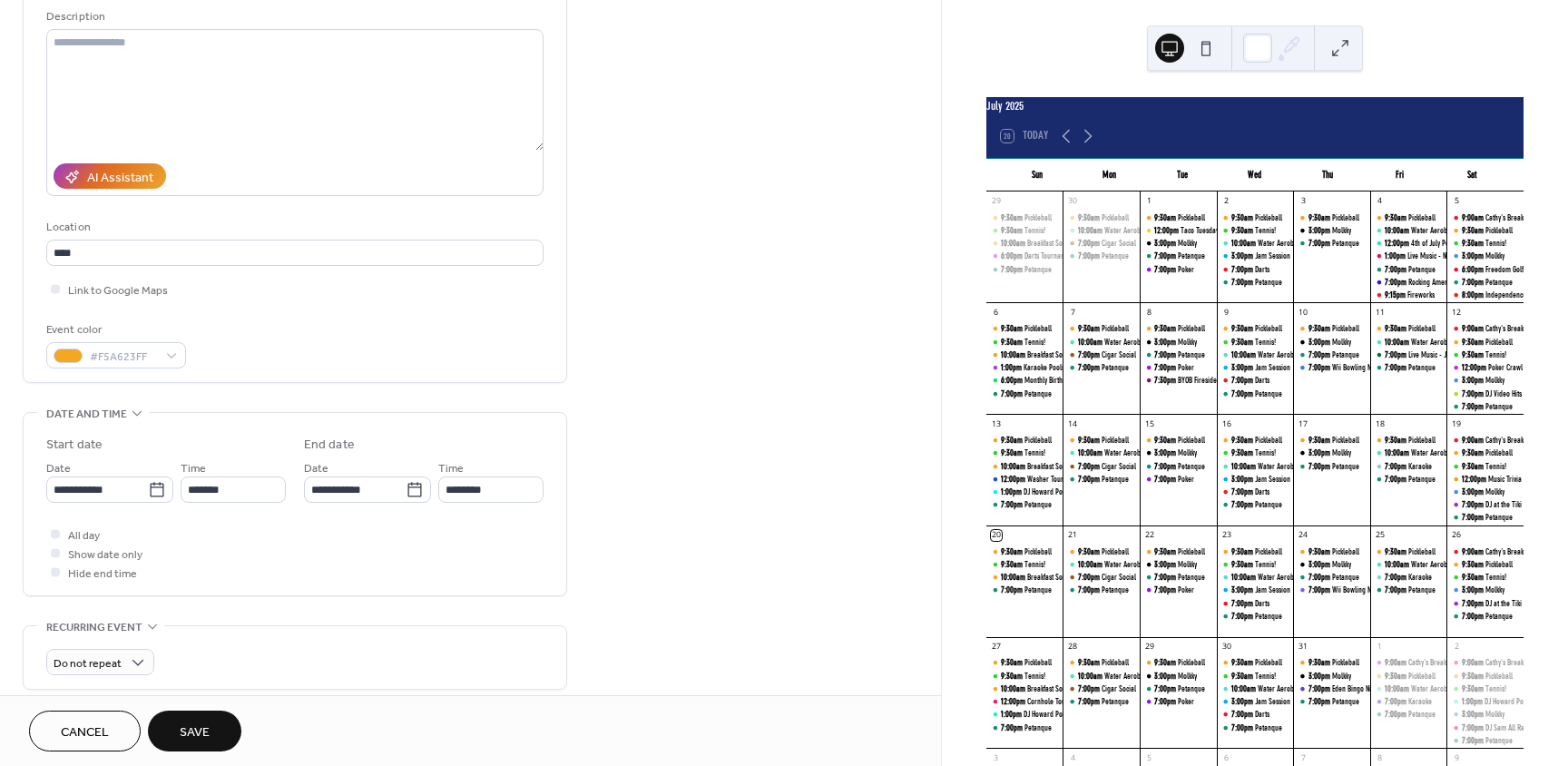 scroll, scrollTop: 182, scrollLeft: 0, axis: vertical 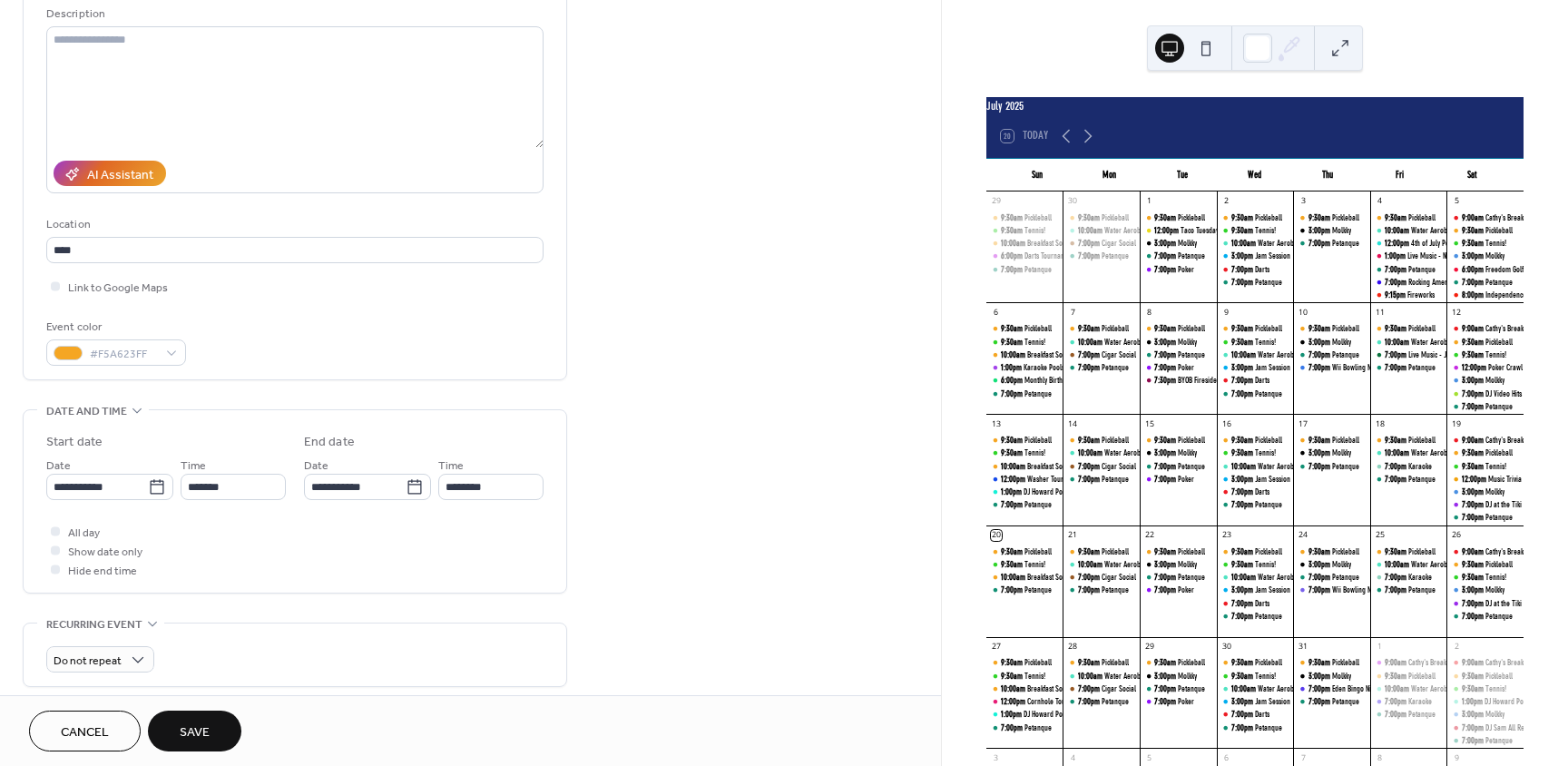 click on "Save" at bounding box center (194, 732) 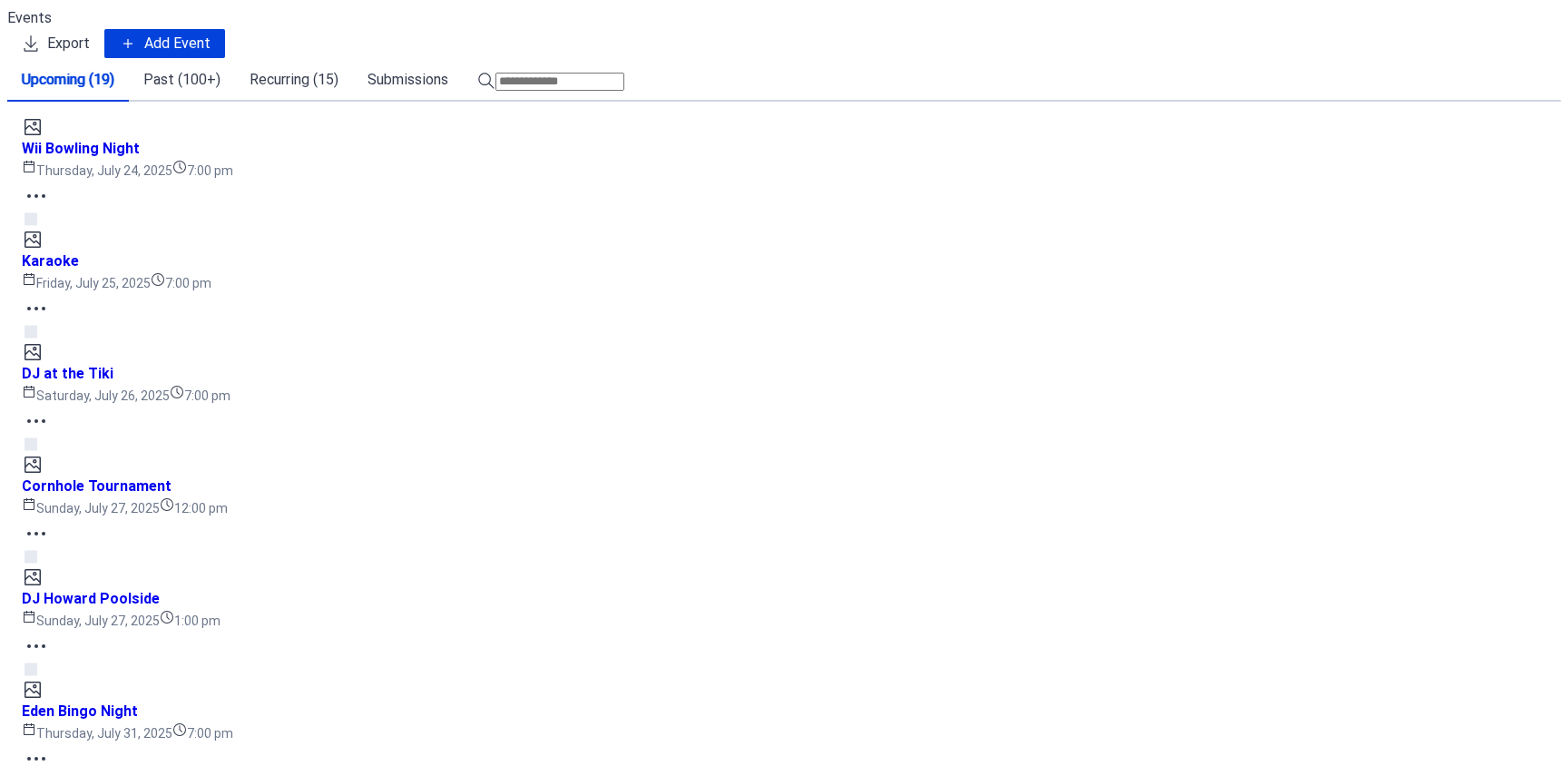 scroll, scrollTop: 0, scrollLeft: 0, axis: both 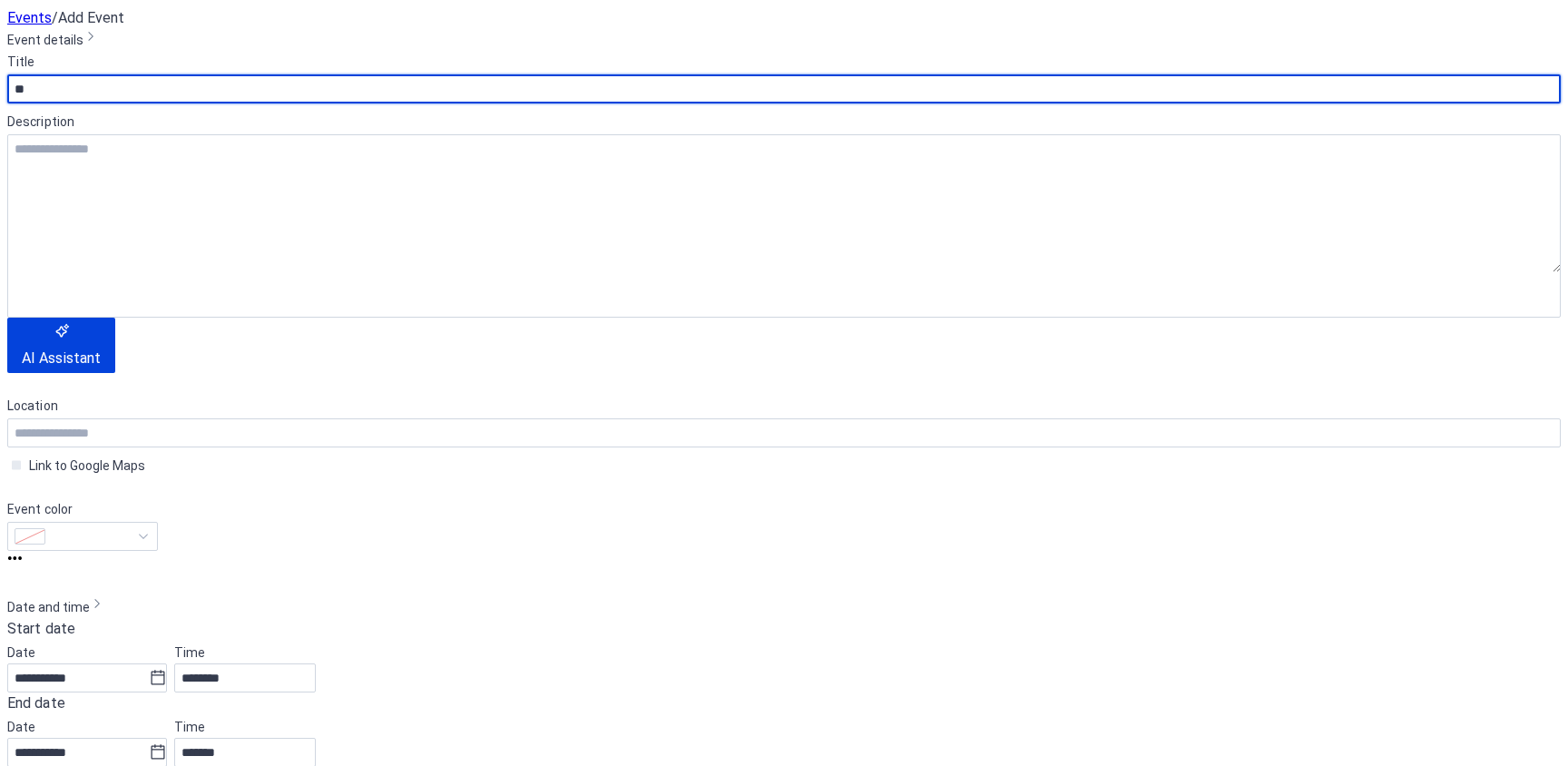 type on "*" 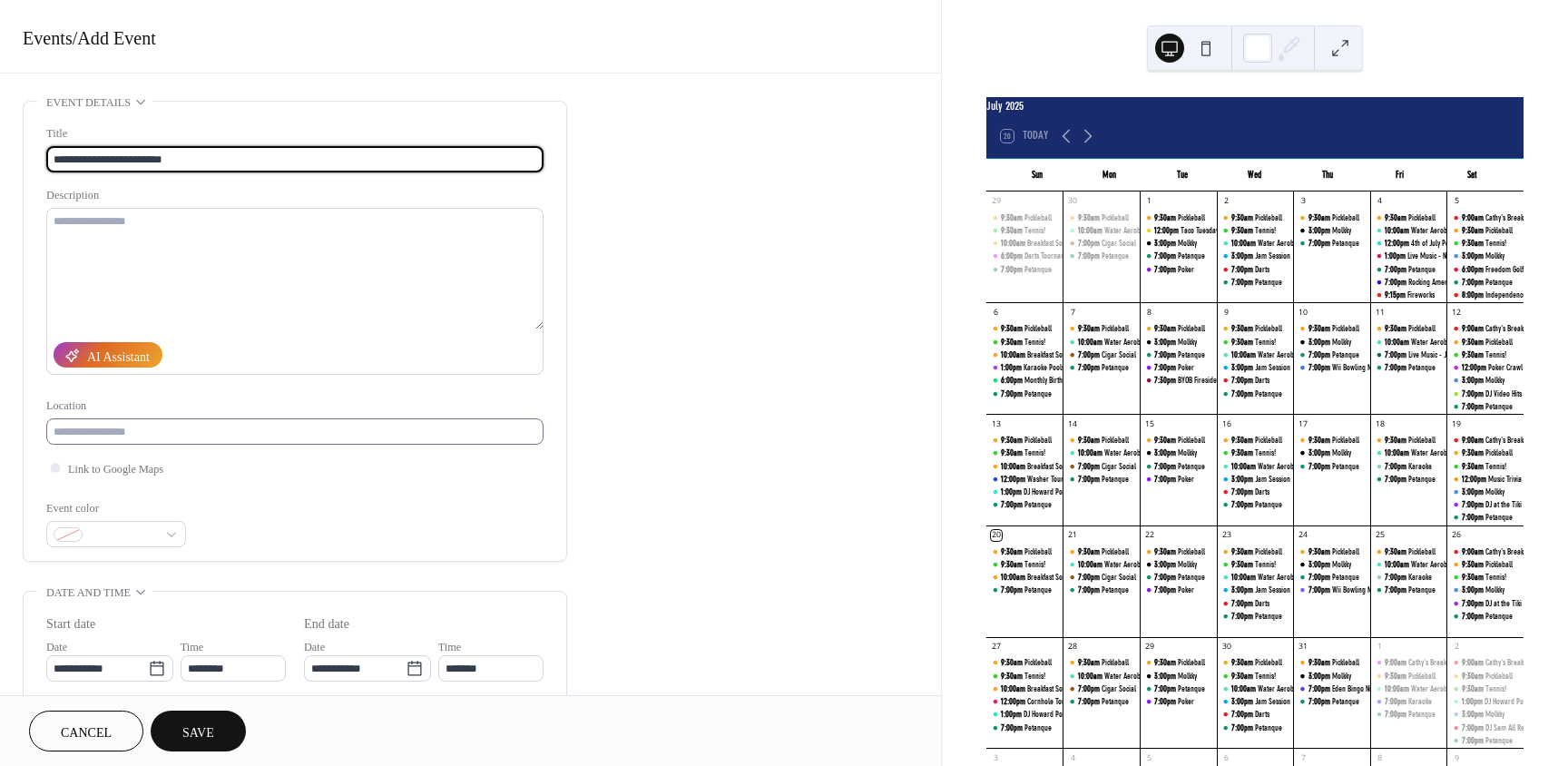 type on "**********" 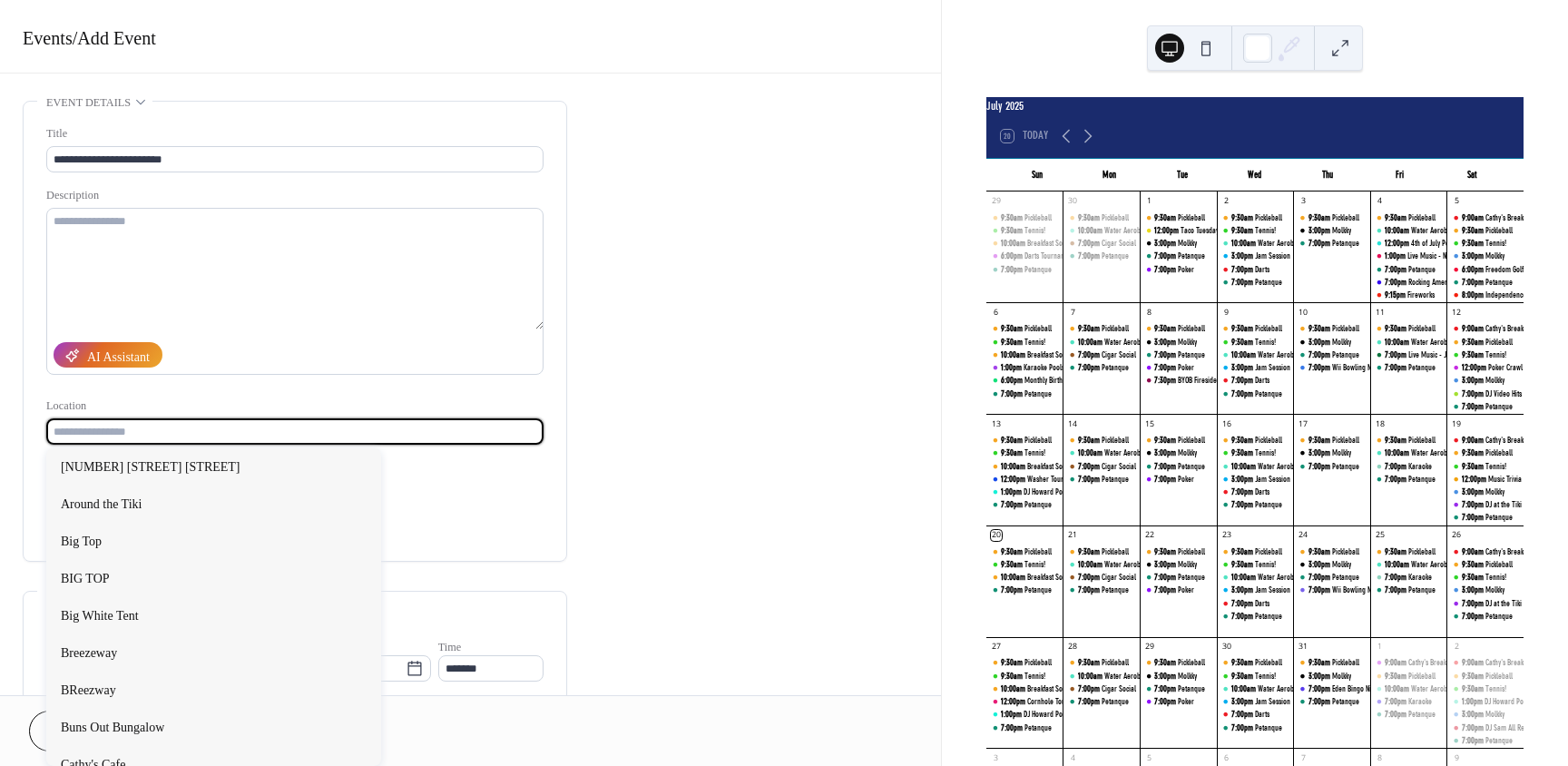click at bounding box center [295, 431] 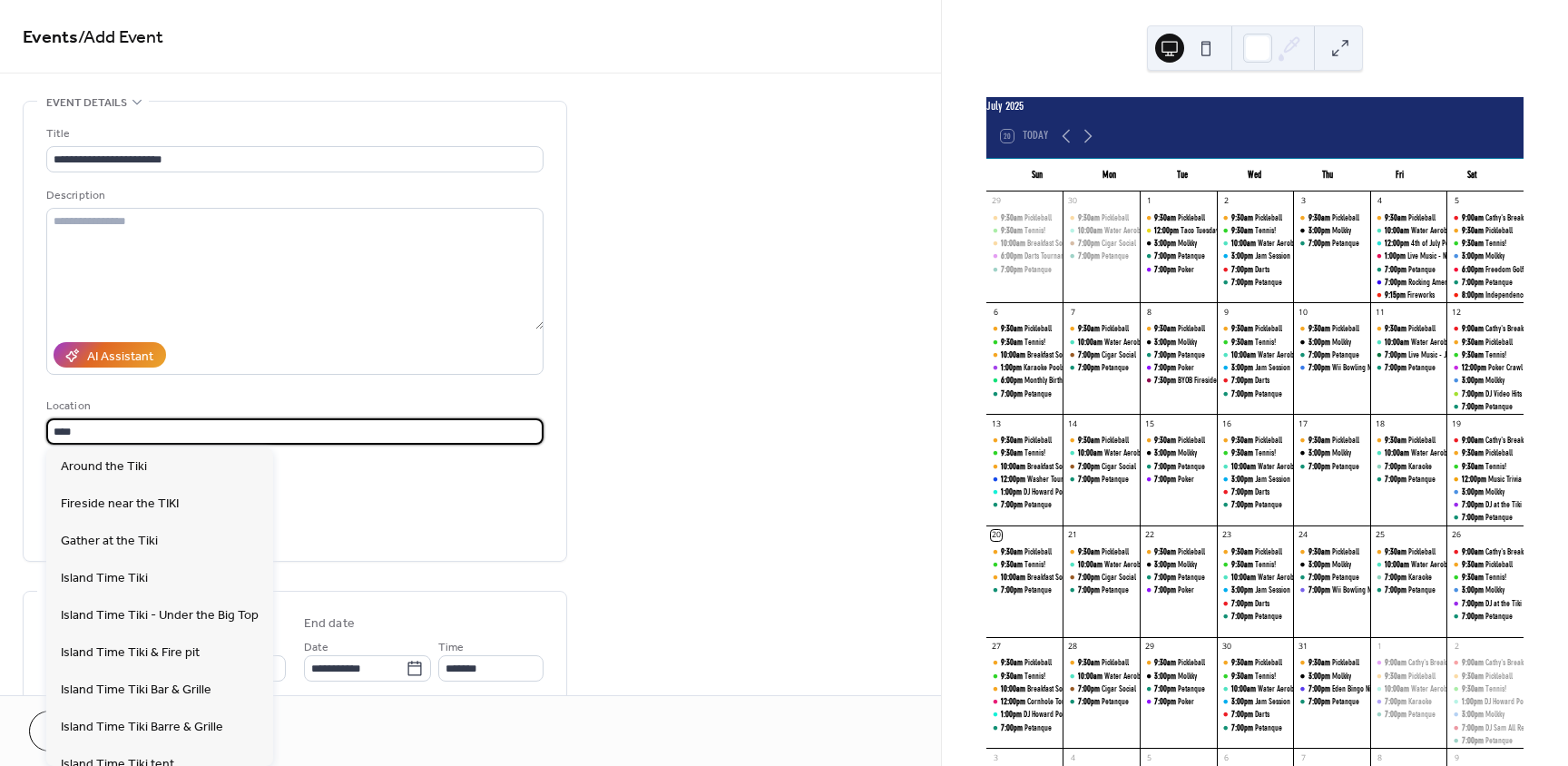 type on "****" 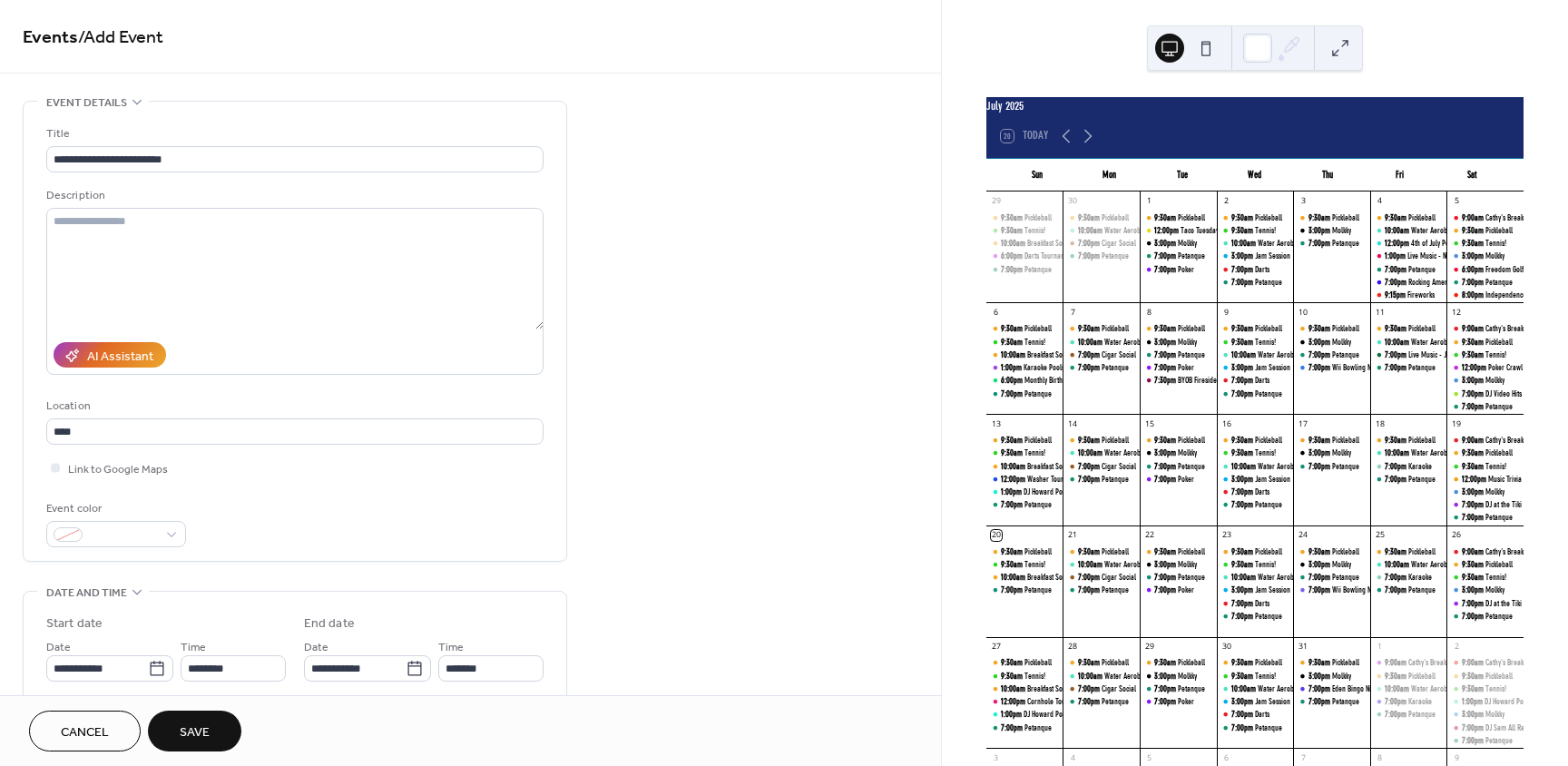 click on "**********" at bounding box center [295, 336] 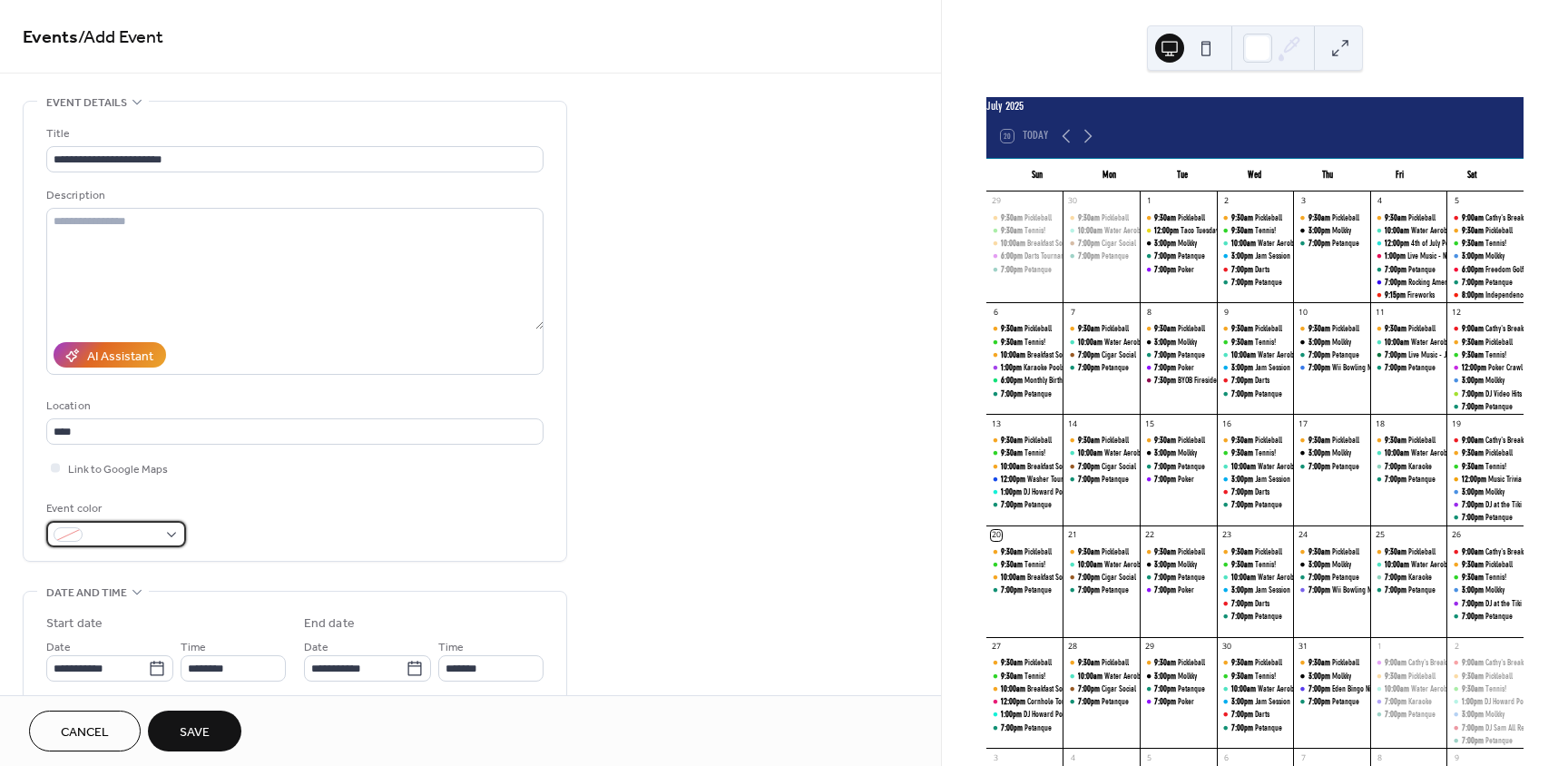 click at bounding box center [116, 534] 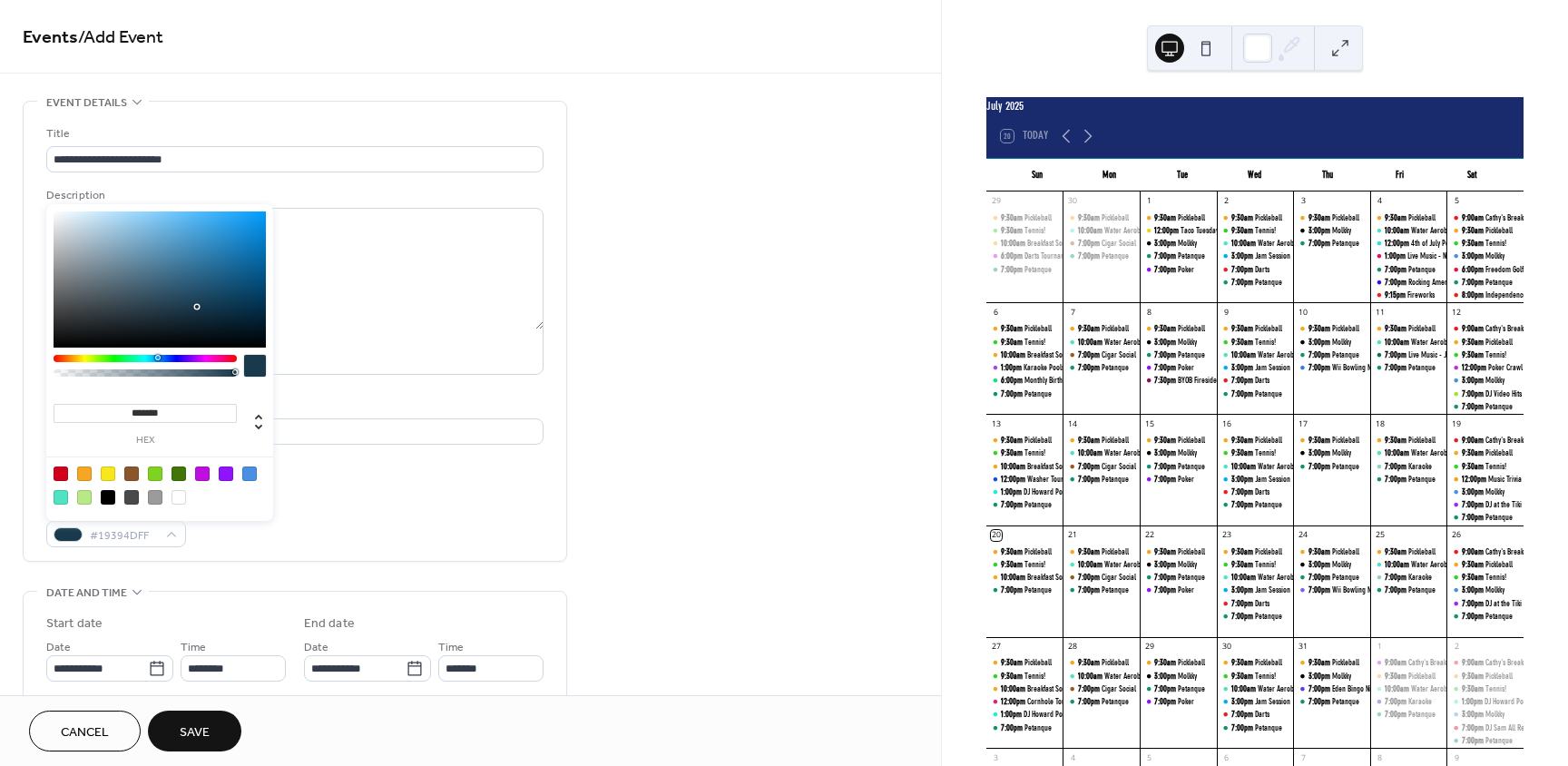 click at bounding box center (145, 358) 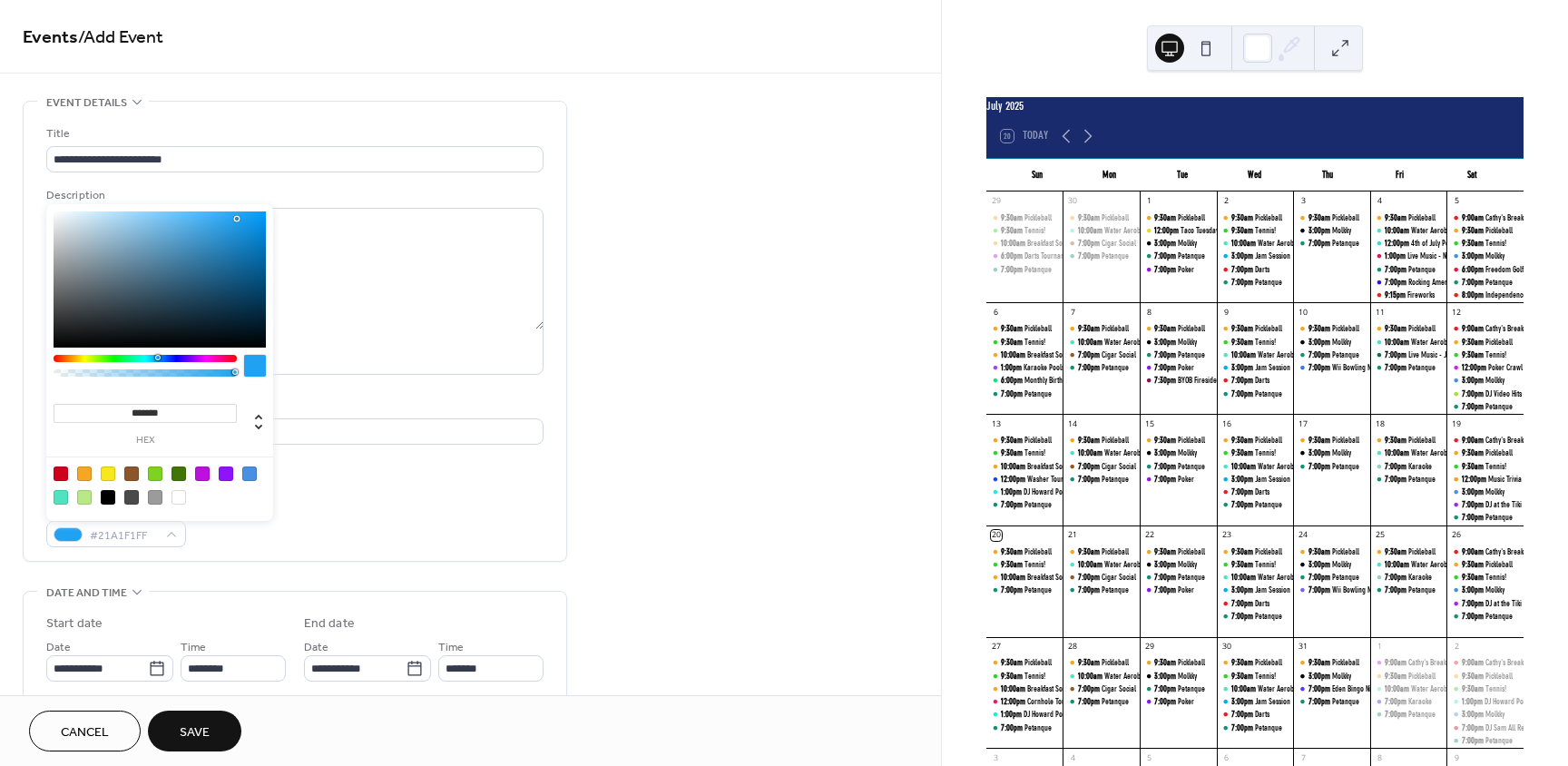 click at bounding box center (160, 280) 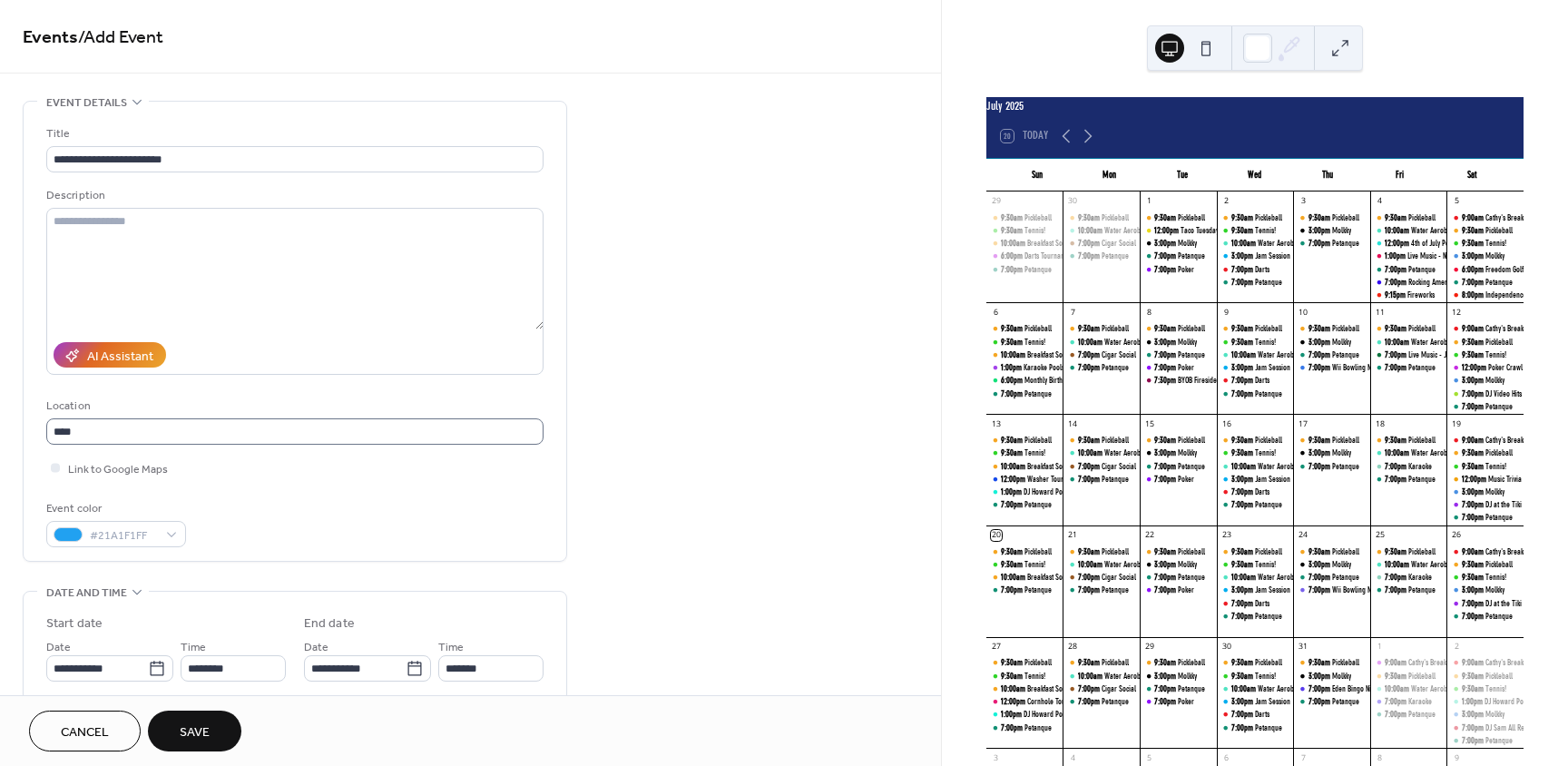 scroll, scrollTop: 1, scrollLeft: 0, axis: vertical 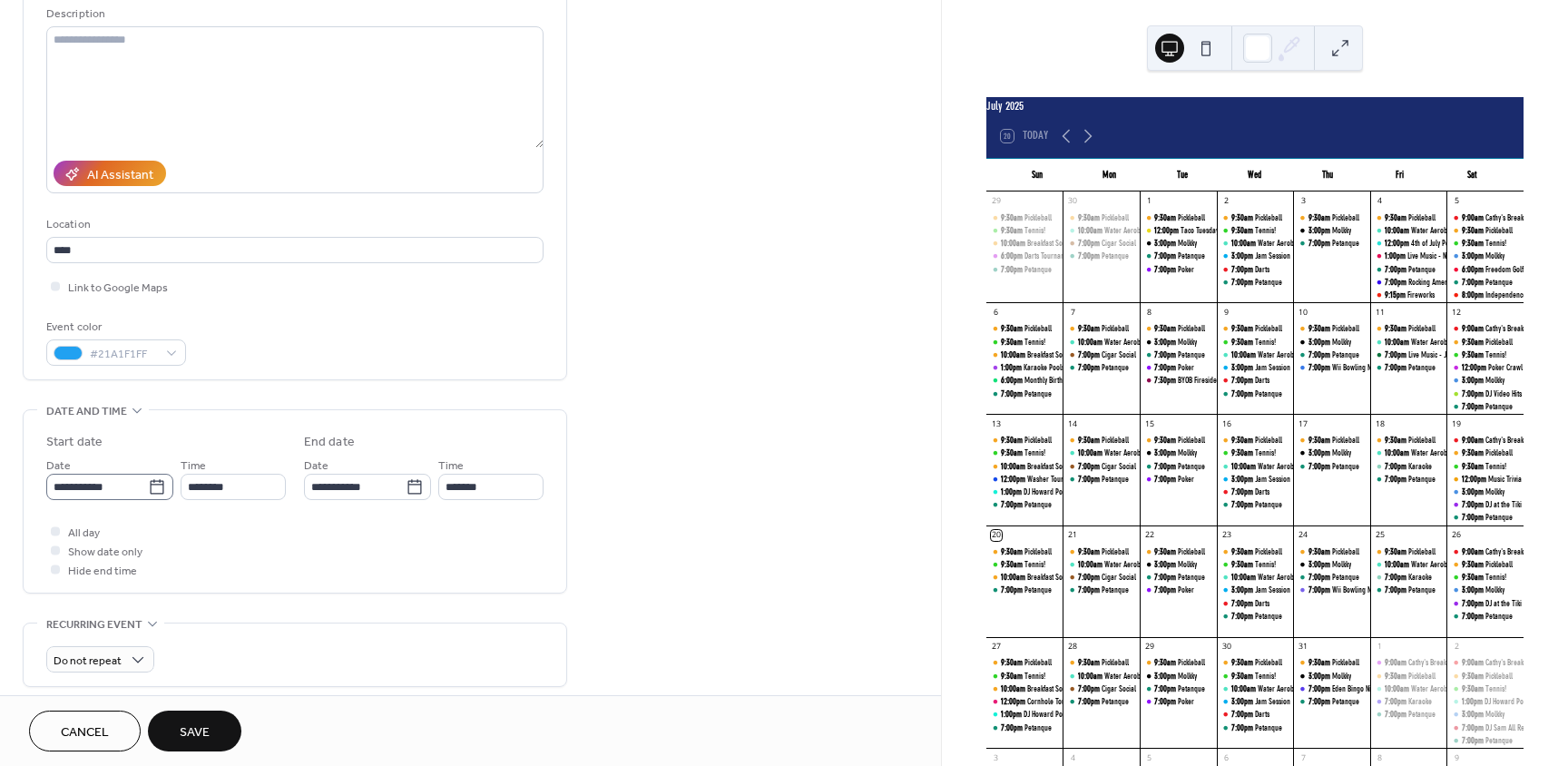 click 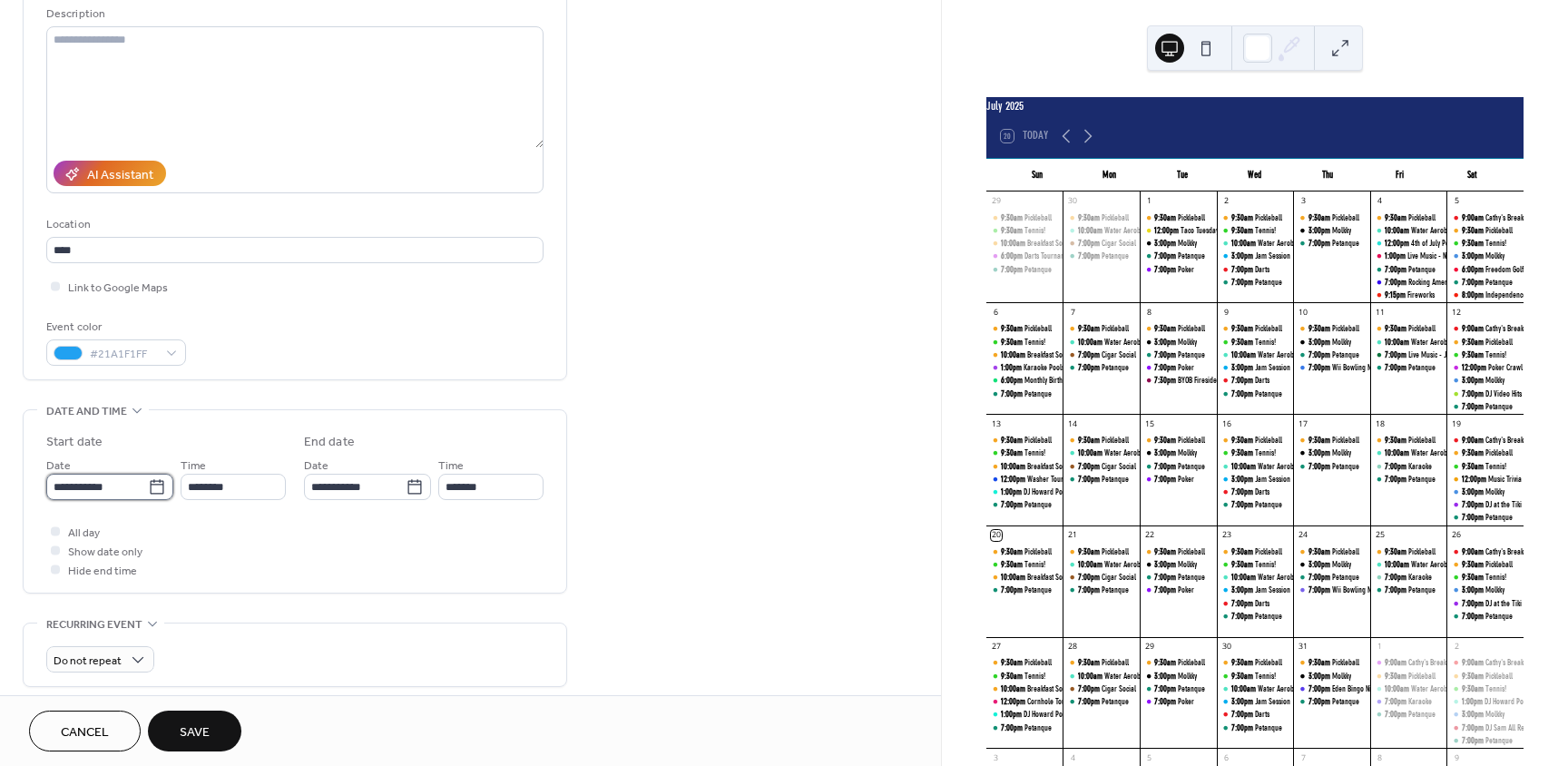 click on "**********" at bounding box center (97, 486) 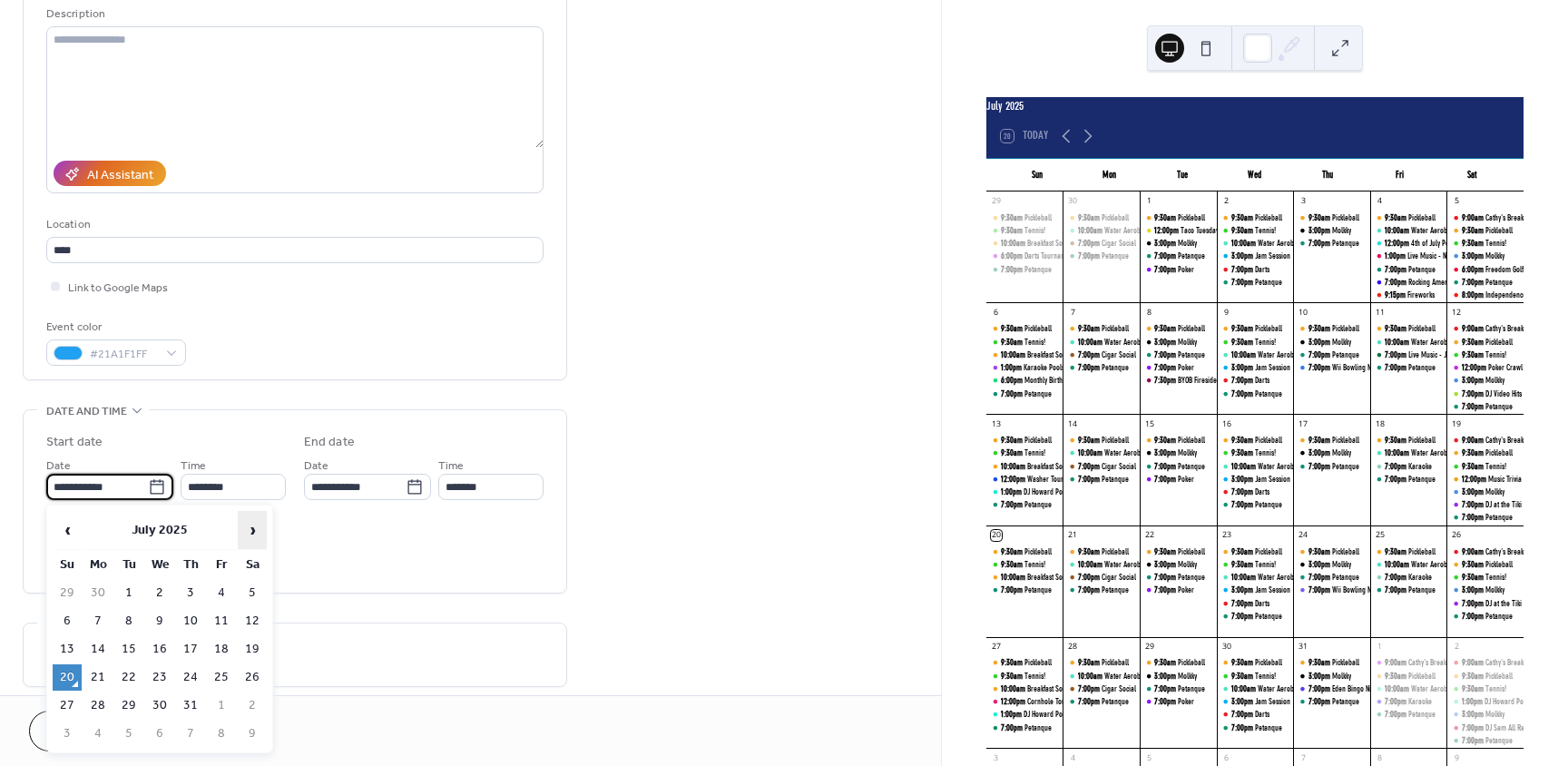 click on "›" at bounding box center [252, 530] 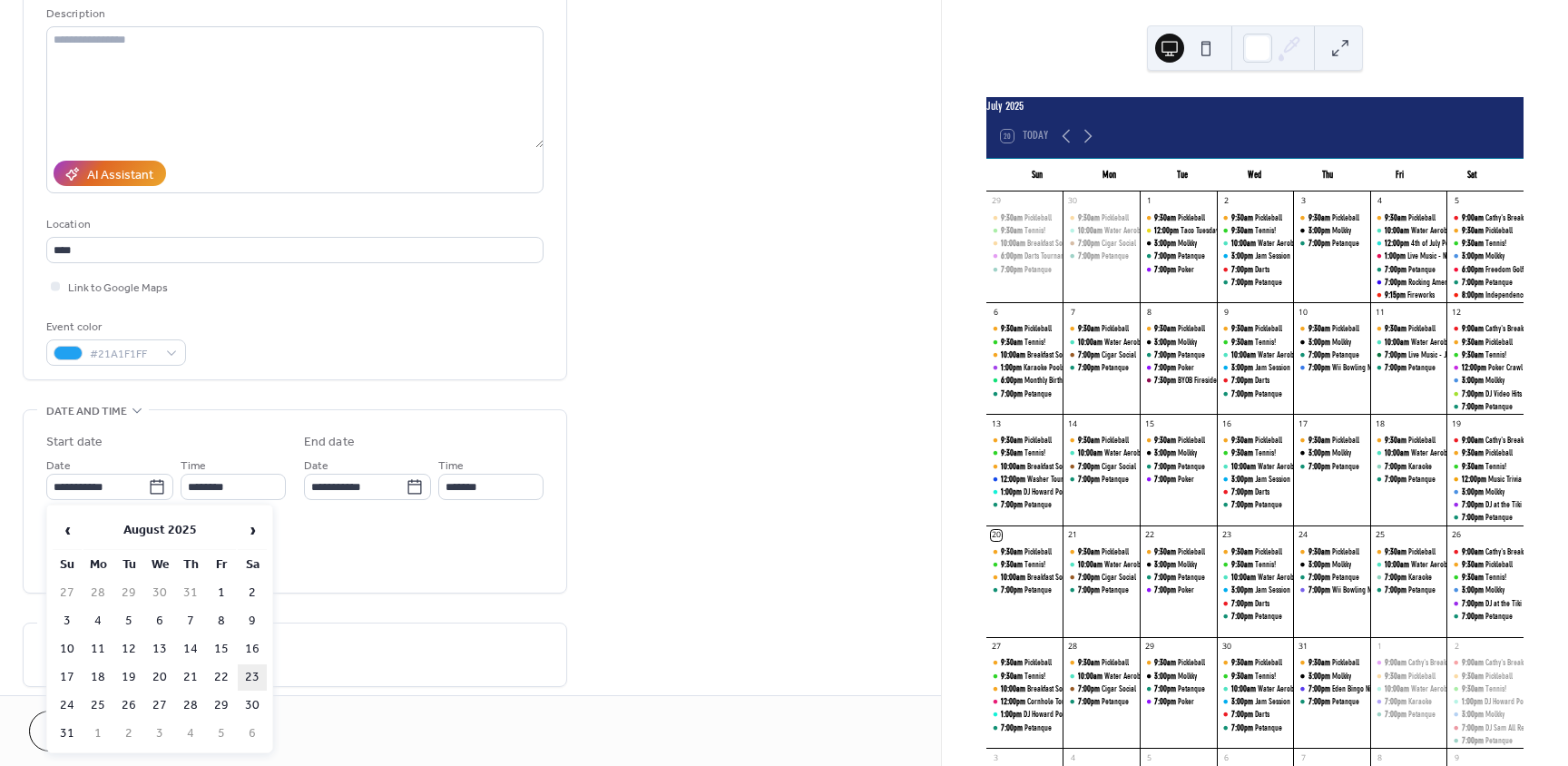 click on "23" at bounding box center [252, 677] 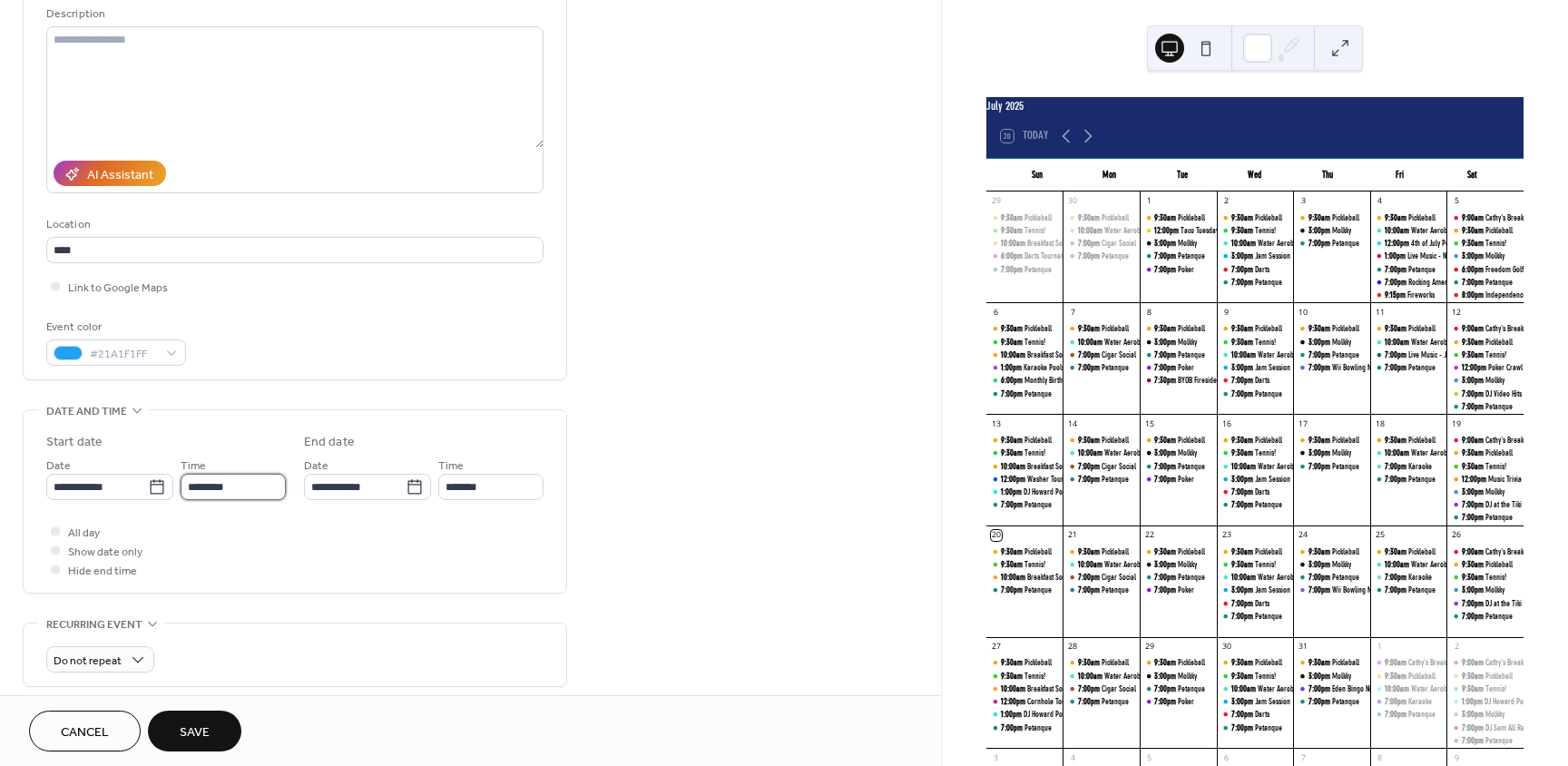 click on "********" at bounding box center (233, 486) 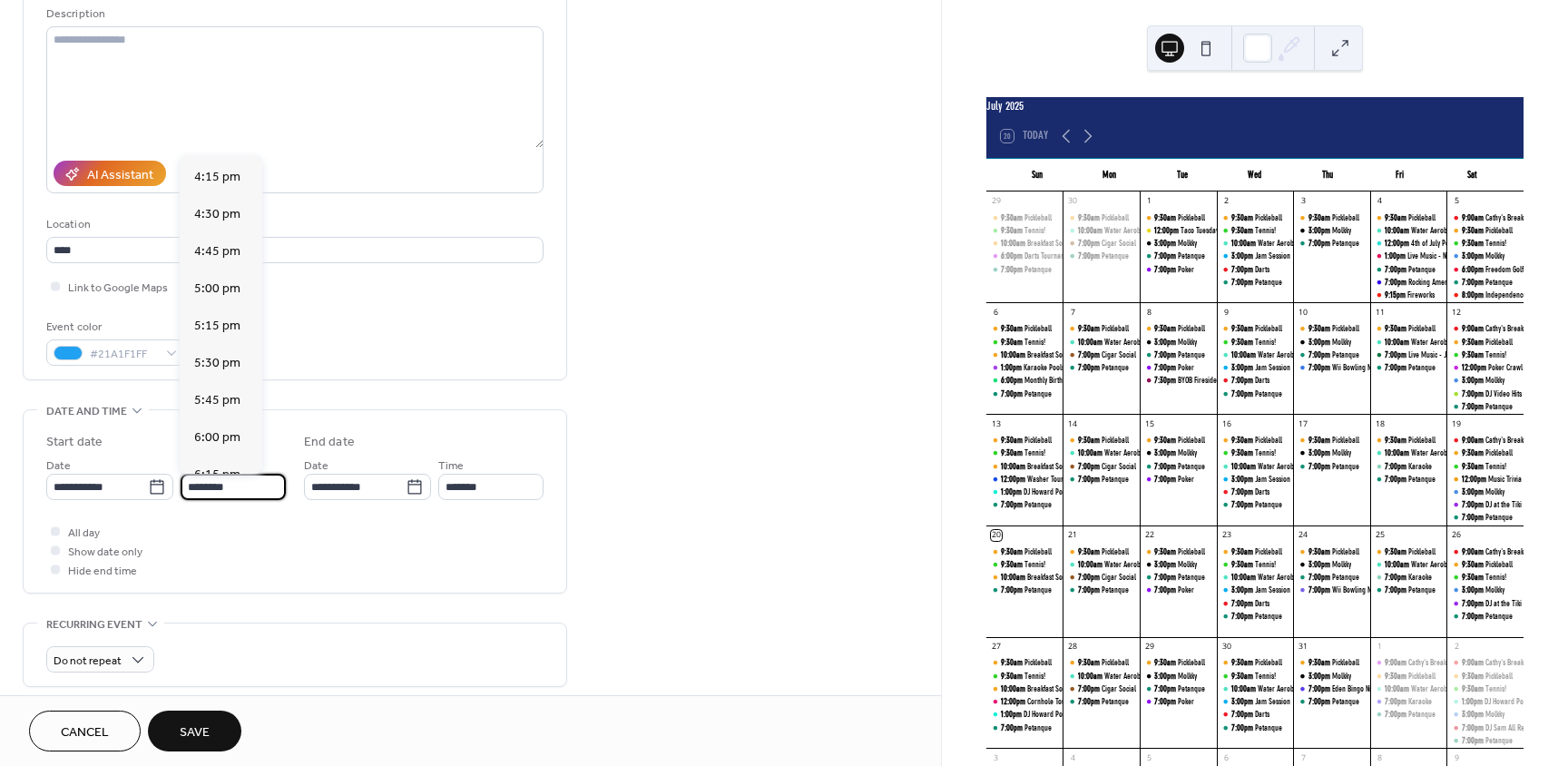scroll, scrollTop: 2421, scrollLeft: 0, axis: vertical 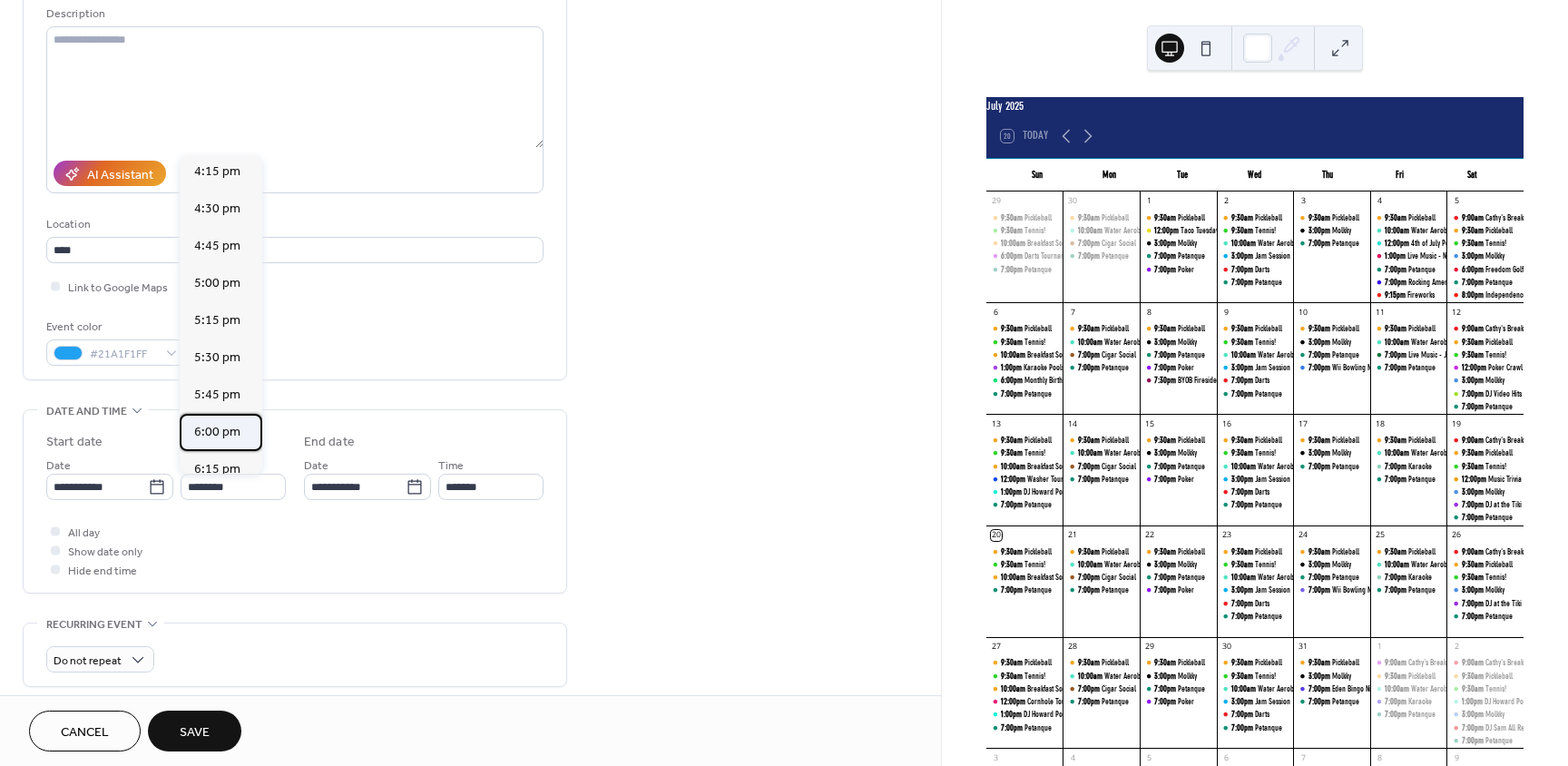 click on "6:00 pm" at bounding box center (217, 432) 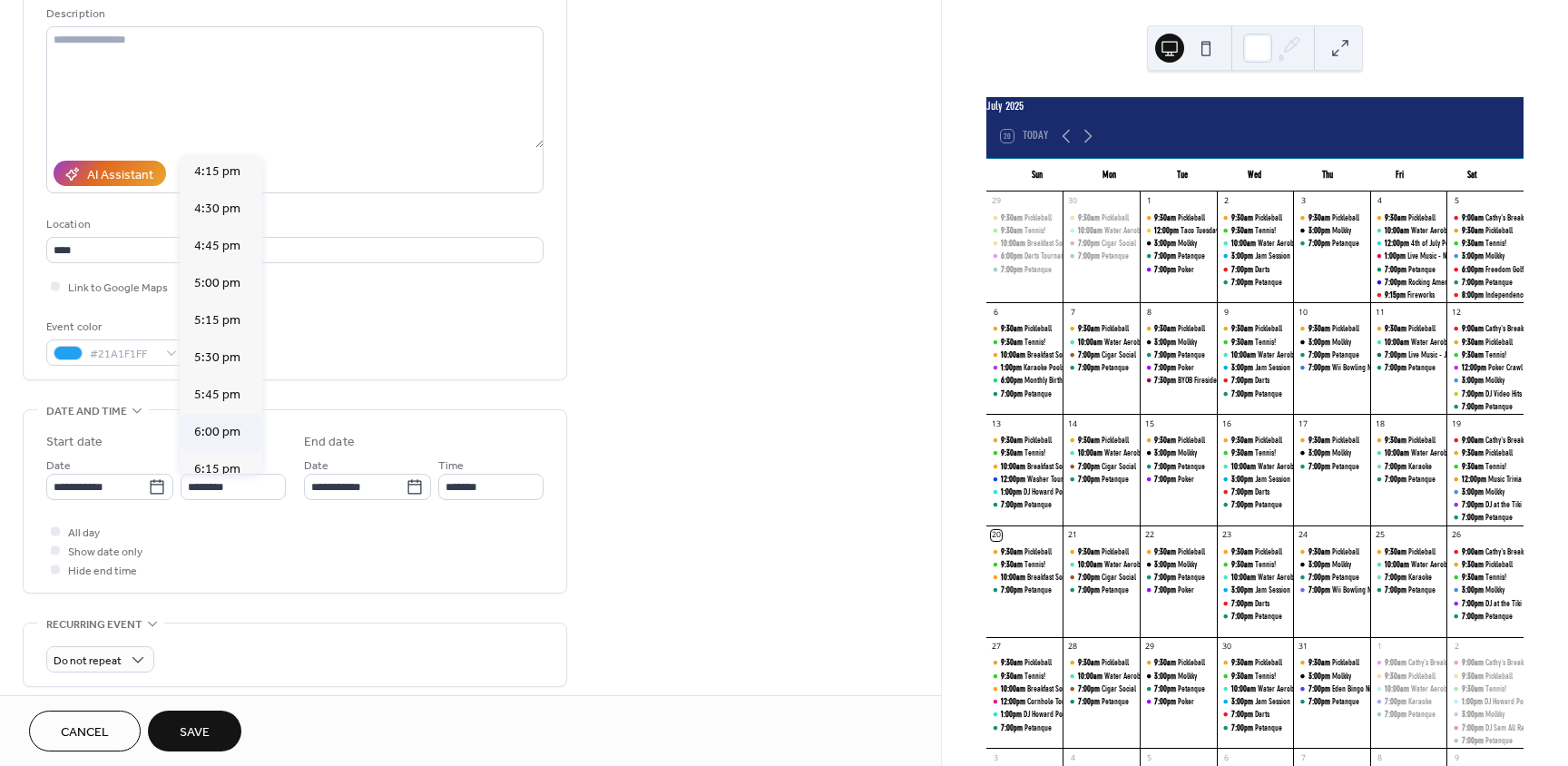 type on "*******" 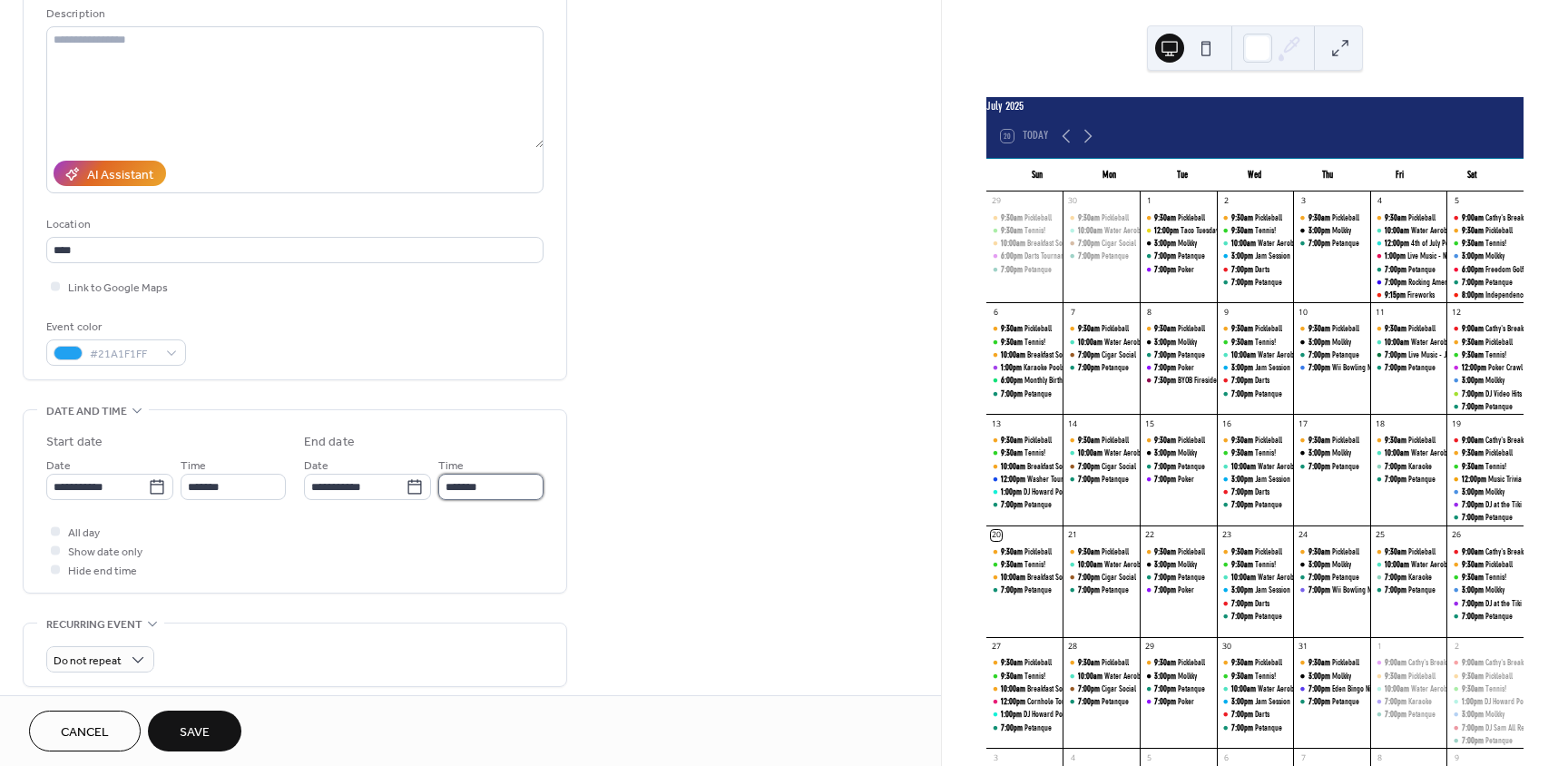 click on "*******" at bounding box center (491, 486) 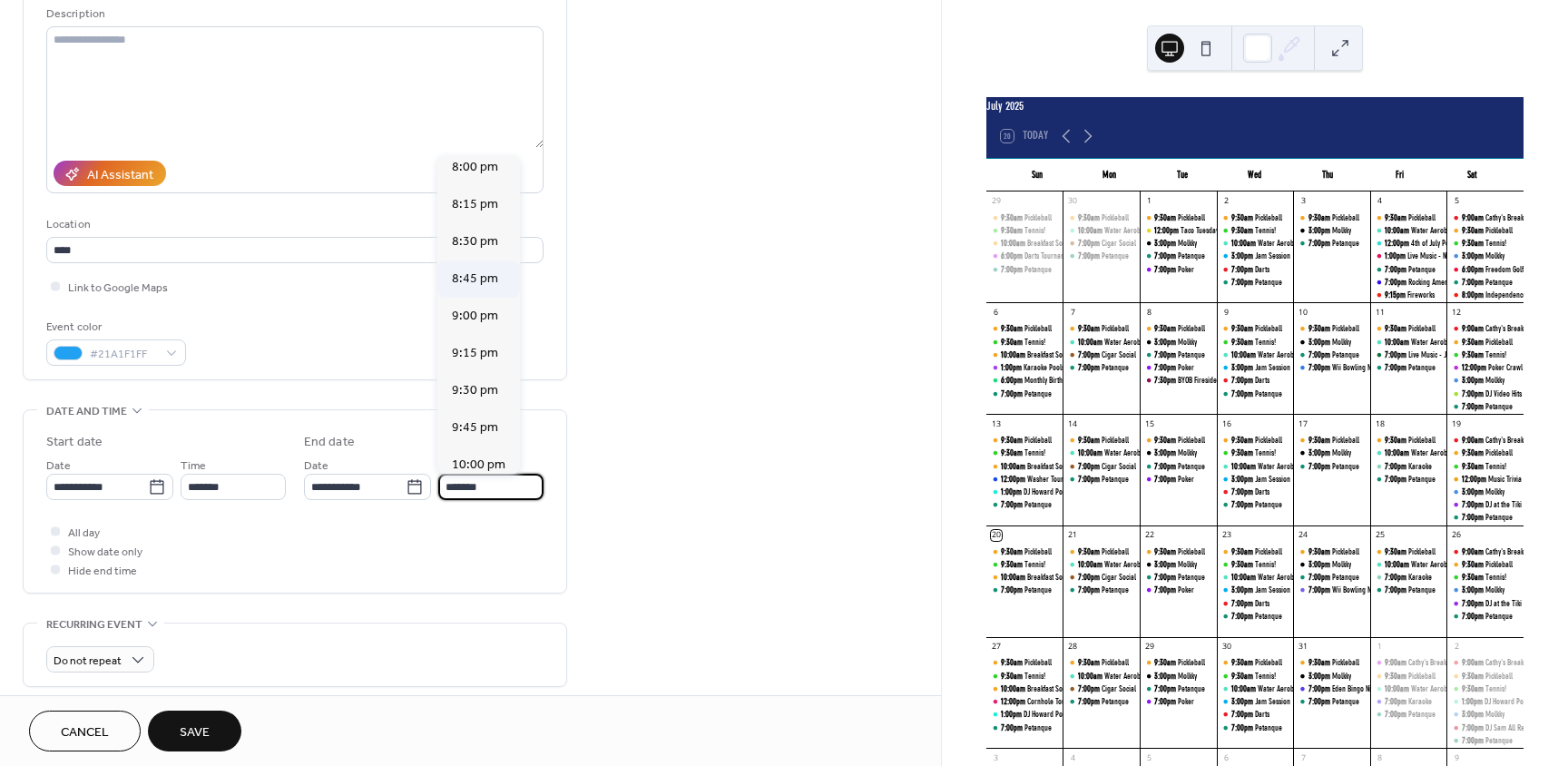 scroll, scrollTop: 272, scrollLeft: 0, axis: vertical 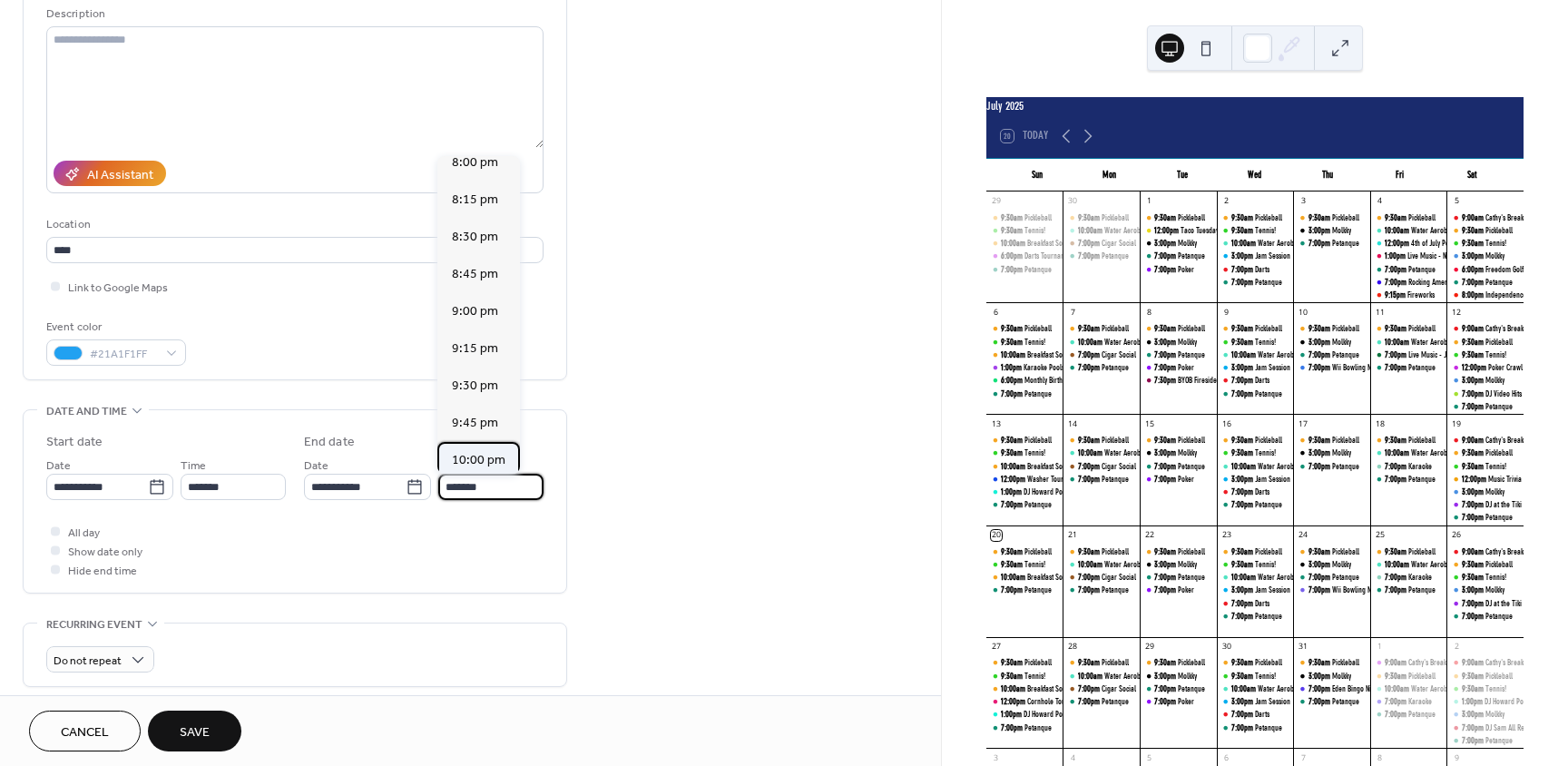 click on "10:00 pm" at bounding box center [478, 460] 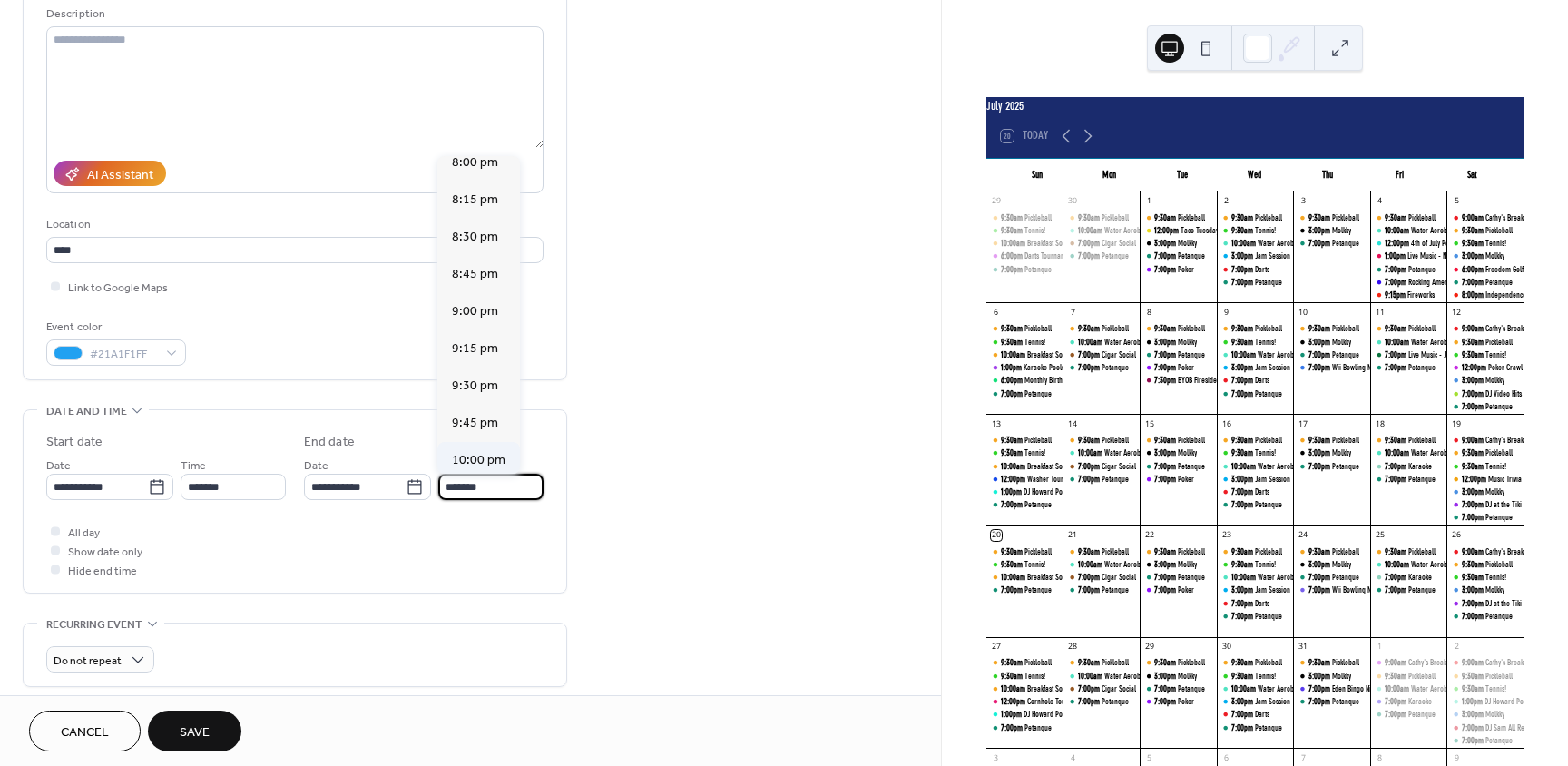 type on "********" 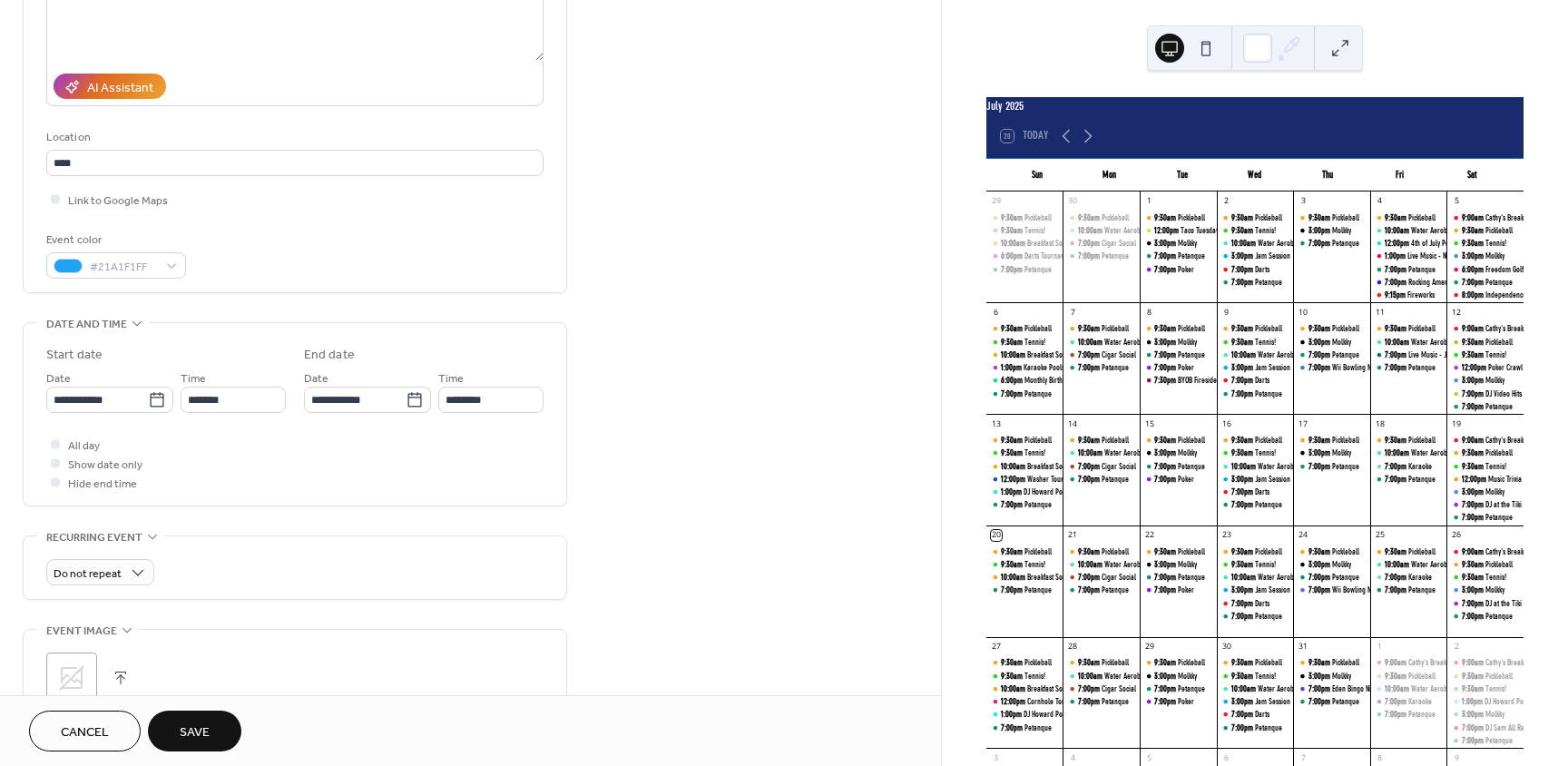 scroll, scrollTop: 272, scrollLeft: 0, axis: vertical 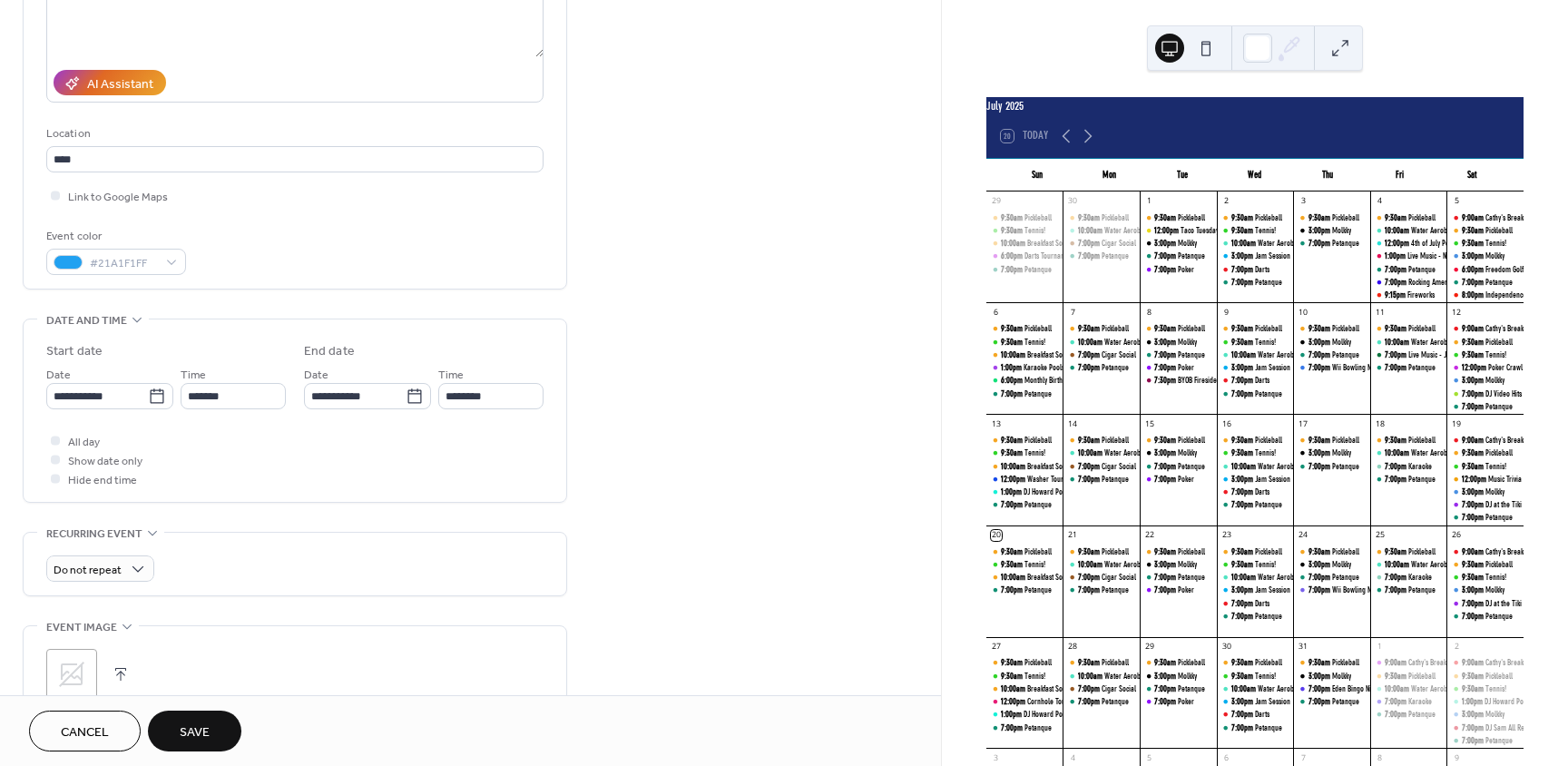 click on "Save" at bounding box center (194, 732) 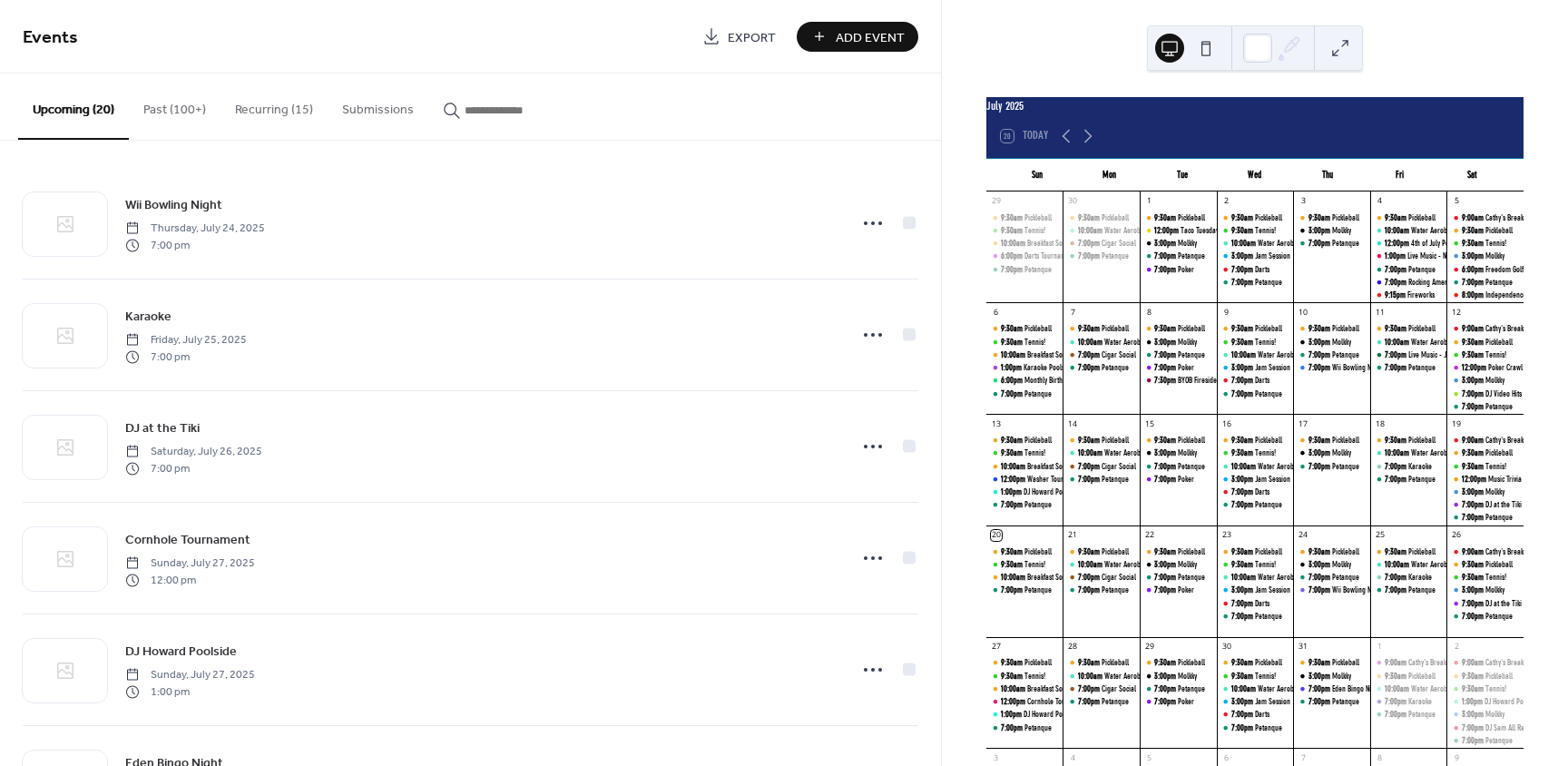 scroll, scrollTop: 0, scrollLeft: 0, axis: both 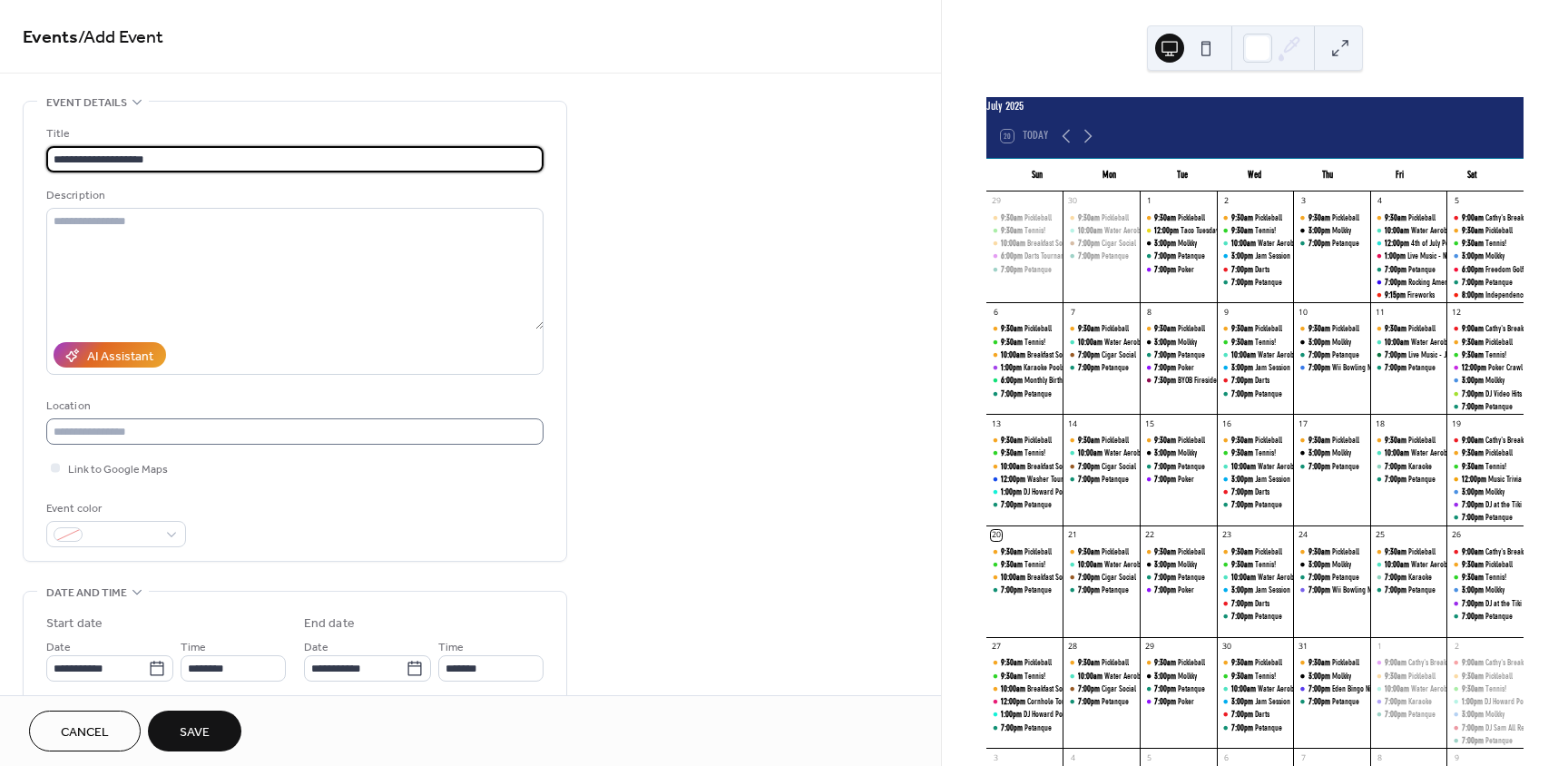 type on "**********" 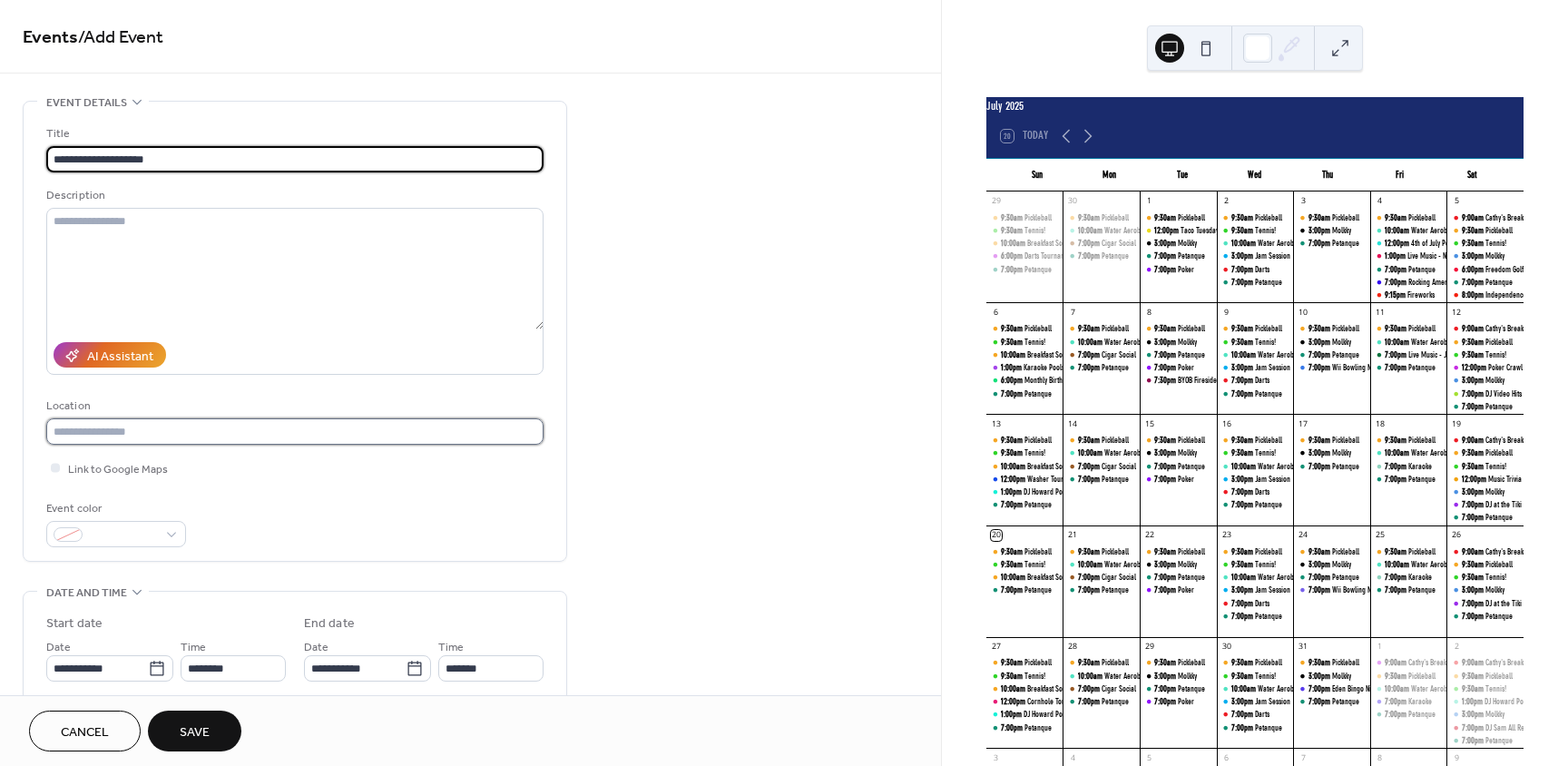 click at bounding box center (295, 431) 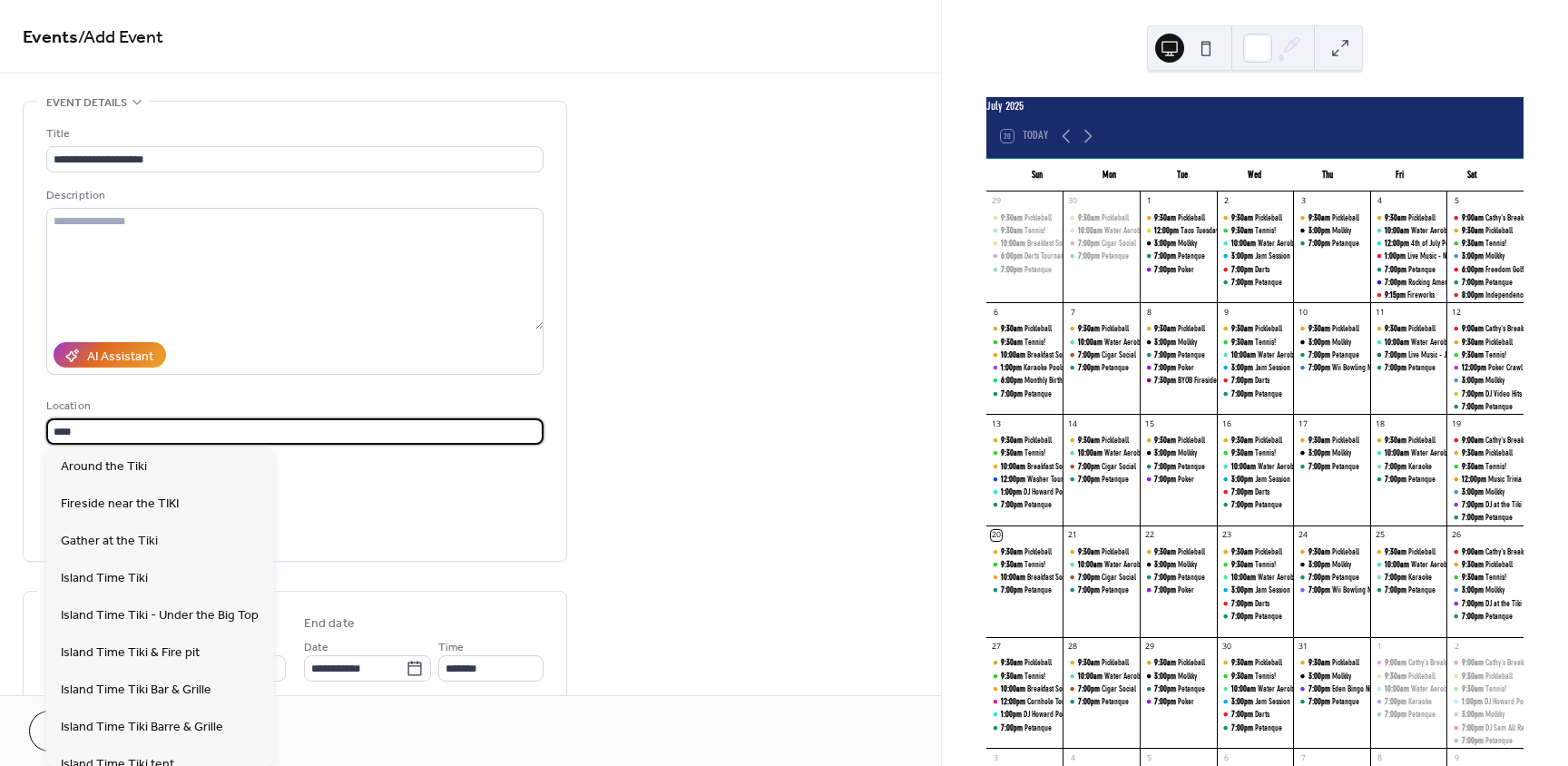type on "****" 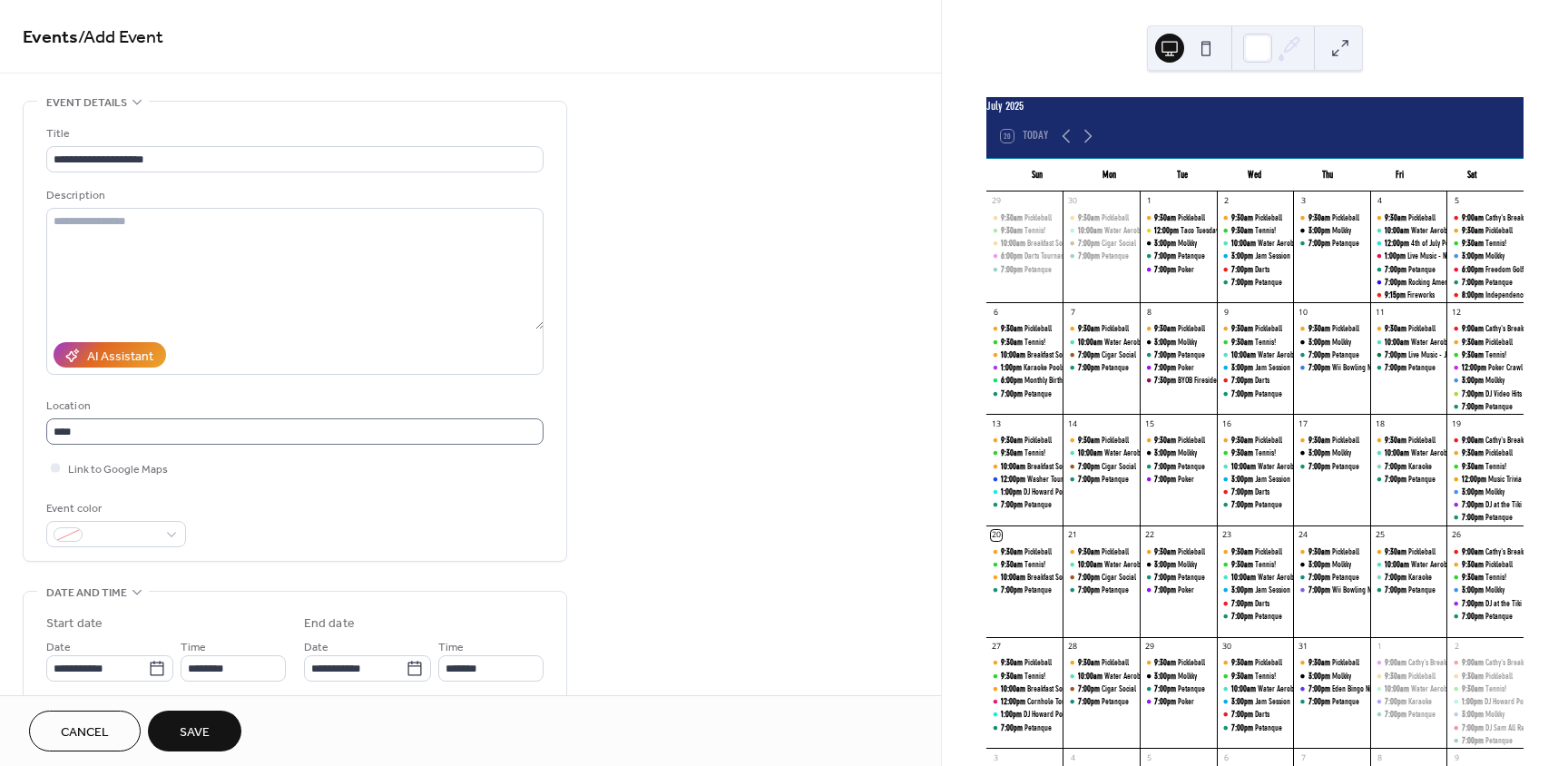 scroll, scrollTop: 1, scrollLeft: 0, axis: vertical 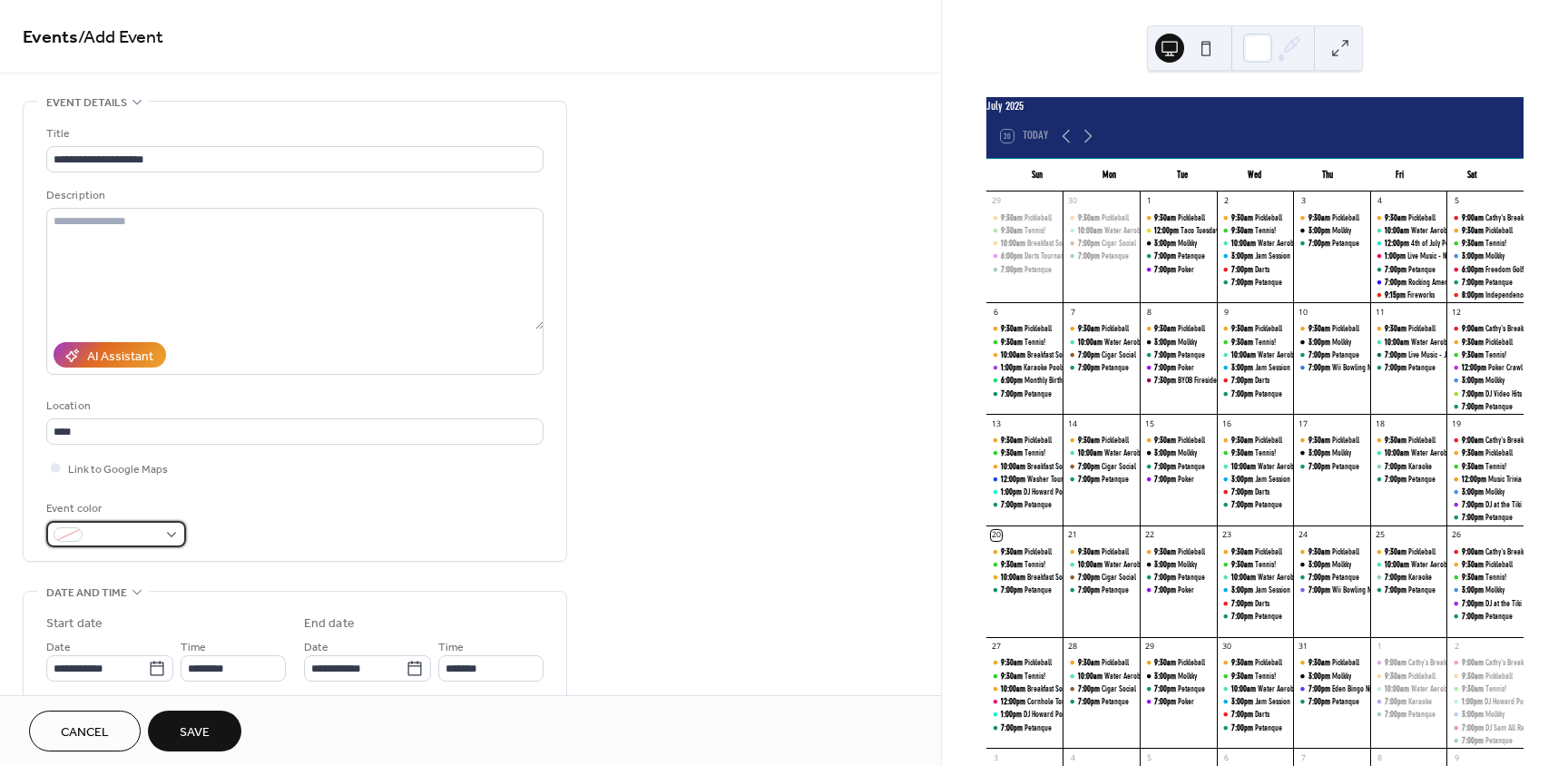 click at bounding box center (116, 534) 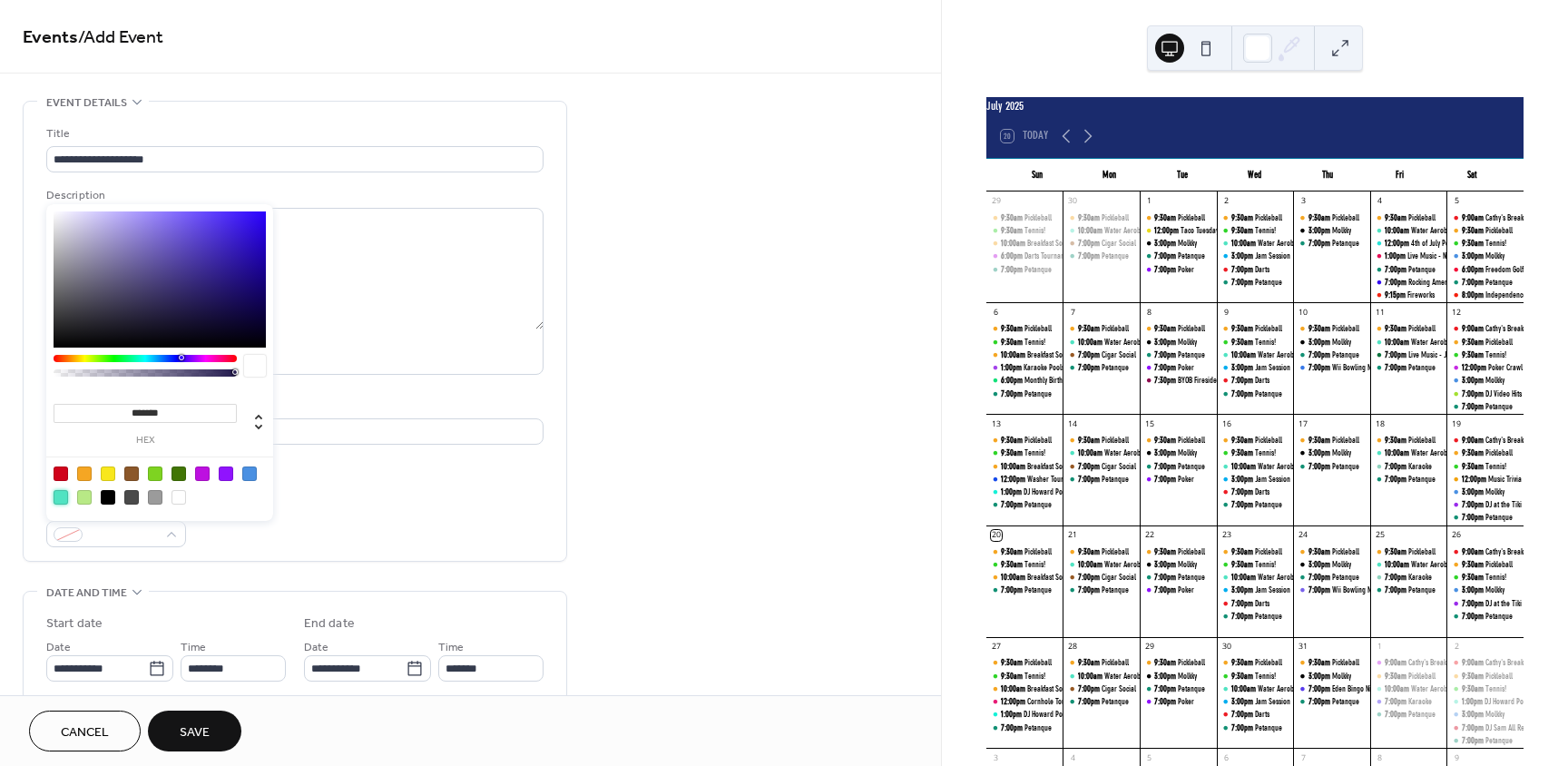 click at bounding box center [61, 497] 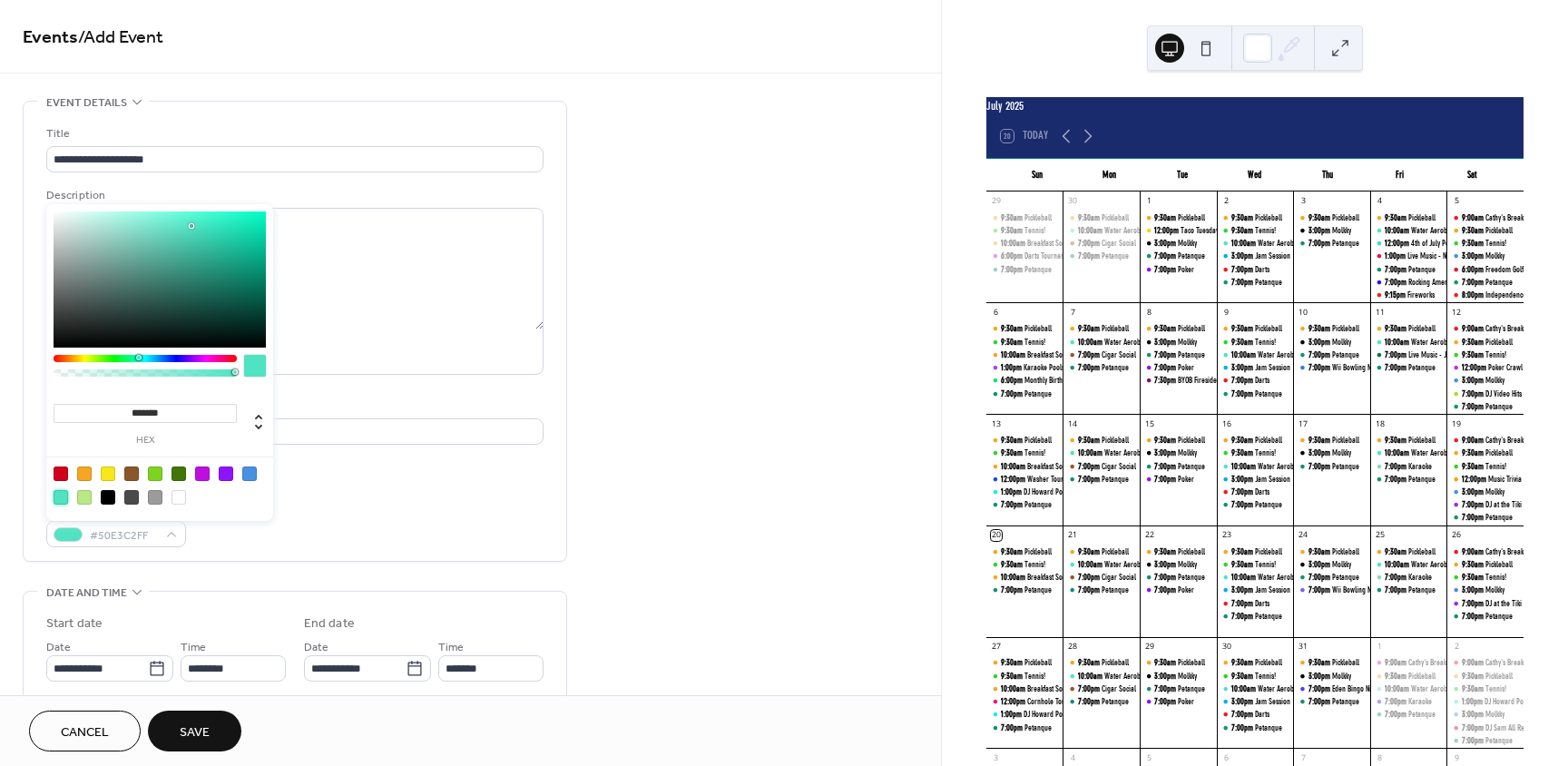 type on "*******" 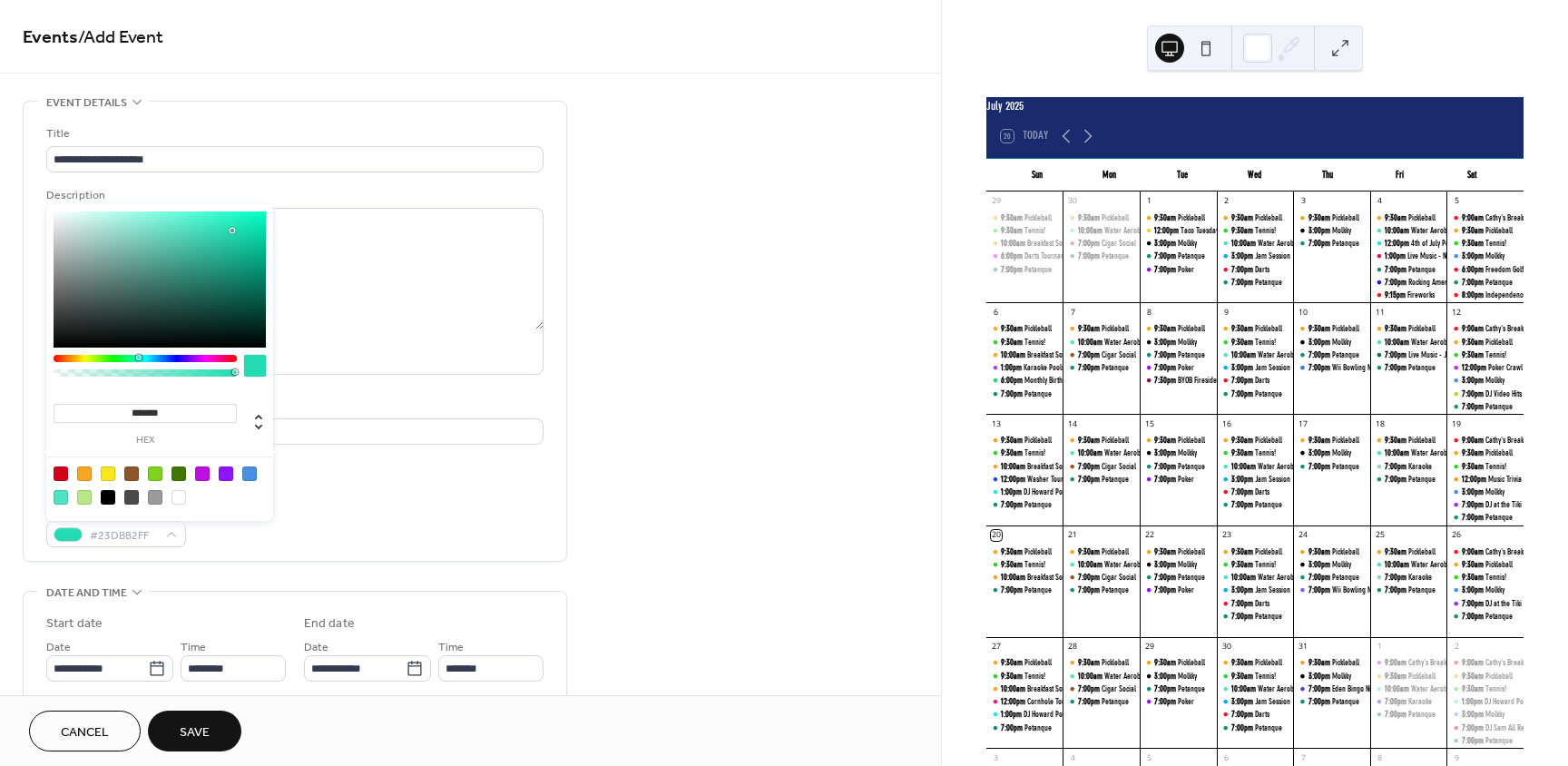 click at bounding box center [160, 280] 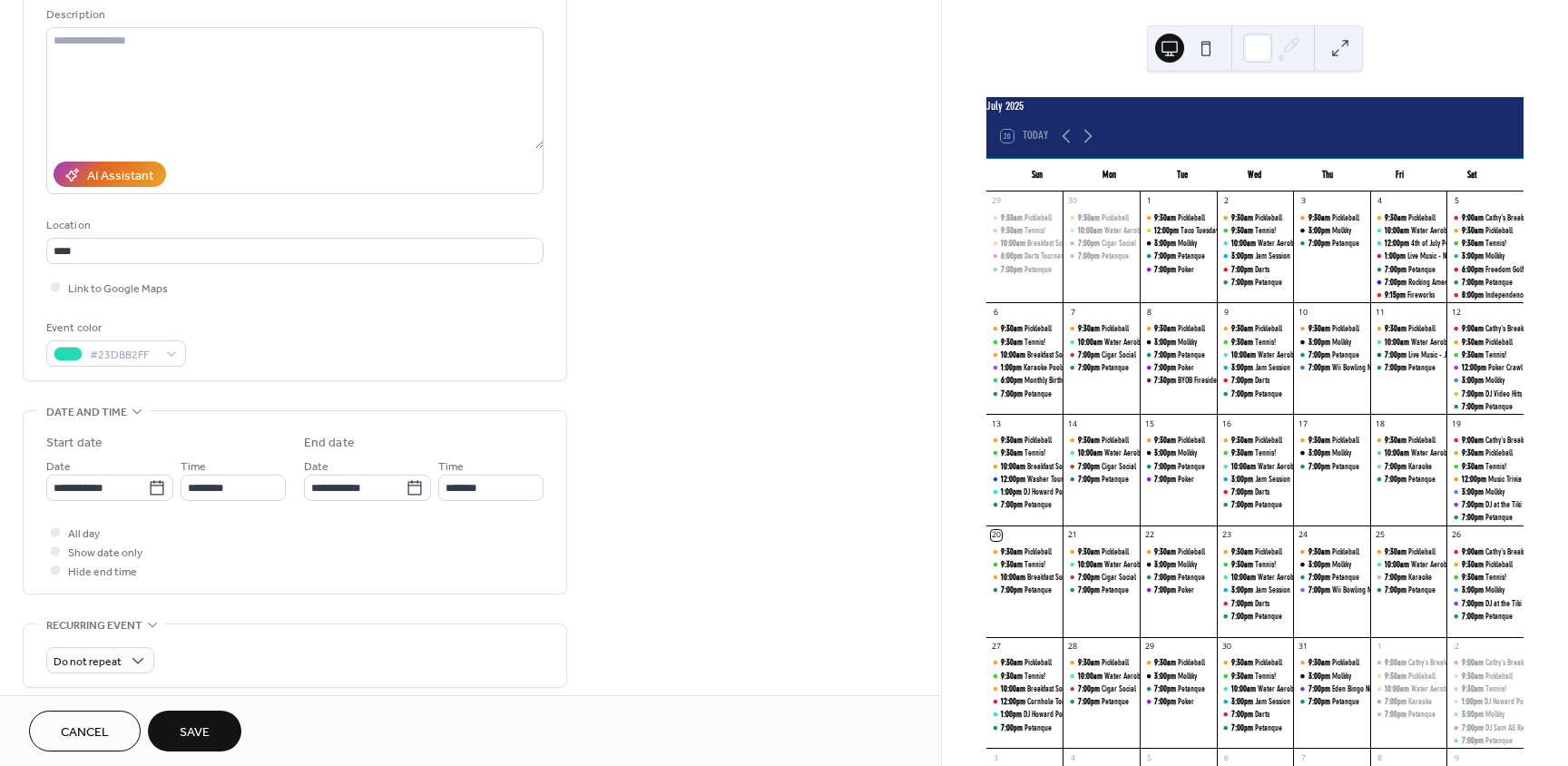 scroll, scrollTop: 182, scrollLeft: 0, axis: vertical 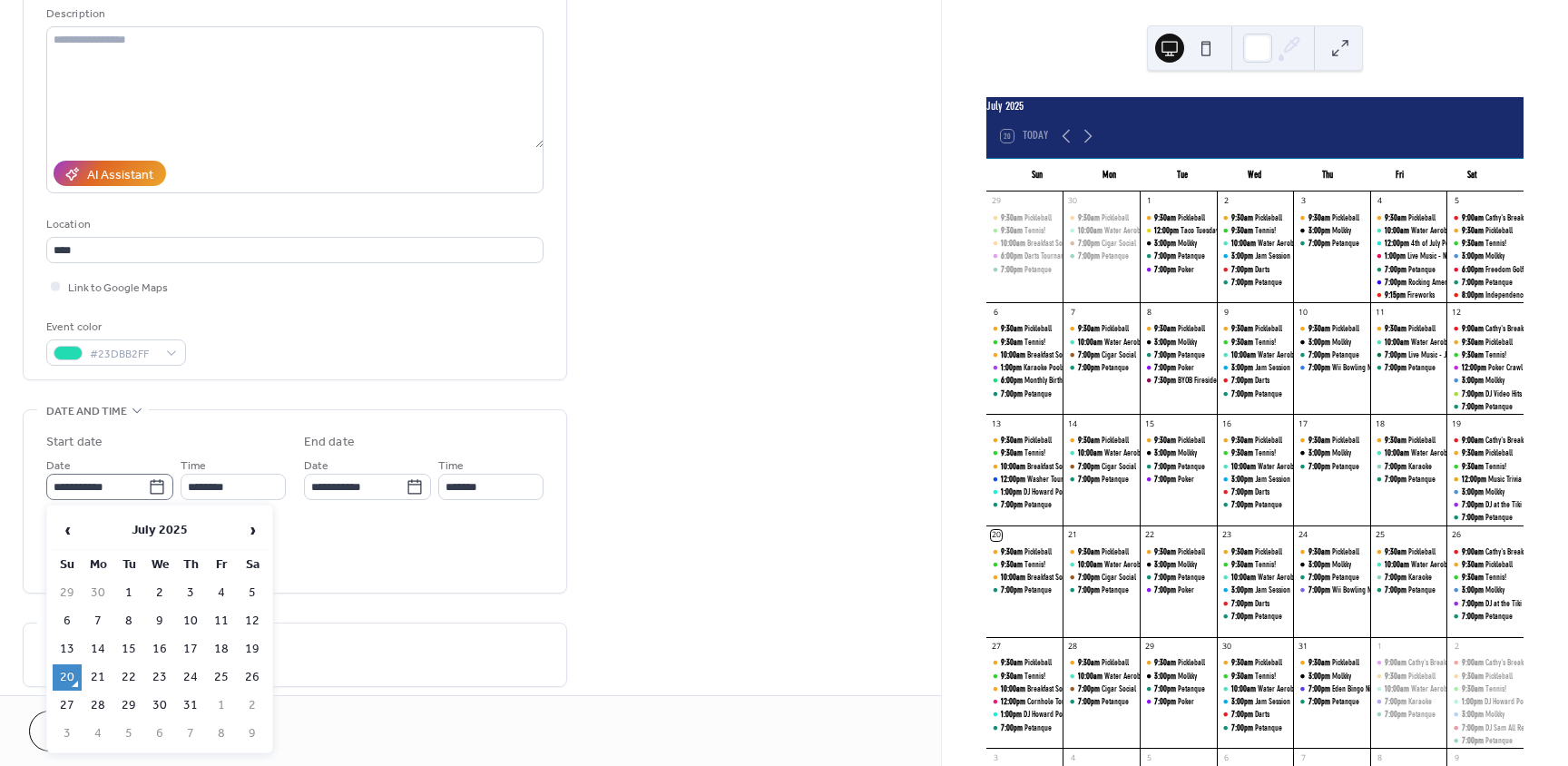 click 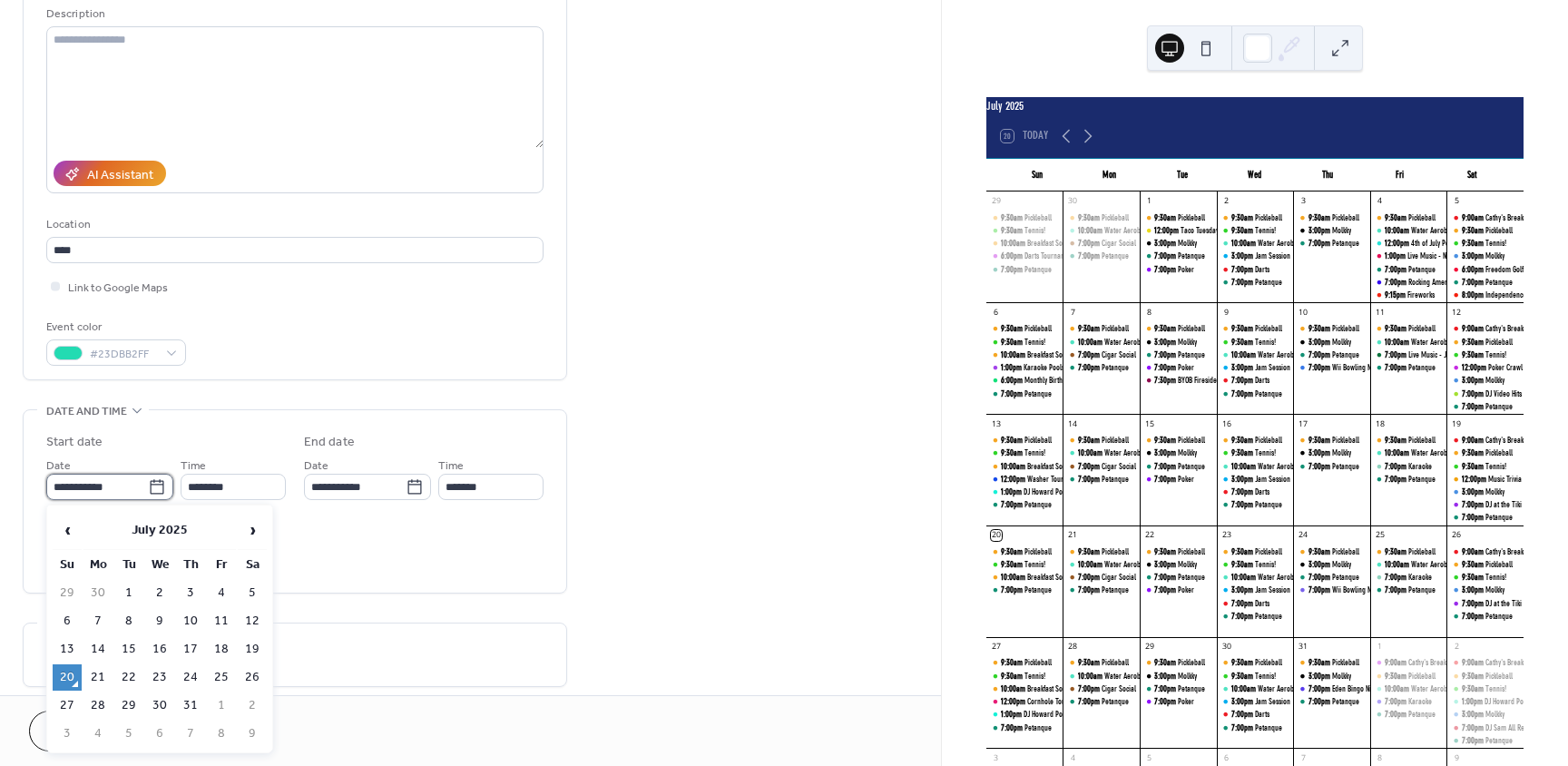 click on "**********" at bounding box center [97, 486] 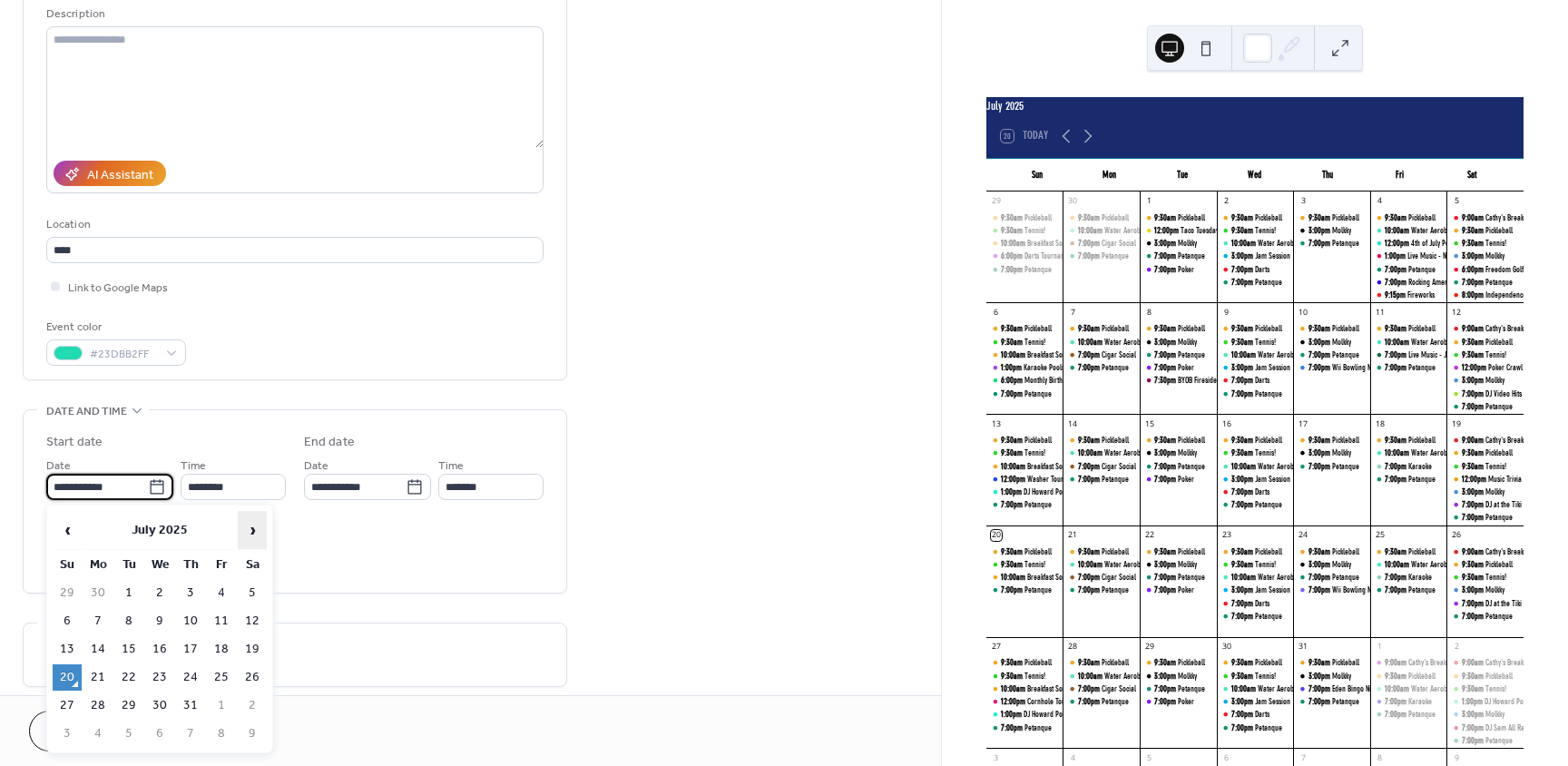 click on "›" at bounding box center [252, 530] 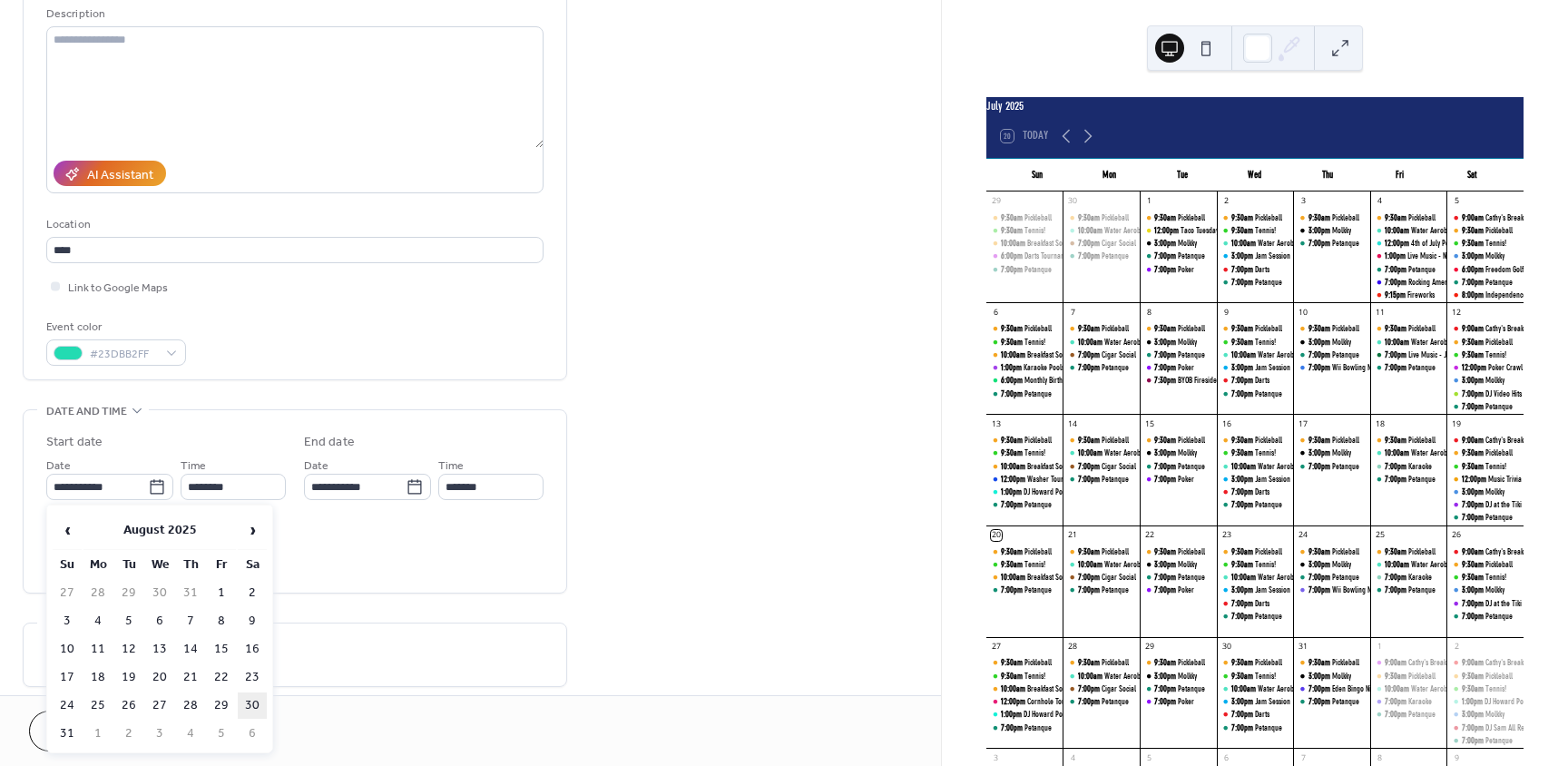 click on "30" at bounding box center [252, 705] 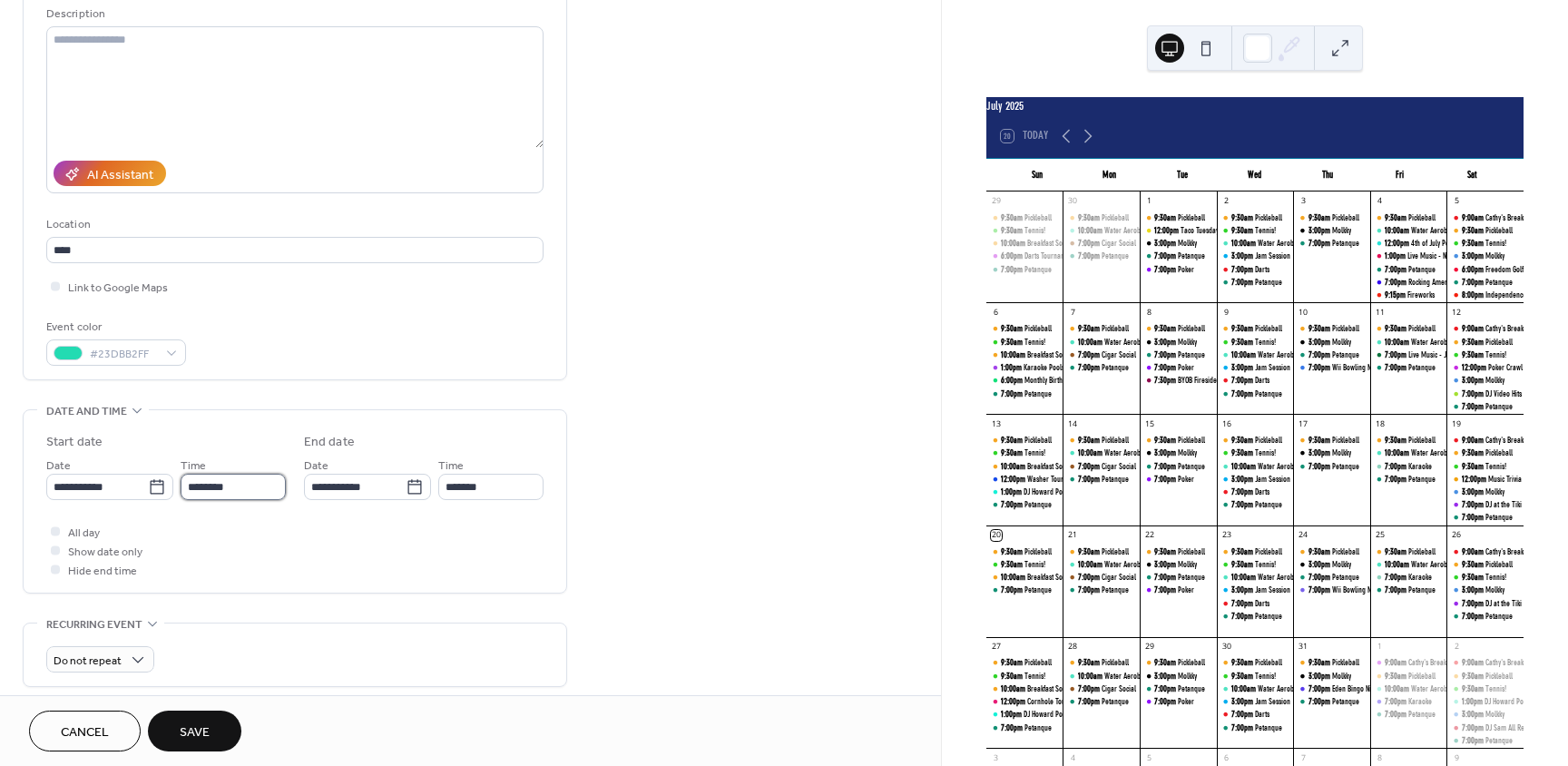 click on "********" at bounding box center (233, 486) 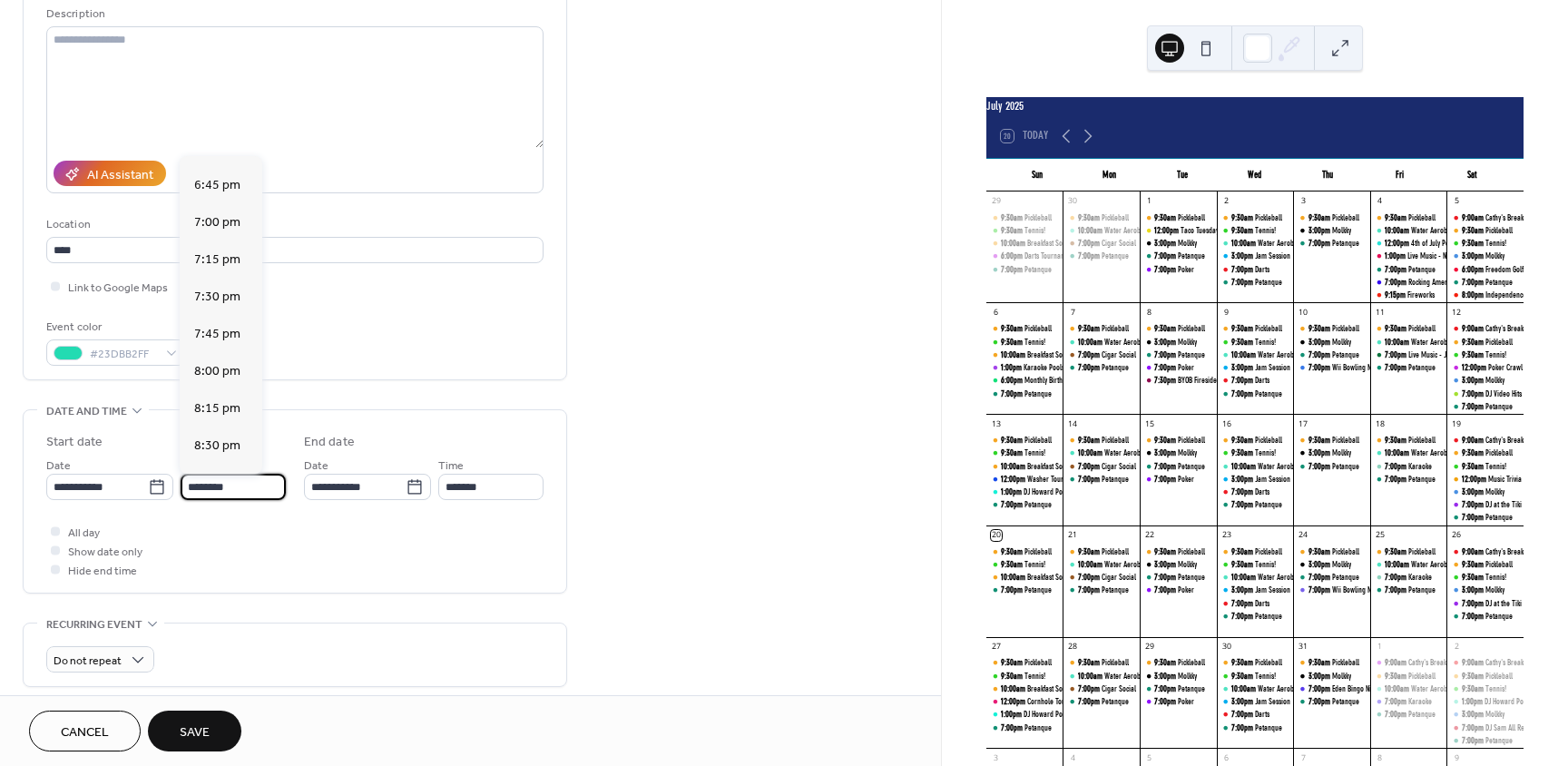 scroll, scrollTop: 2784, scrollLeft: 0, axis: vertical 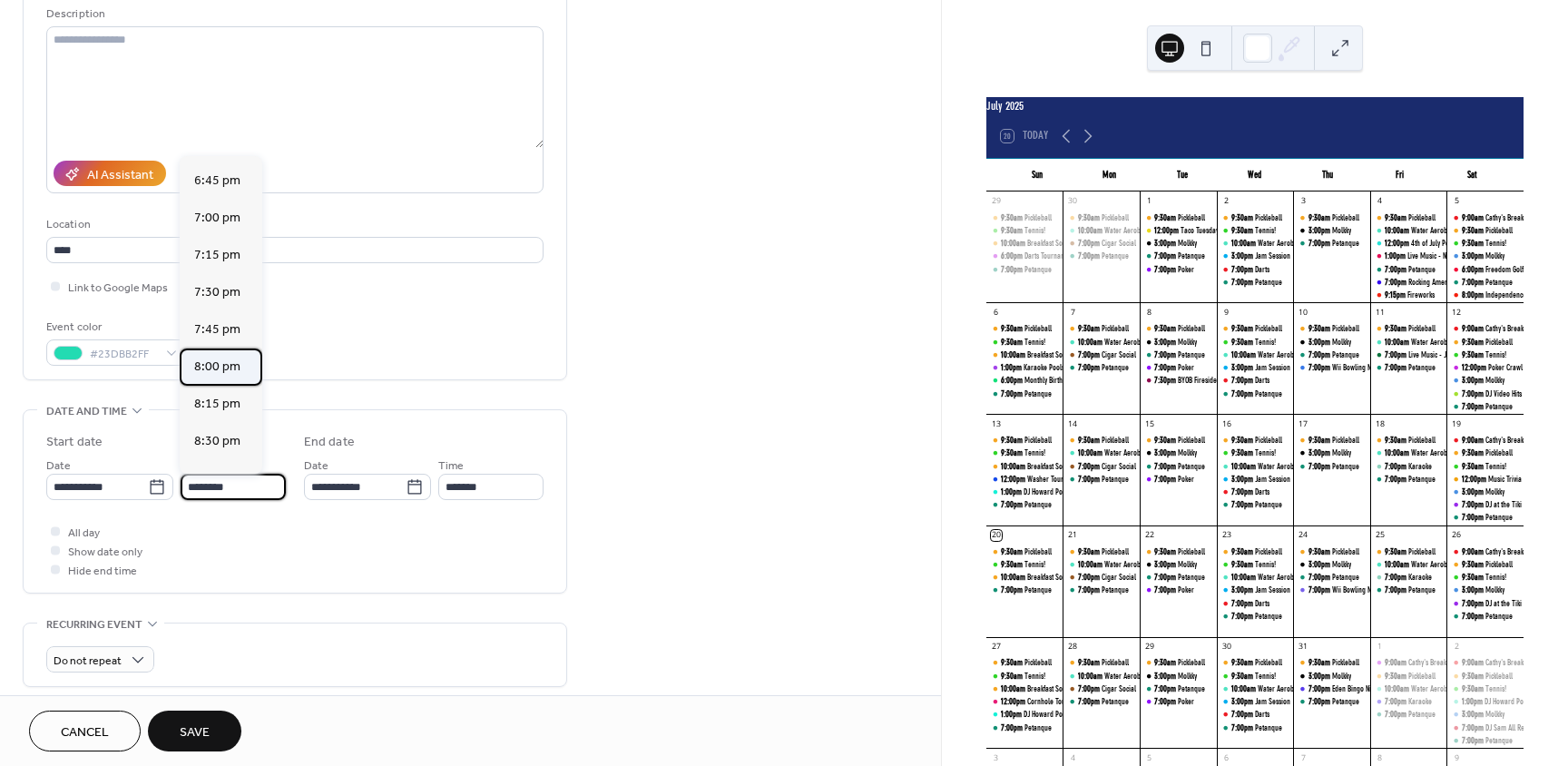 click on "8:00 pm" at bounding box center [217, 367] 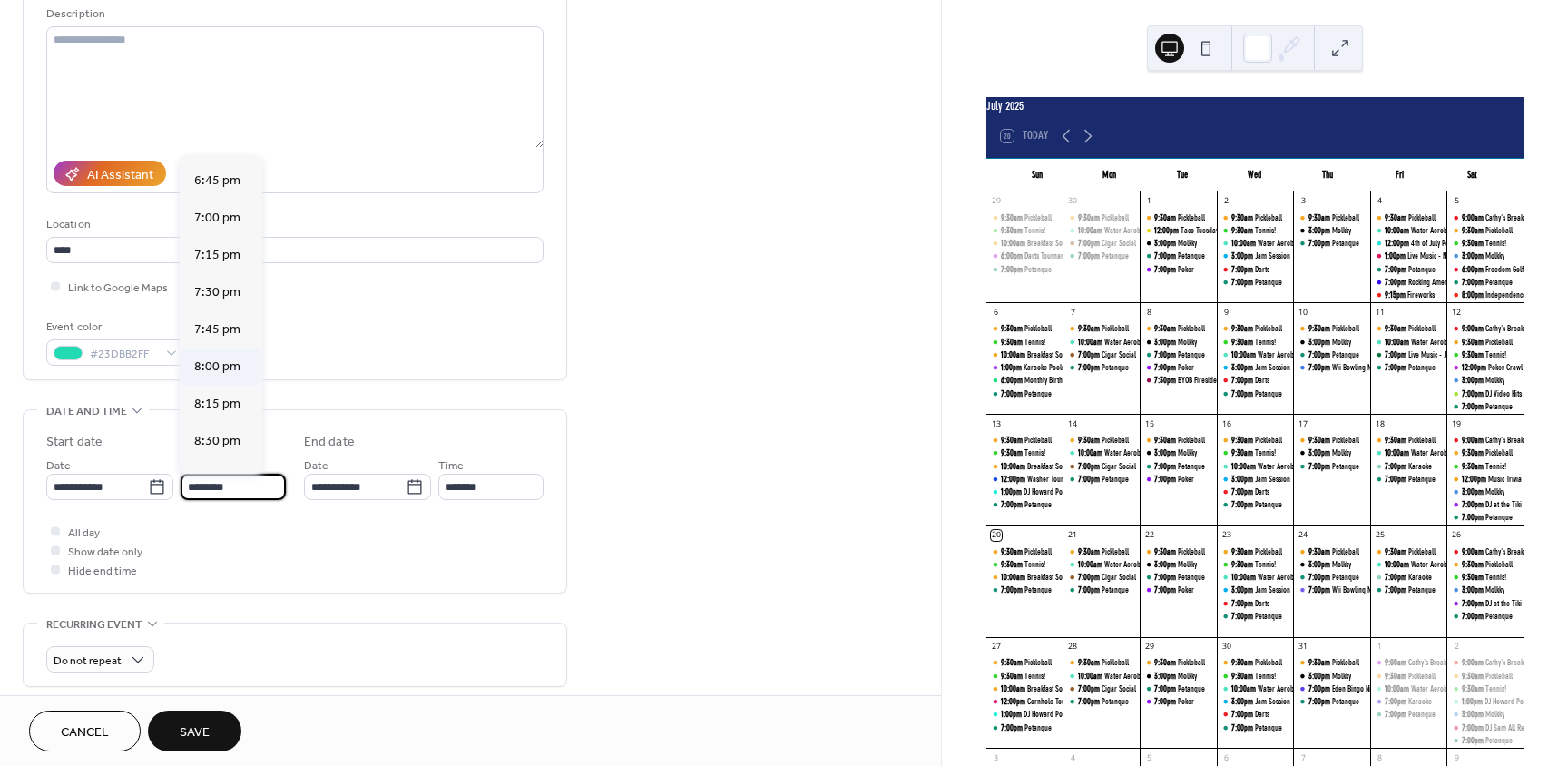 type on "*******" 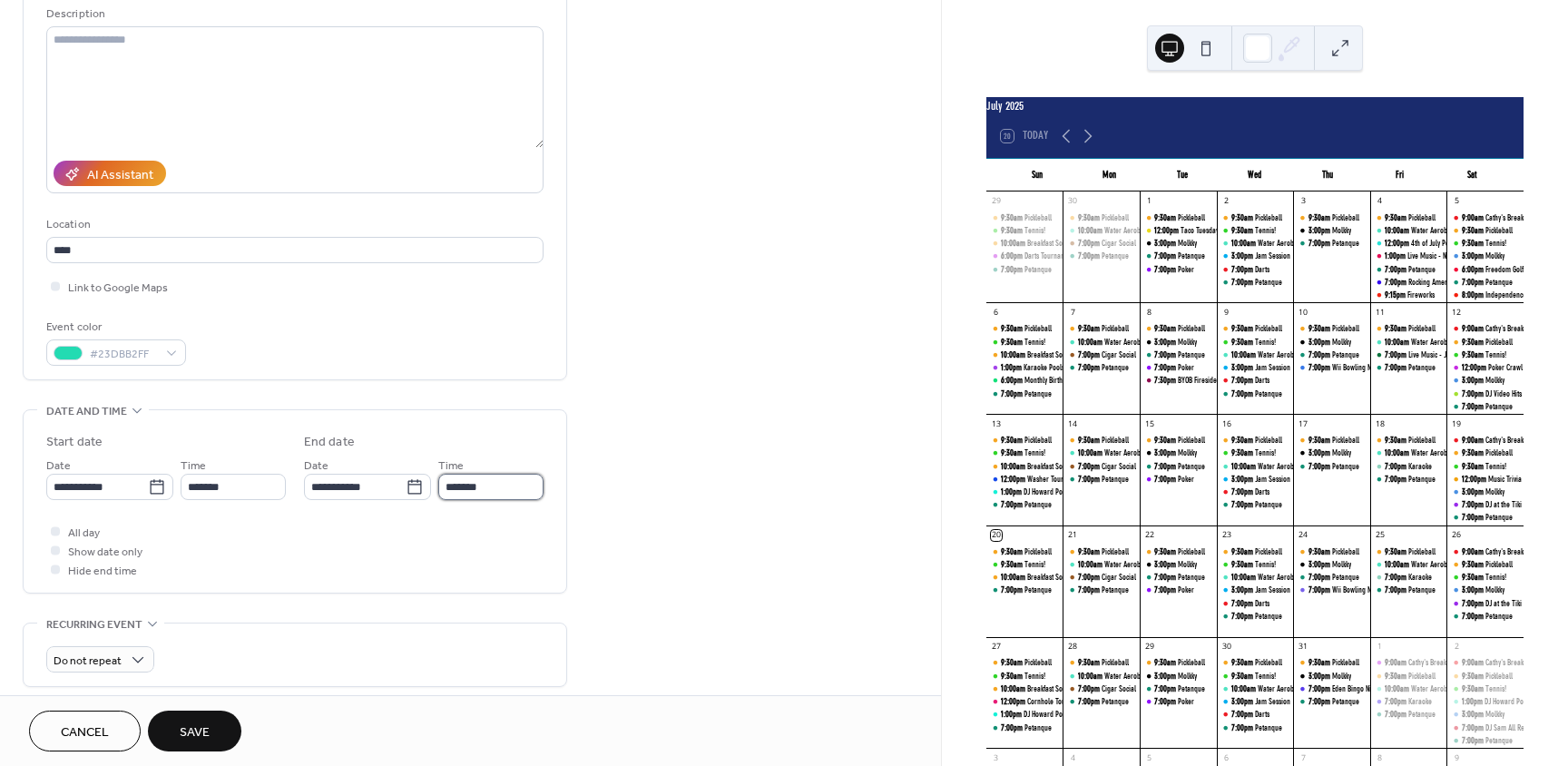 click on "*******" at bounding box center [491, 486] 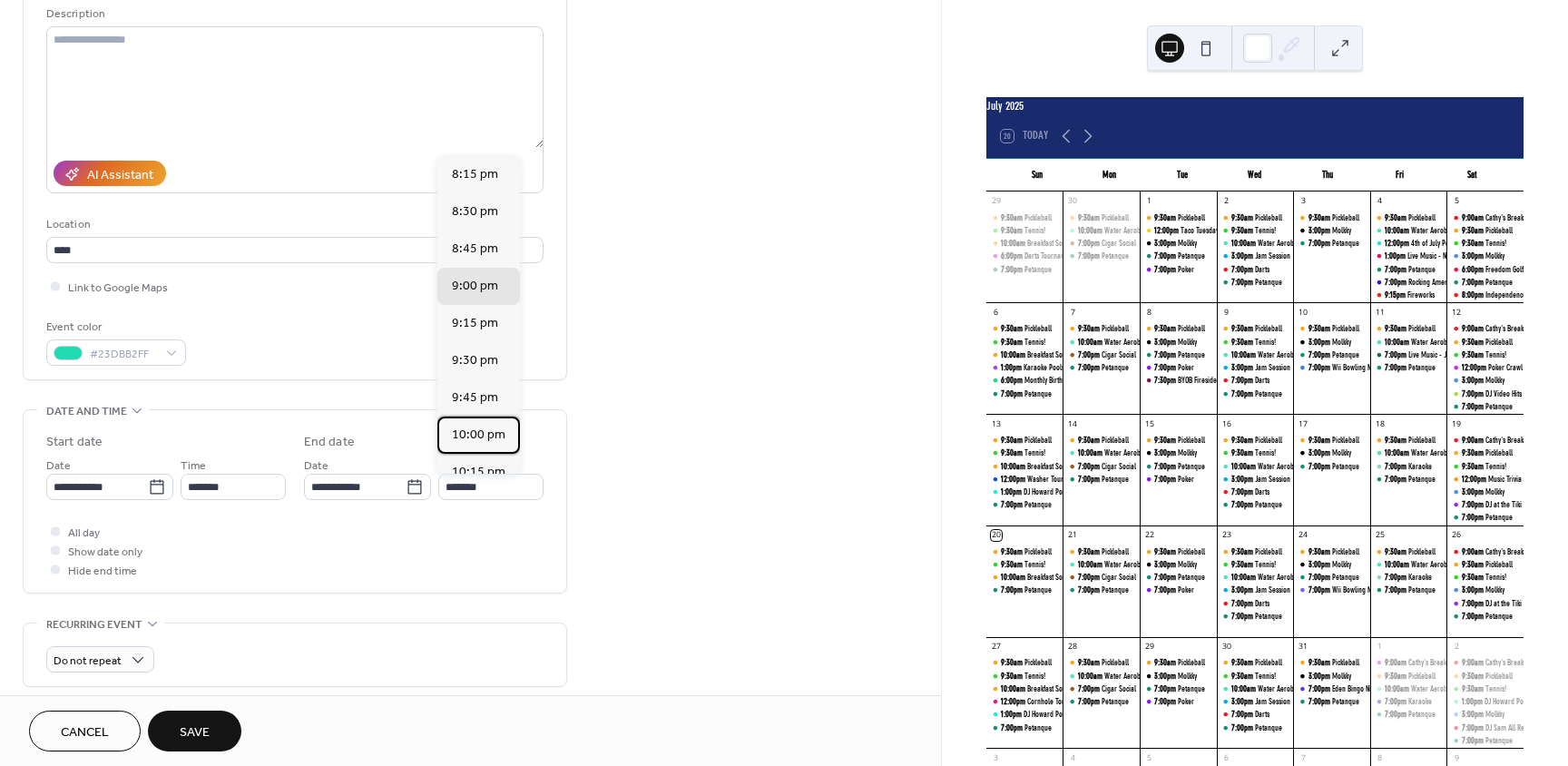 click on "10:00 pm" at bounding box center (478, 435) 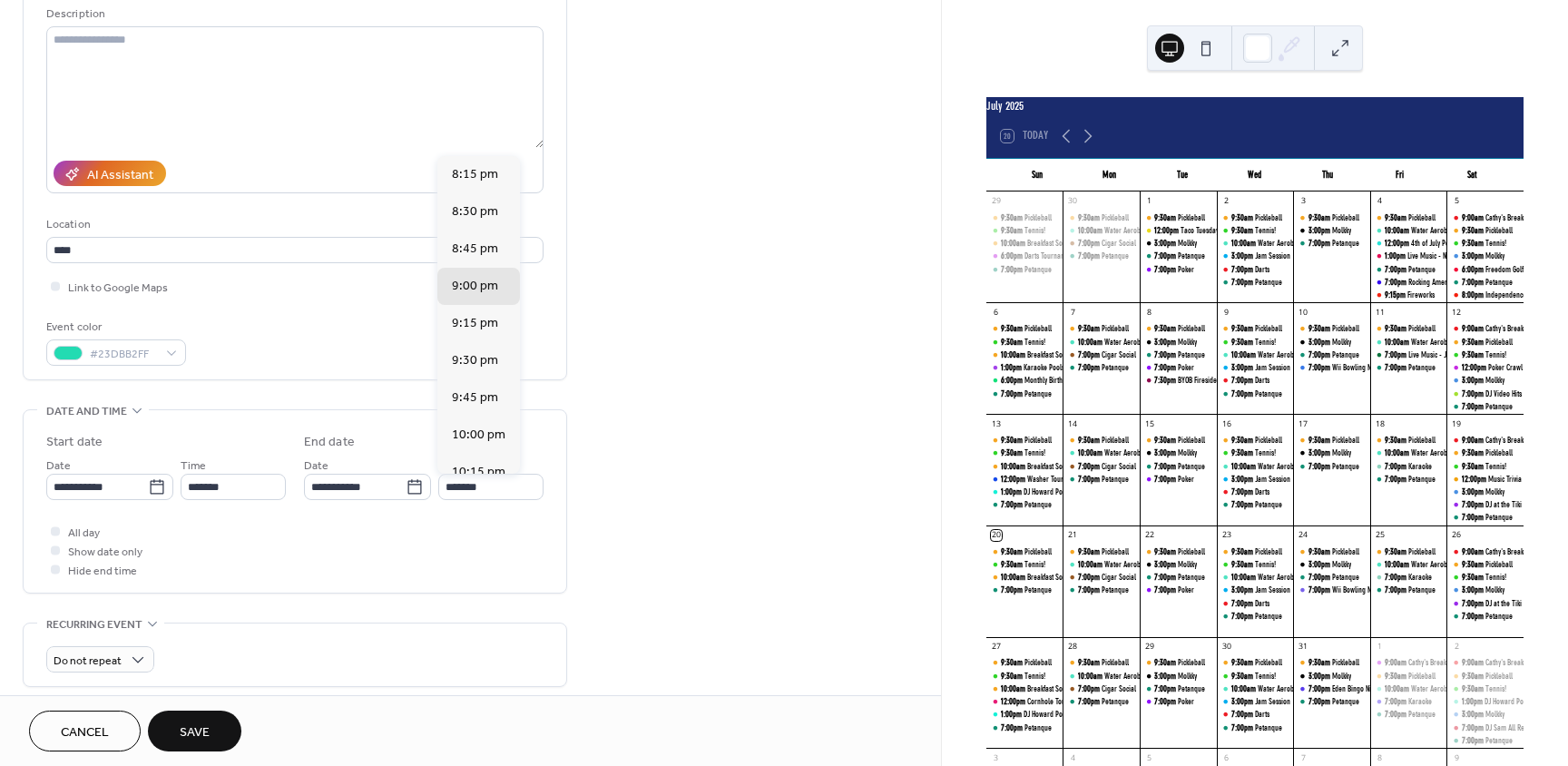 type on "********" 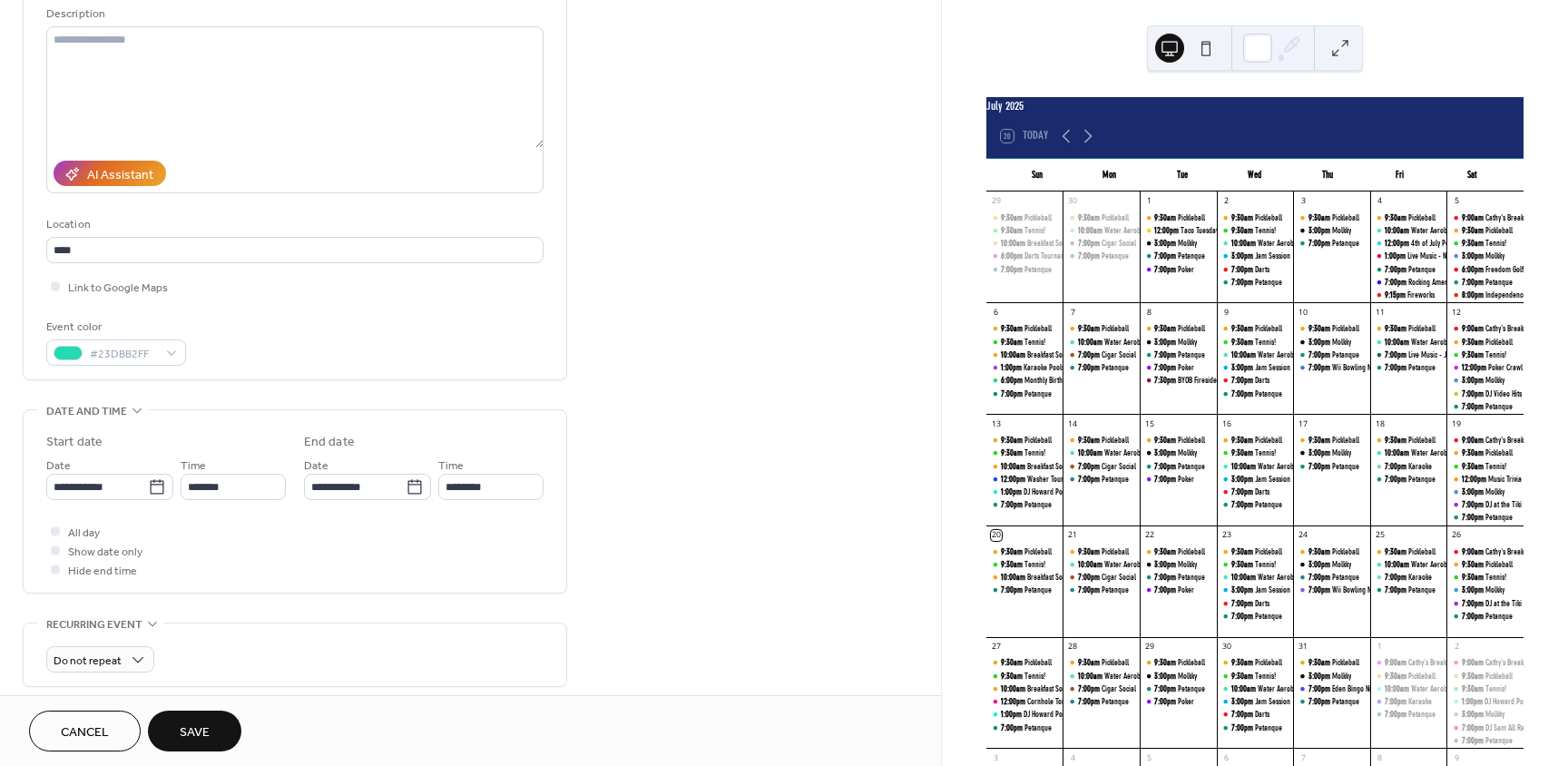 click on "Save" at bounding box center (194, 732) 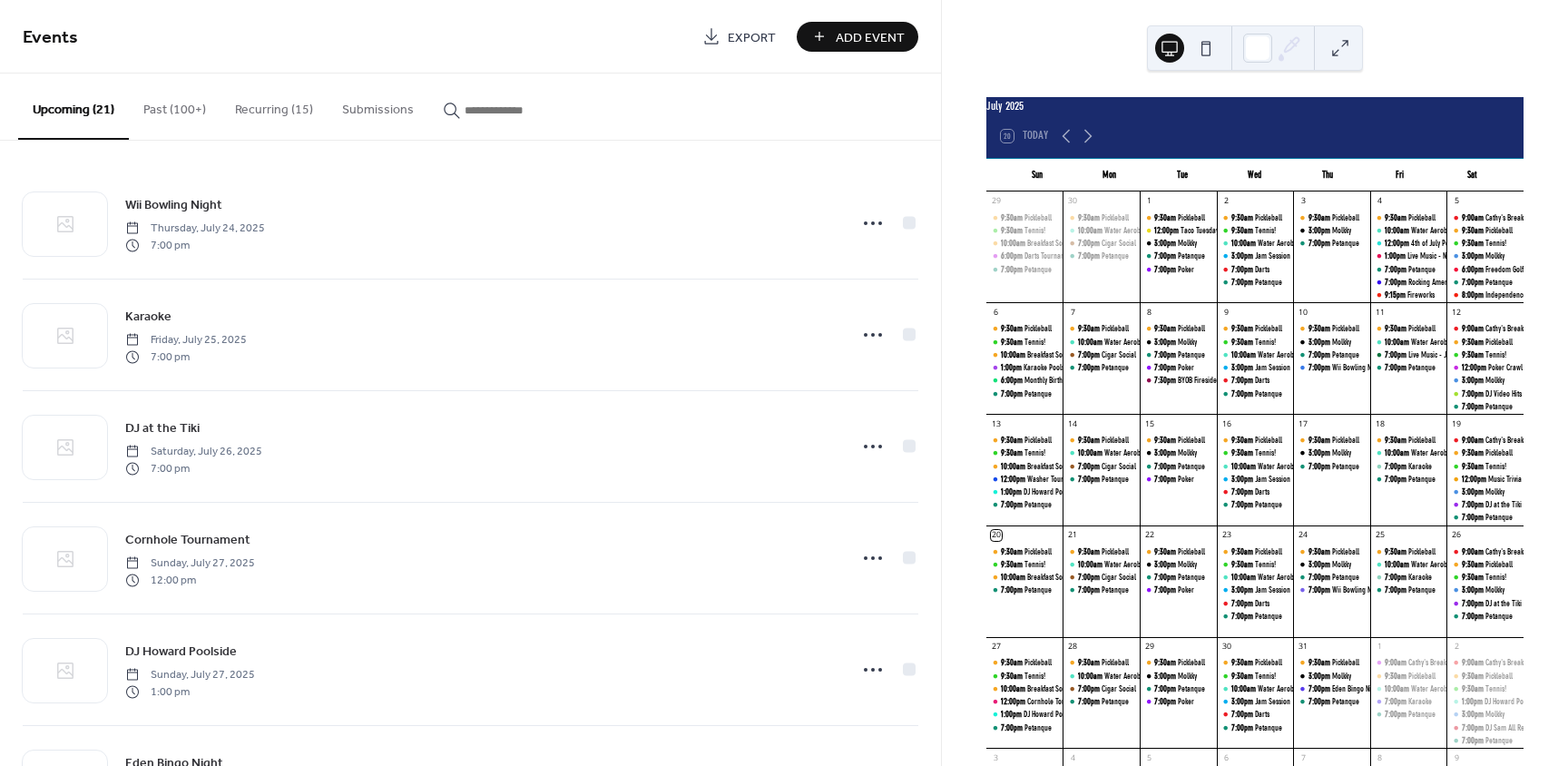 scroll, scrollTop: 0, scrollLeft: 0, axis: both 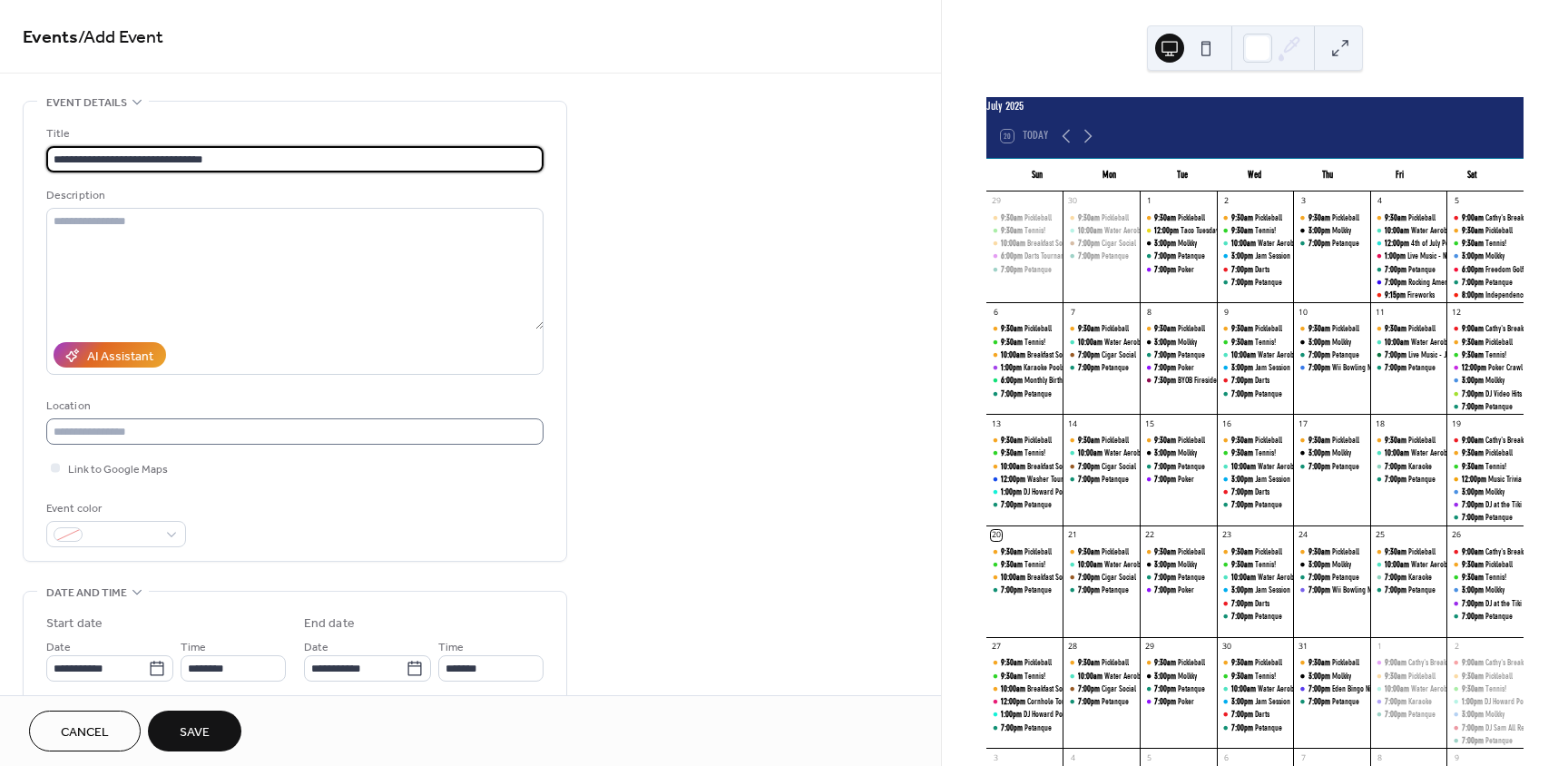 type on "**********" 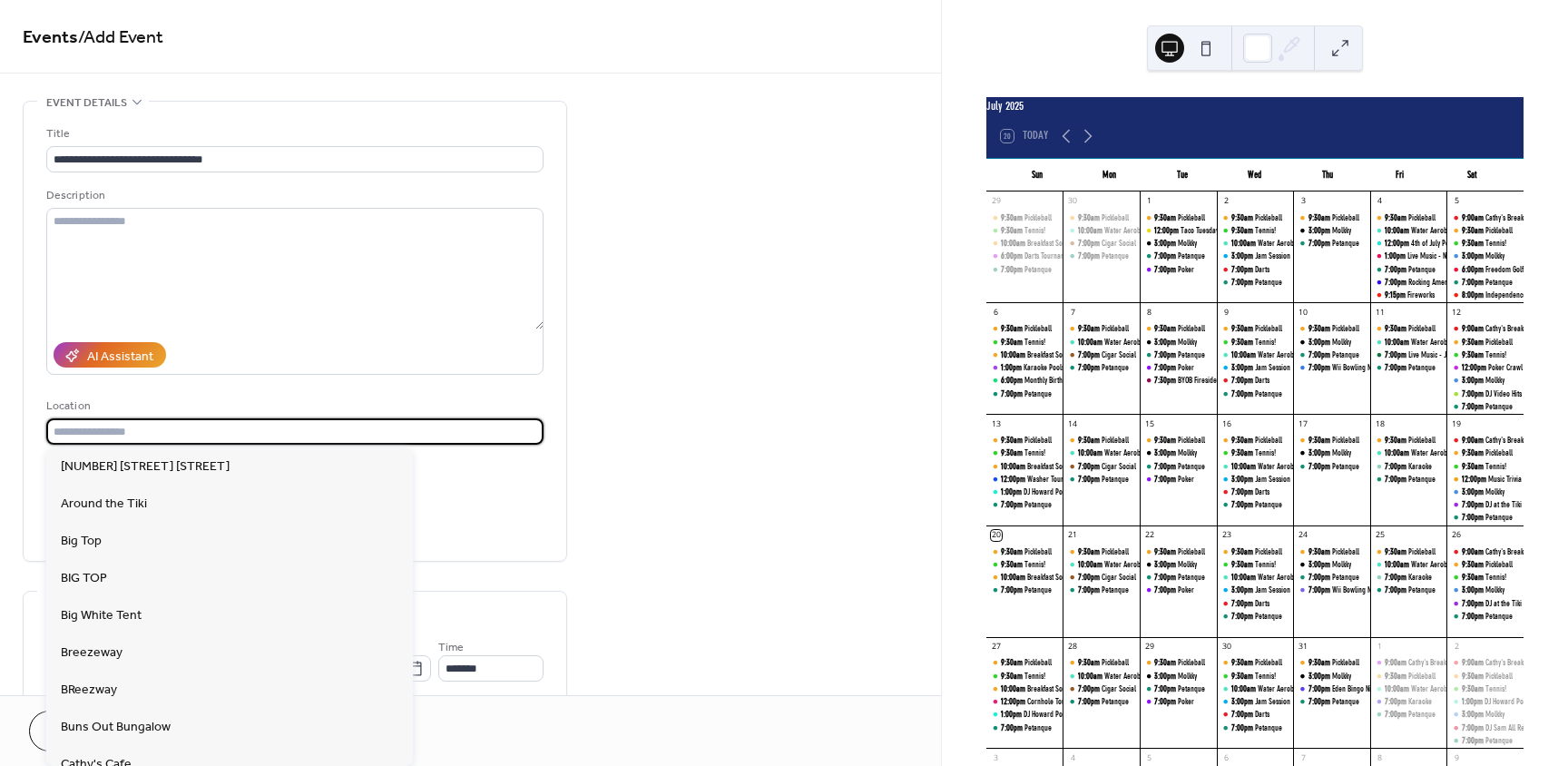 click at bounding box center (295, 431) 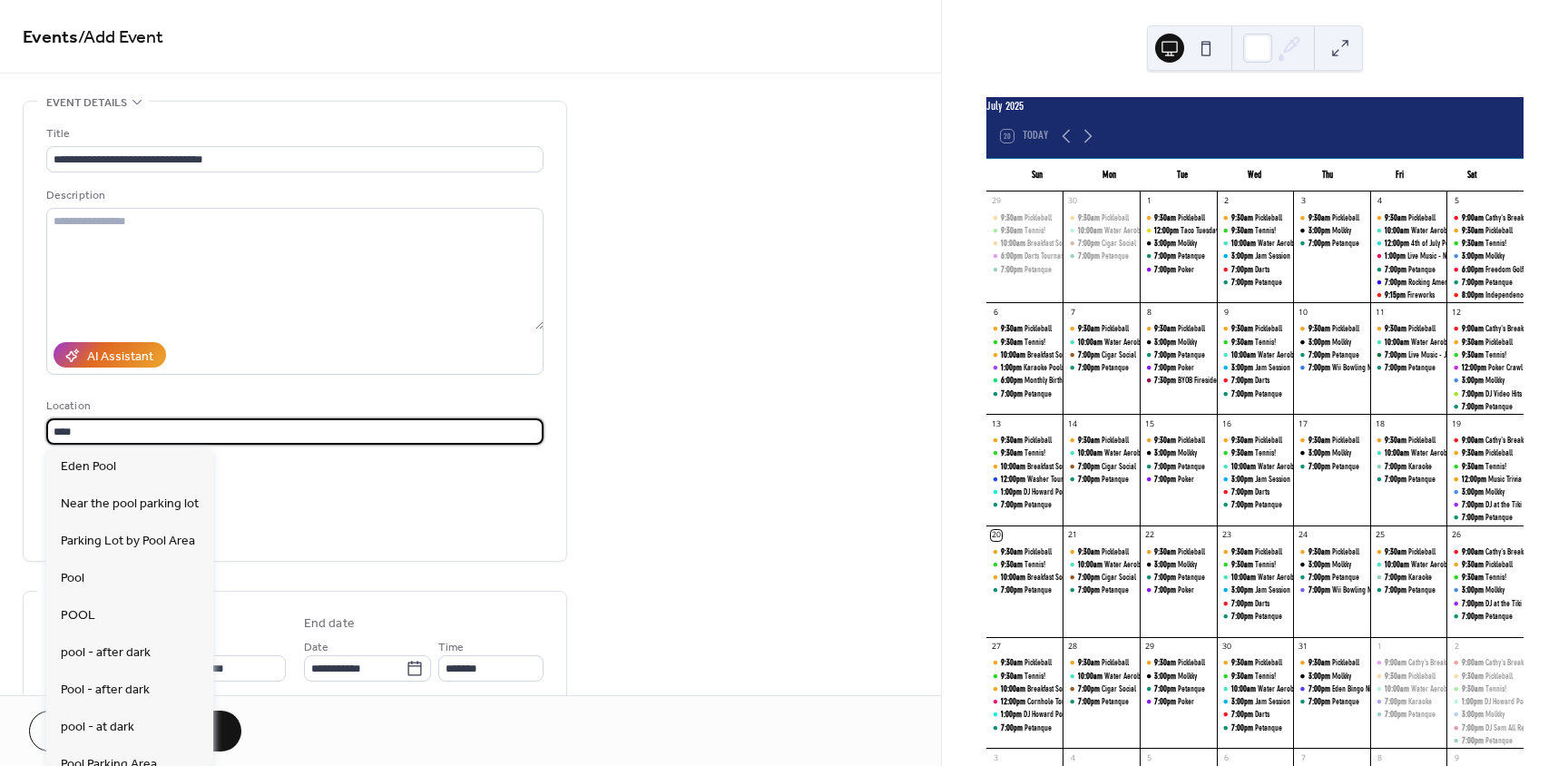 type on "****" 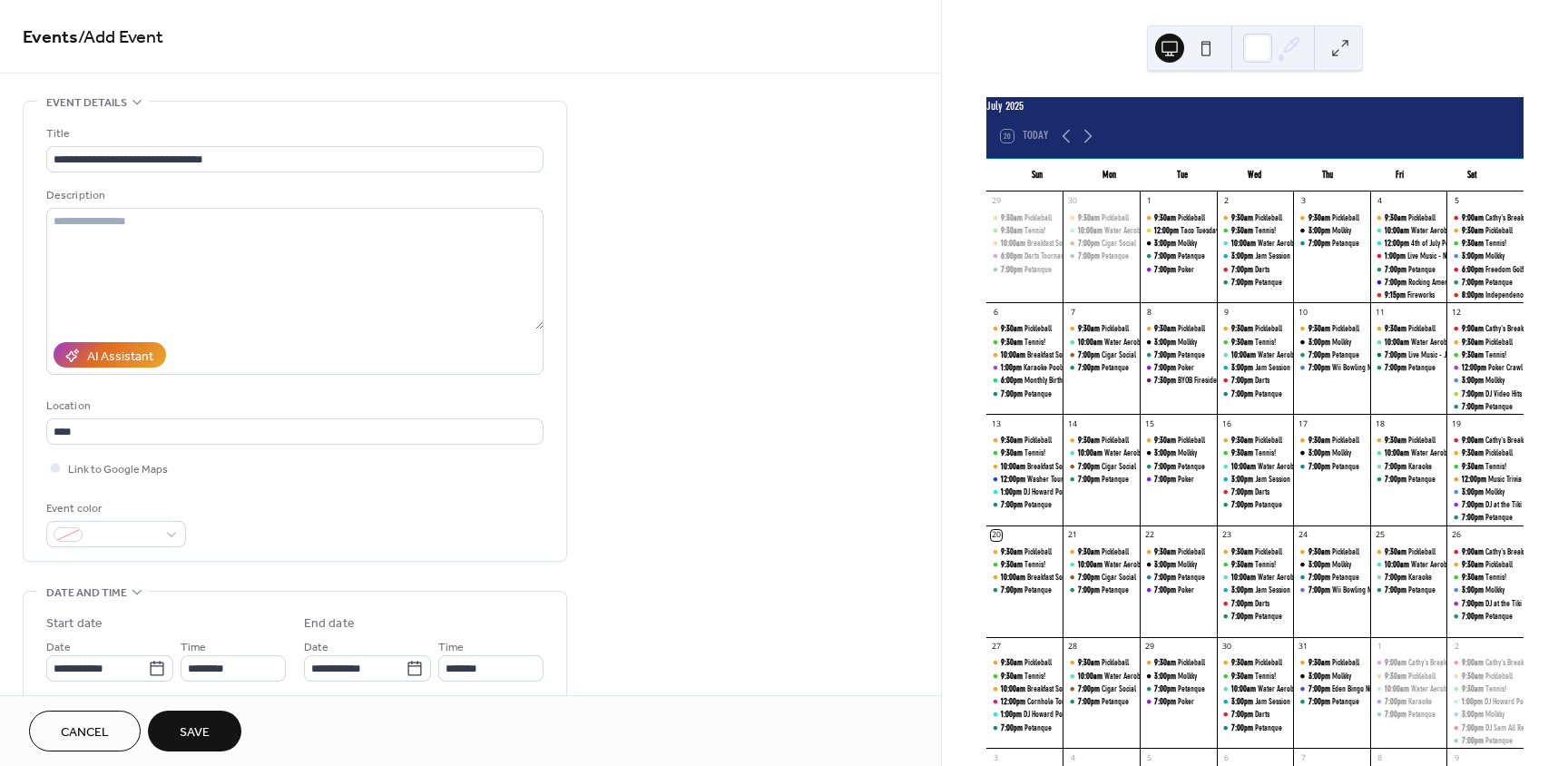 click on "Event color" at bounding box center [295, 523] 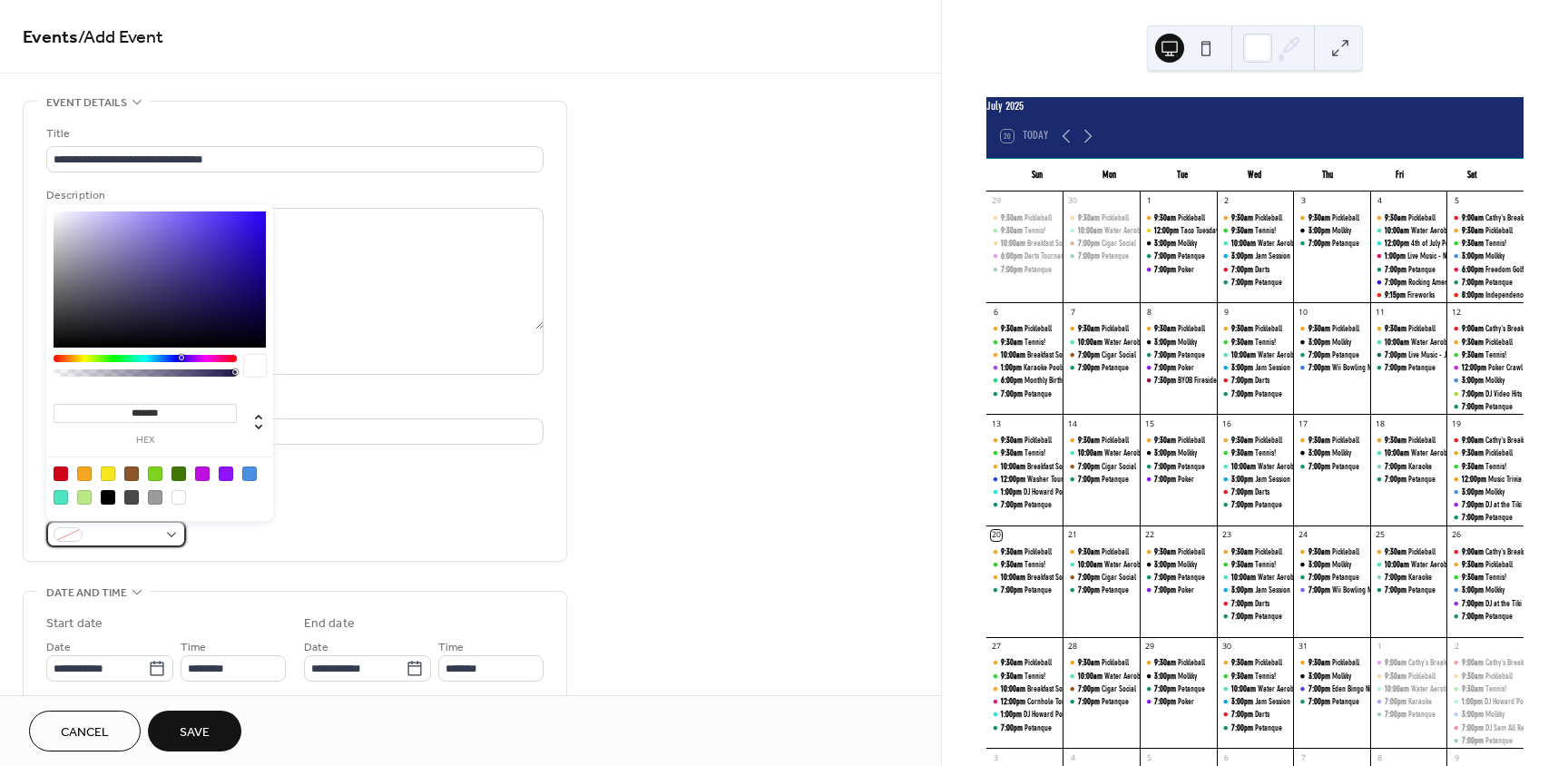 click at bounding box center (116, 534) 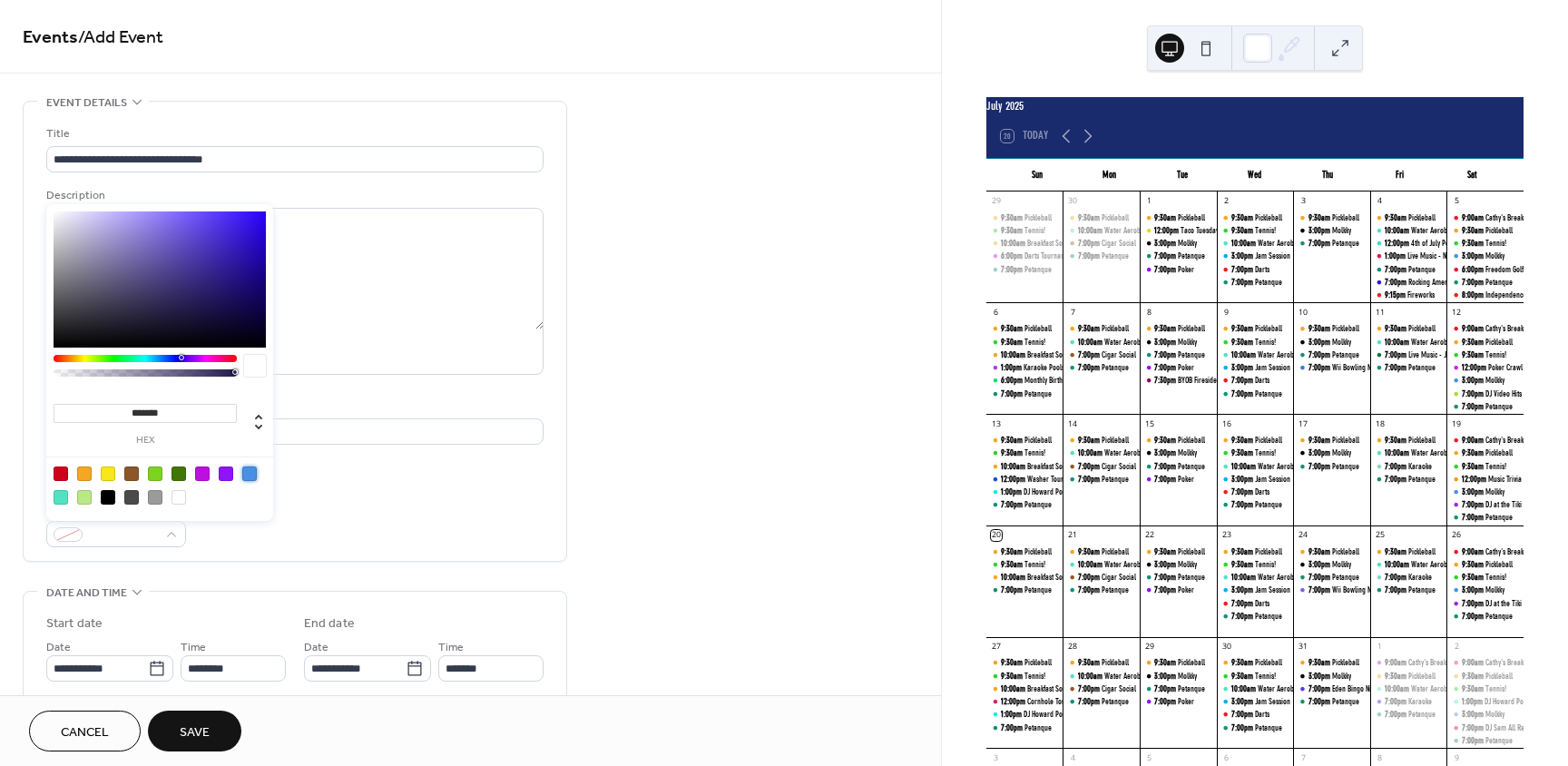 click at bounding box center (250, 474) 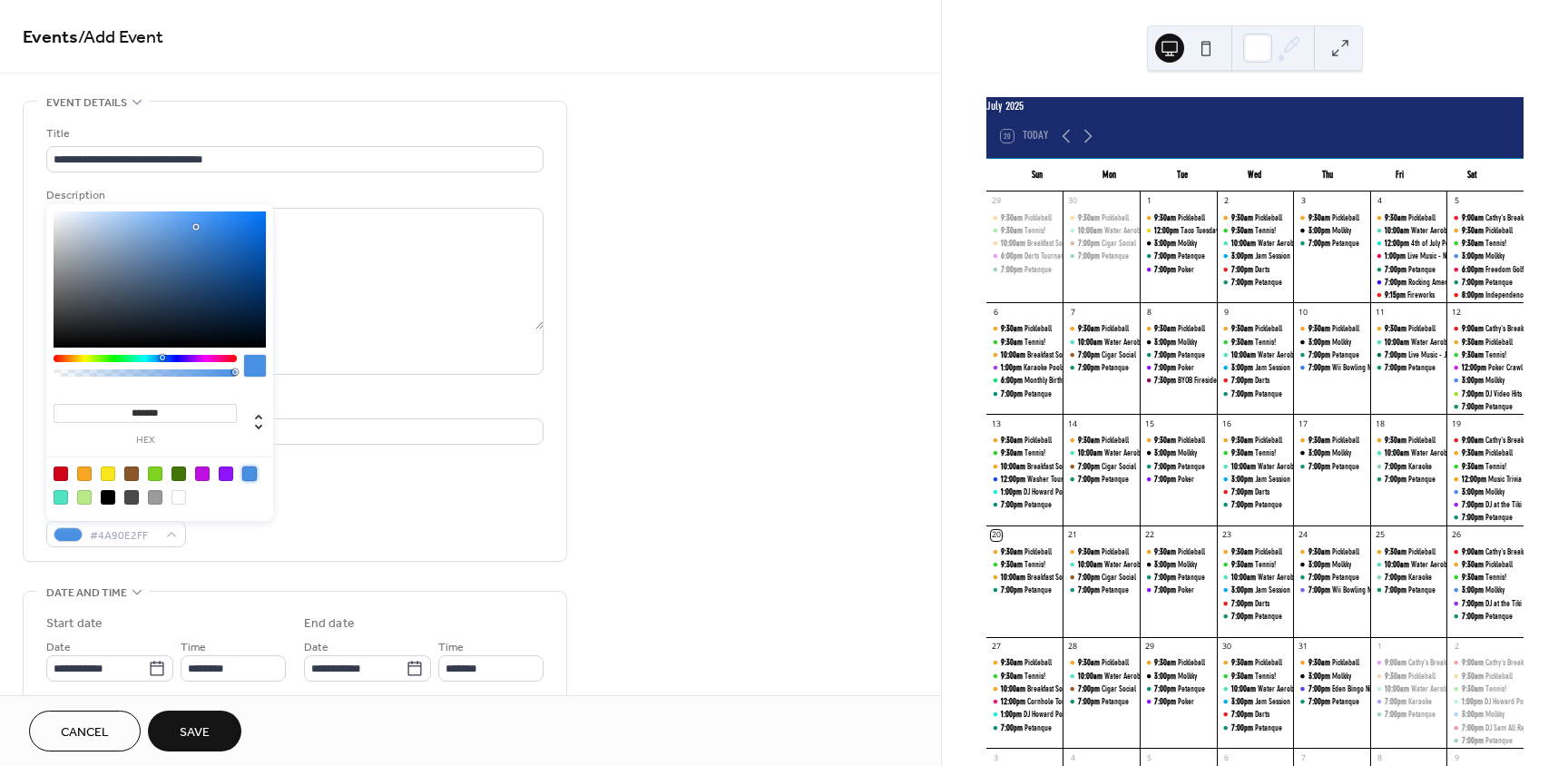 type on "*******" 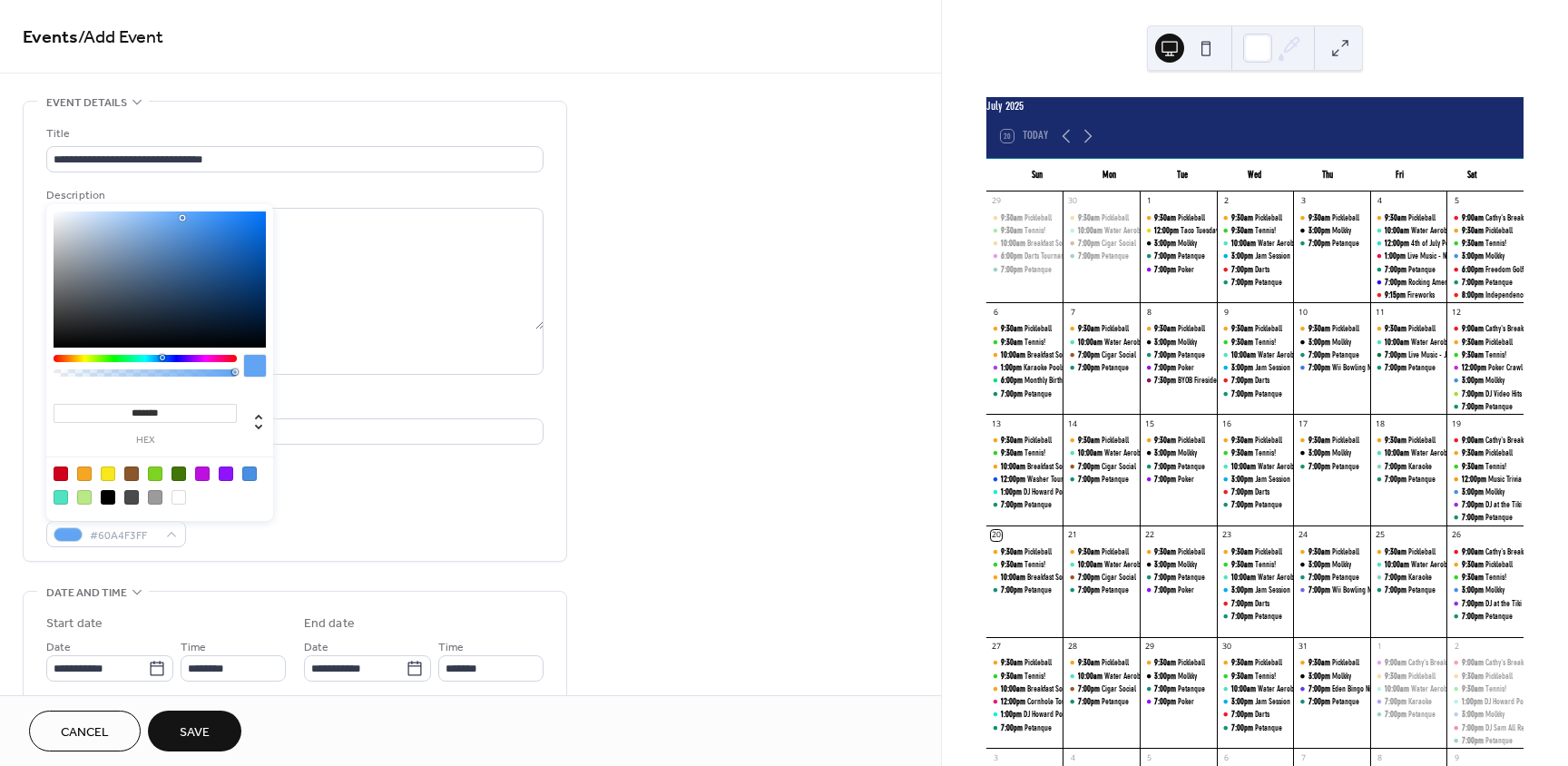 click at bounding box center (160, 280) 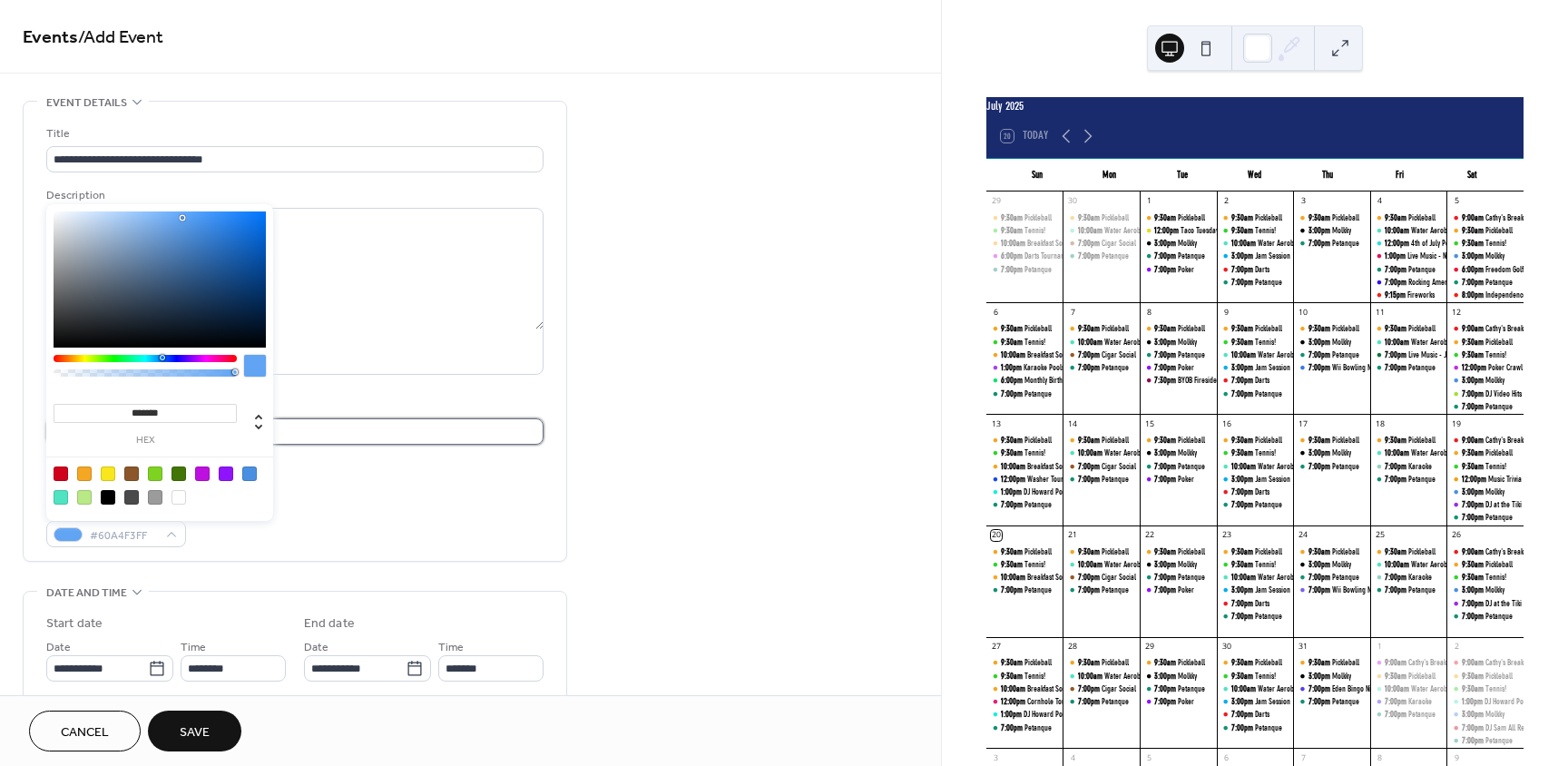 click on "****" at bounding box center (295, 431) 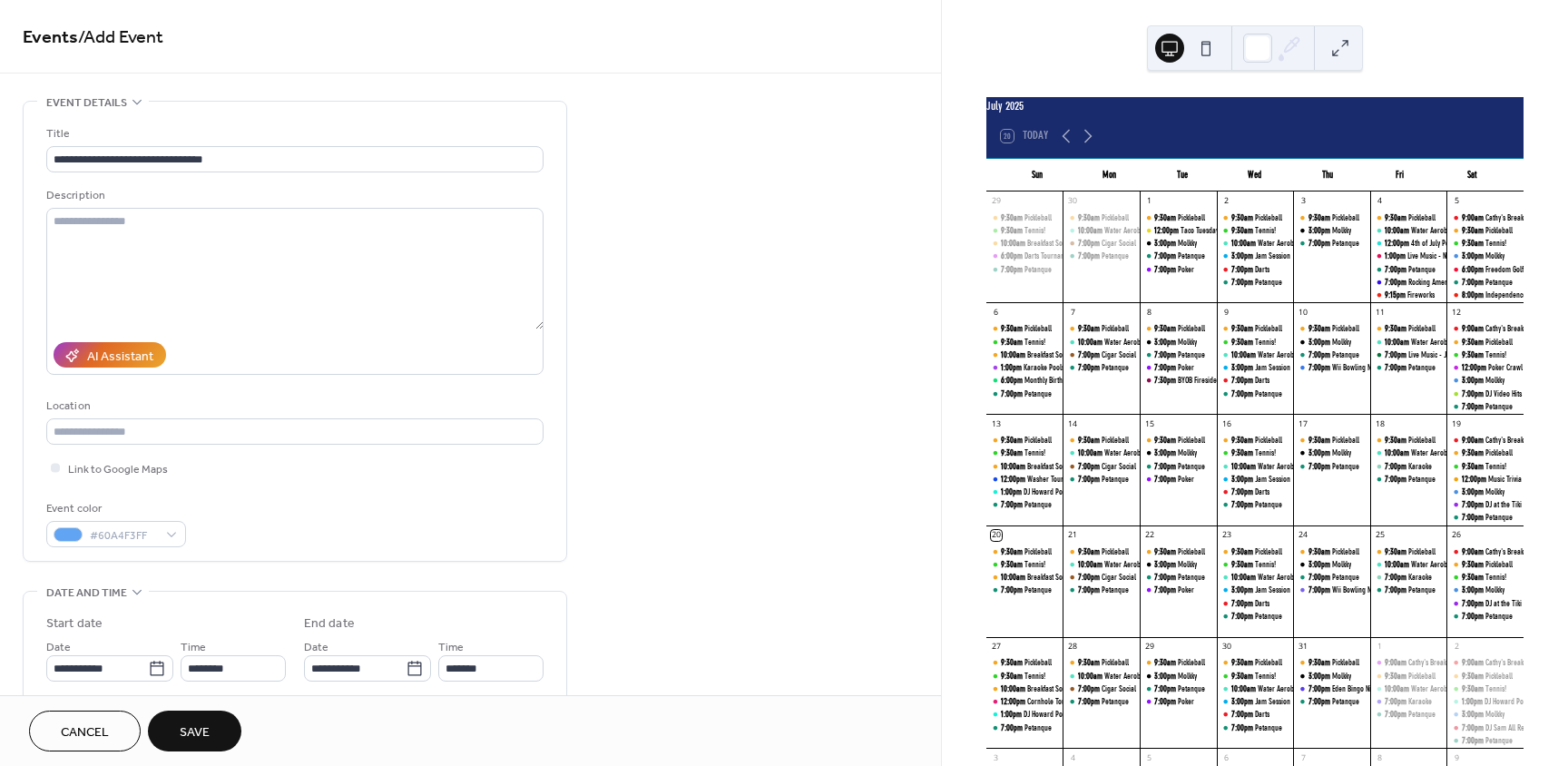 click on "Event color #60A4F3FF" at bounding box center [295, 523] 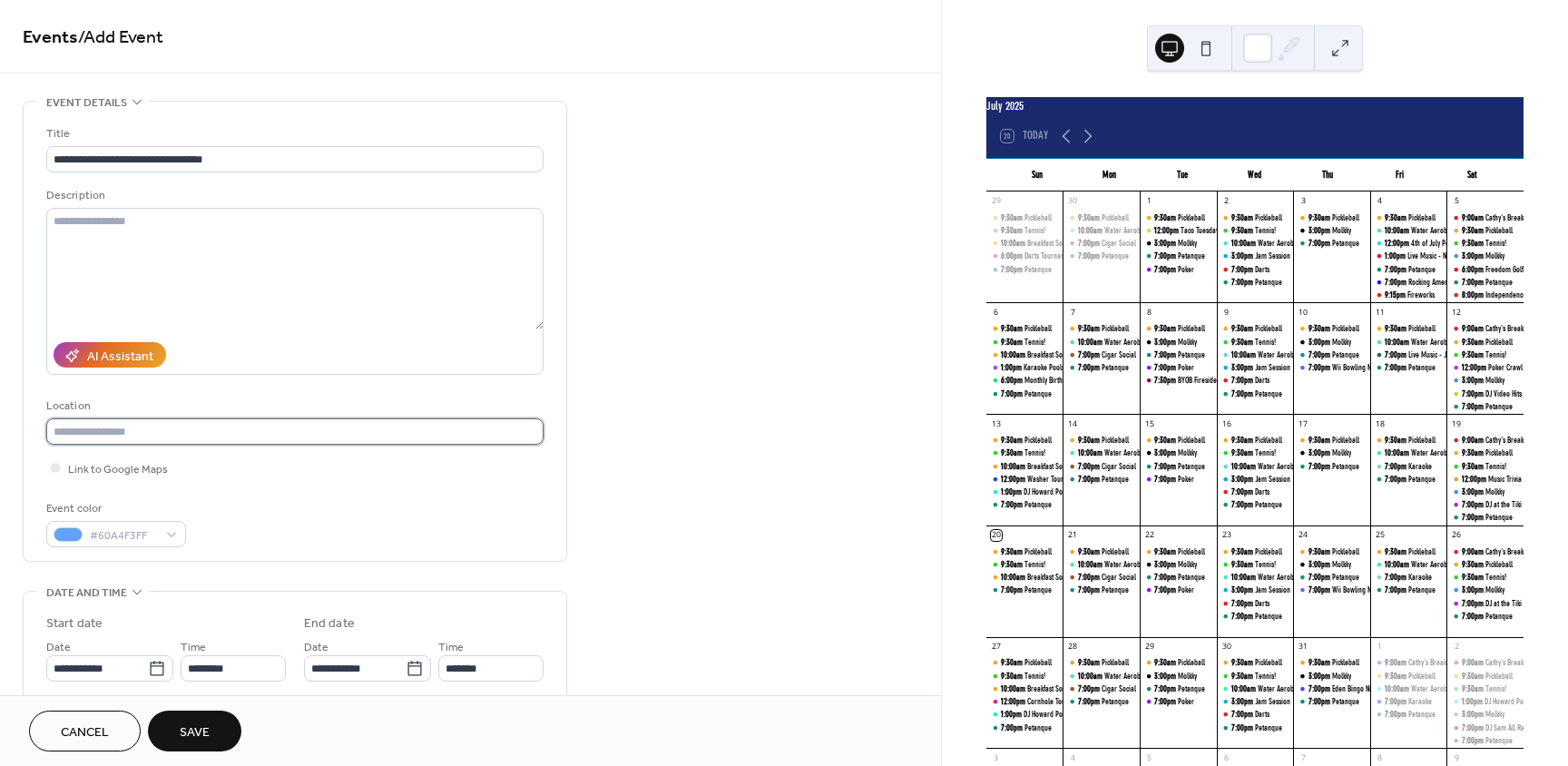 click at bounding box center (295, 431) 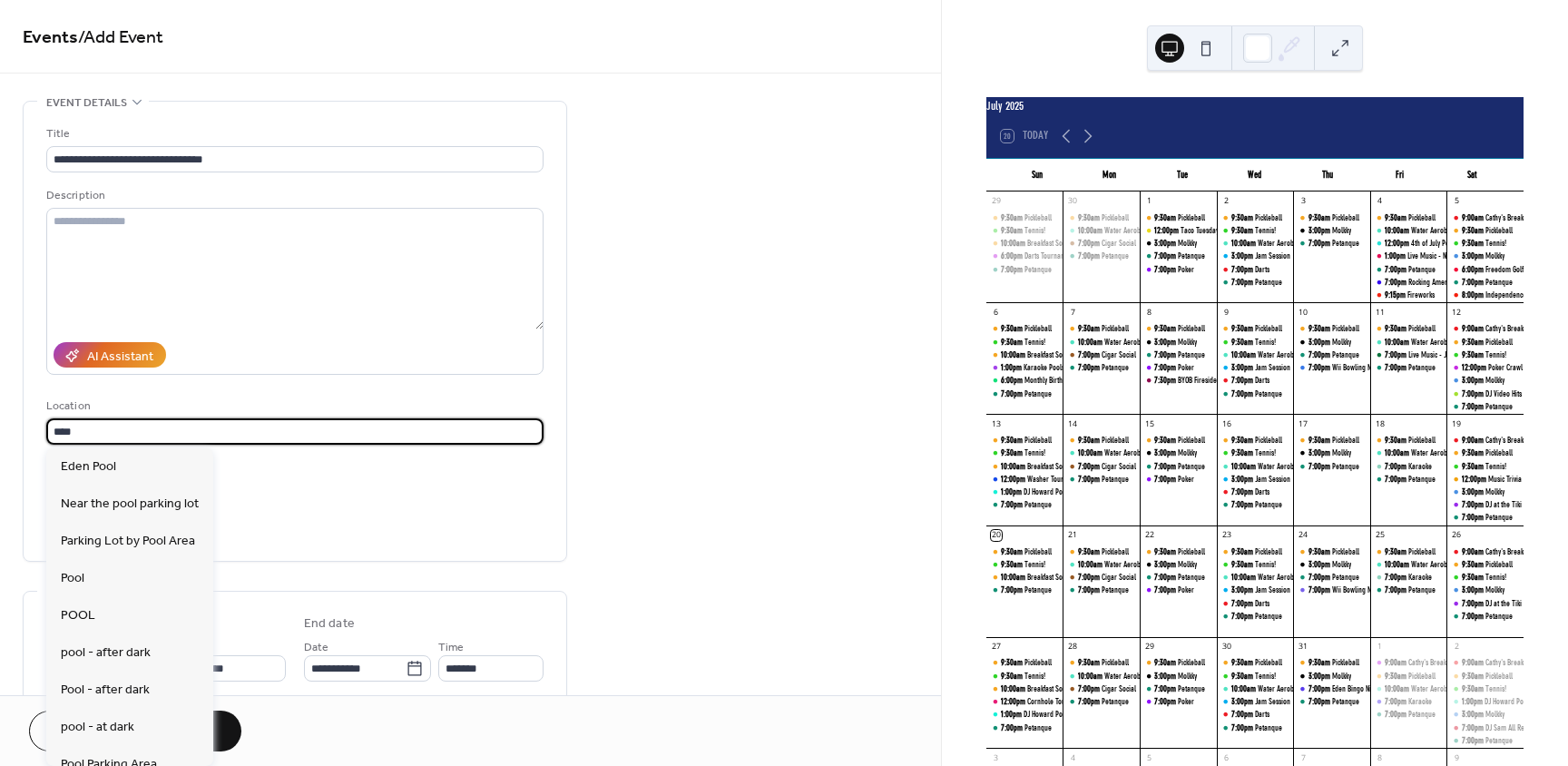 type on "****" 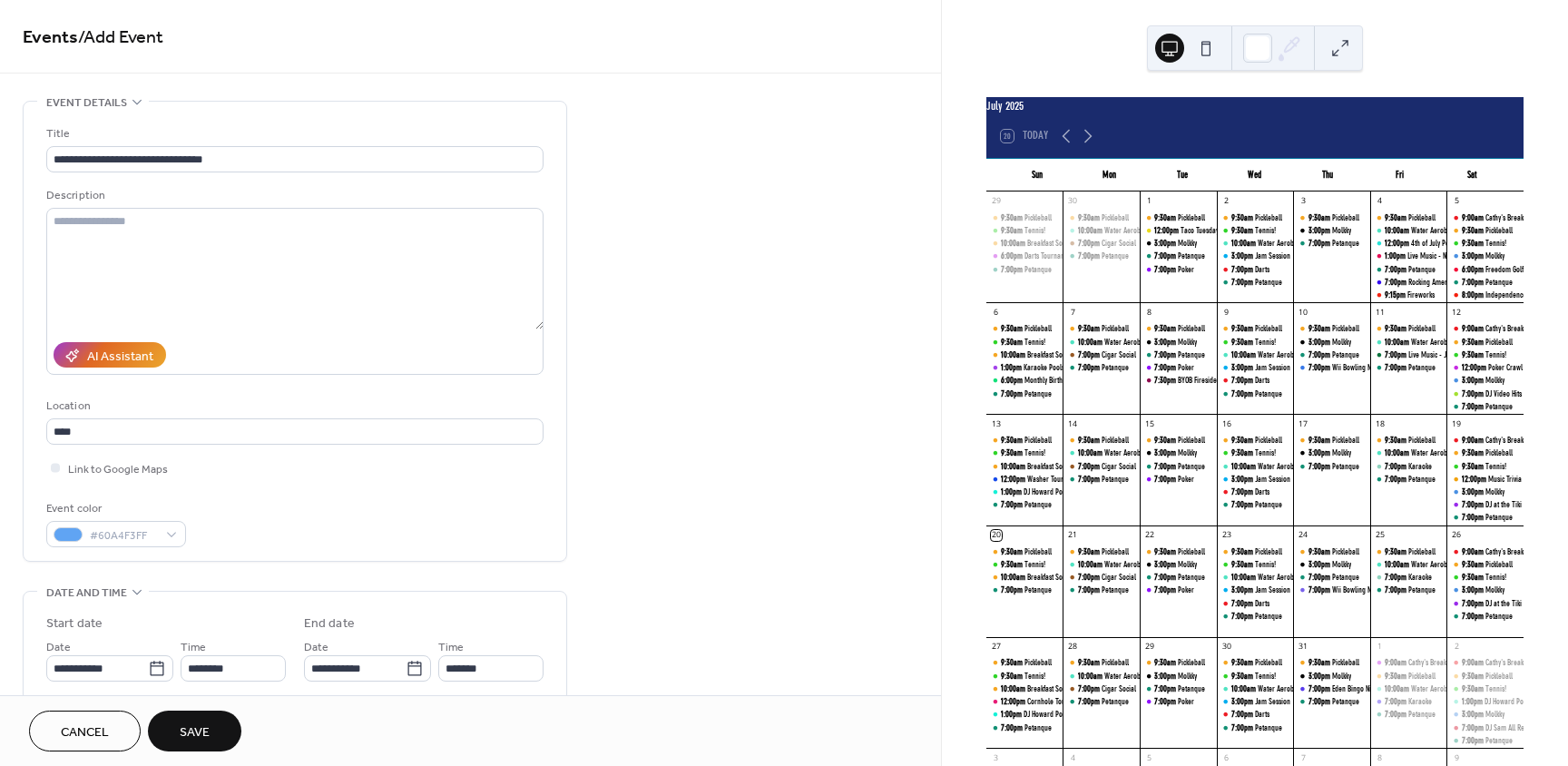 click on "**********" at bounding box center [295, 336] 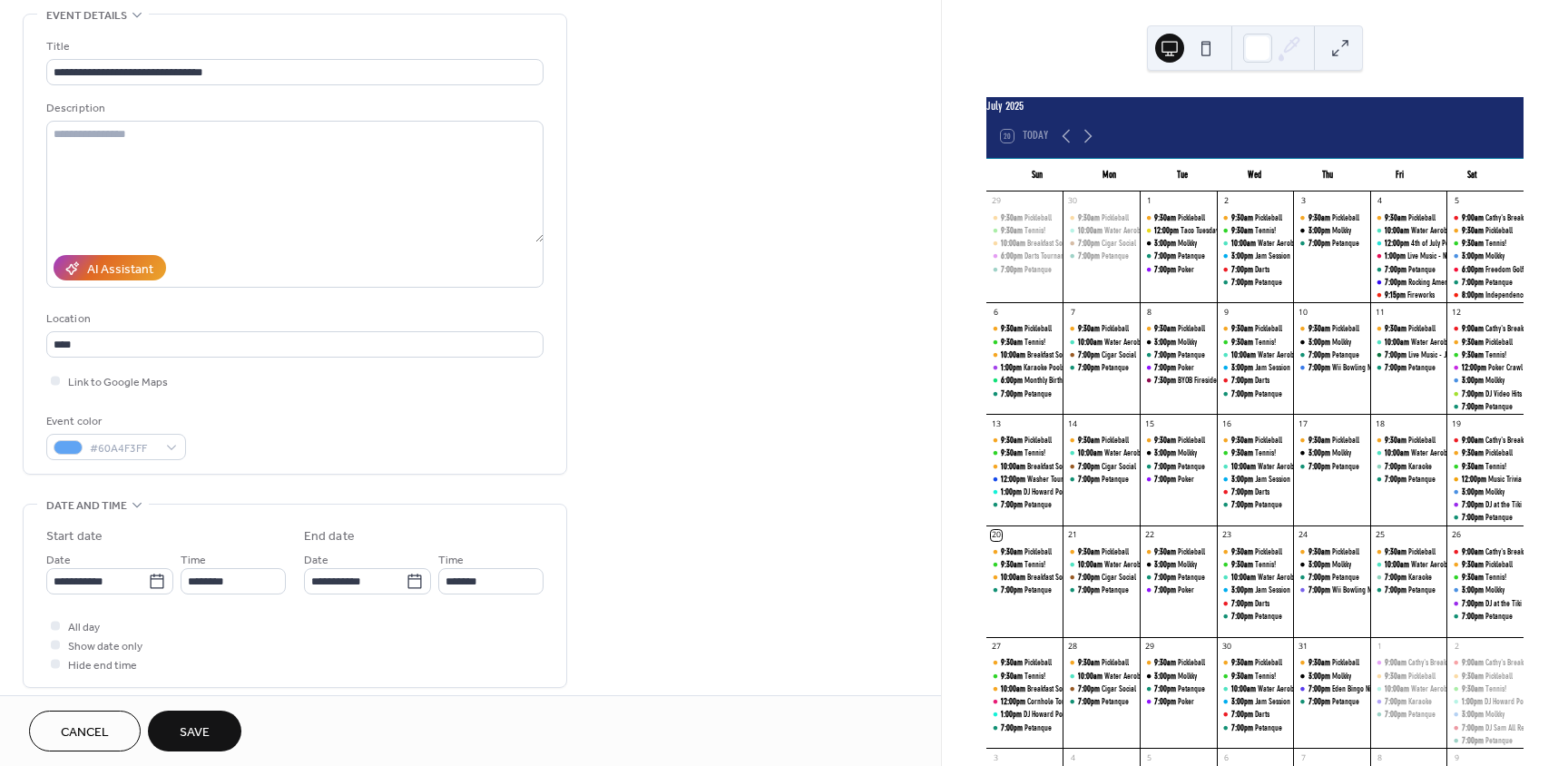 scroll, scrollTop: 91, scrollLeft: 0, axis: vertical 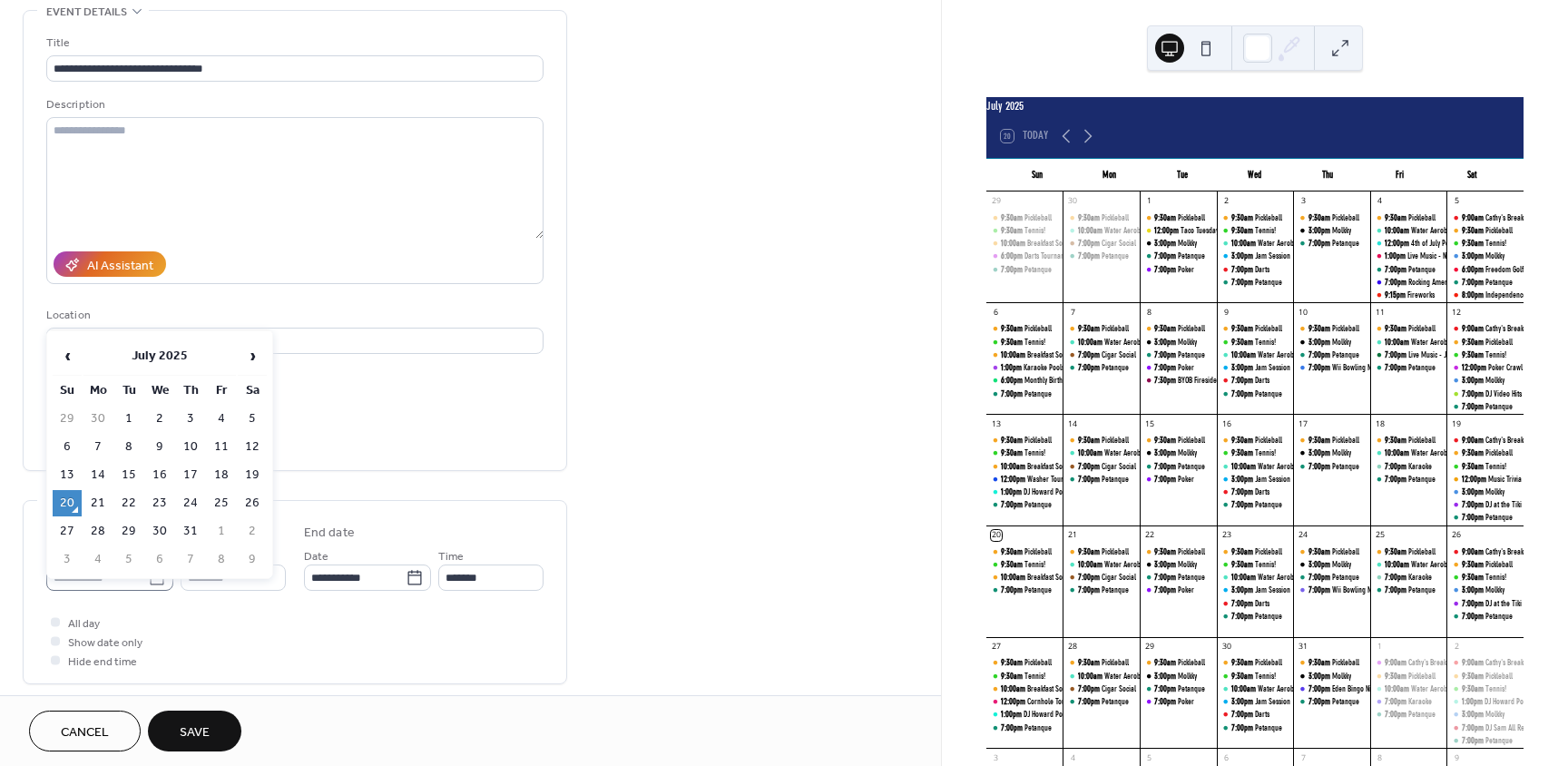 click on "**********" at bounding box center (784, 383) 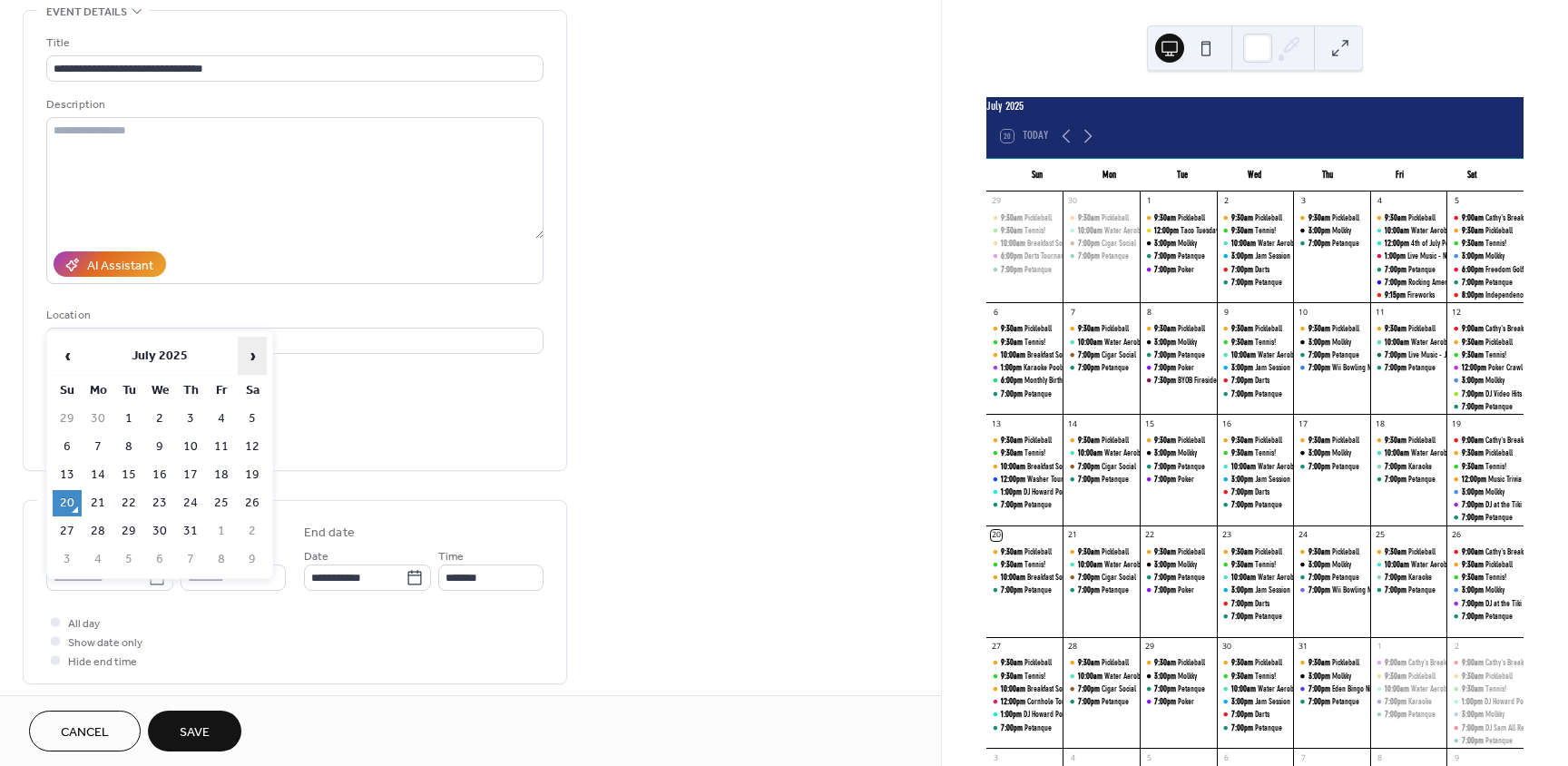 click on "›" at bounding box center (252, 356) 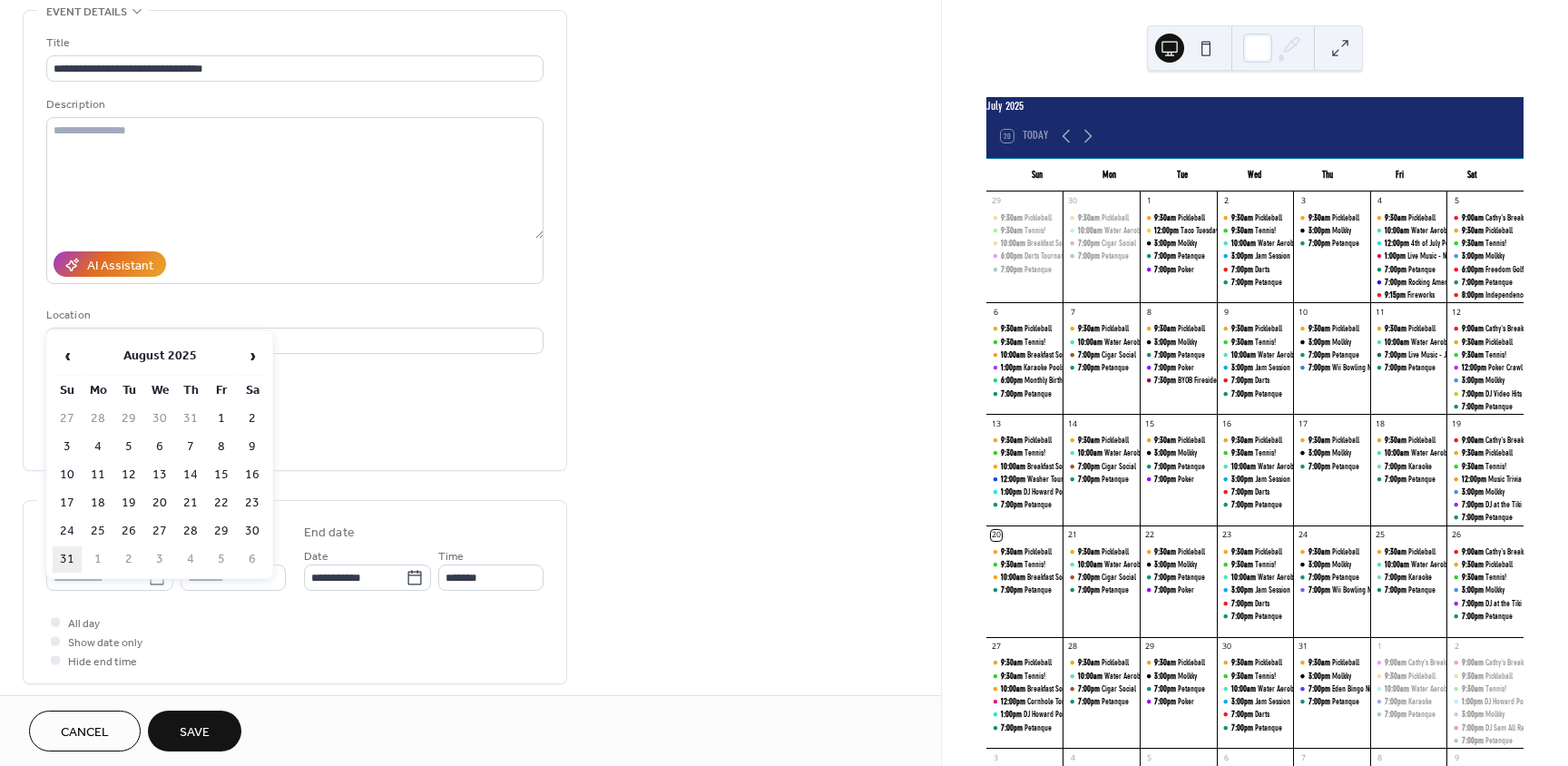 click on "31" at bounding box center [67, 559] 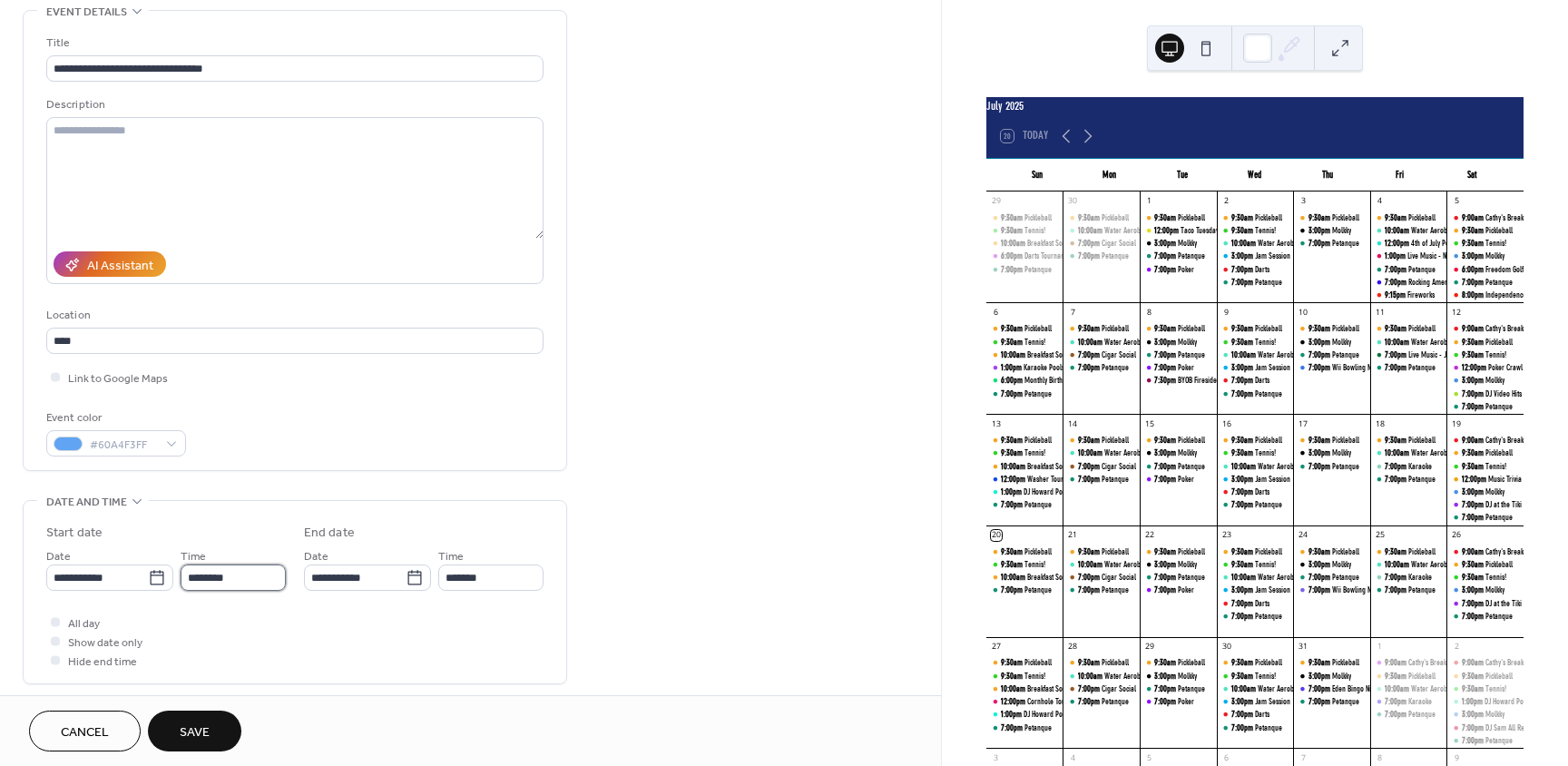 click on "********" at bounding box center [233, 577] 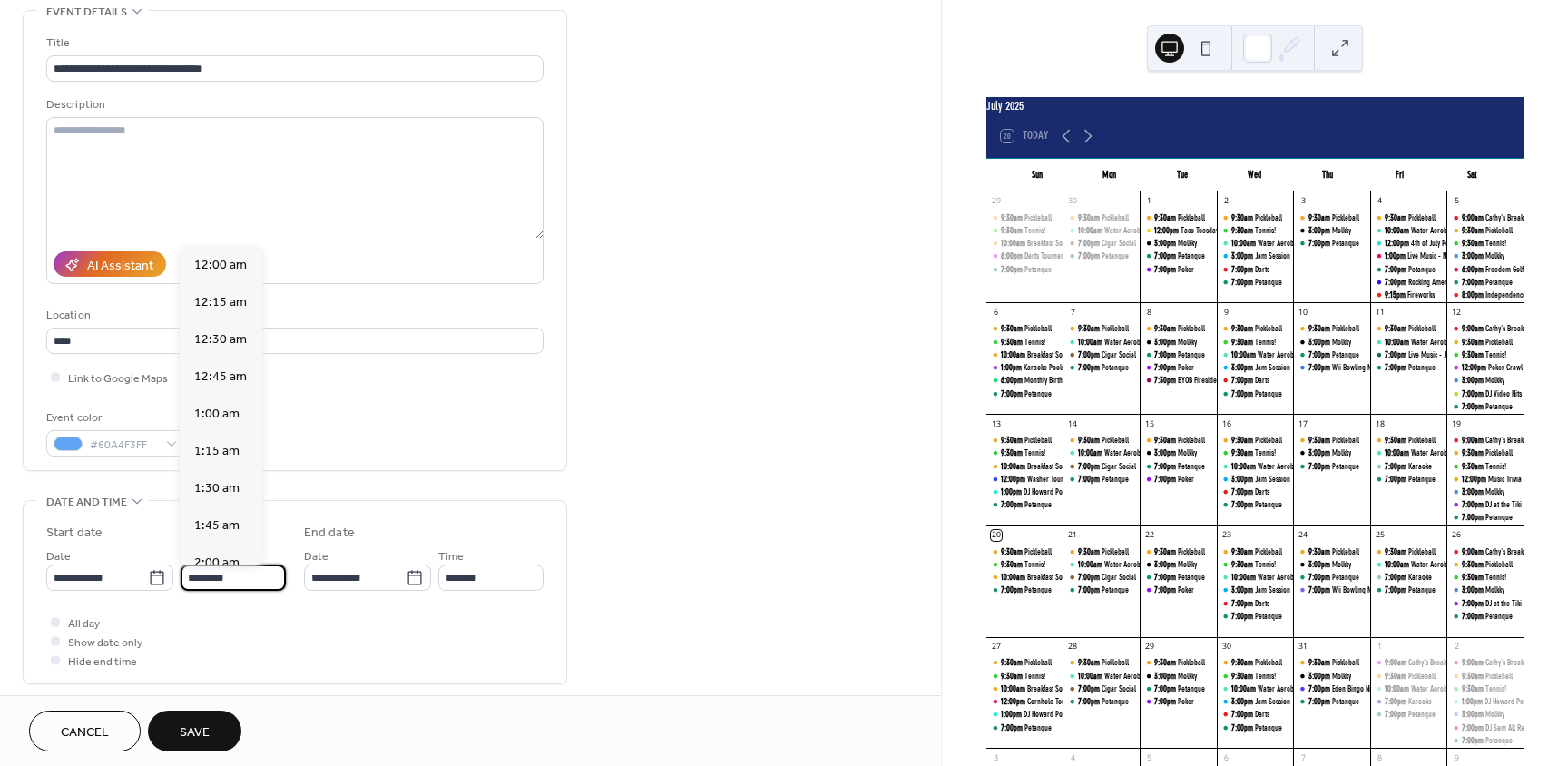 scroll, scrollTop: 1786, scrollLeft: 0, axis: vertical 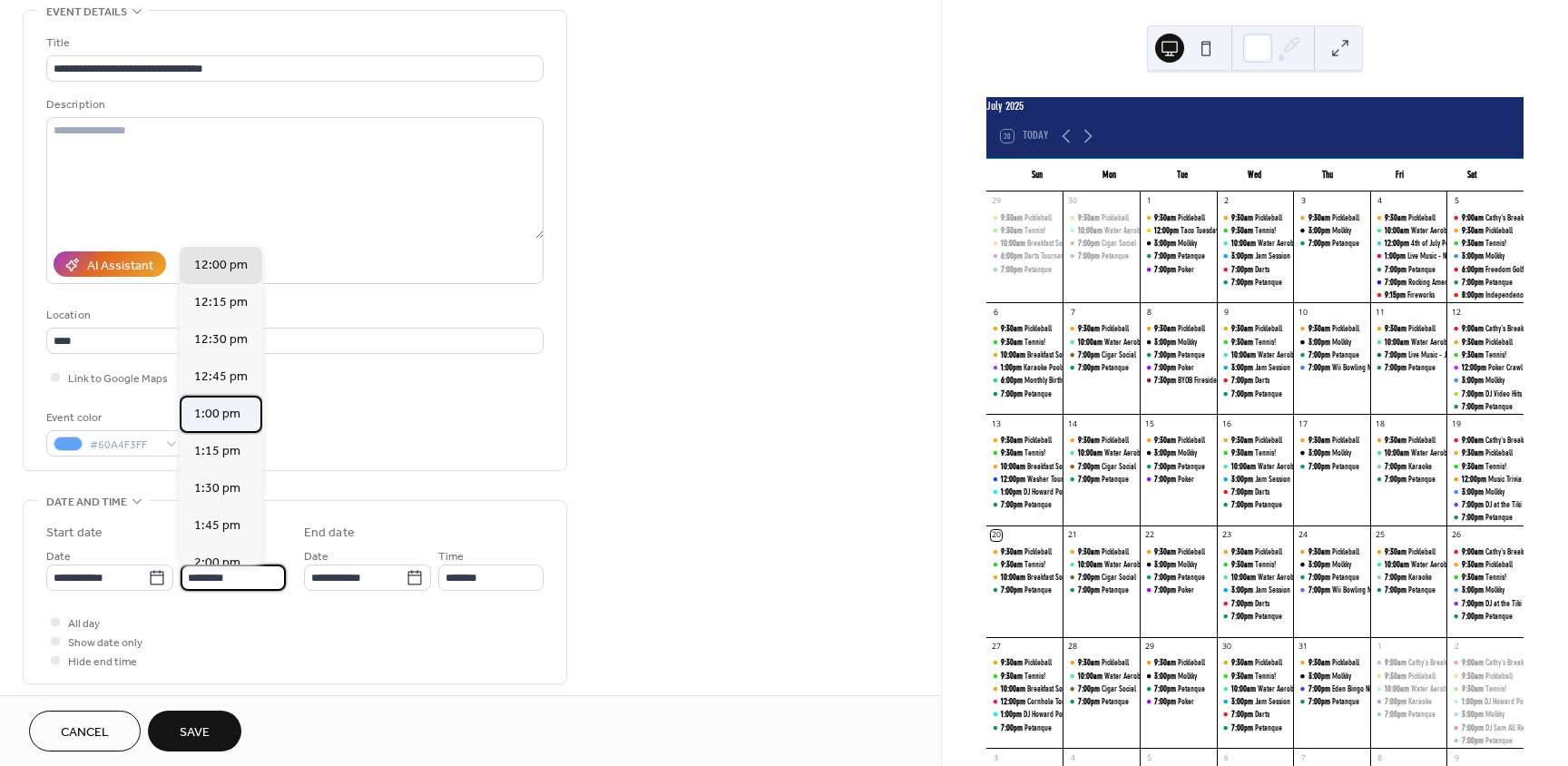 click on "1:00 pm" at bounding box center [217, 414] 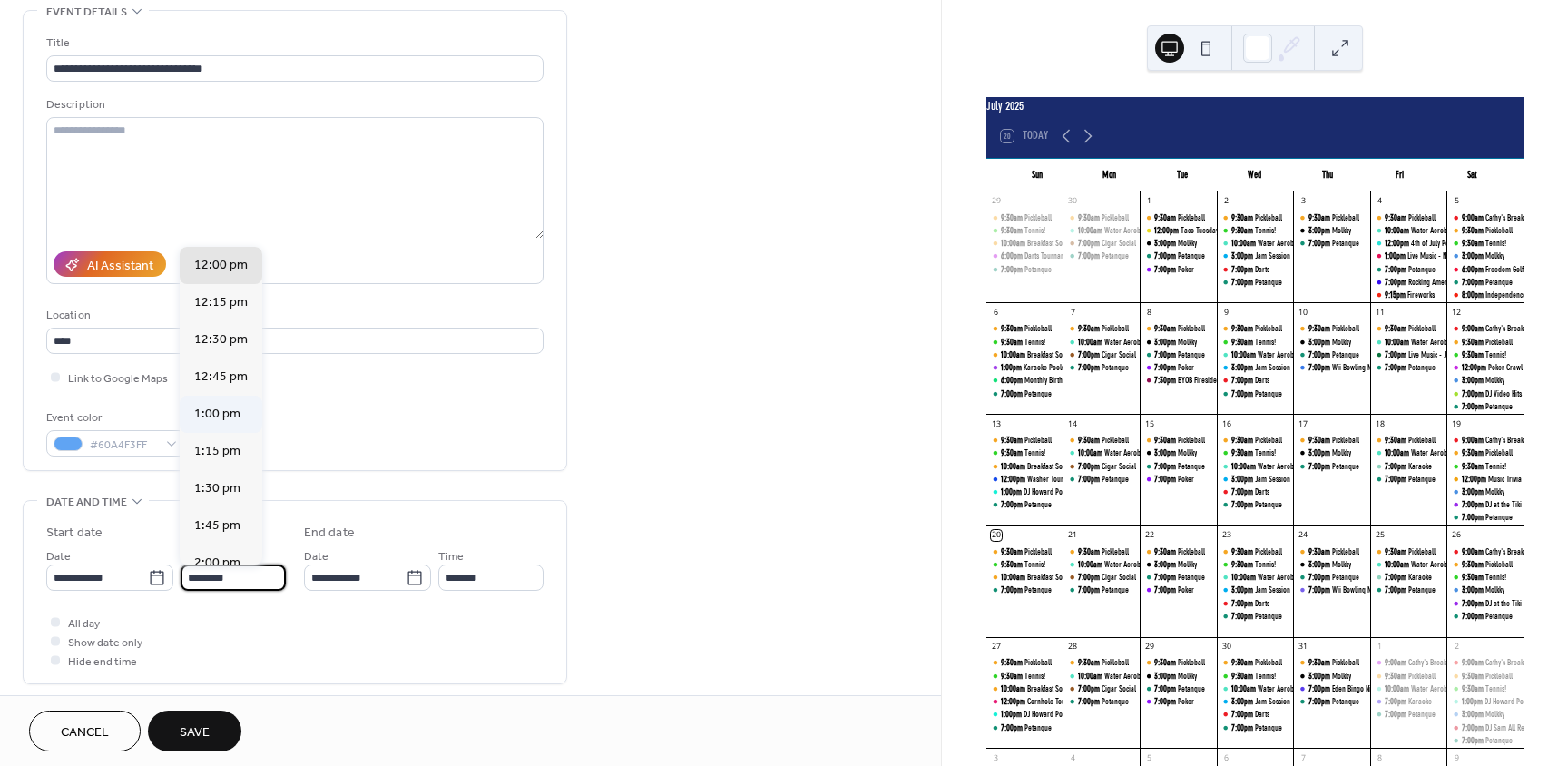 type on "*******" 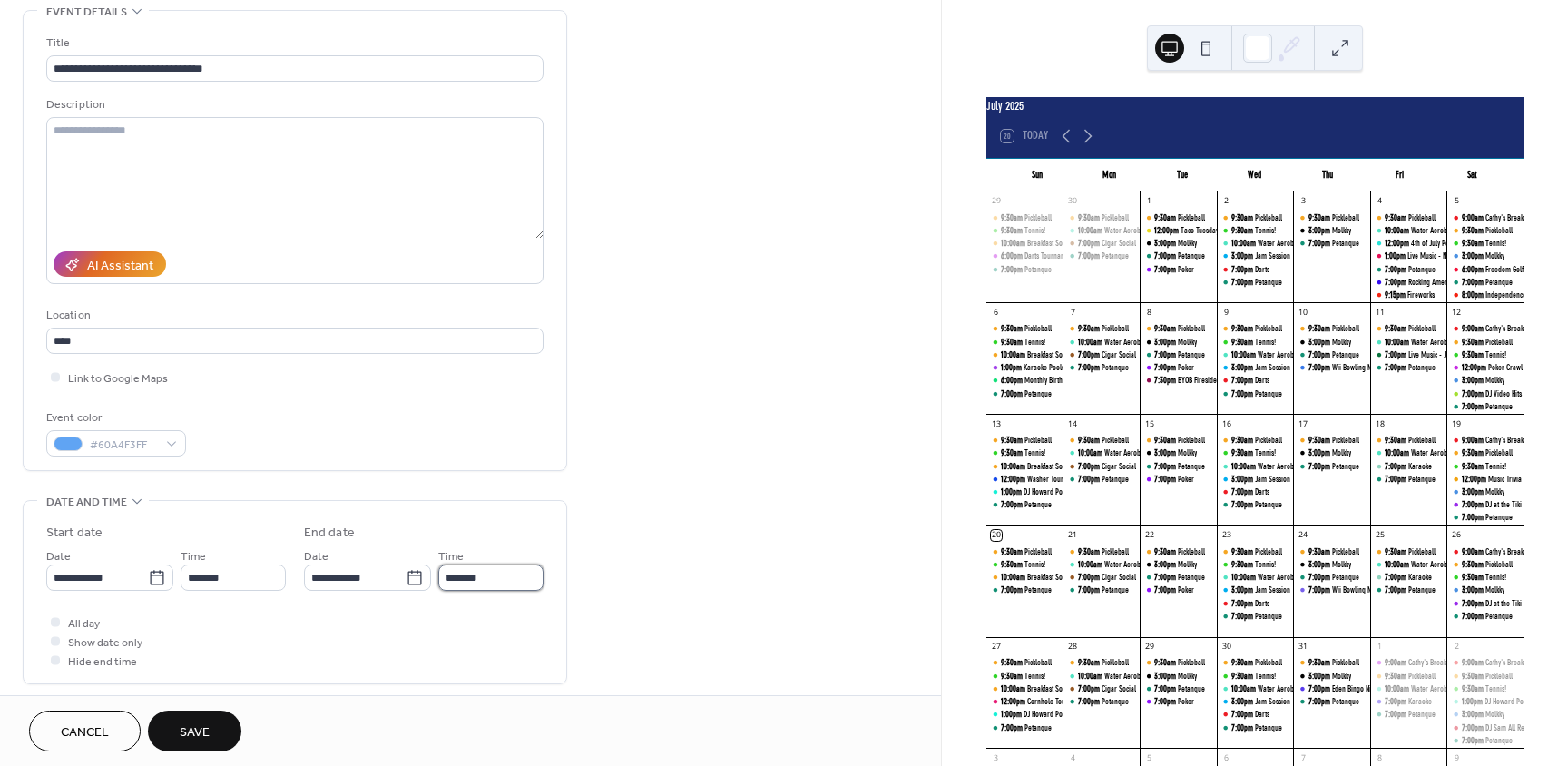 click on "*******" at bounding box center [491, 577] 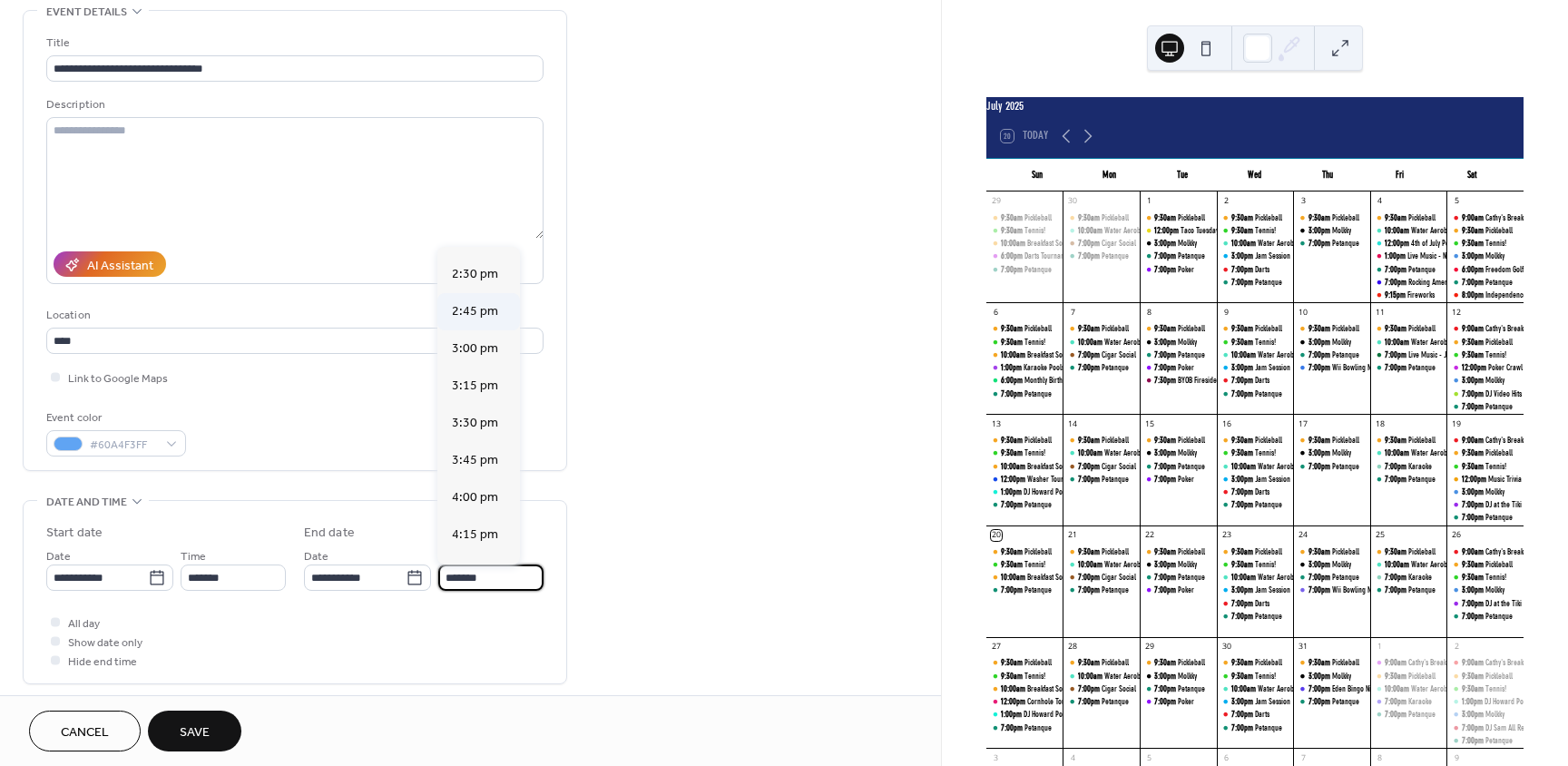 scroll, scrollTop: 182, scrollLeft: 0, axis: vertical 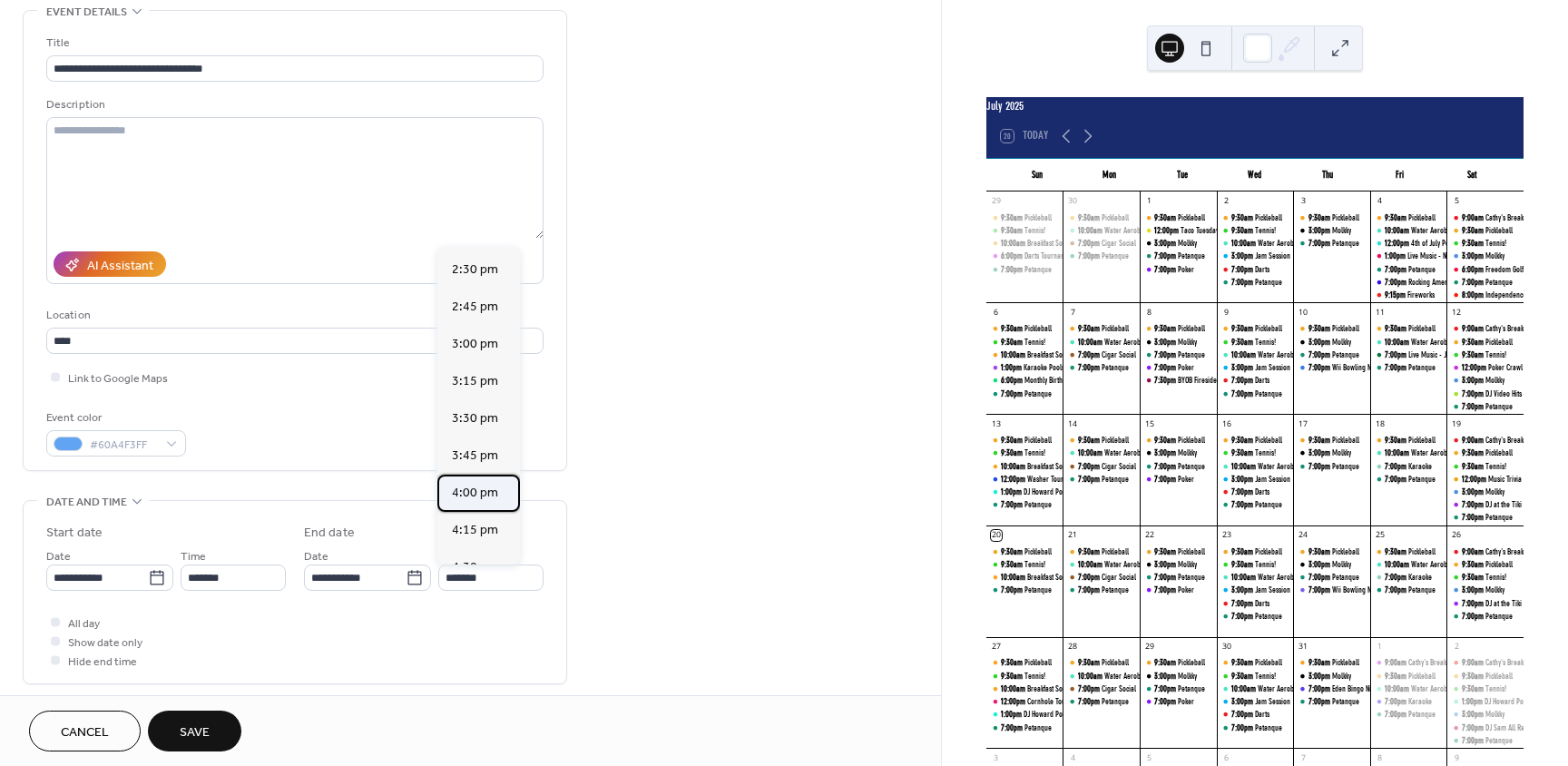 click on "4:00 pm" at bounding box center (475, 493) 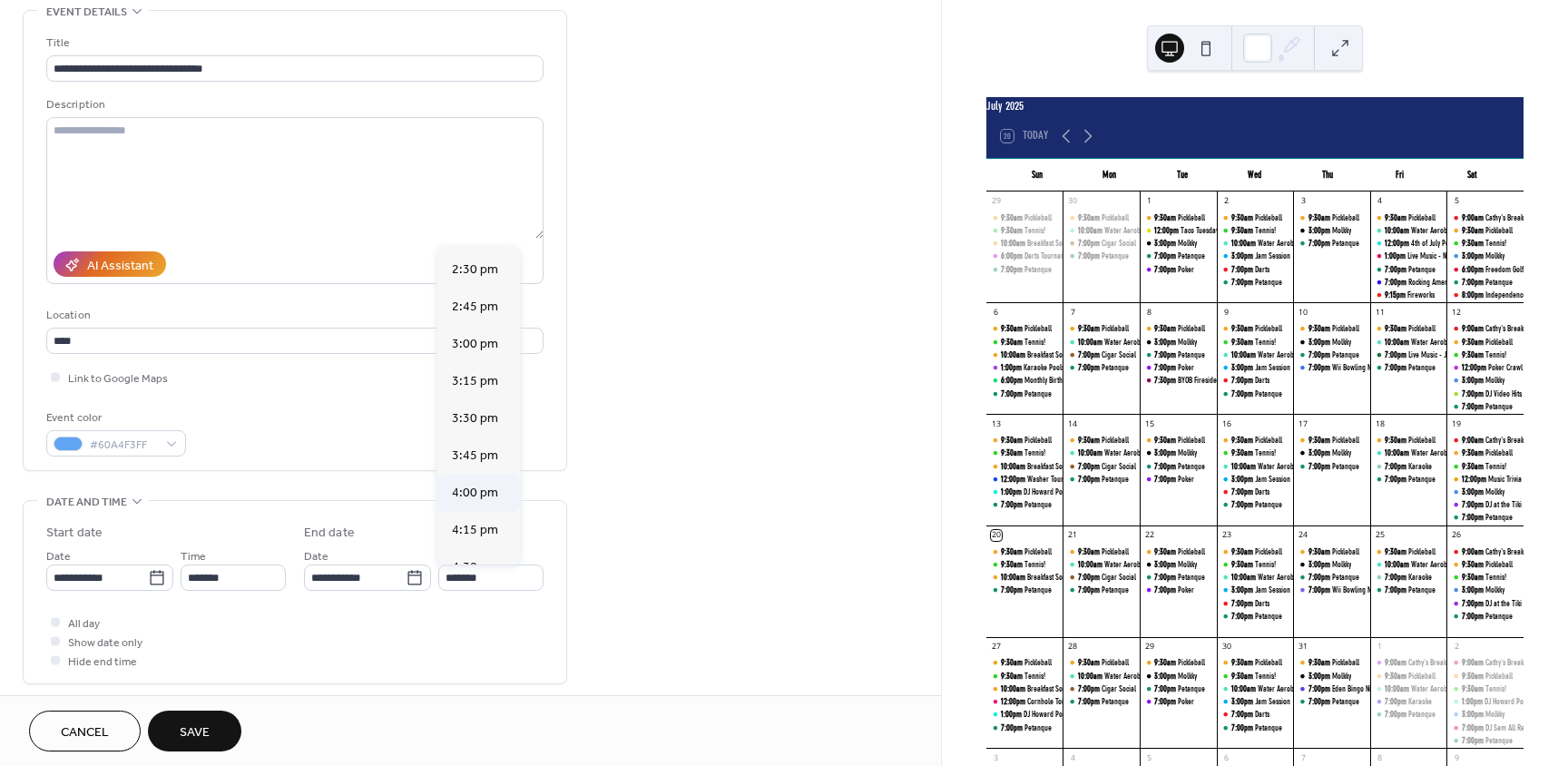 type on "*******" 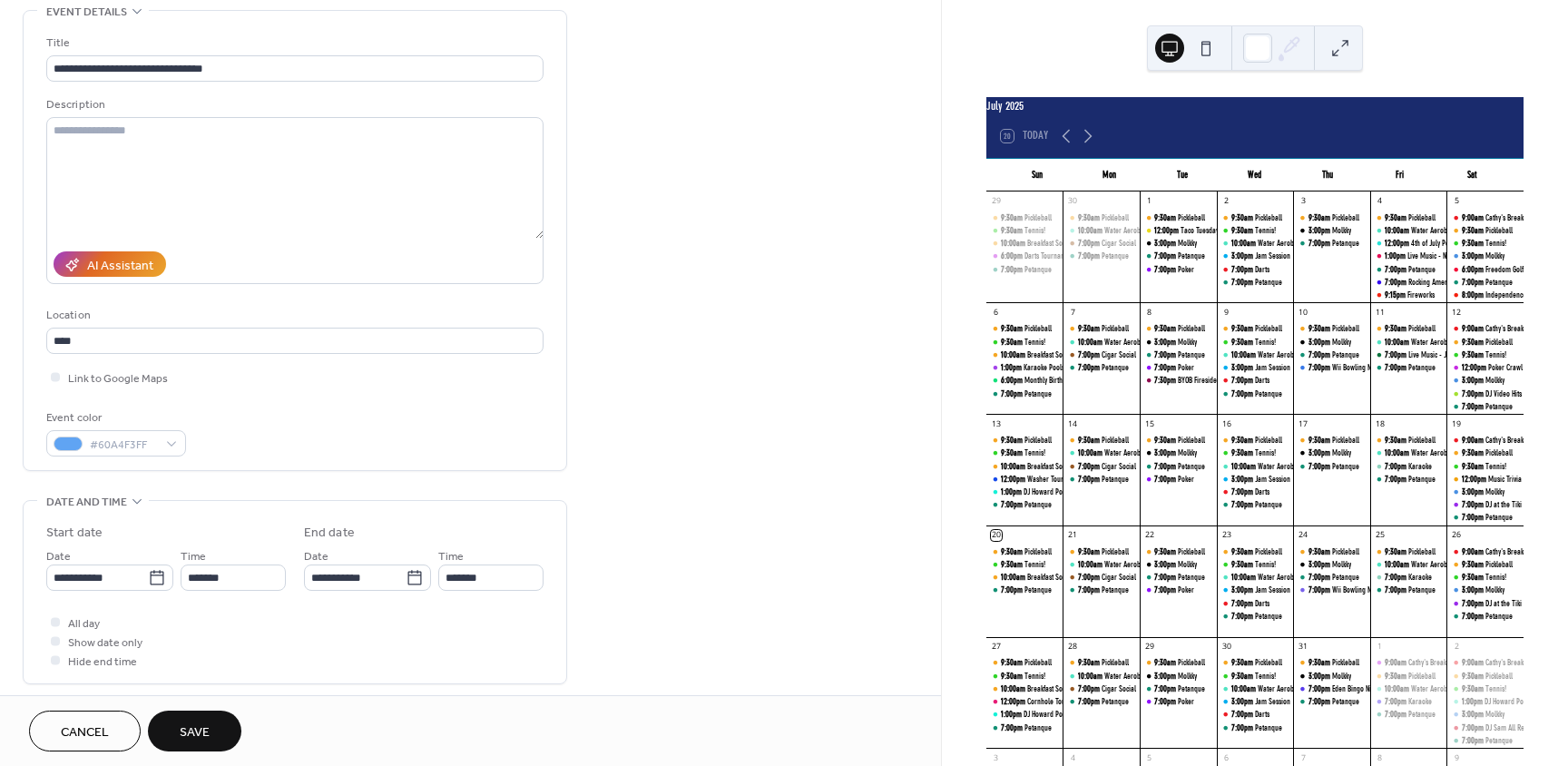 click on "Save" at bounding box center [194, 732] 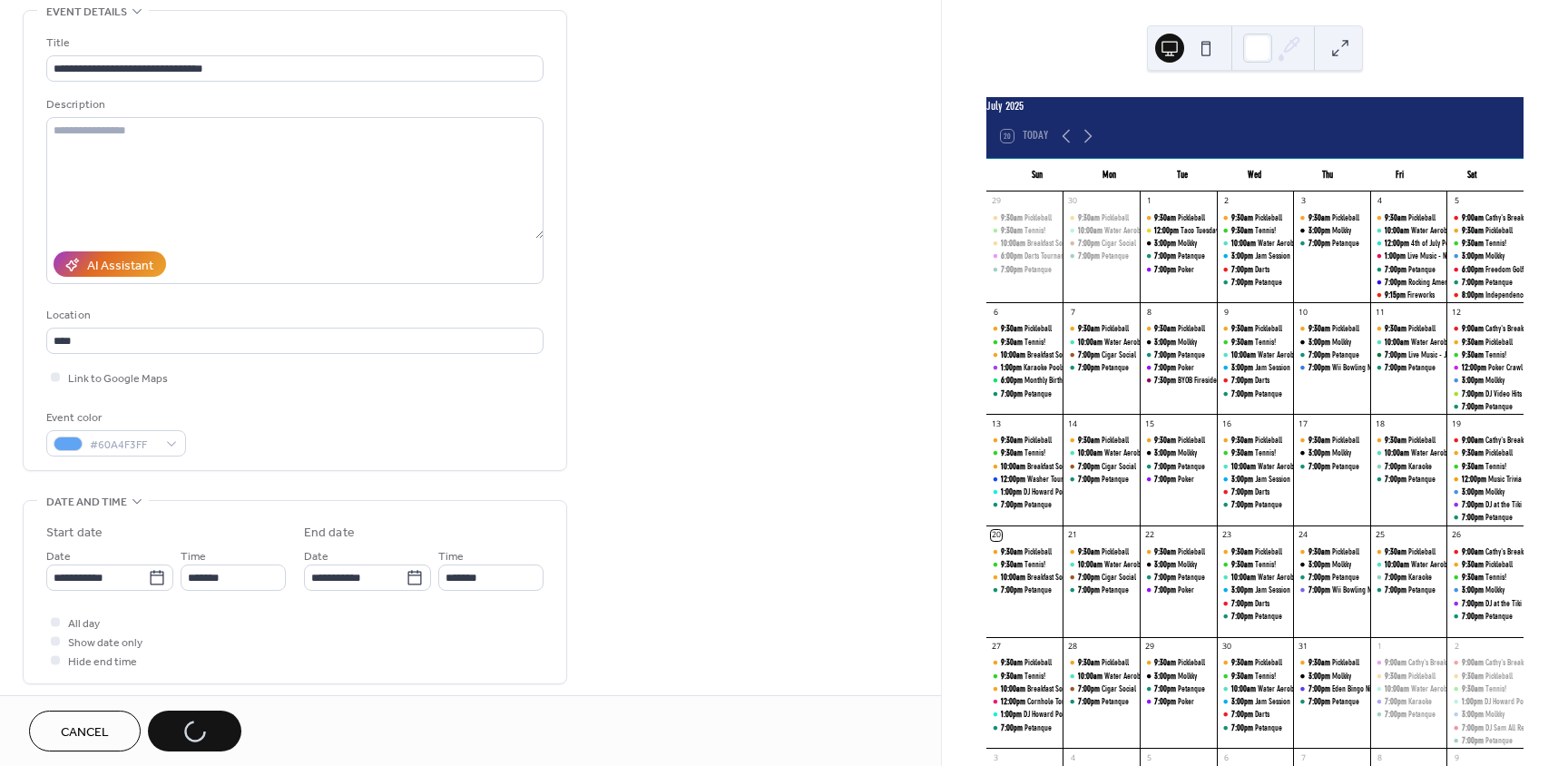 scroll, scrollTop: 155, scrollLeft: 0, axis: vertical 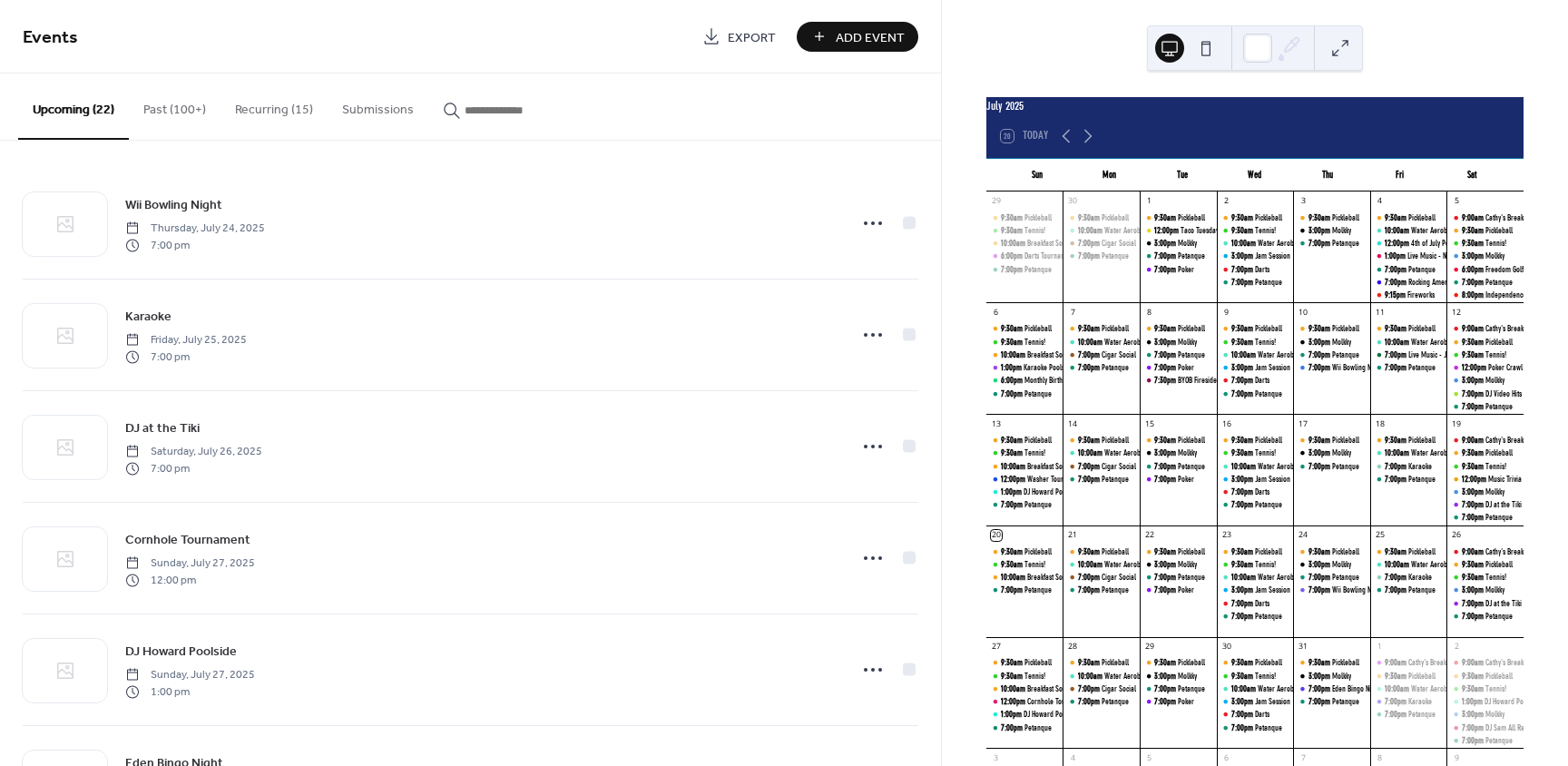 click at bounding box center [519, 110] 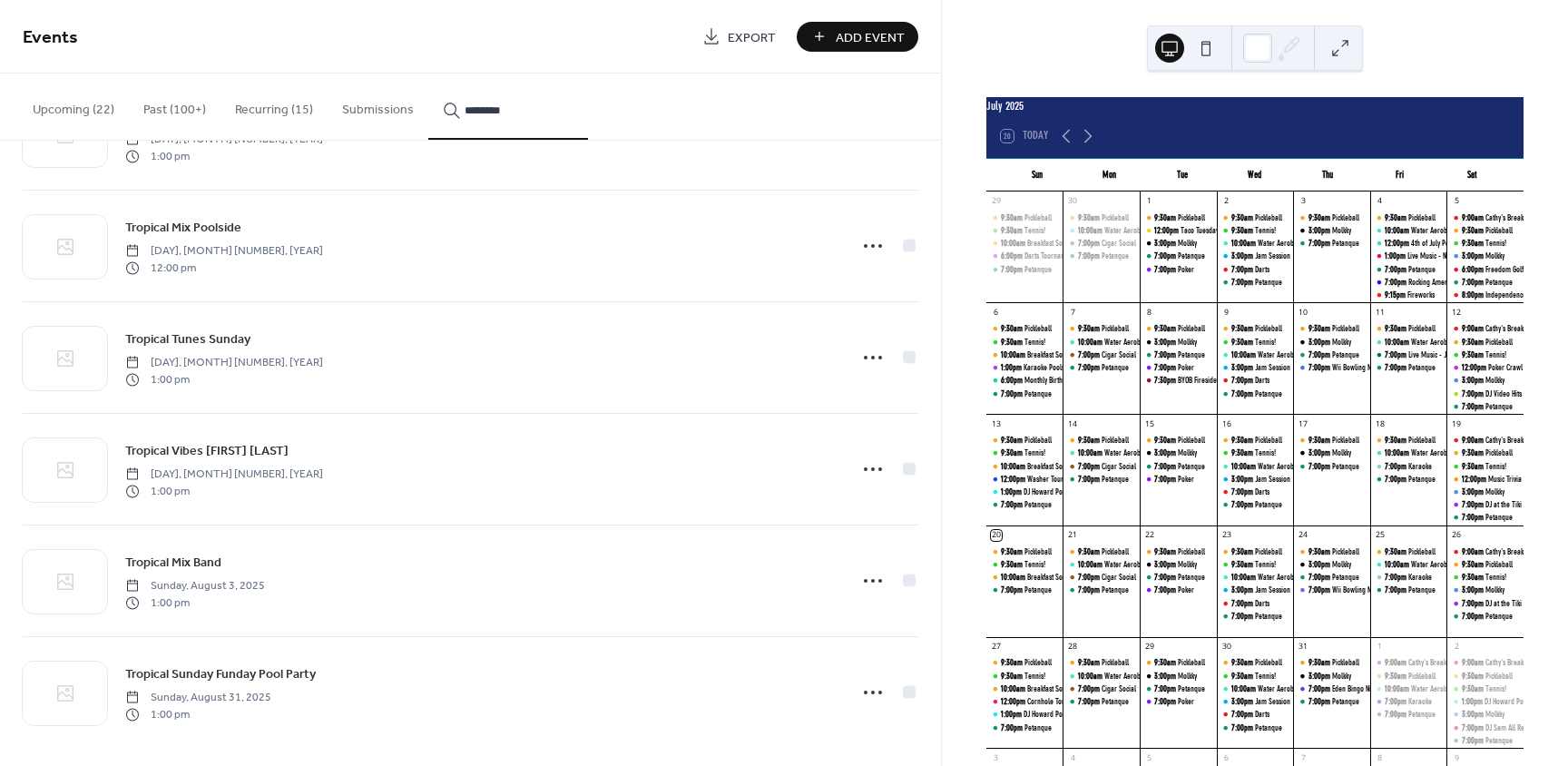 scroll, scrollTop: 98, scrollLeft: 0, axis: vertical 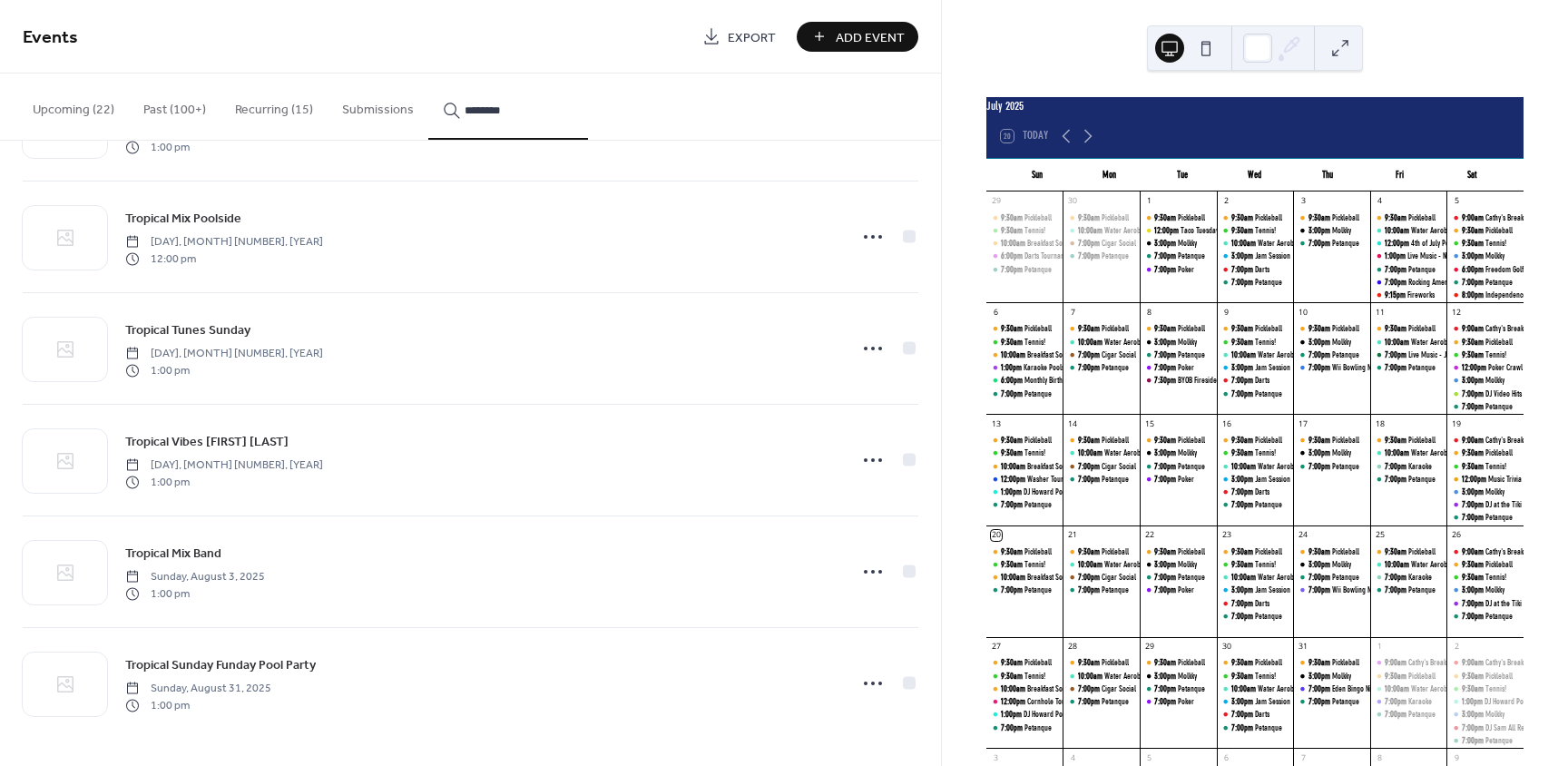 type on "********" 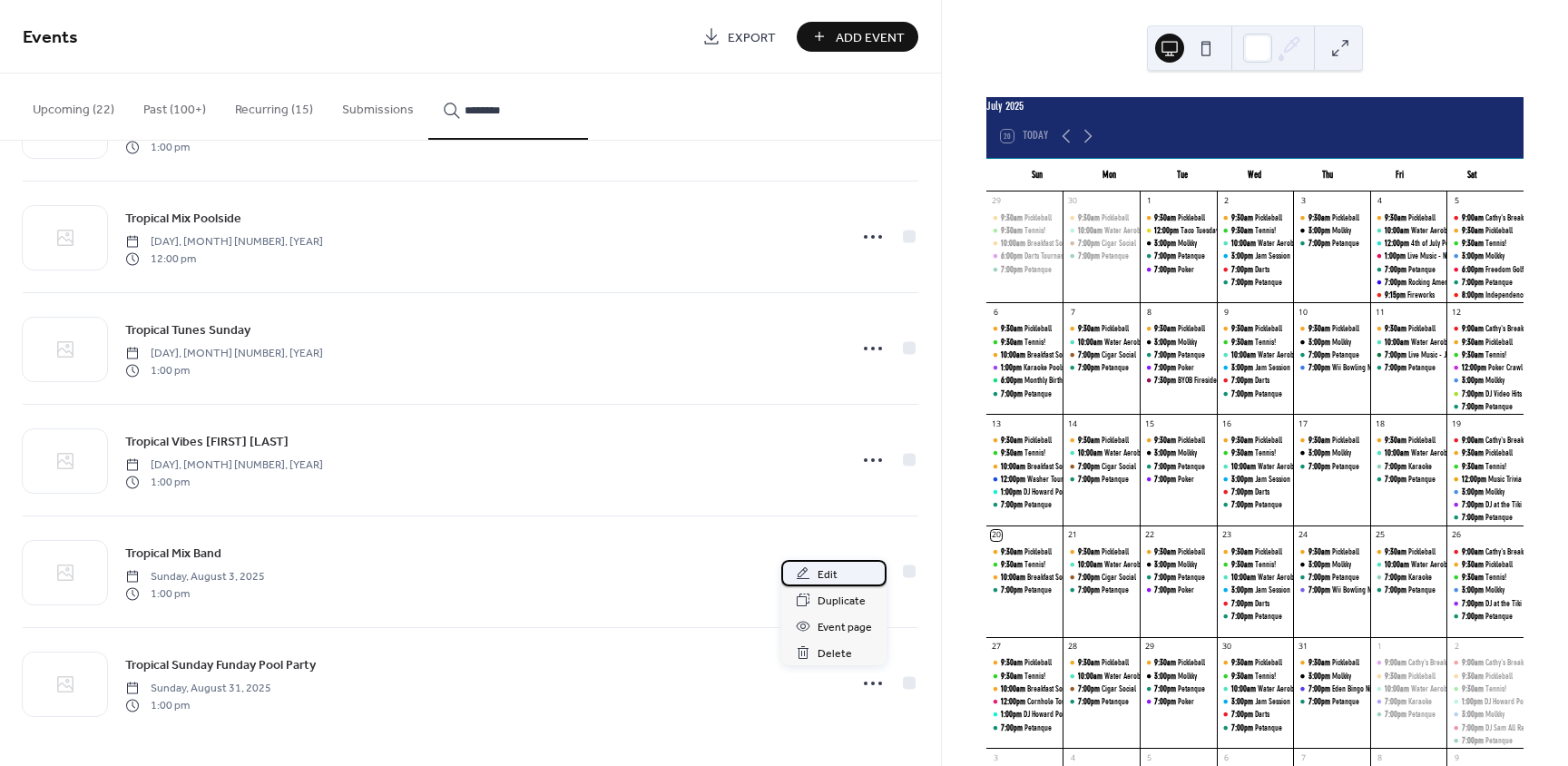 click on "Edit" at bounding box center [828, 574] 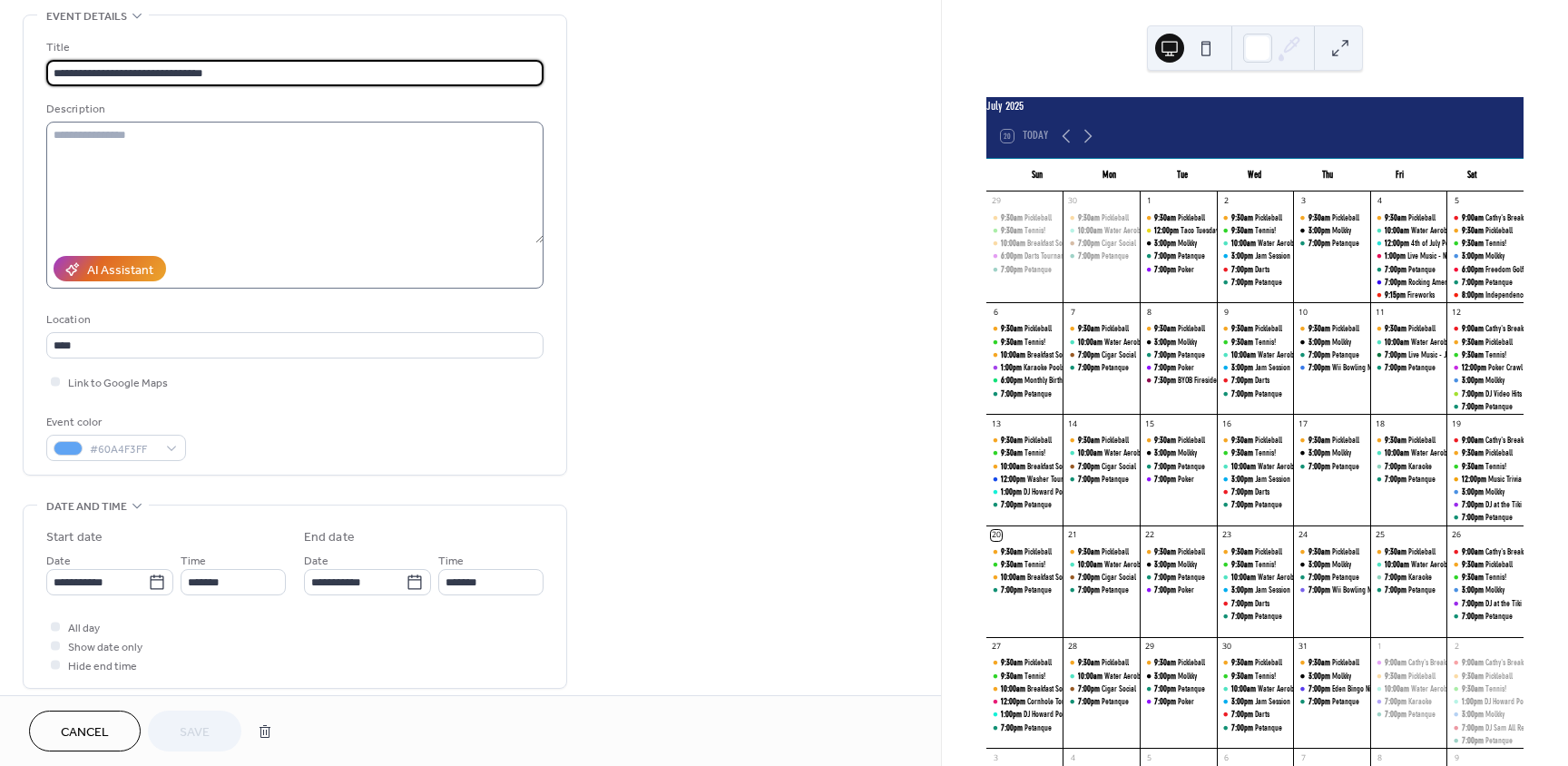 scroll, scrollTop: 91, scrollLeft: 0, axis: vertical 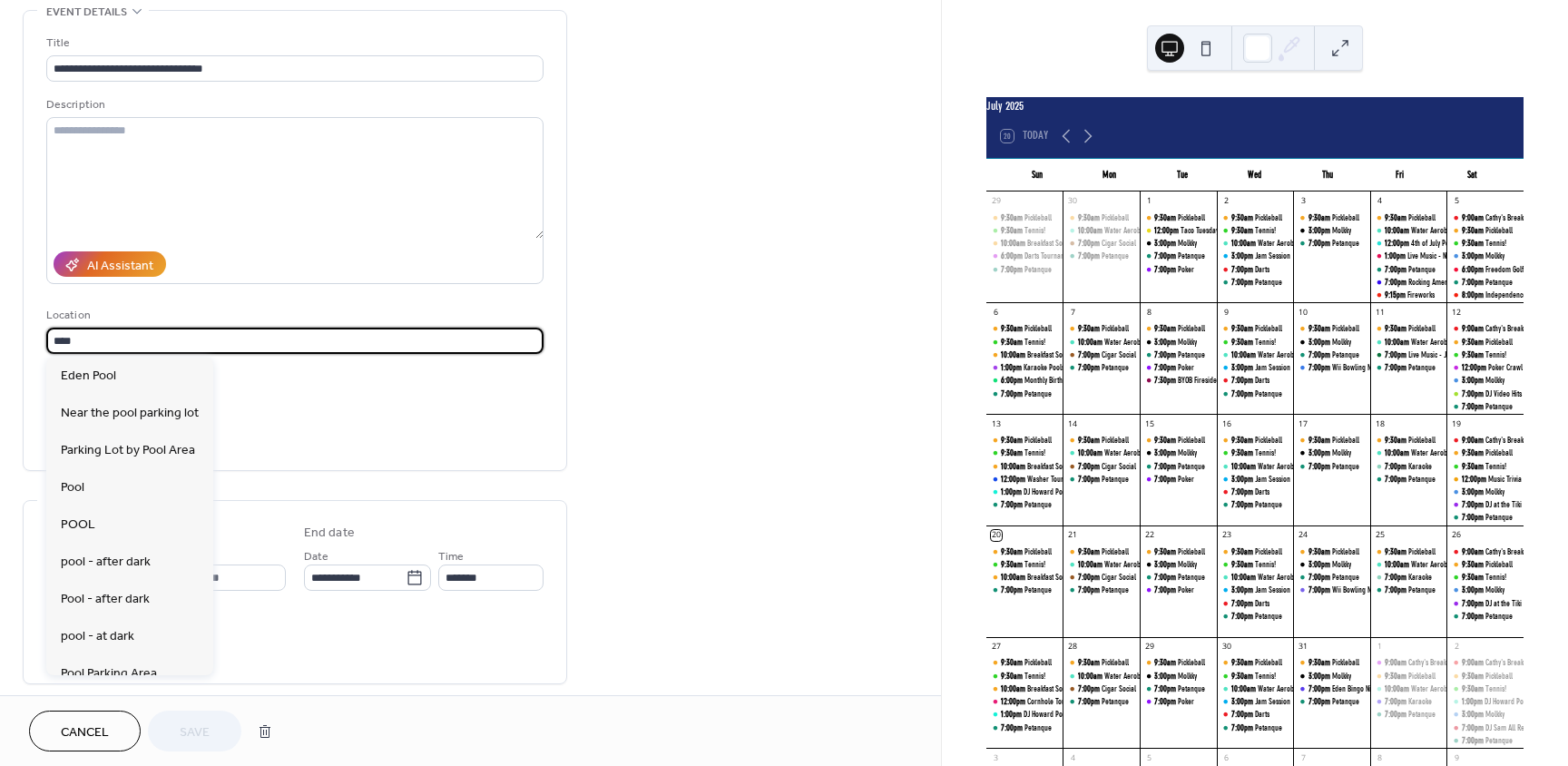 click on "****" at bounding box center [295, 340] 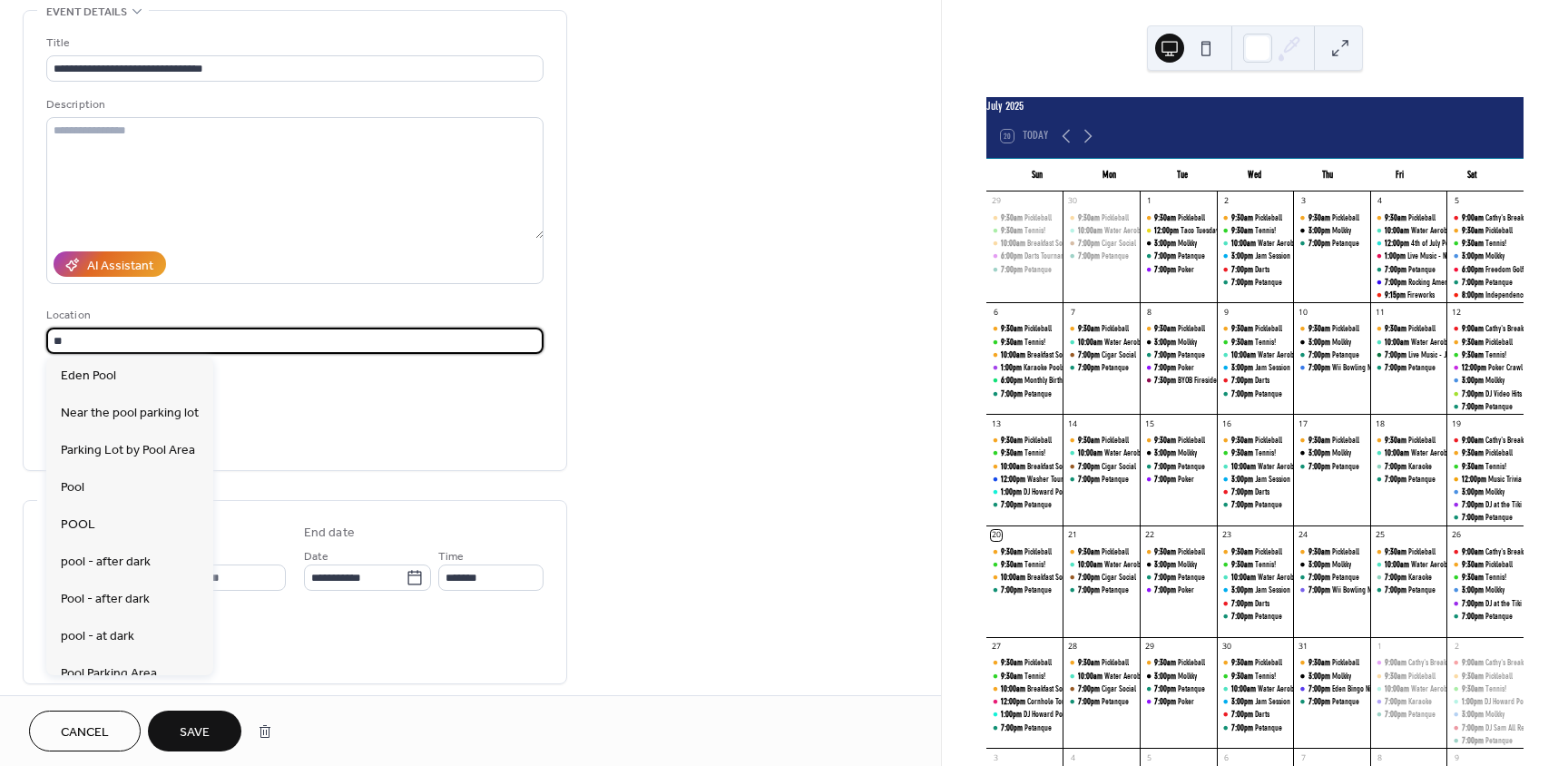 type on "*" 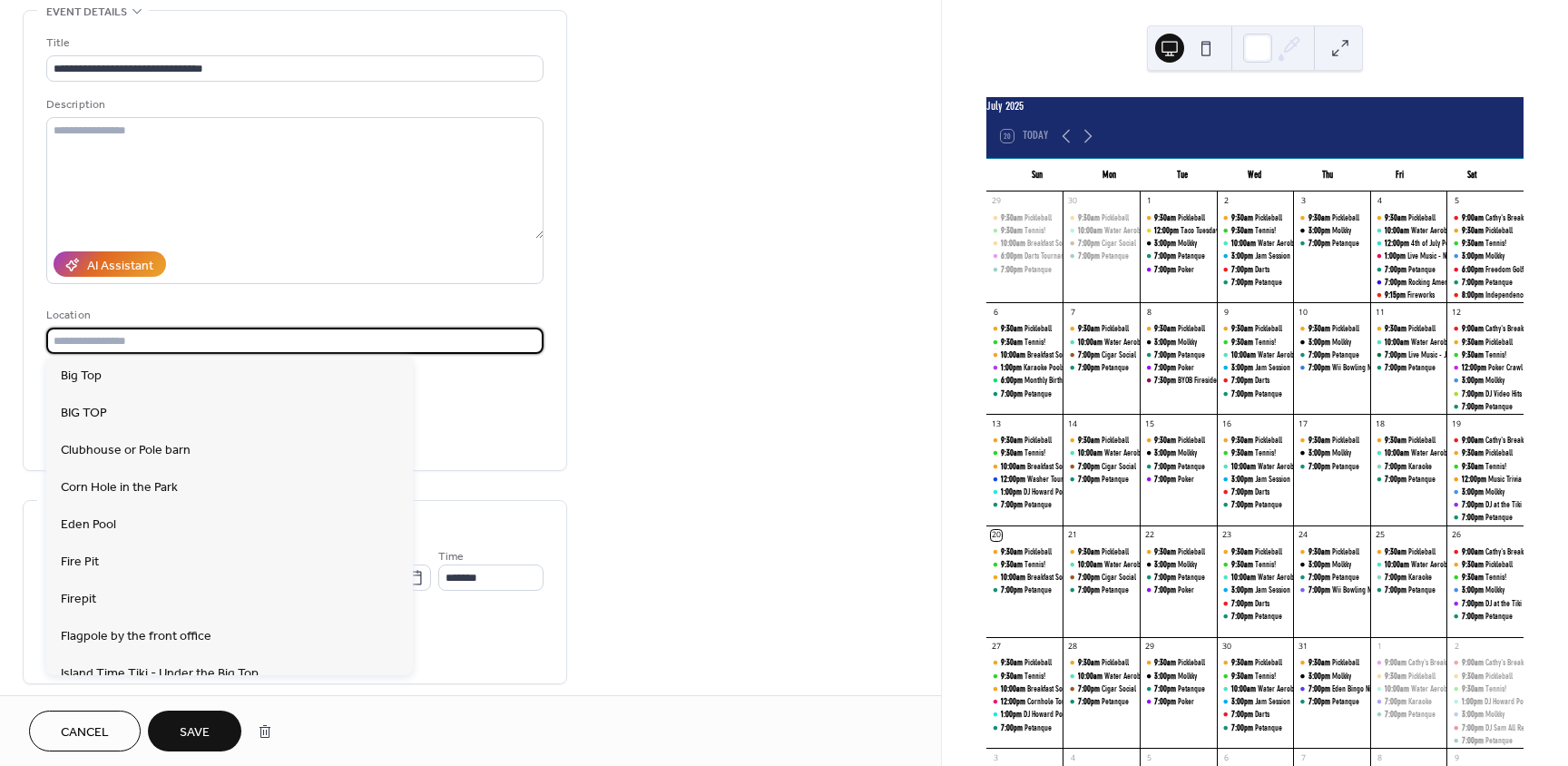 scroll, scrollTop: 0, scrollLeft: 0, axis: both 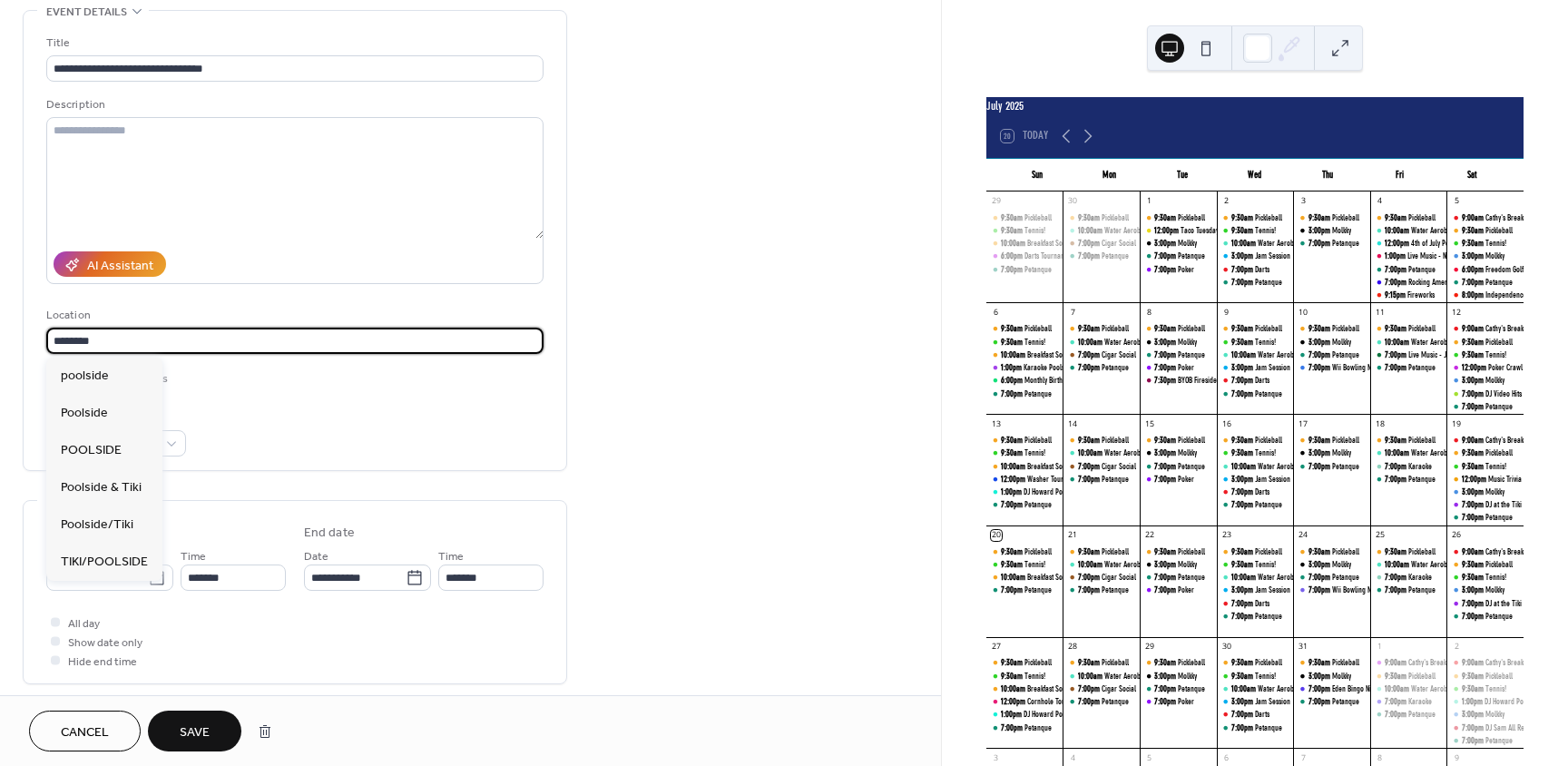 type on "********" 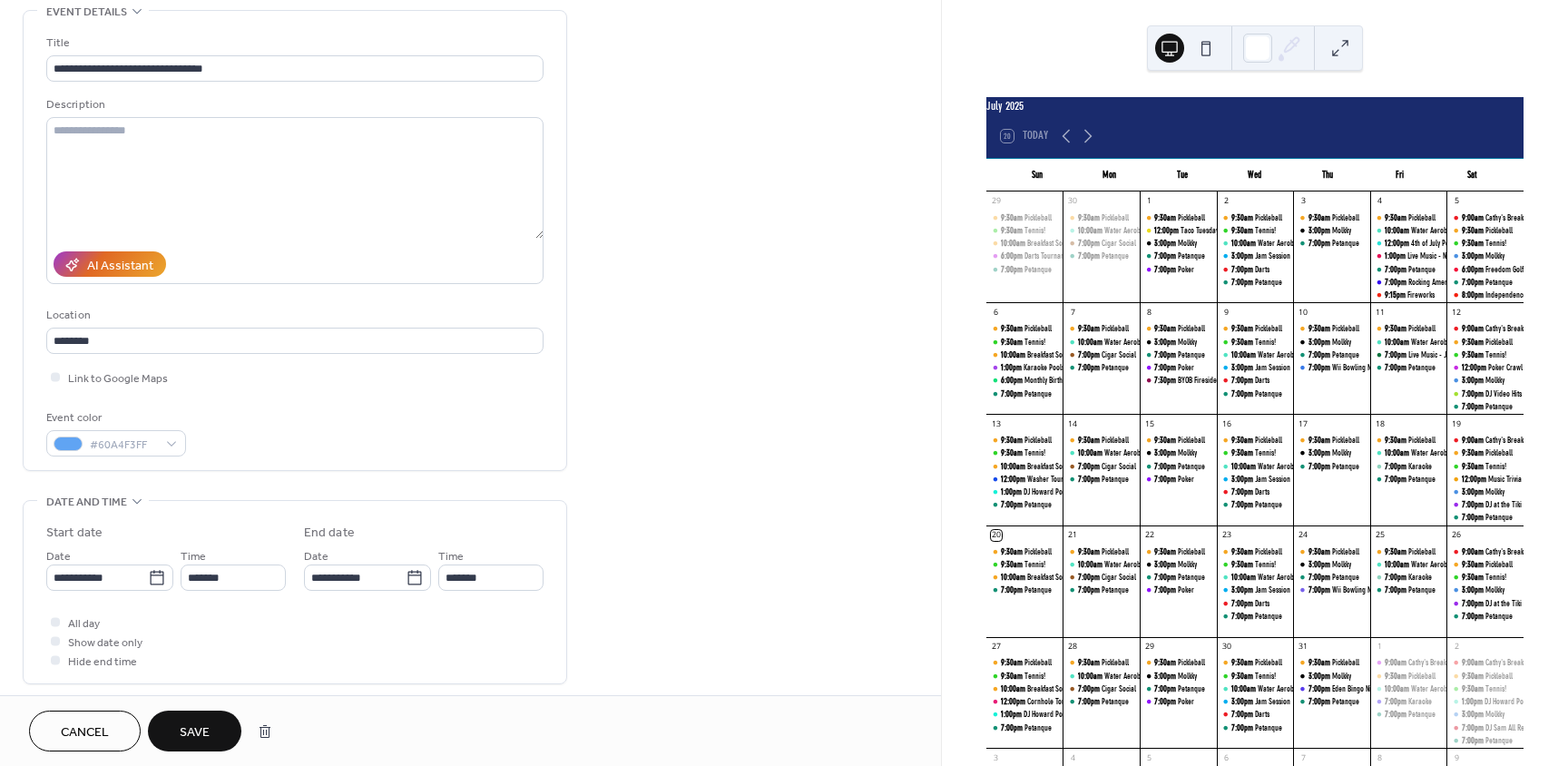 click on "Save" at bounding box center [194, 732] 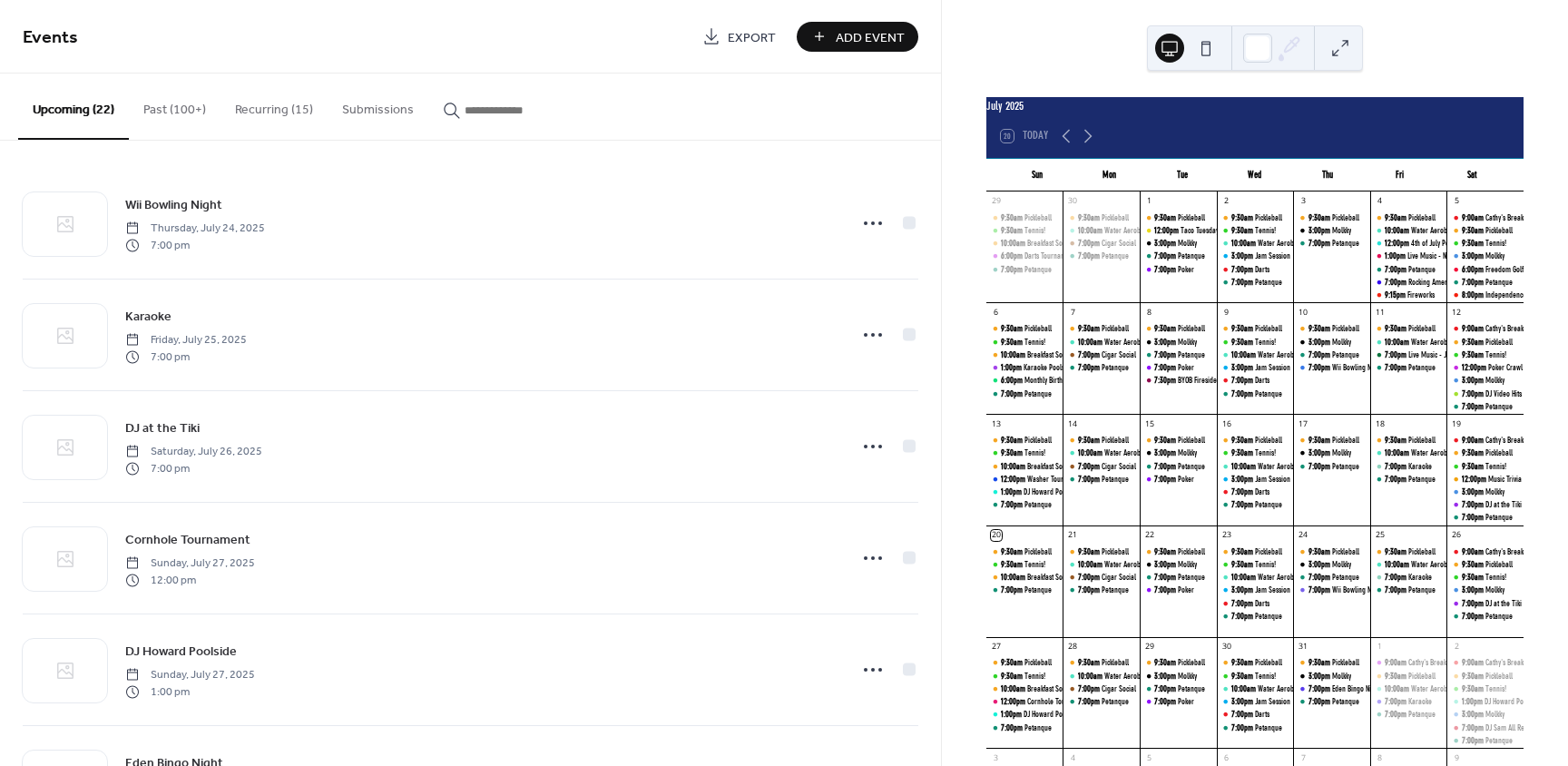 scroll, scrollTop: 0, scrollLeft: 0, axis: both 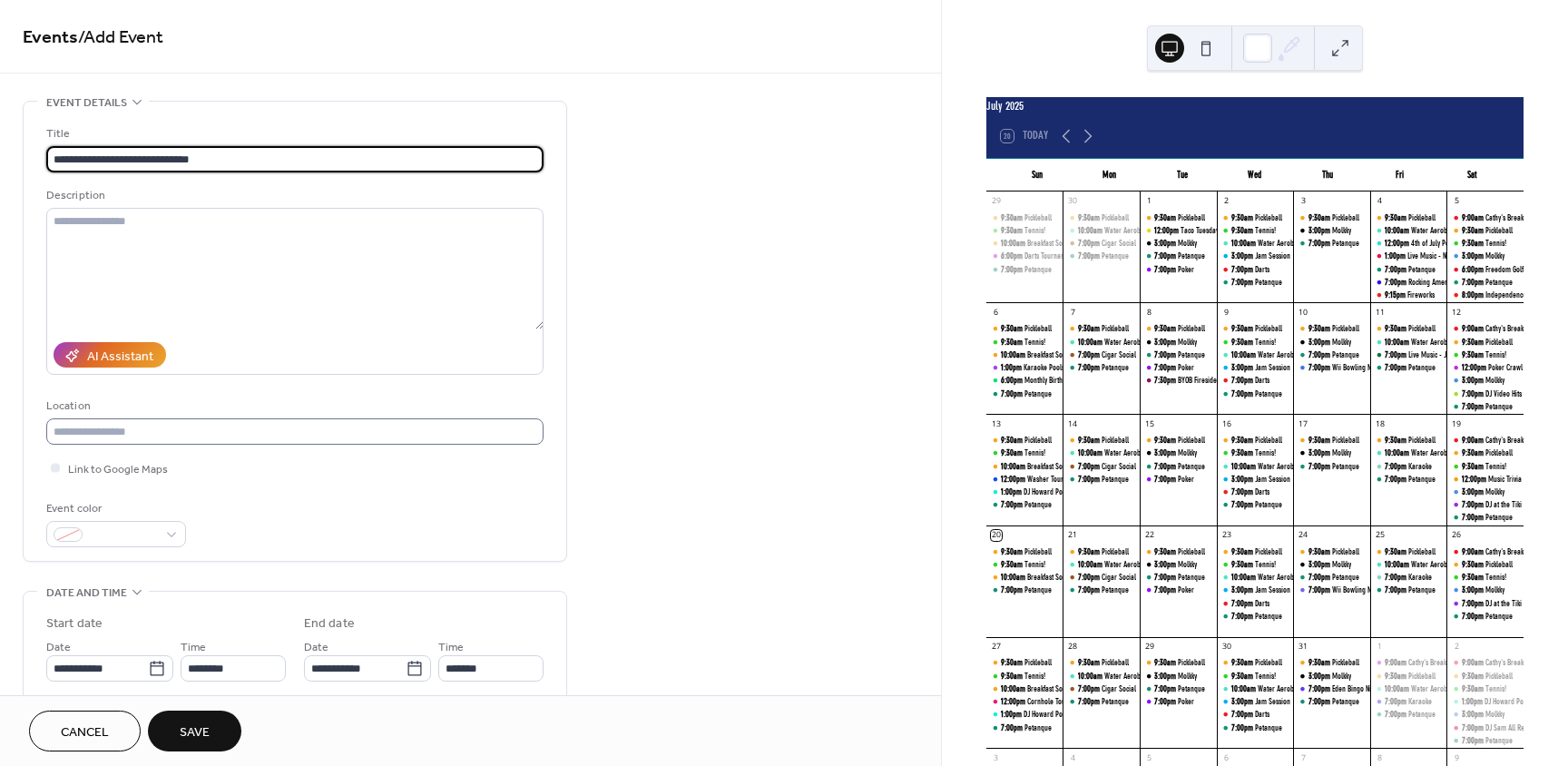 type on "**********" 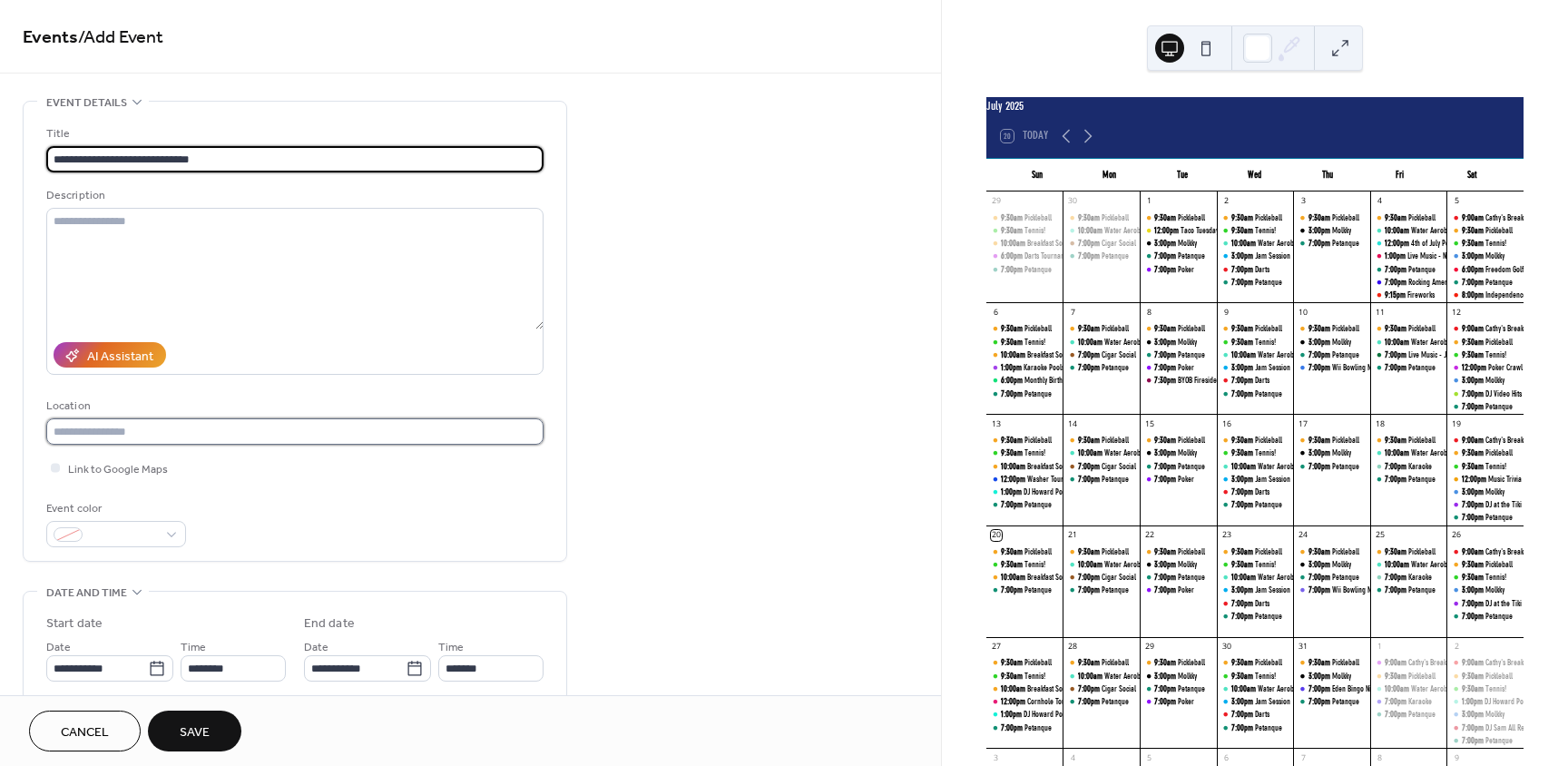 click at bounding box center [295, 431] 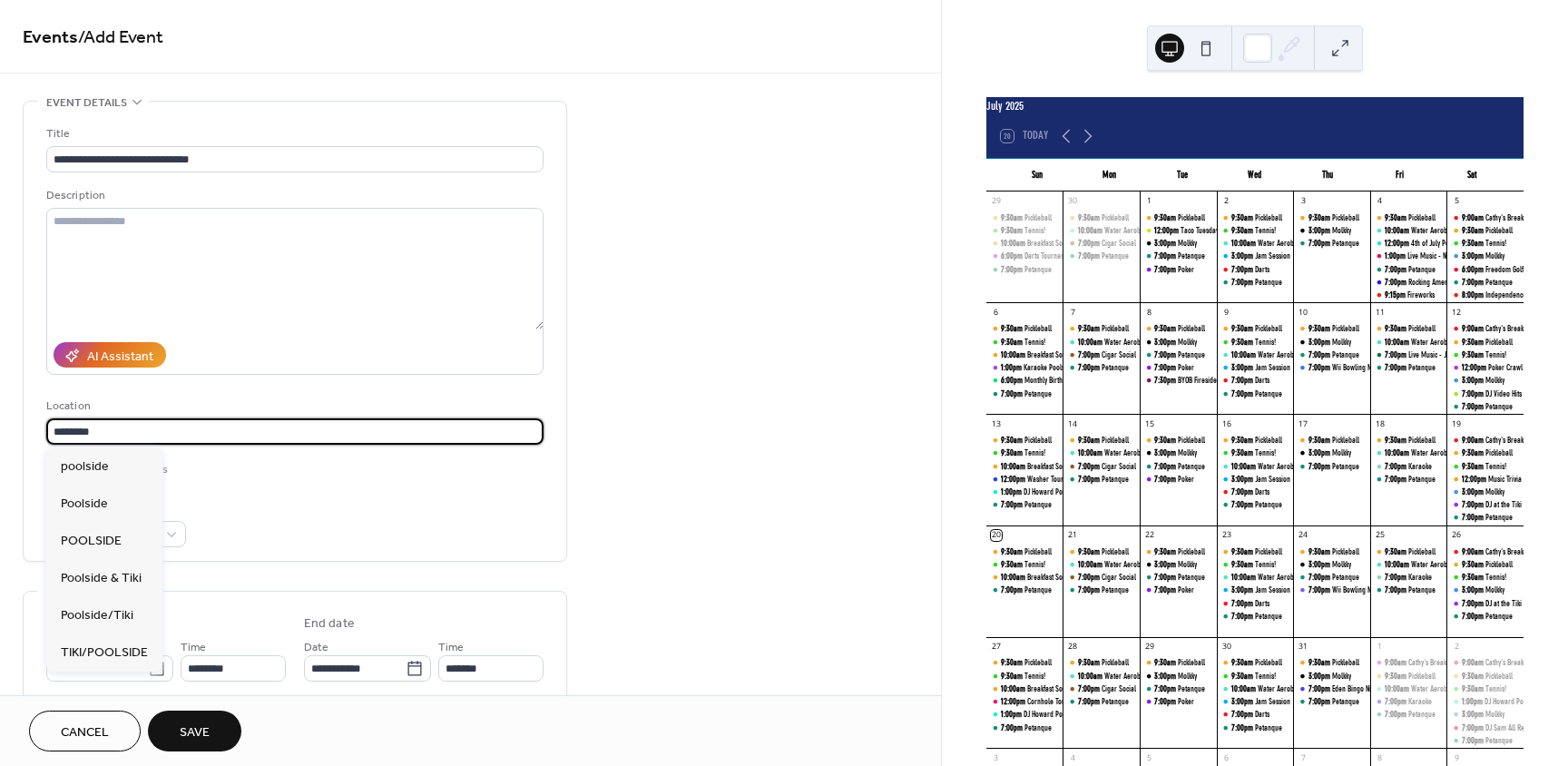 type on "********" 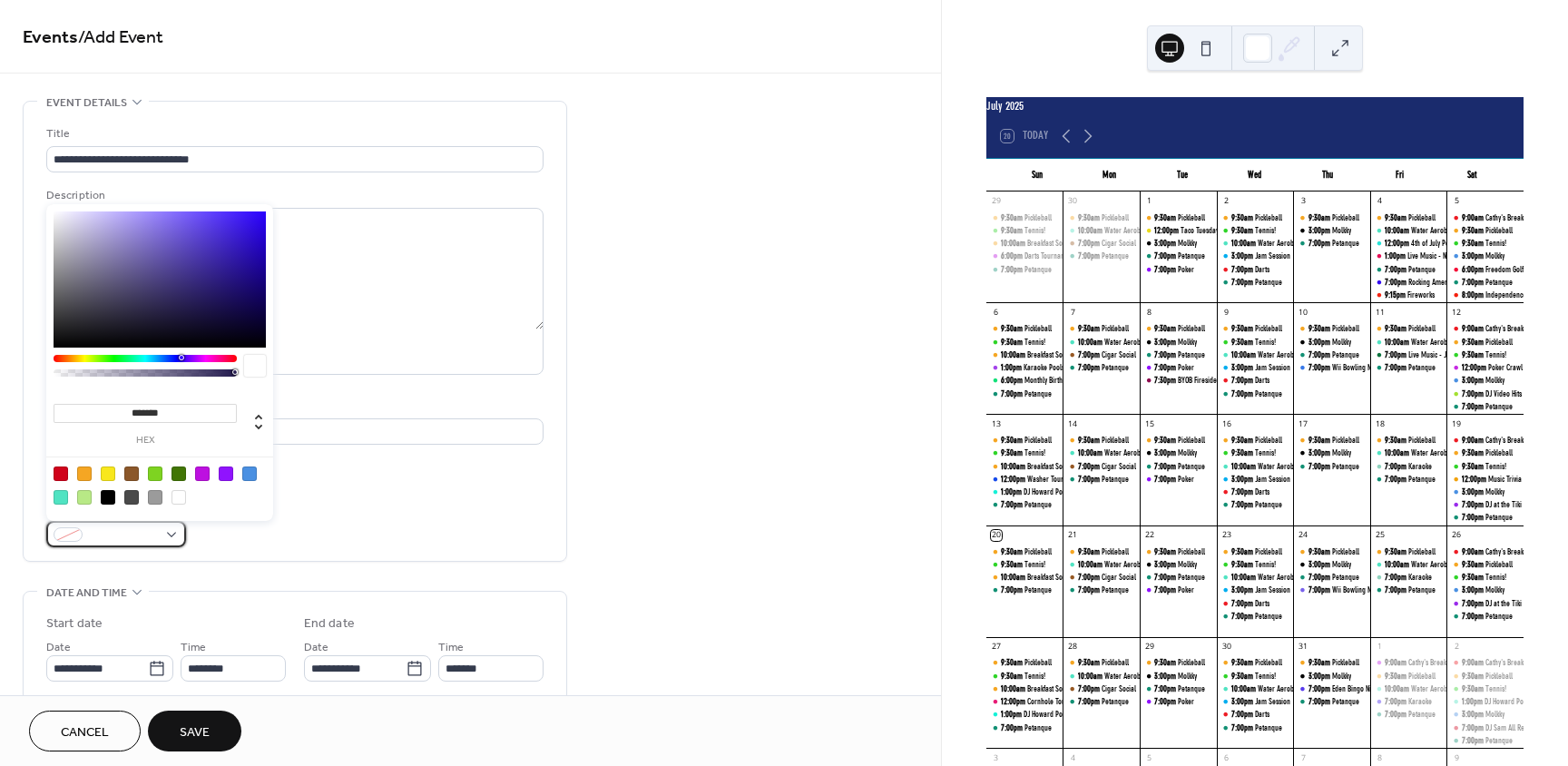 click at bounding box center [116, 534] 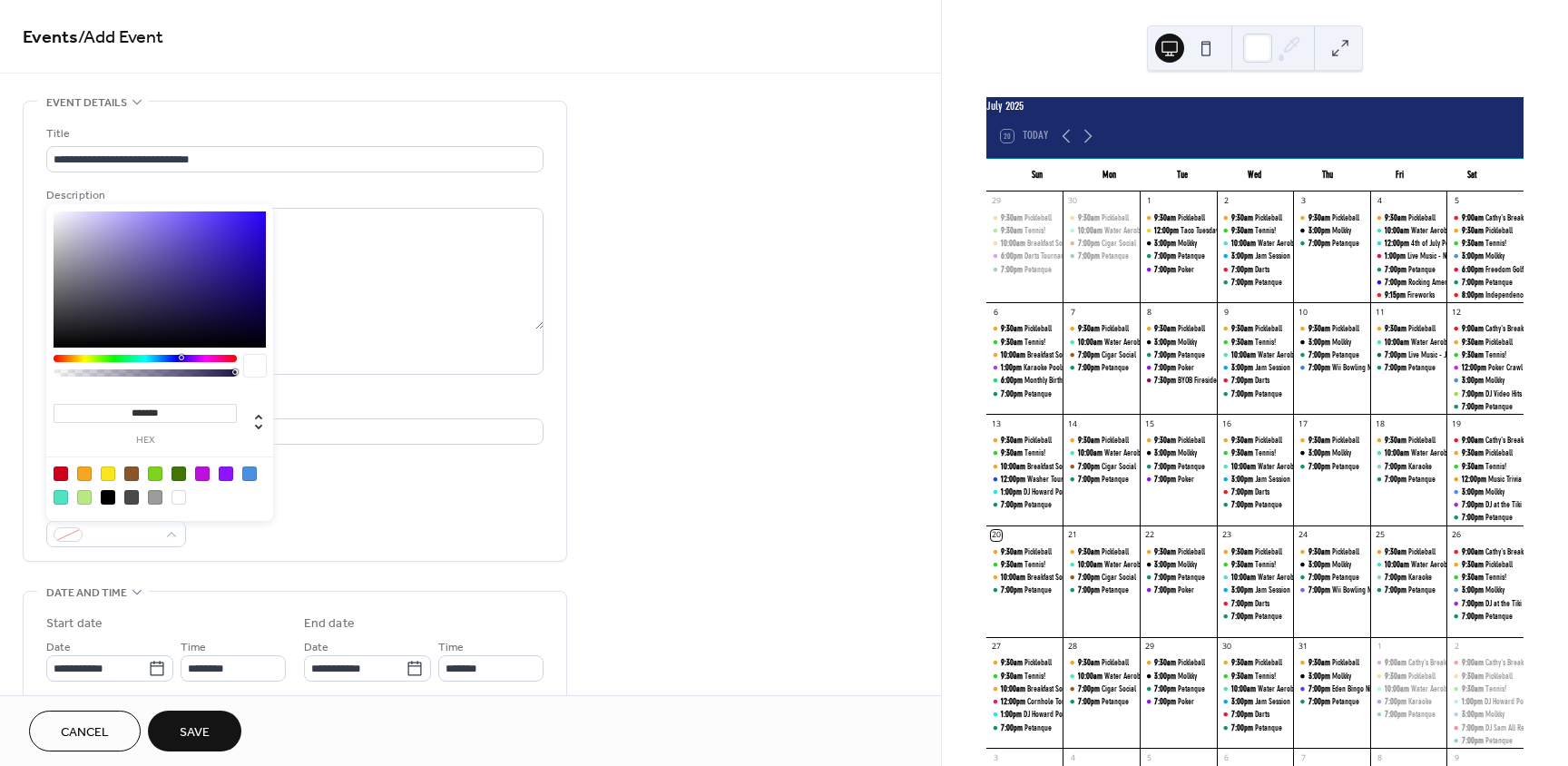click at bounding box center [84, 497] 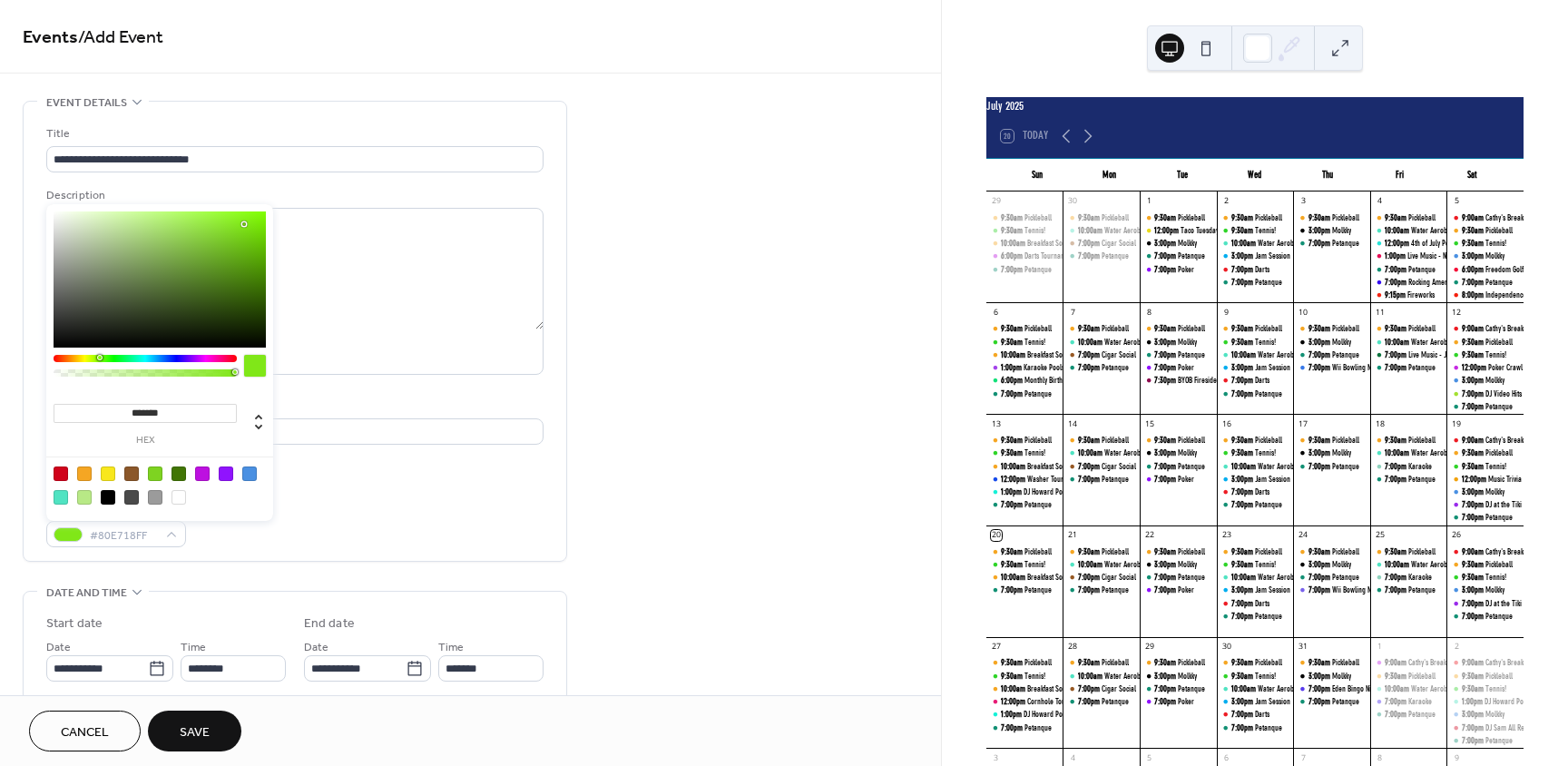 type on "*******" 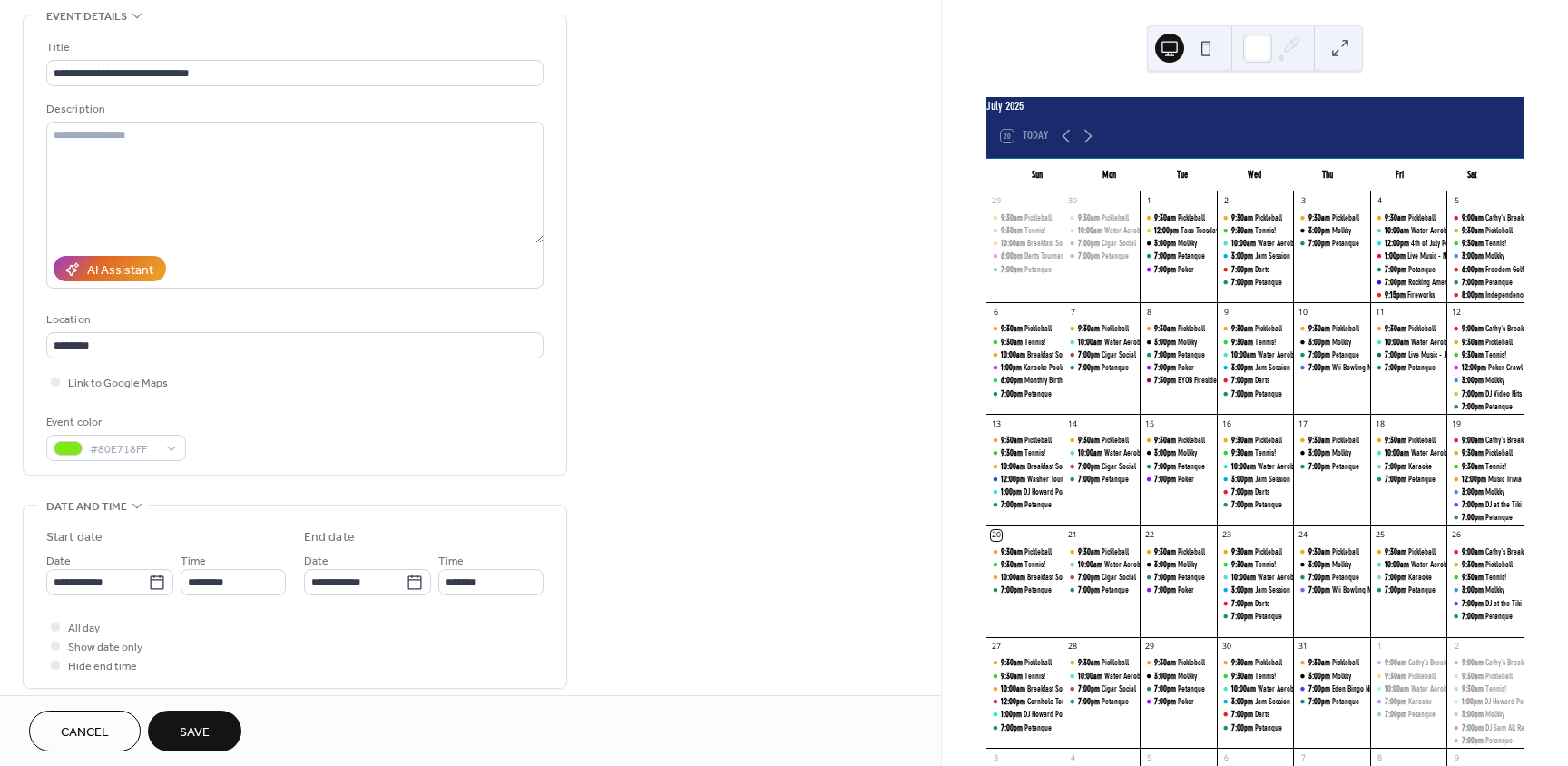 scroll, scrollTop: 91, scrollLeft: 0, axis: vertical 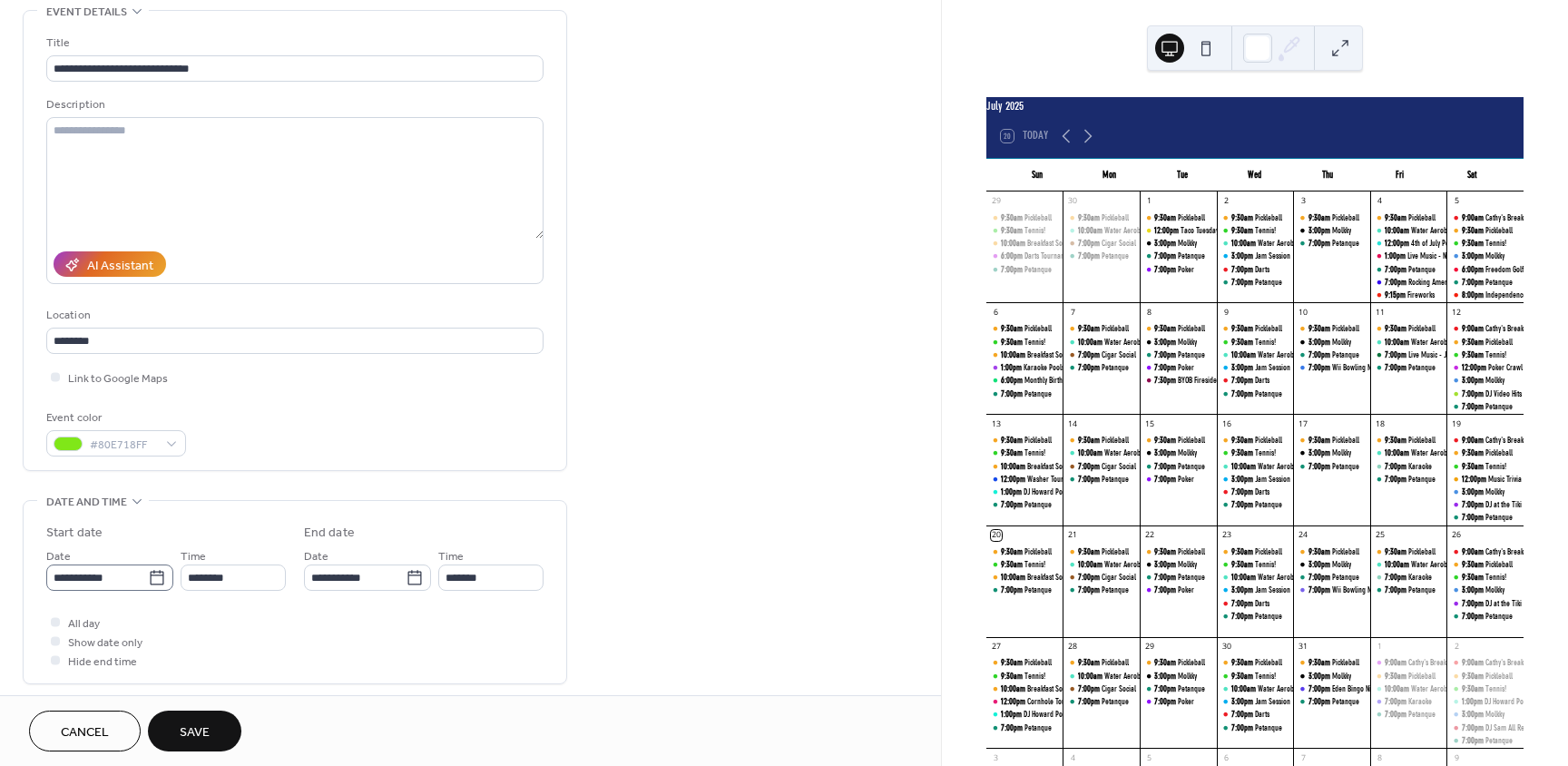 click on "**********" at bounding box center [784, 383] 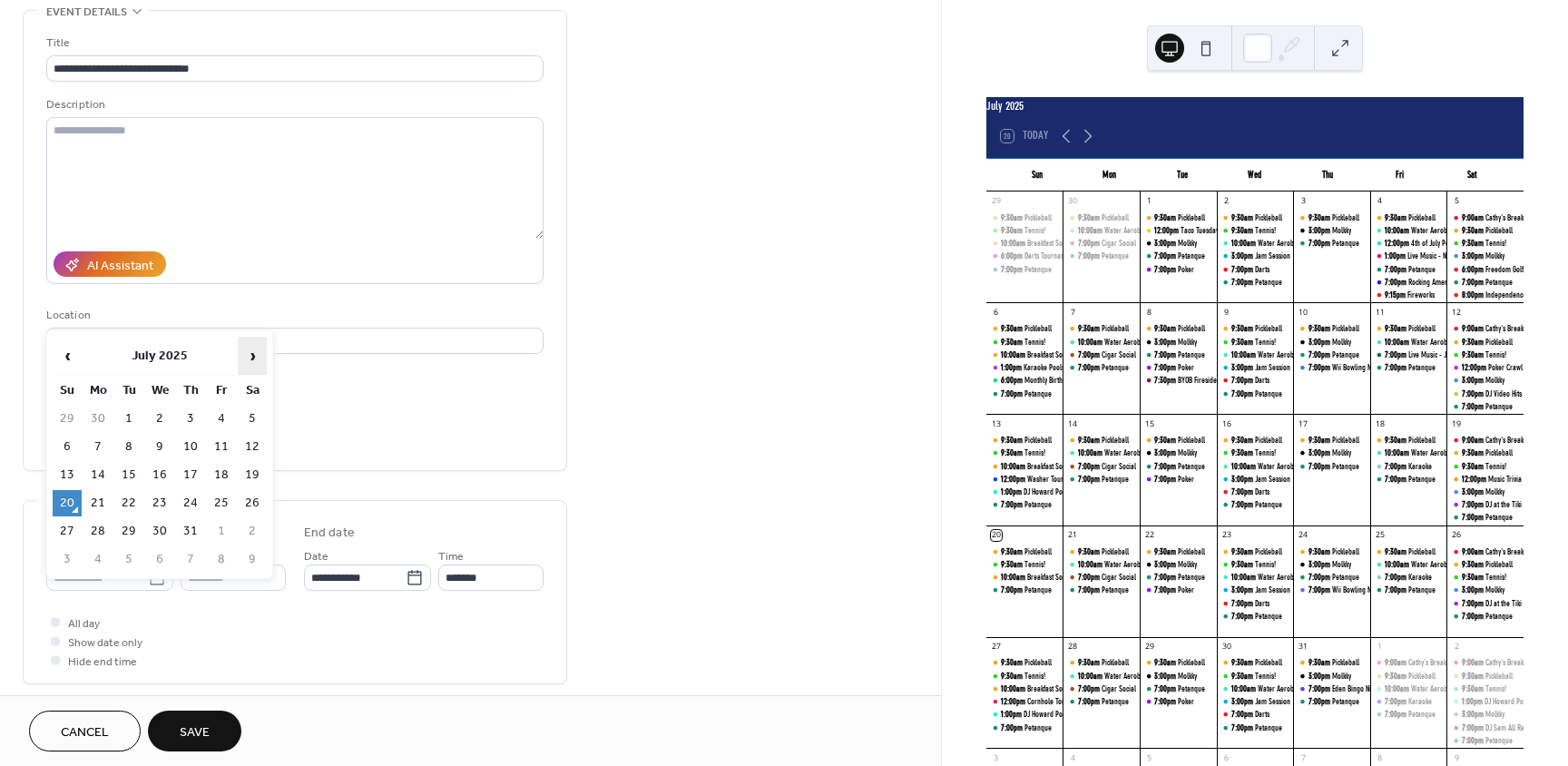 click on "›" at bounding box center [252, 356] 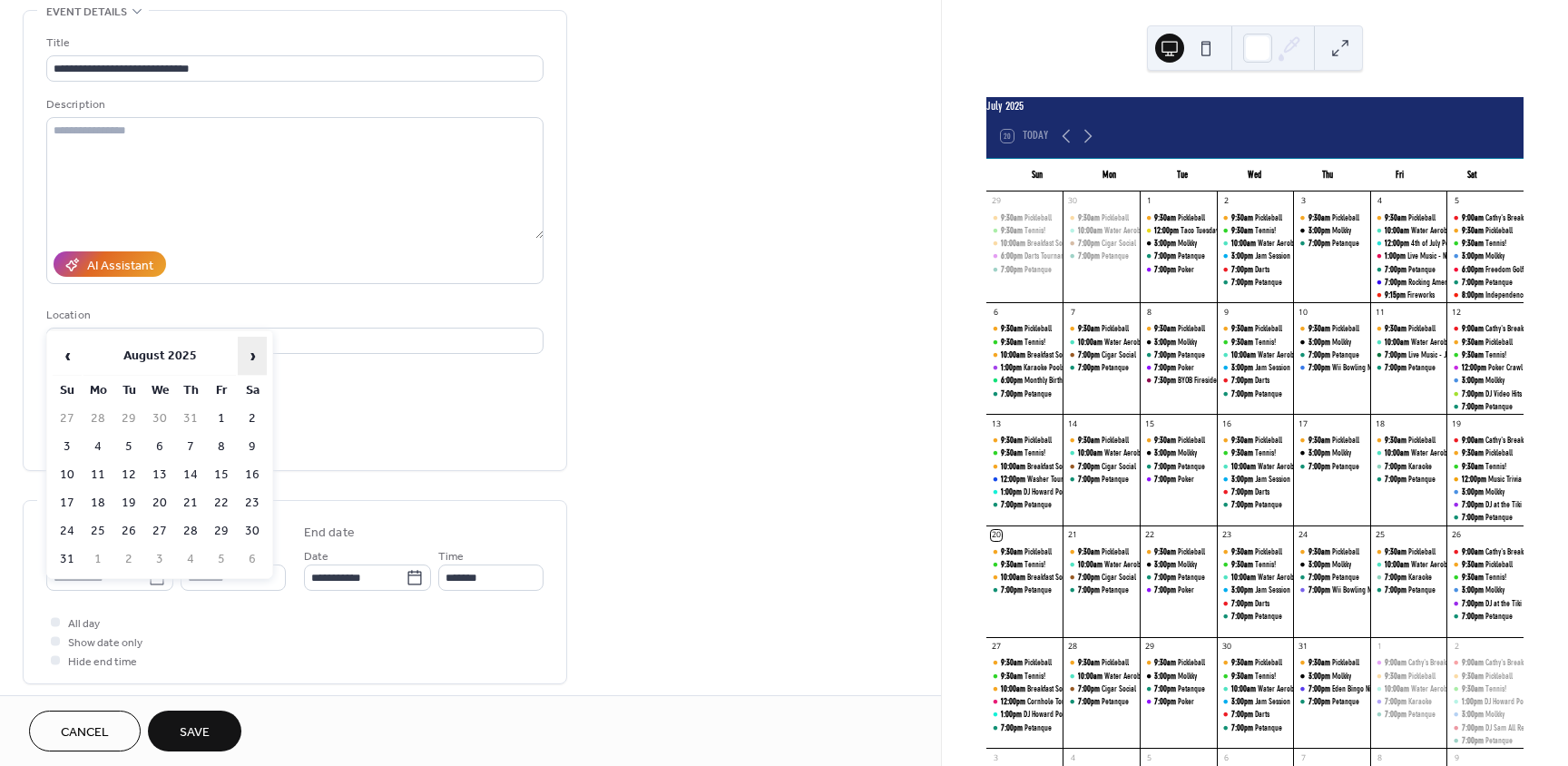 click on "›" at bounding box center [252, 356] 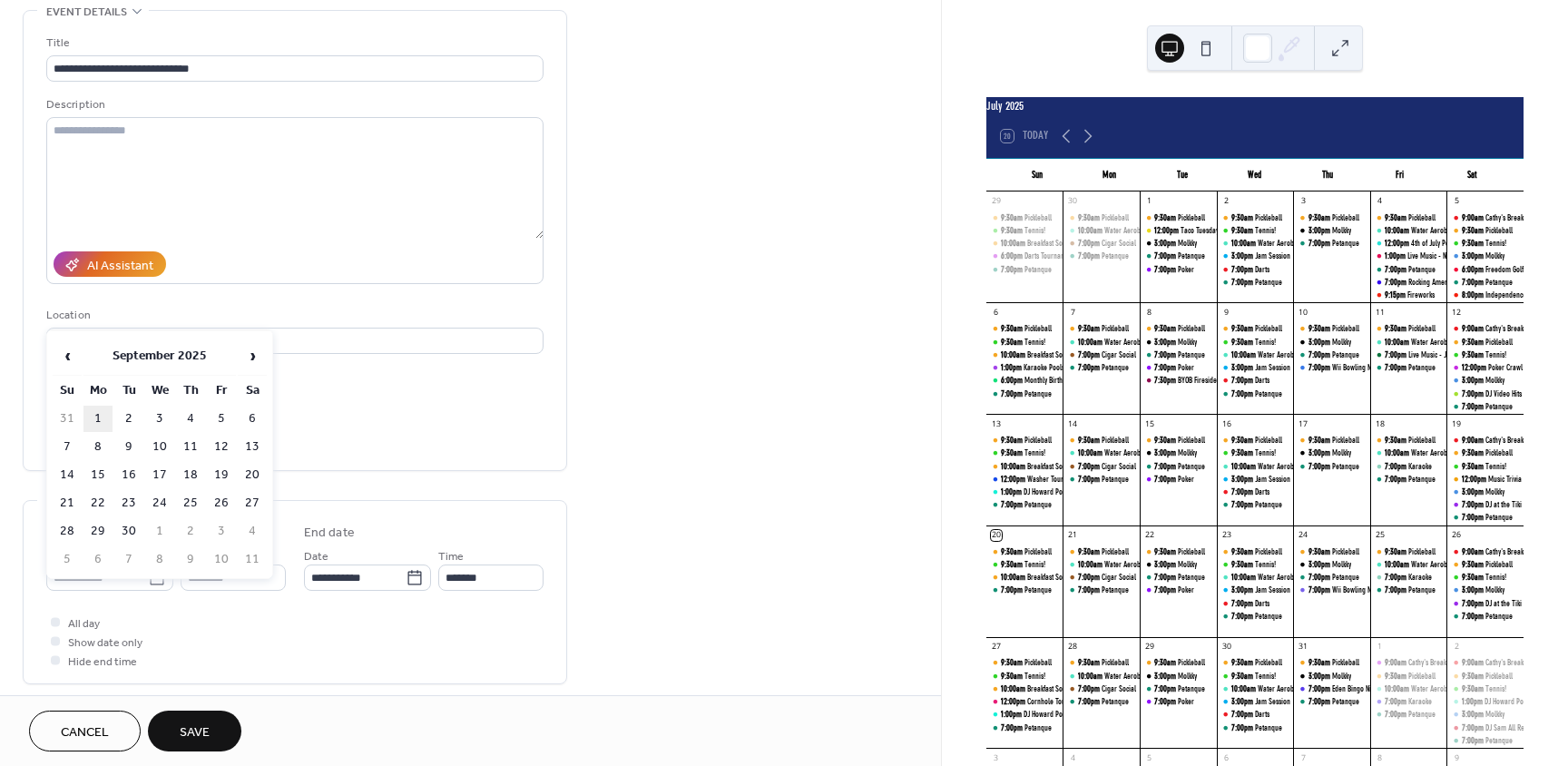click on "1" at bounding box center (98, 418) 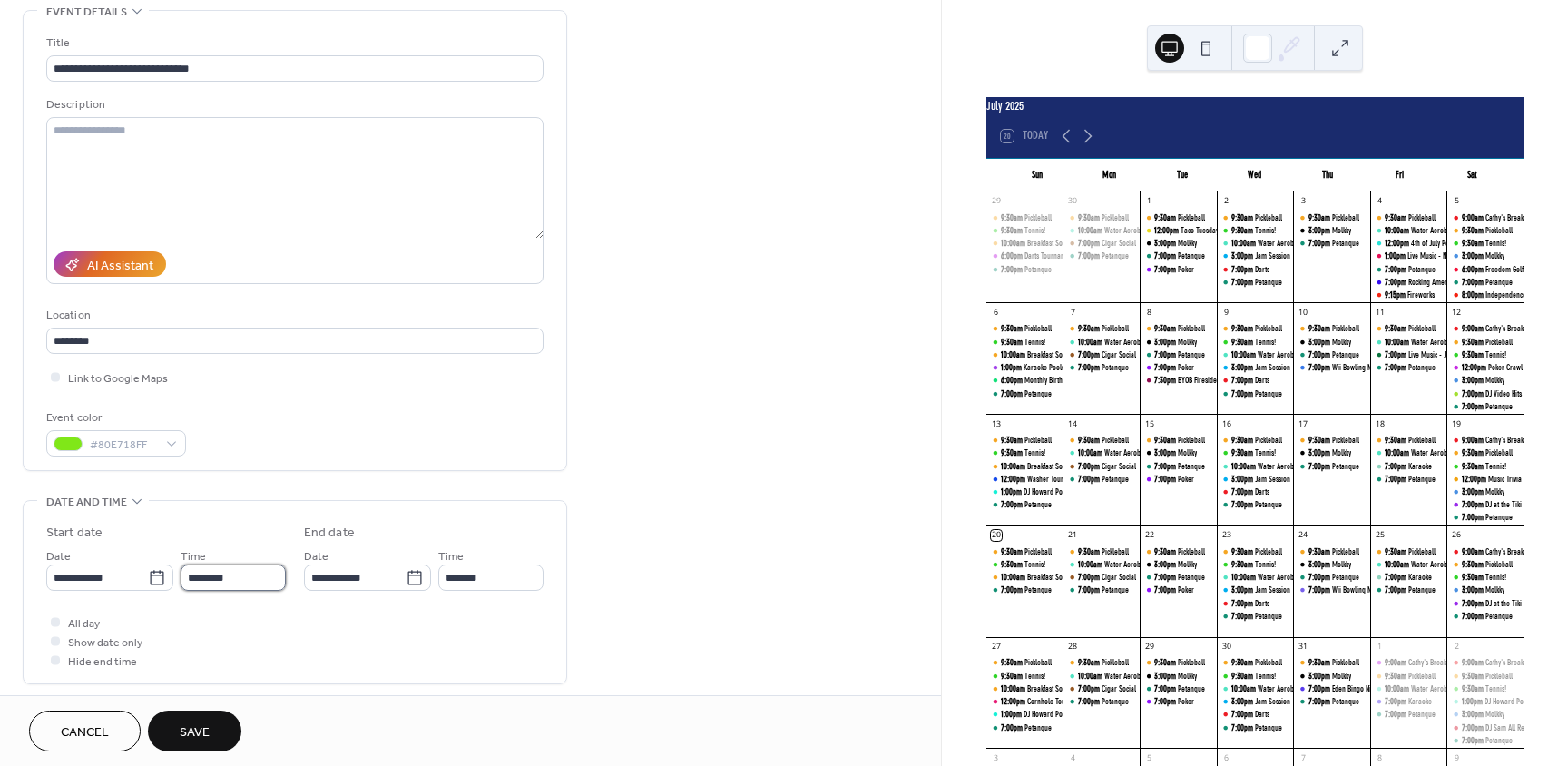 click on "********" at bounding box center (233, 577) 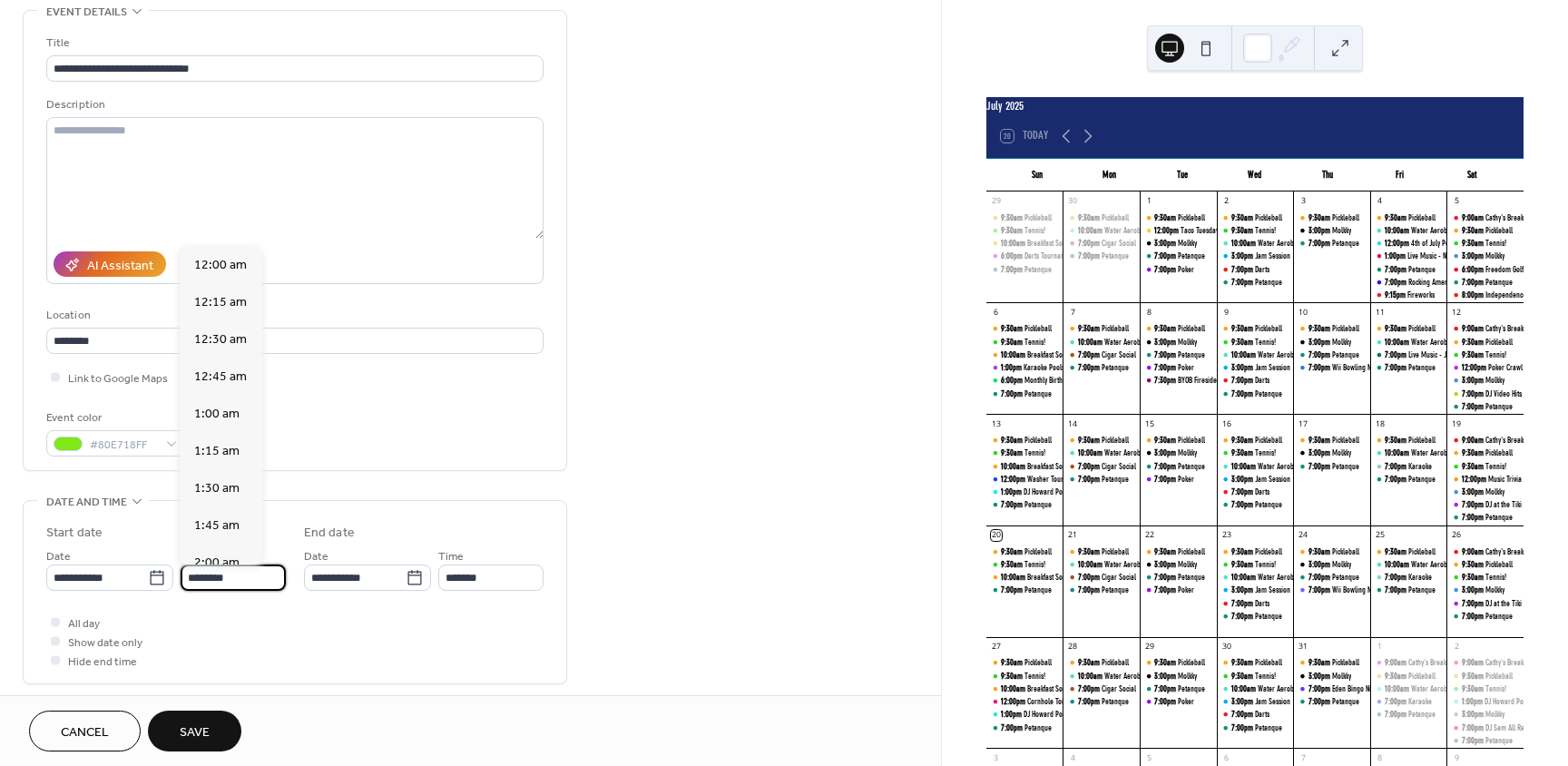 scroll, scrollTop: 1786, scrollLeft: 0, axis: vertical 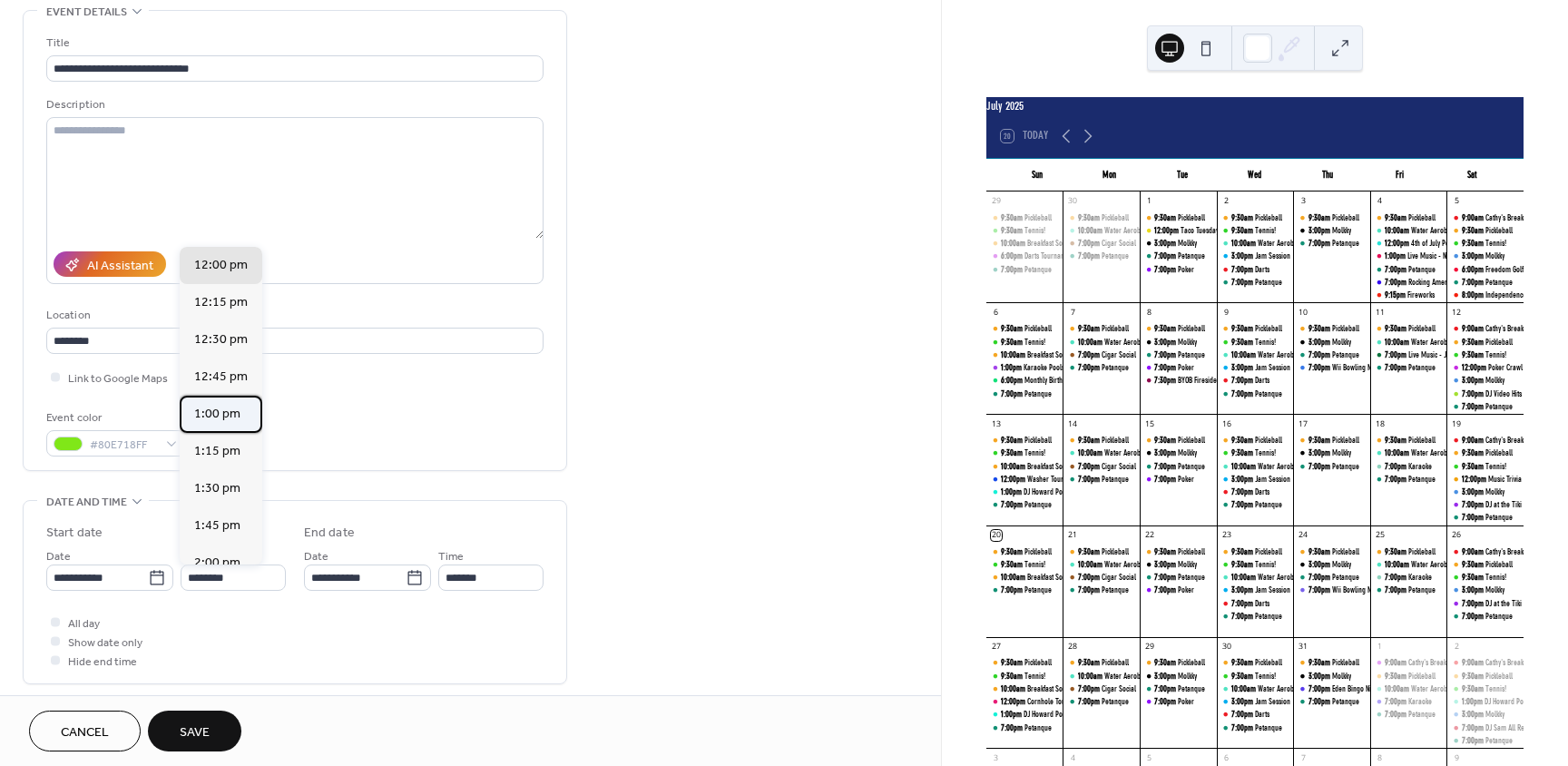 click on "1:00 pm" at bounding box center [217, 414] 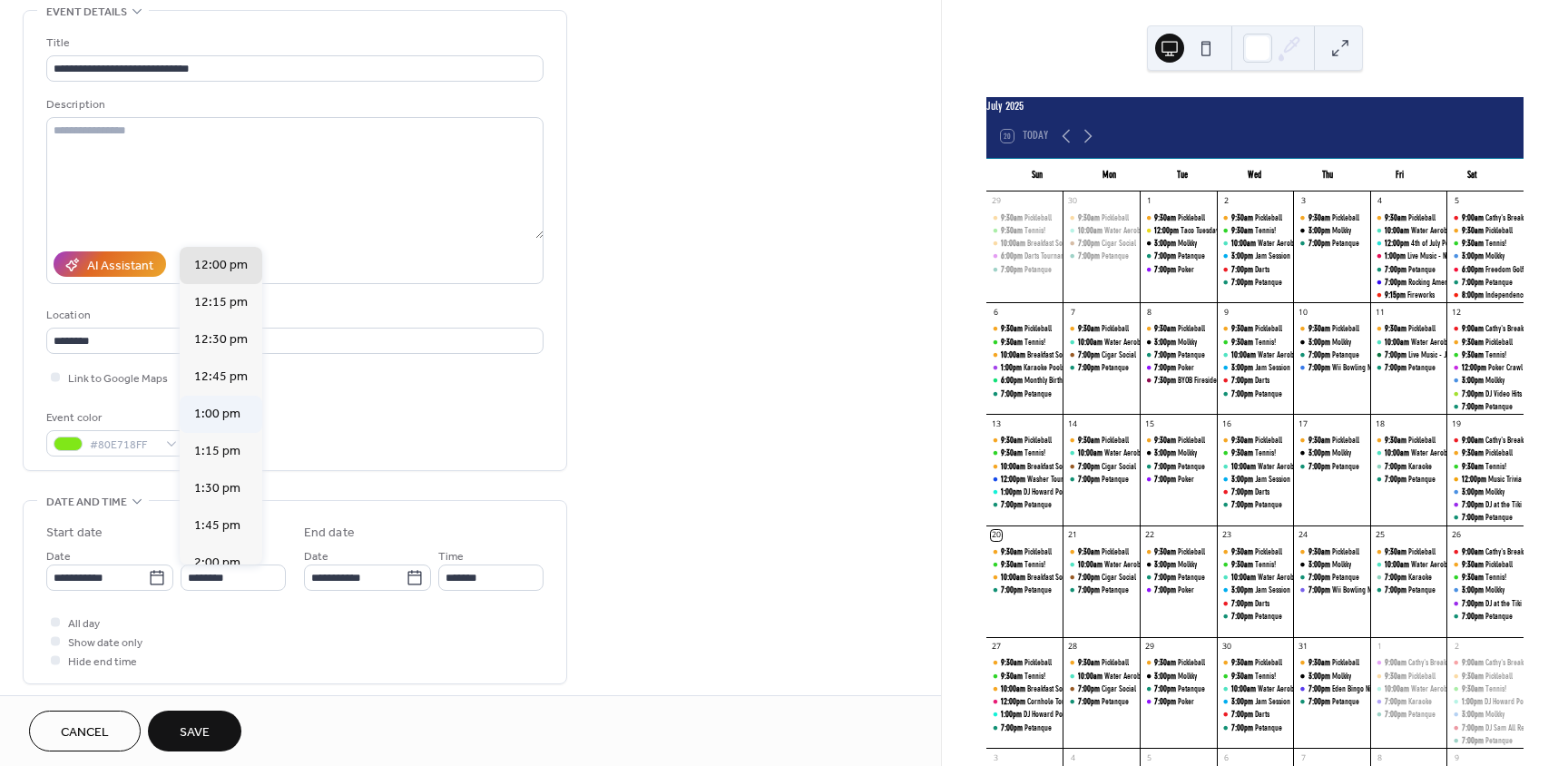 type on "*******" 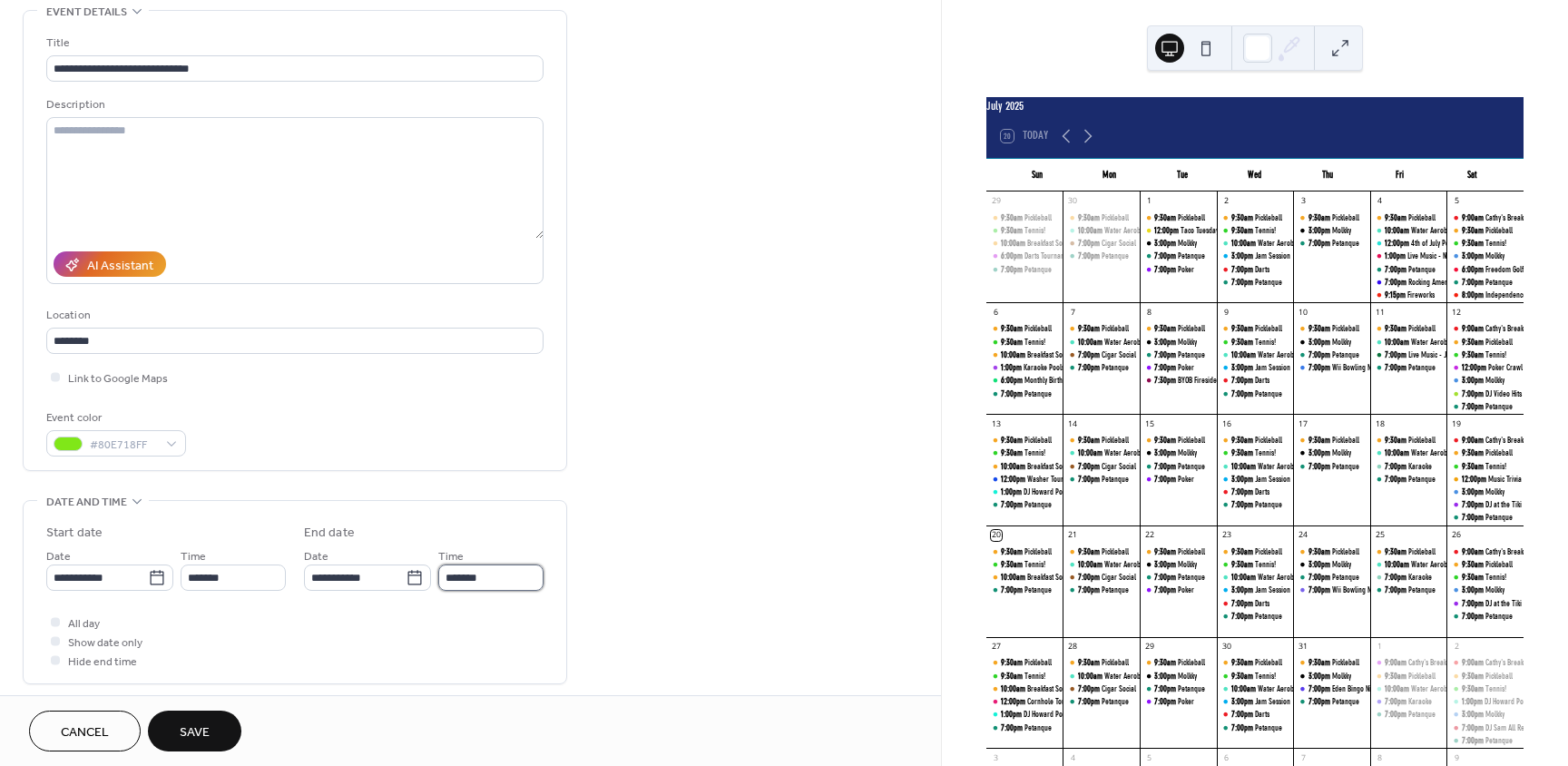click on "*******" at bounding box center (491, 577) 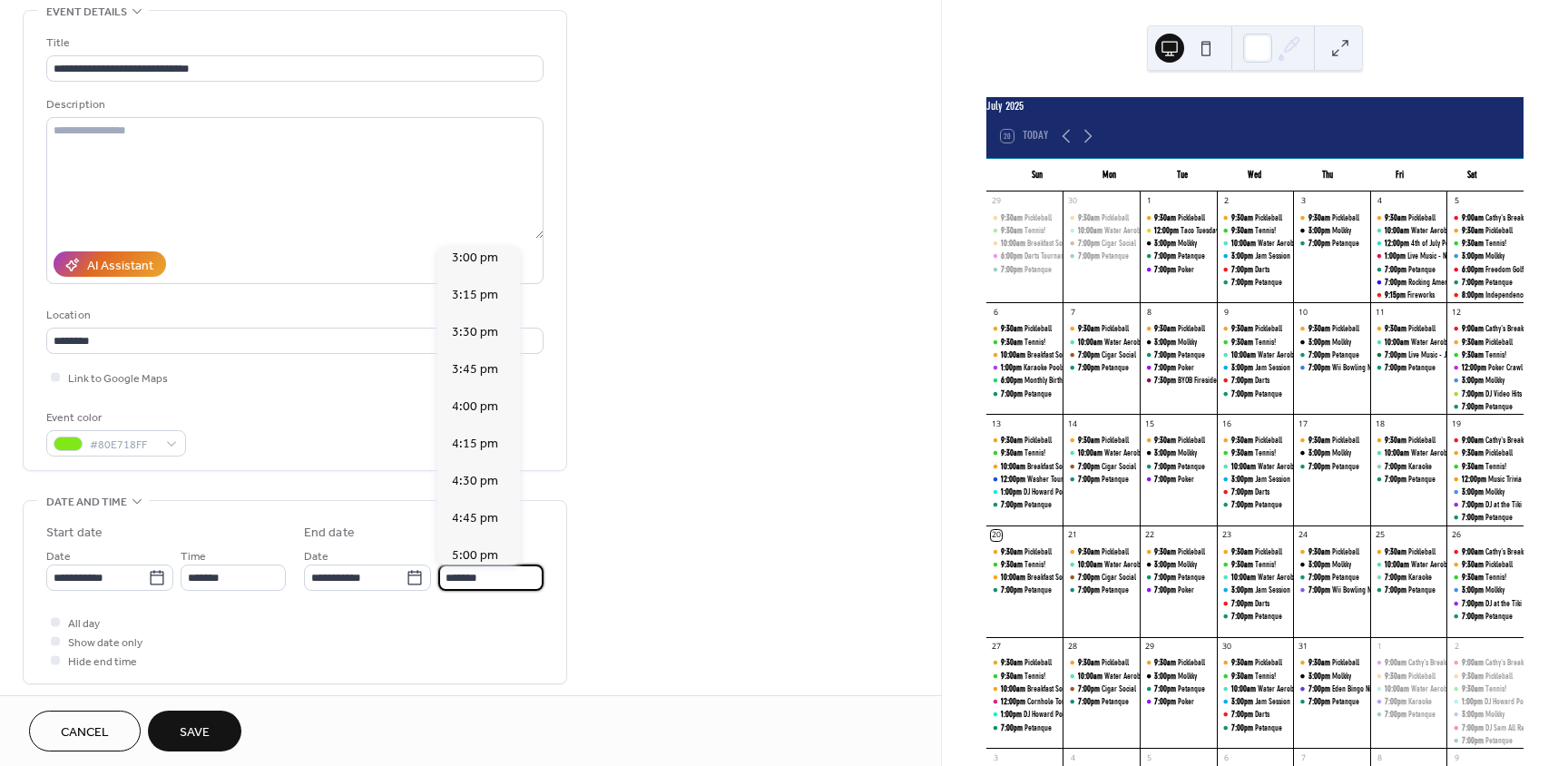 scroll, scrollTop: 272, scrollLeft: 0, axis: vertical 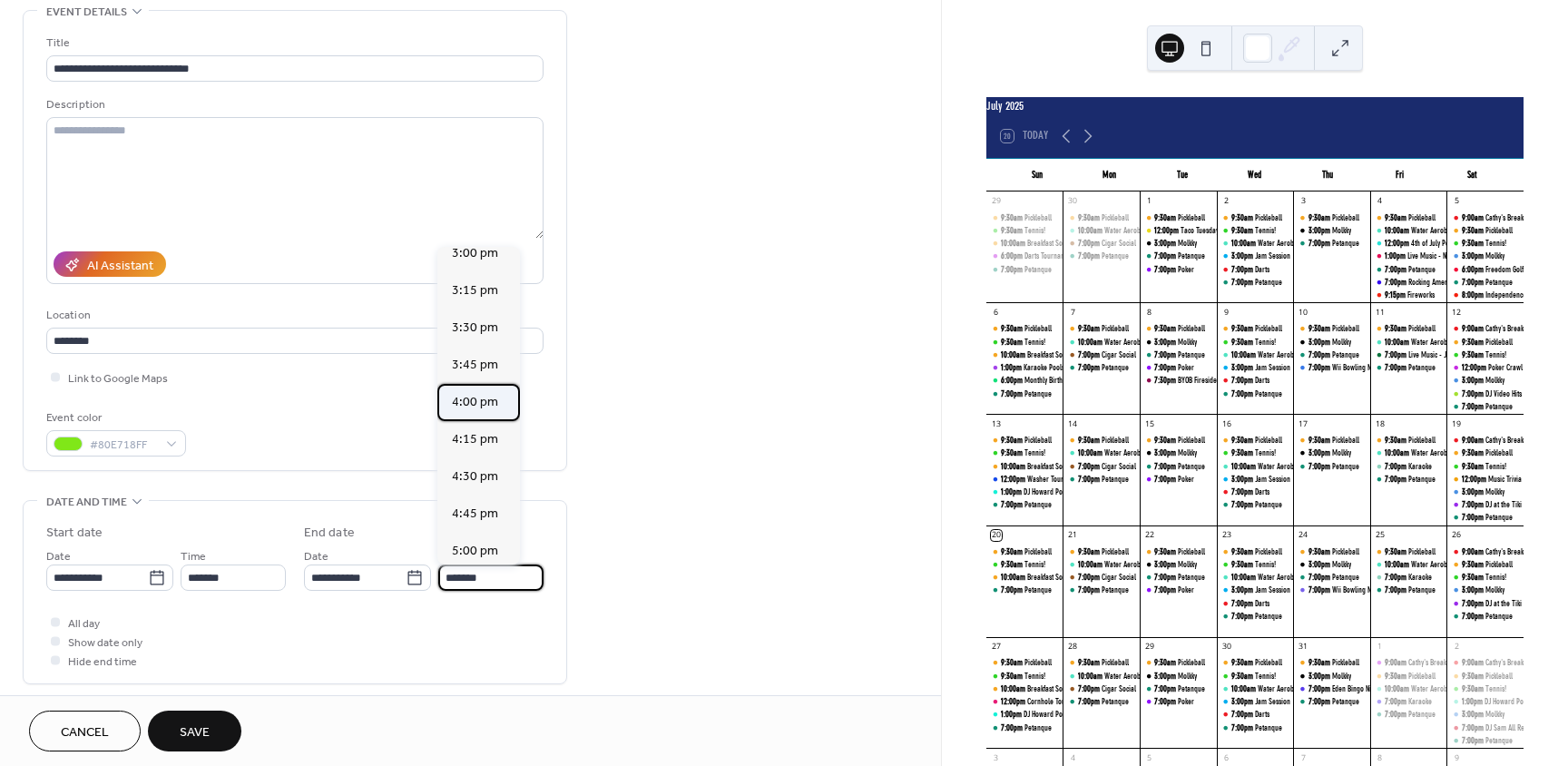 click on "4:00 pm" at bounding box center [475, 402] 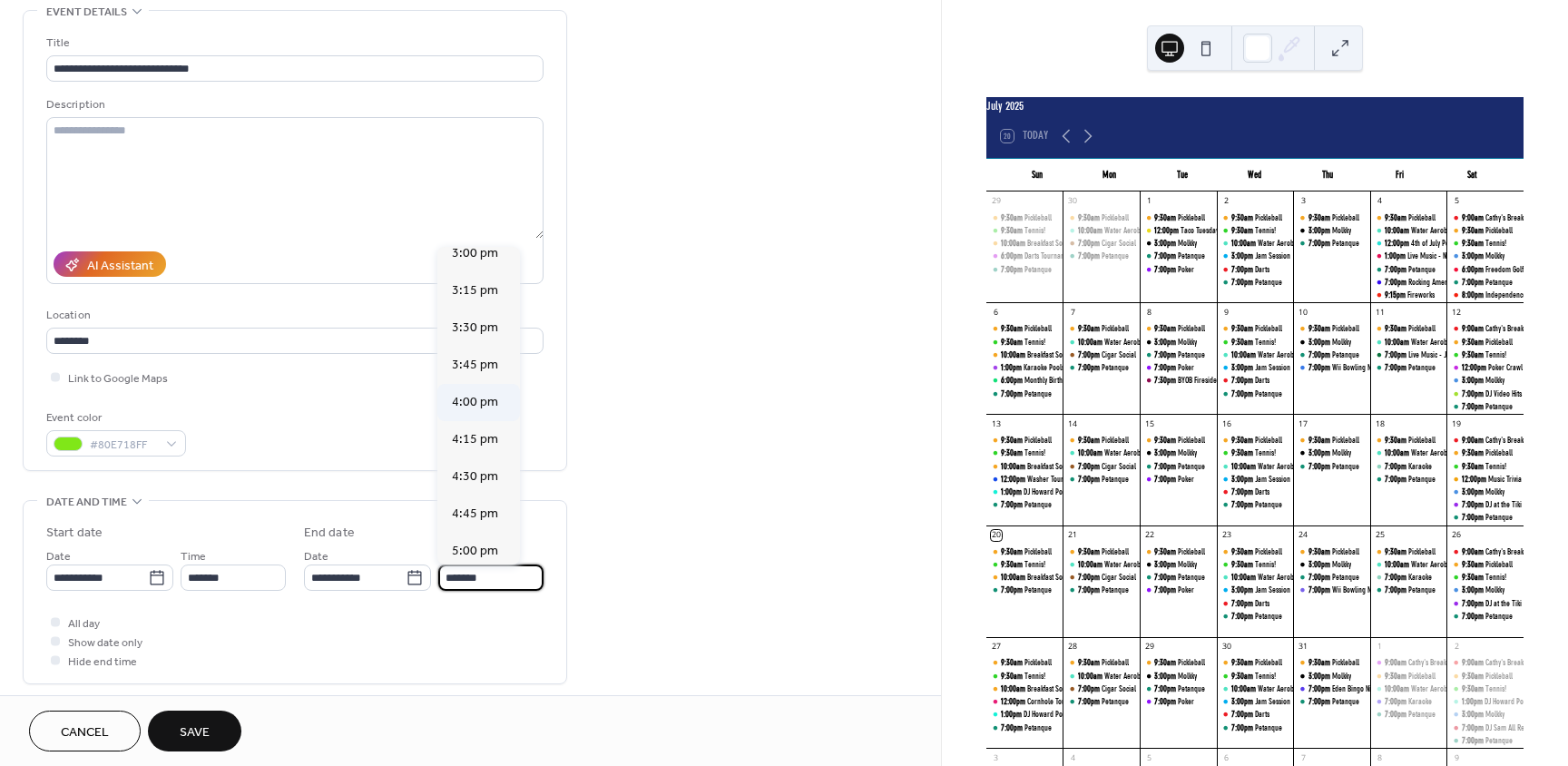 type on "*******" 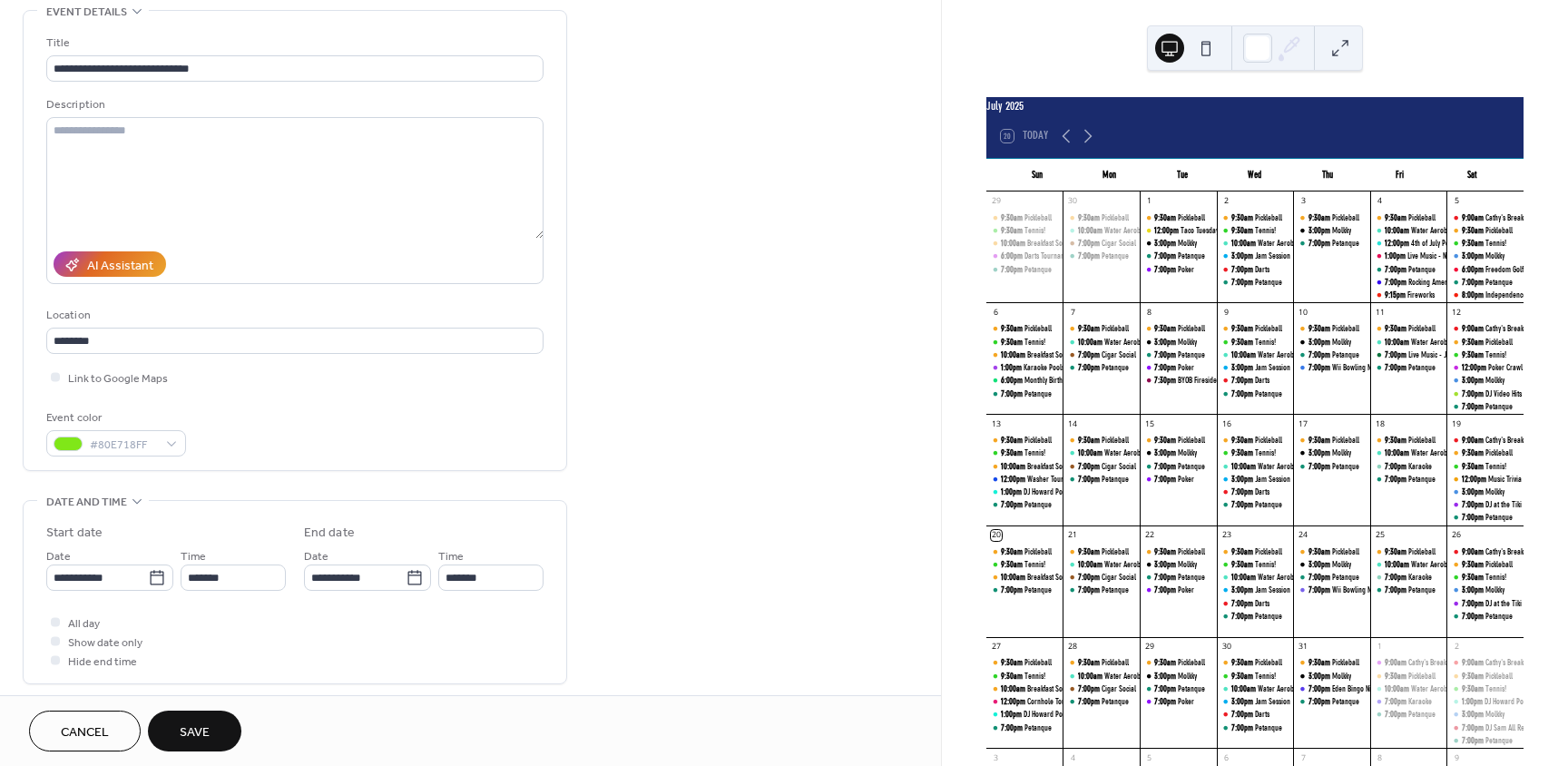 click on "Save" at bounding box center [194, 732] 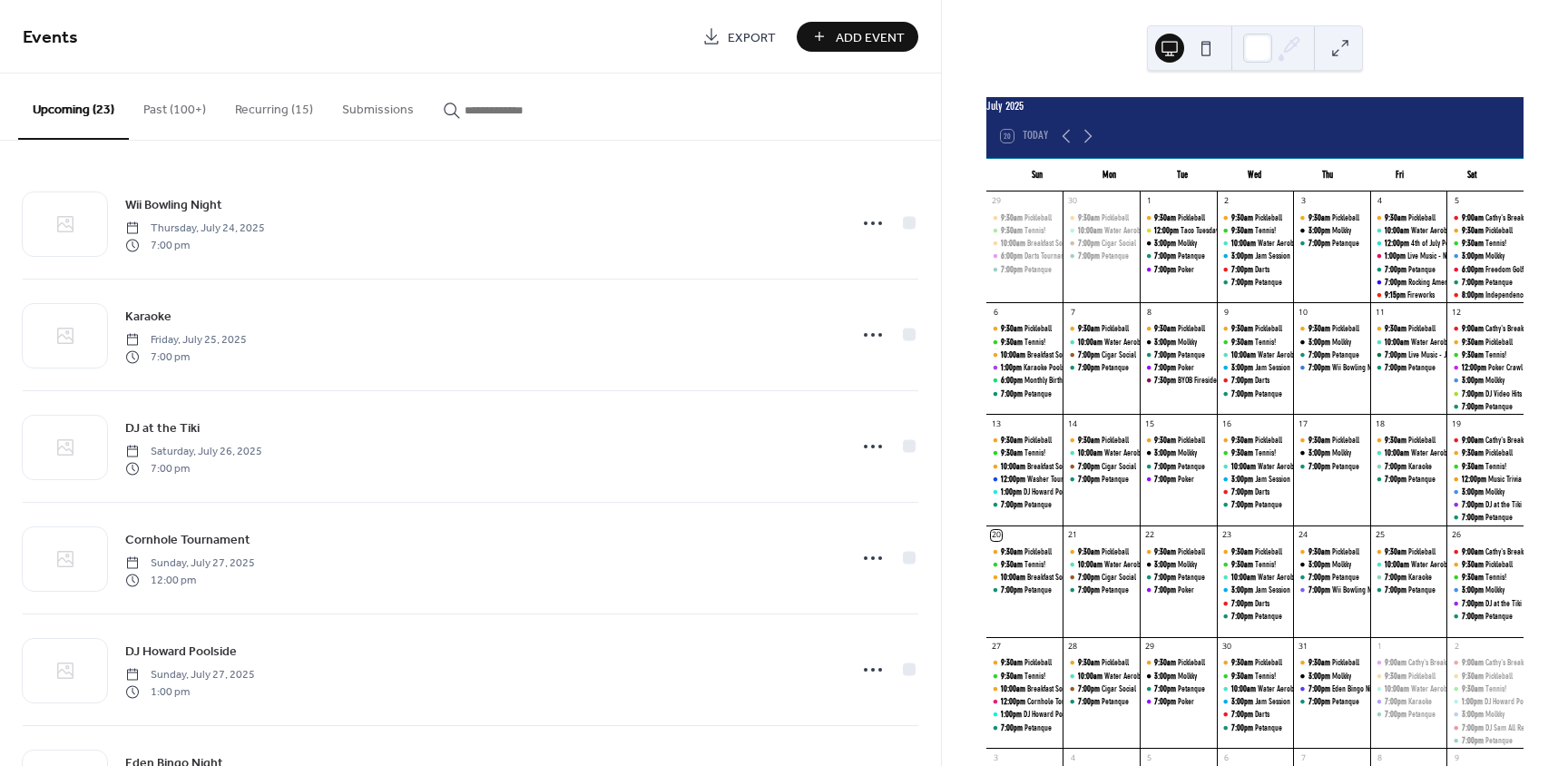 scroll, scrollTop: 0, scrollLeft: 0, axis: both 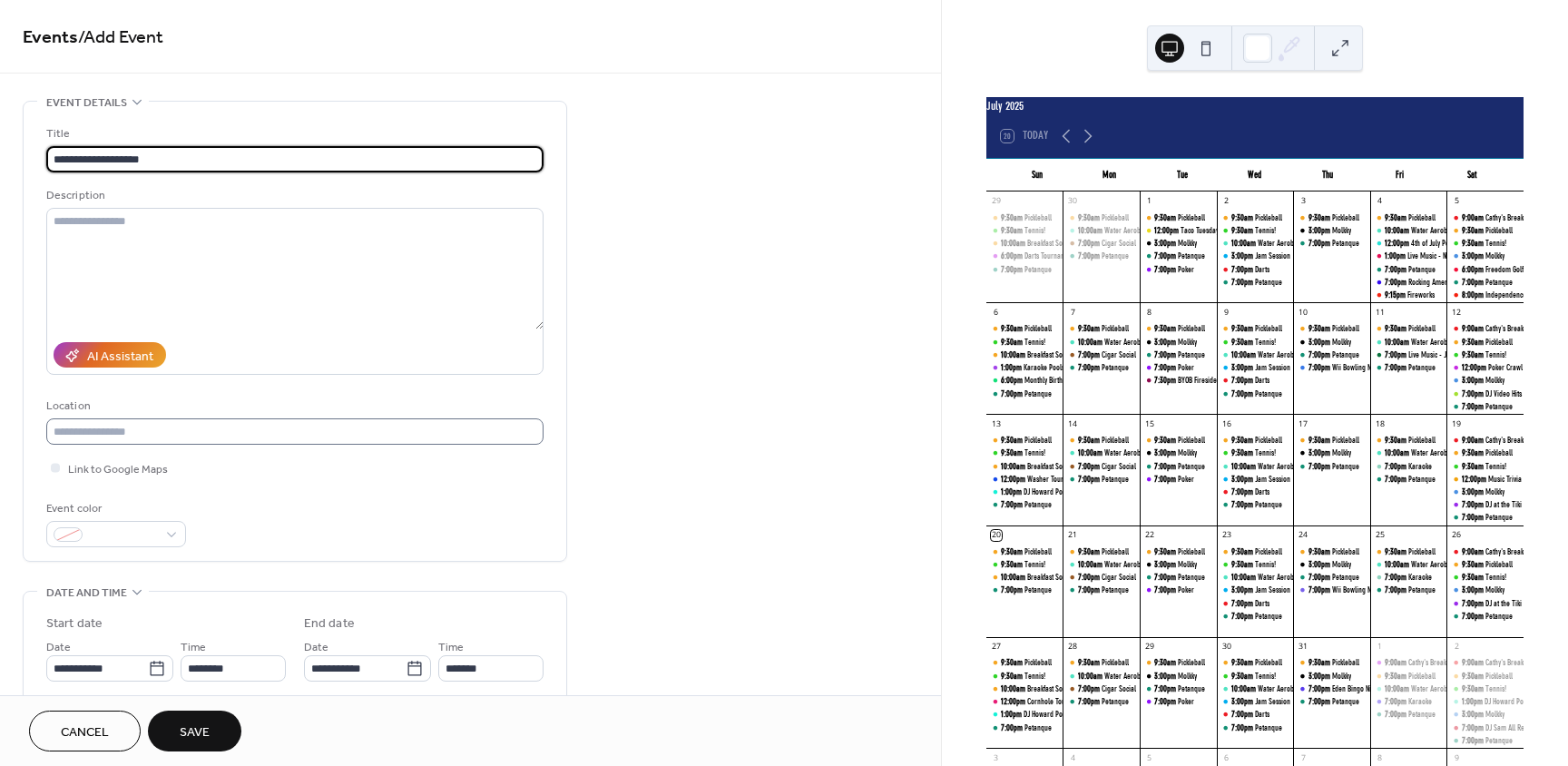 type on "**********" 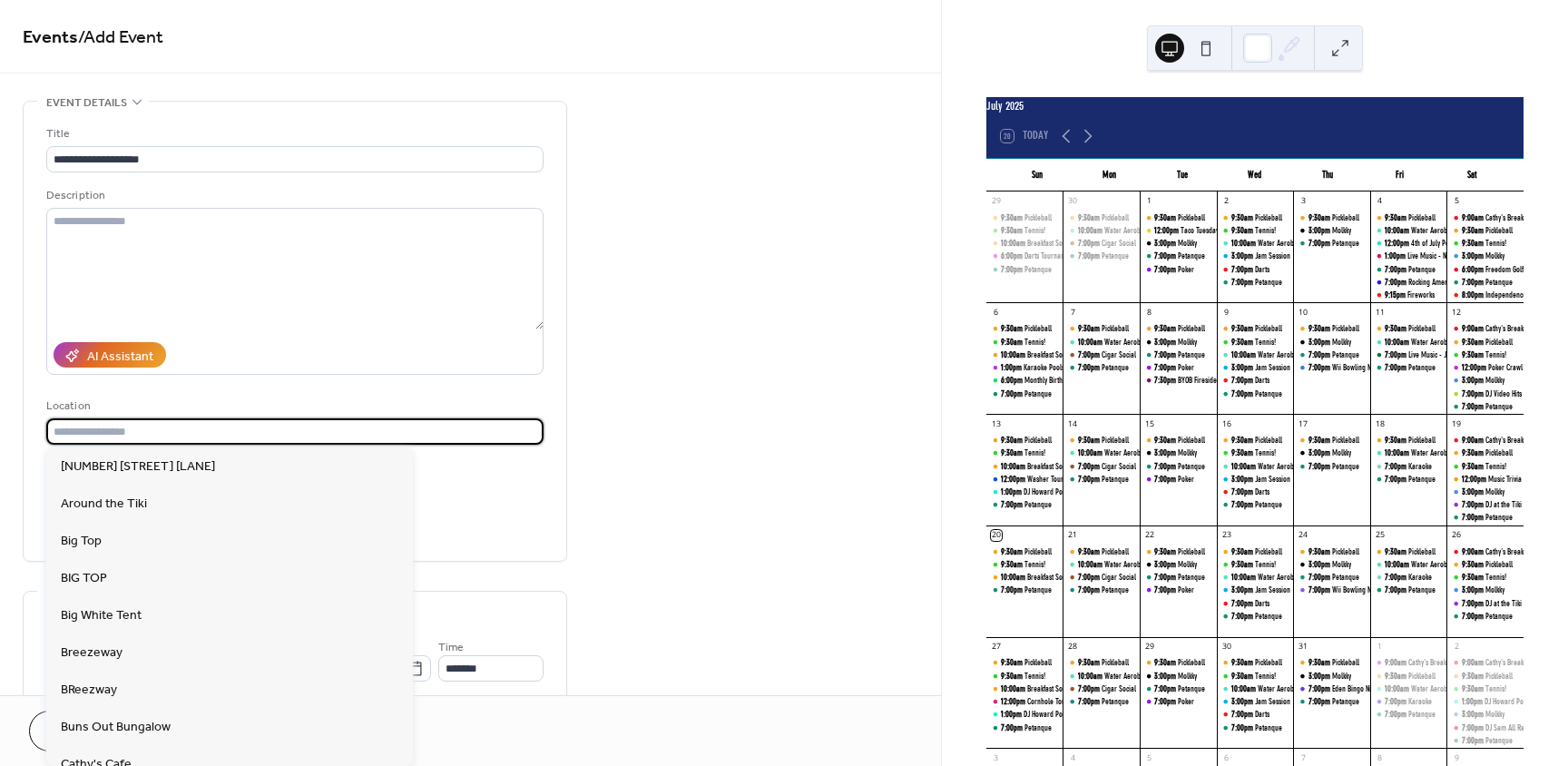 click at bounding box center (295, 431) 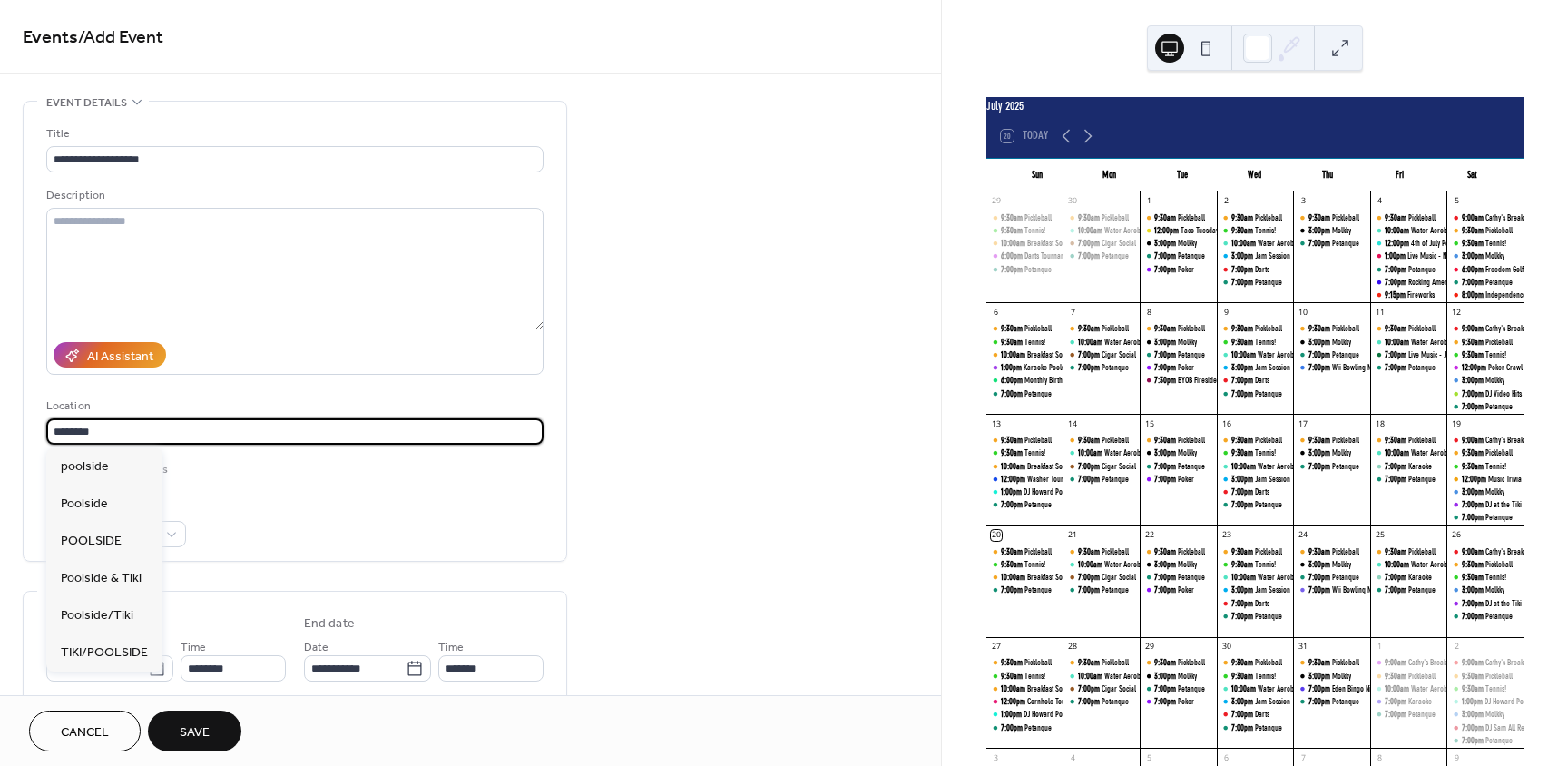 type on "********" 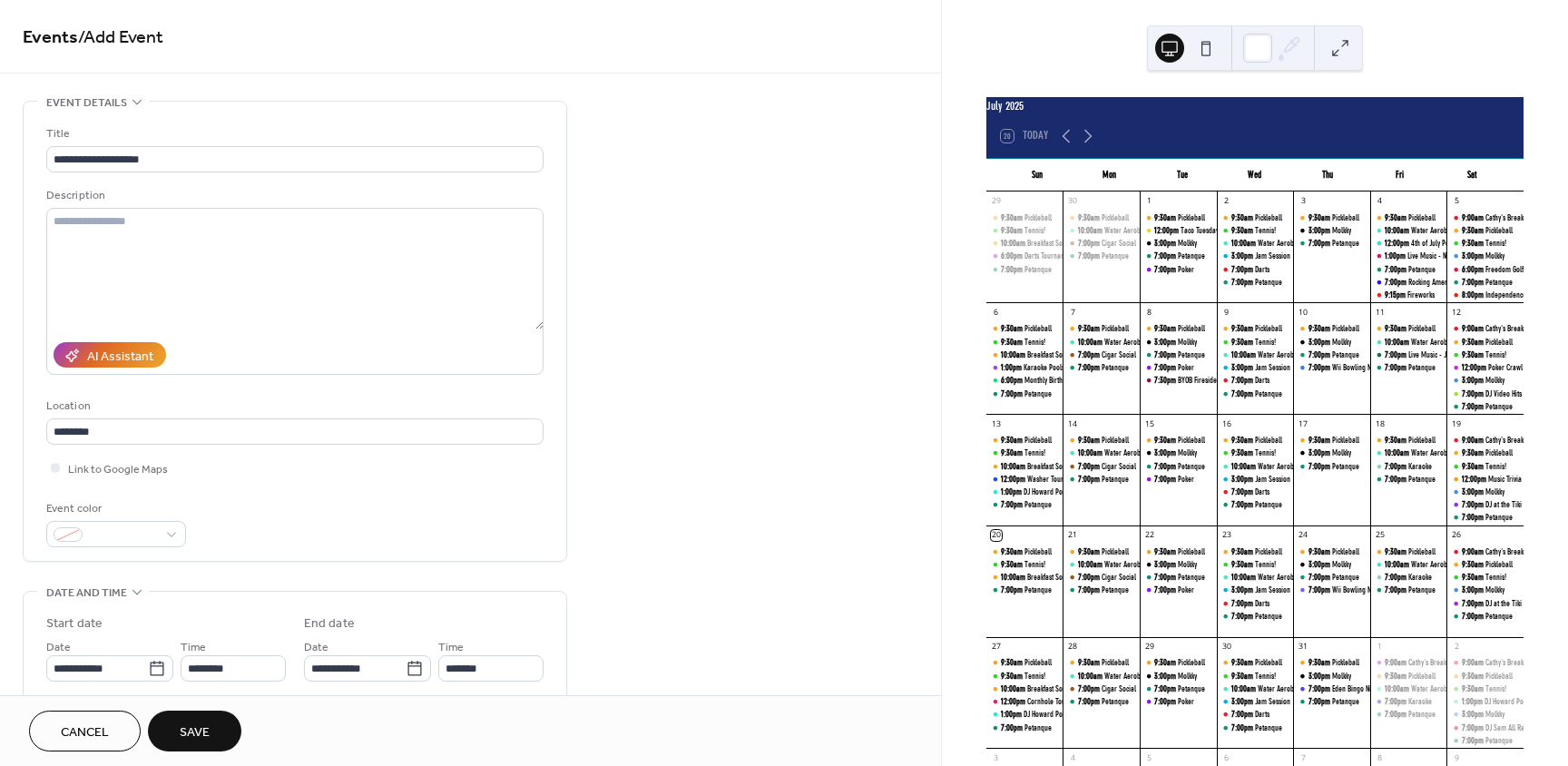 click on "**********" at bounding box center [295, 336] 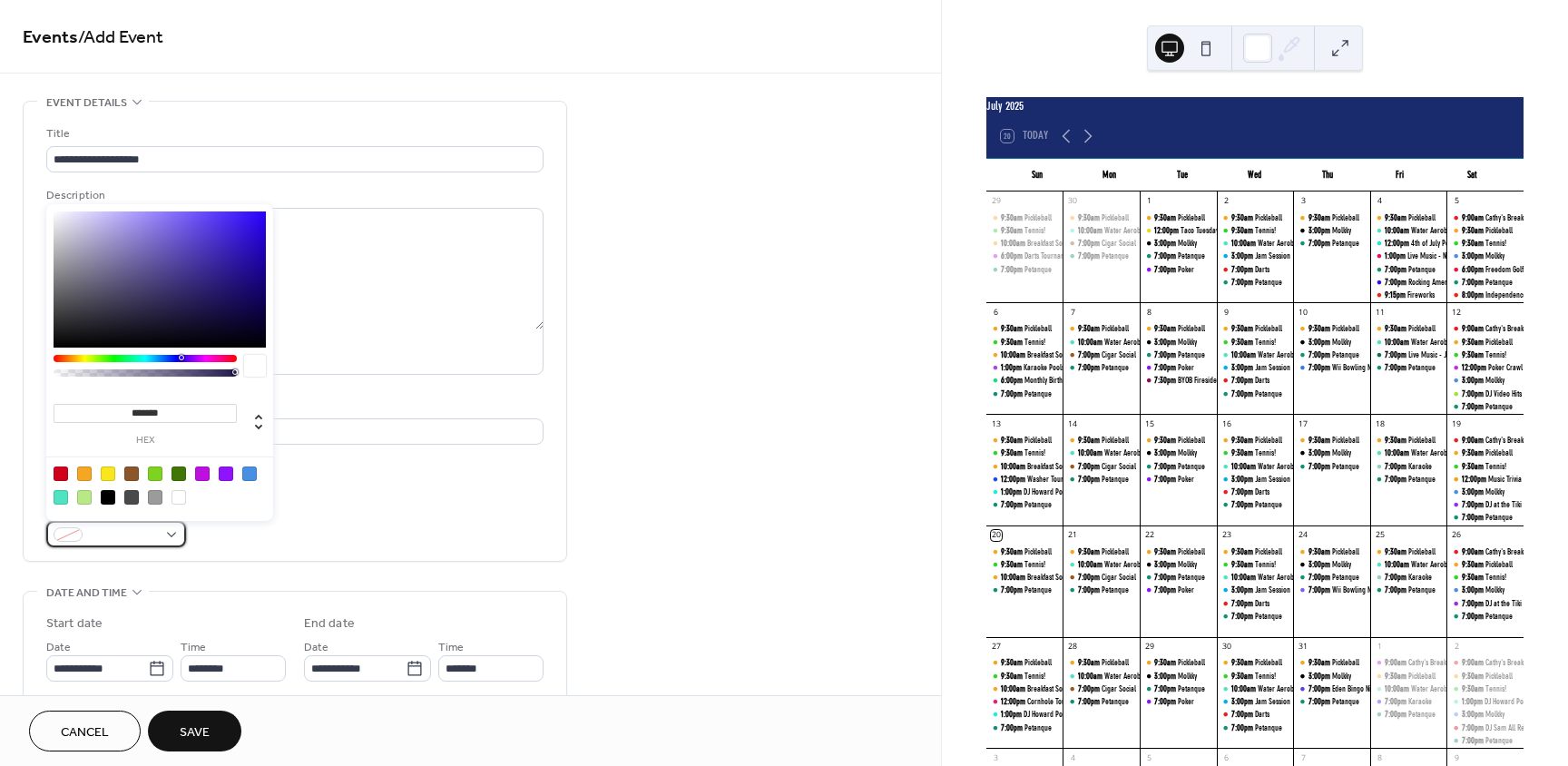 click at bounding box center (116, 534) 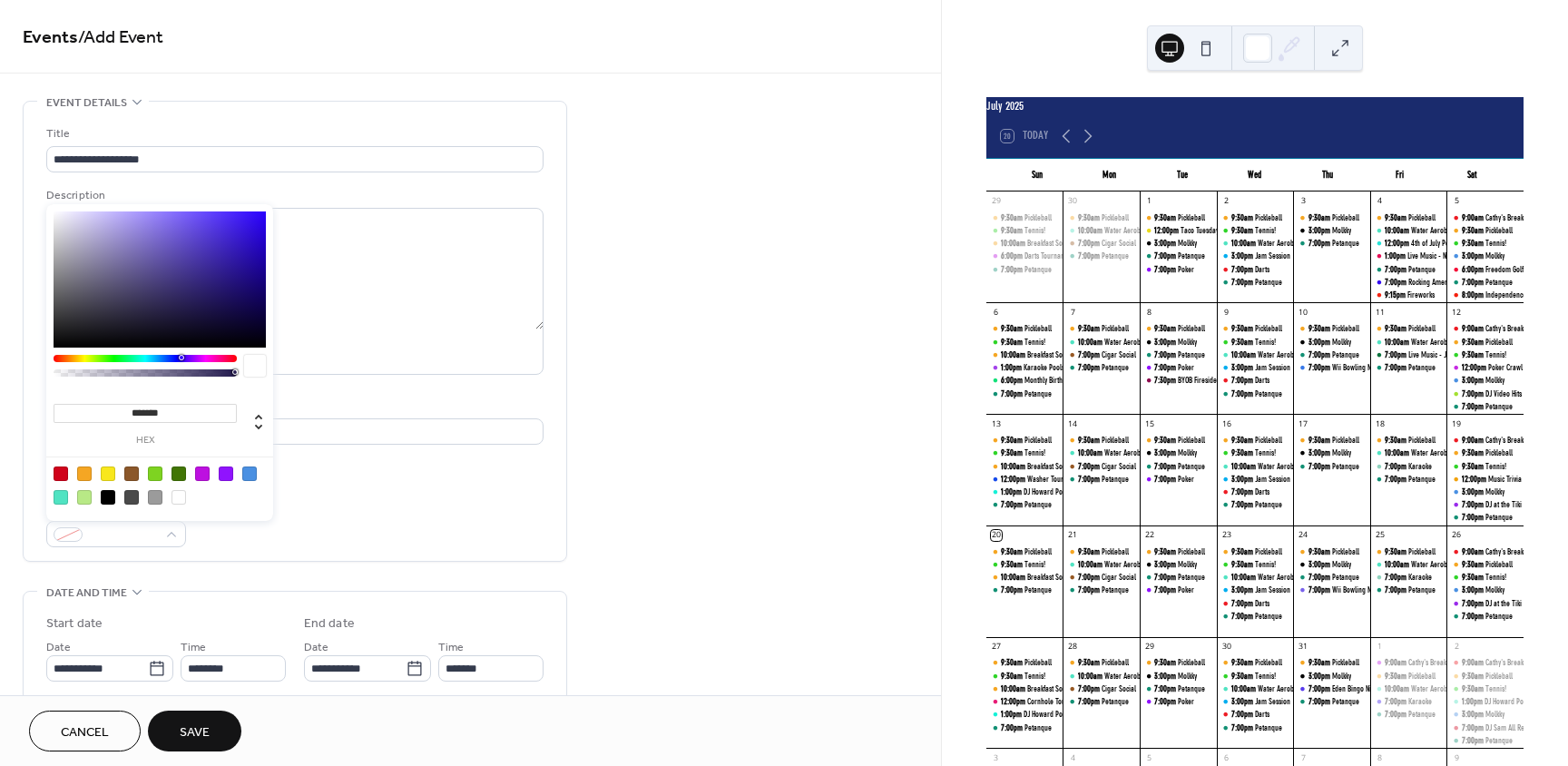 click at bounding box center (179, 474) 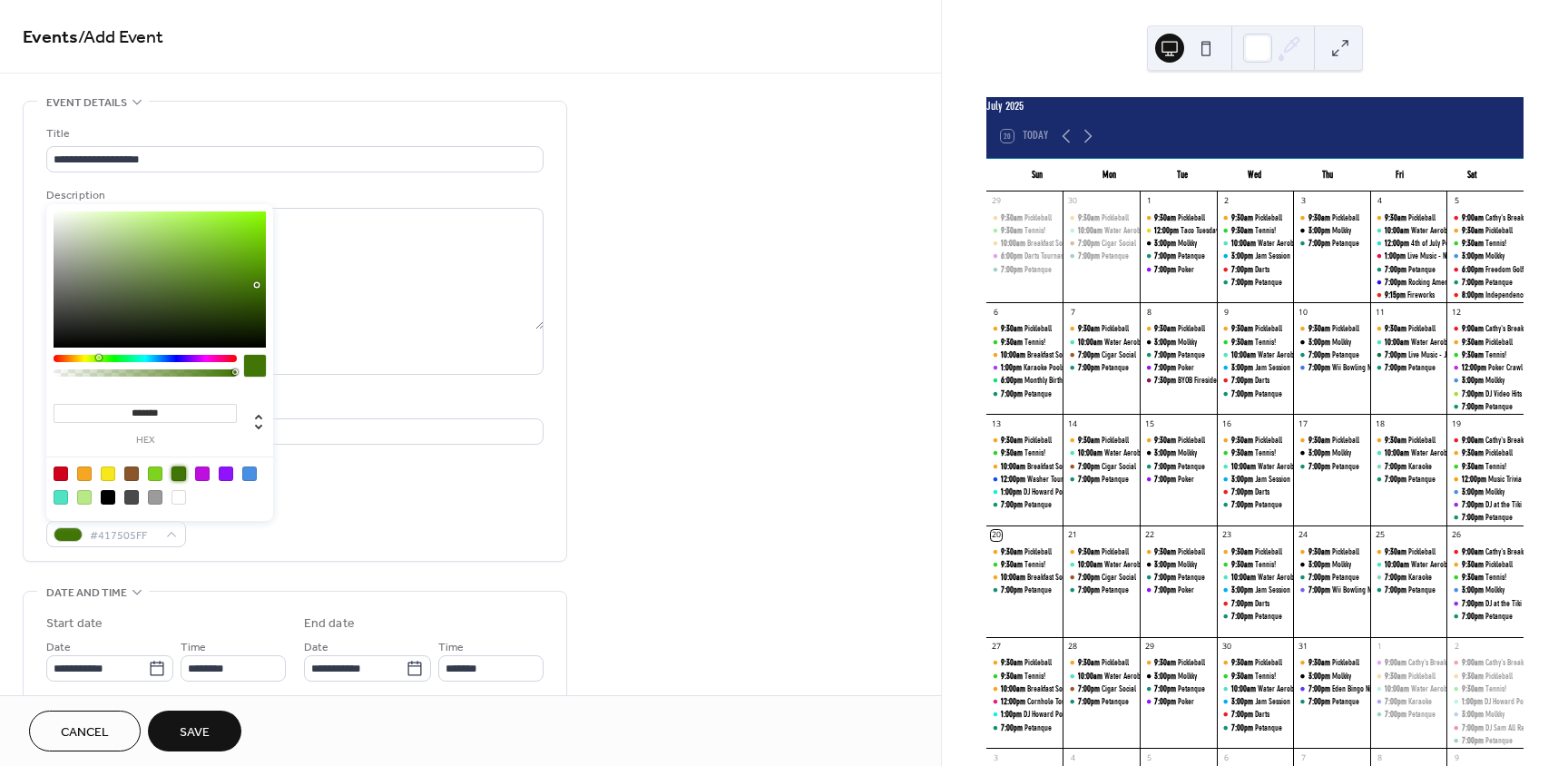 click at bounding box center [226, 474] 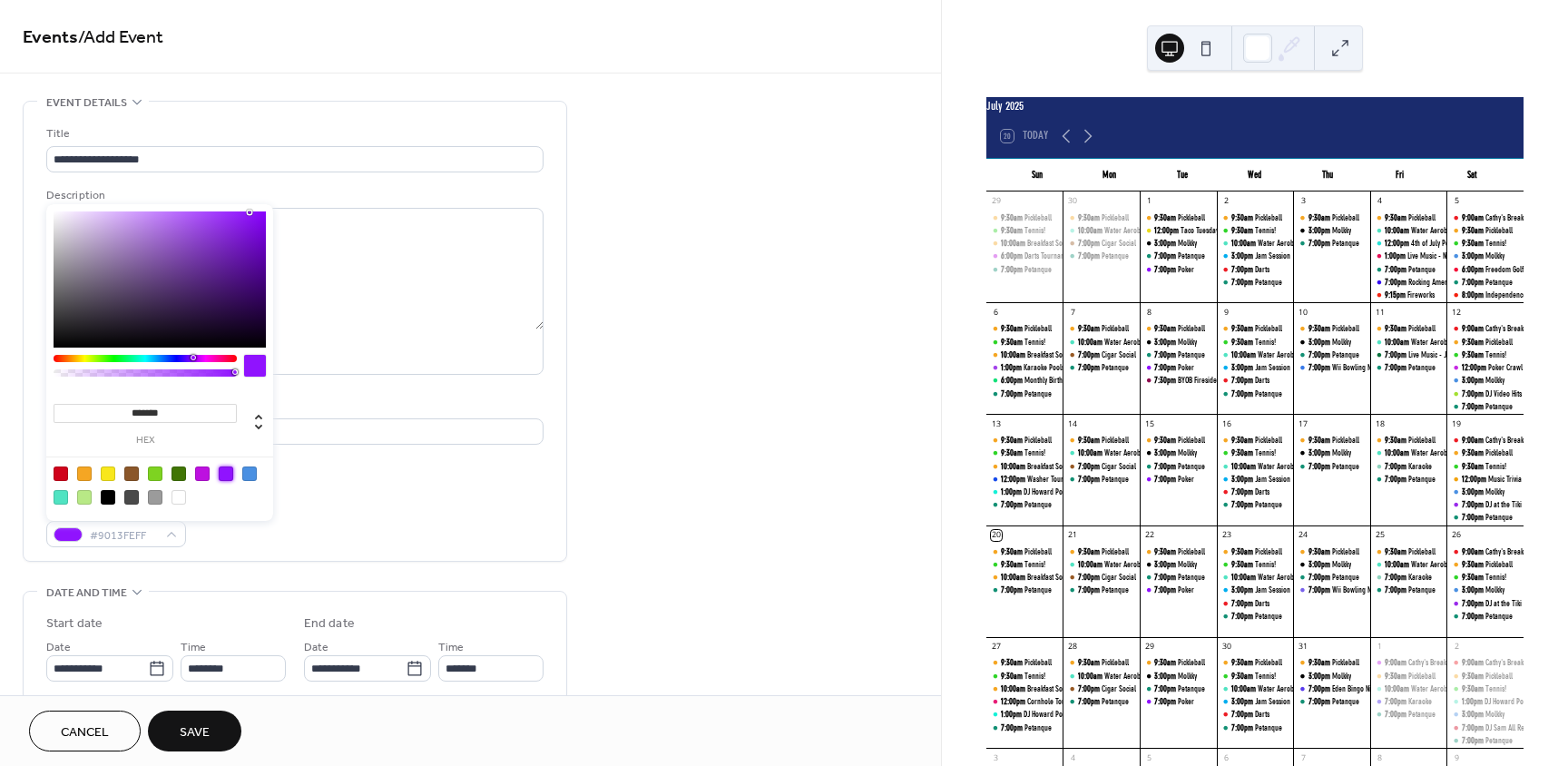 drag, startPoint x: 225, startPoint y: 228, endPoint x: 277, endPoint y: 260, distance: 61.05735 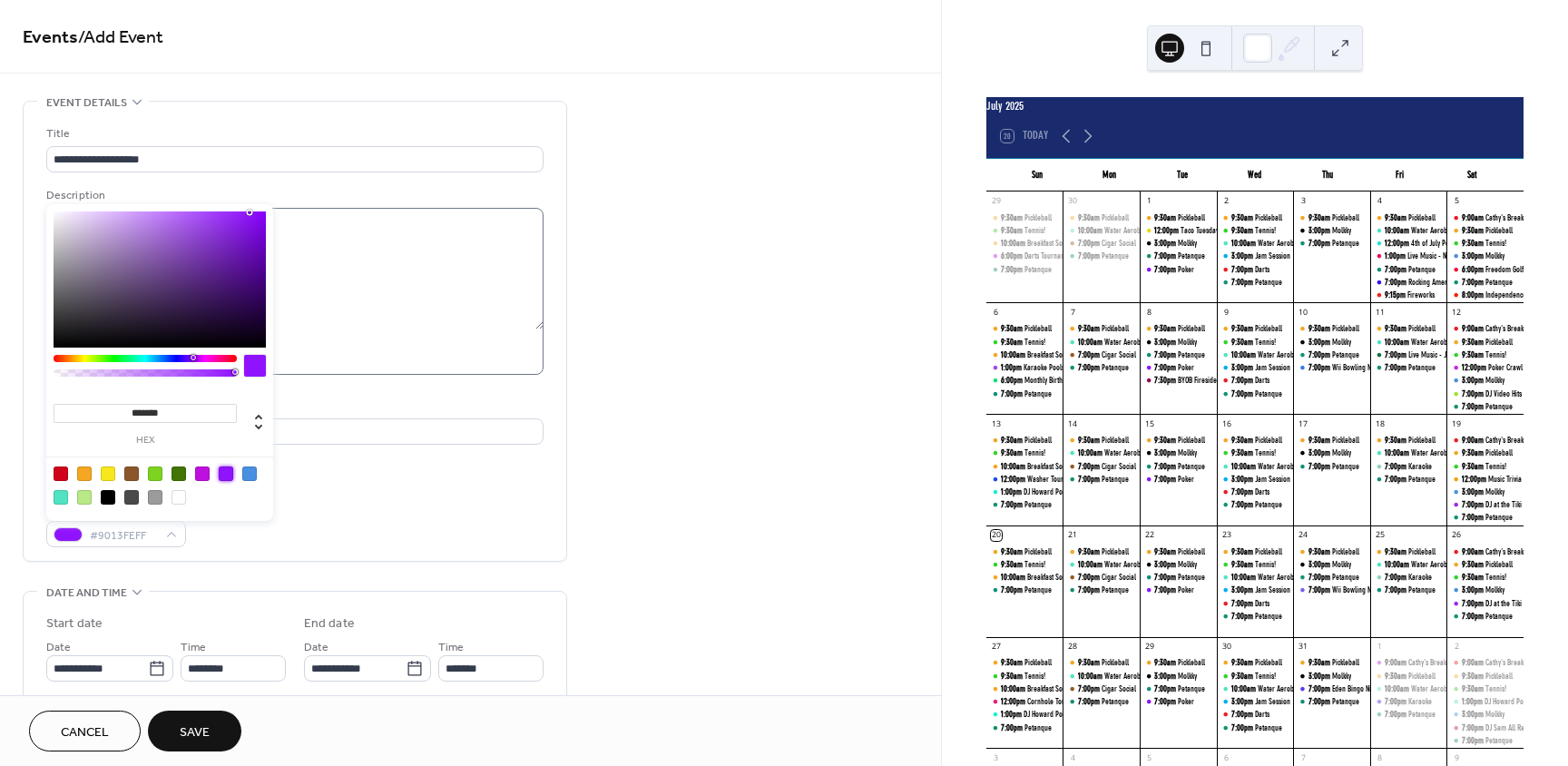 type on "*******" 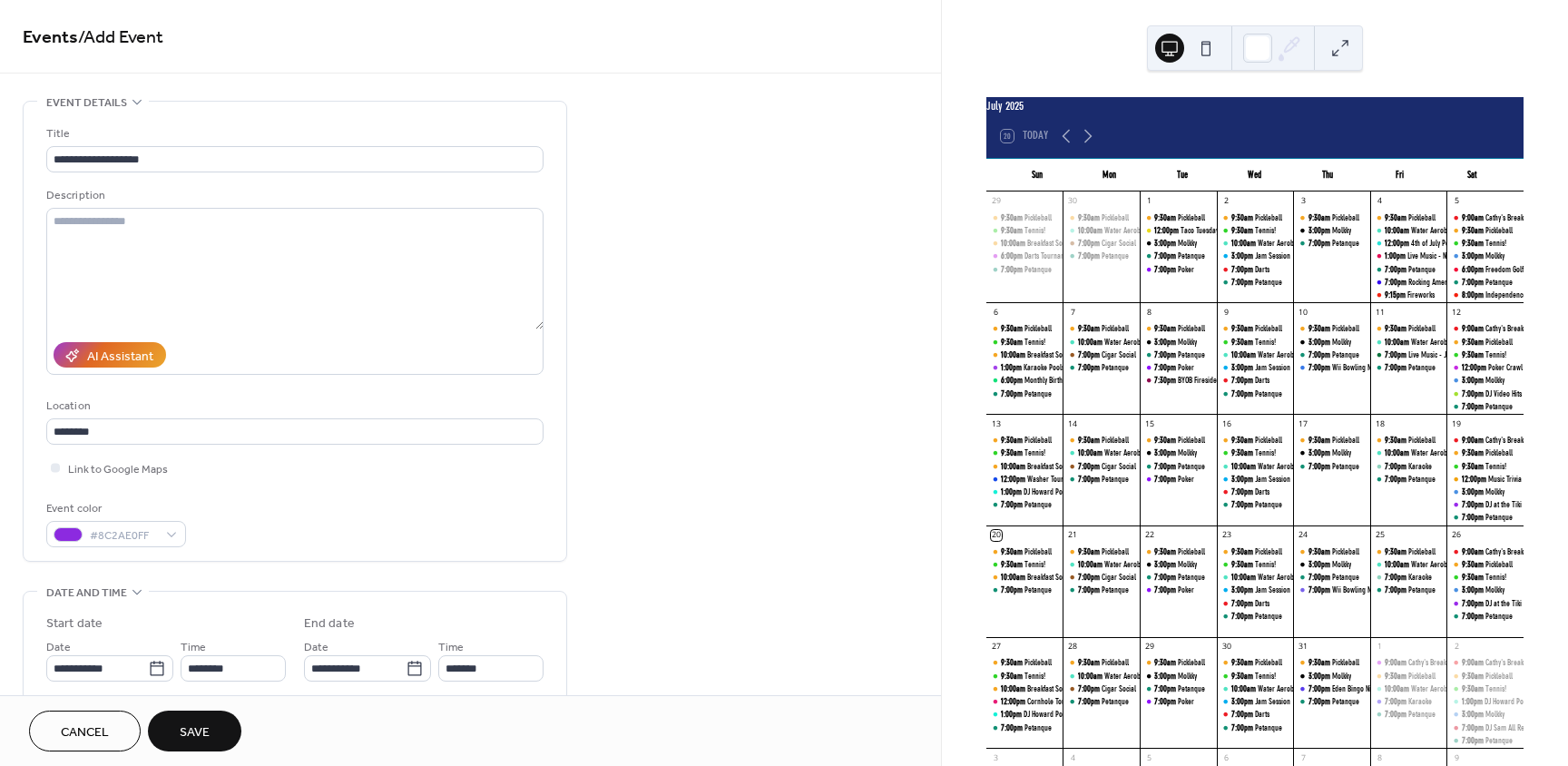 click on "**********" at bounding box center (295, 336) 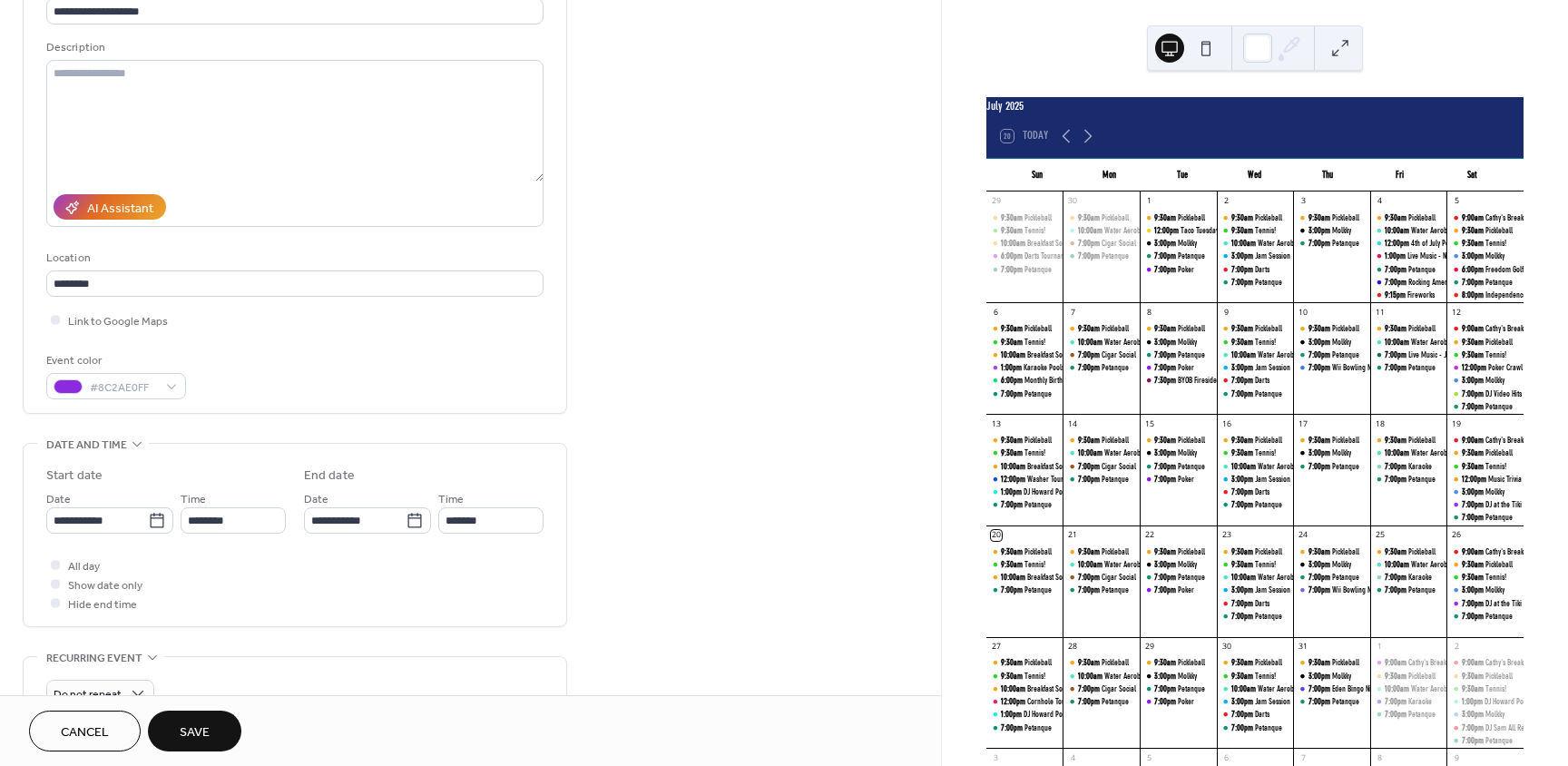 scroll, scrollTop: 182, scrollLeft: 0, axis: vertical 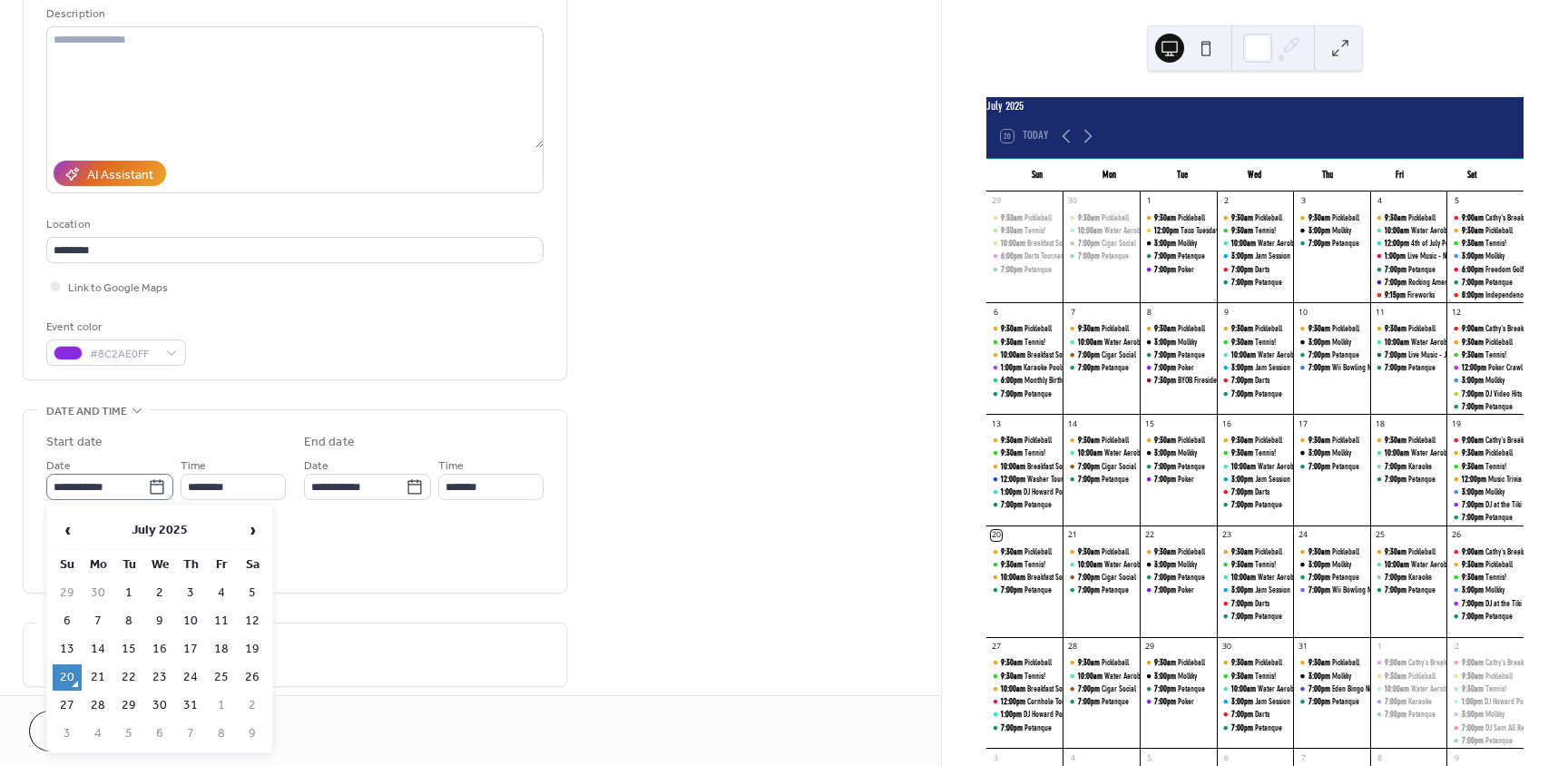 click 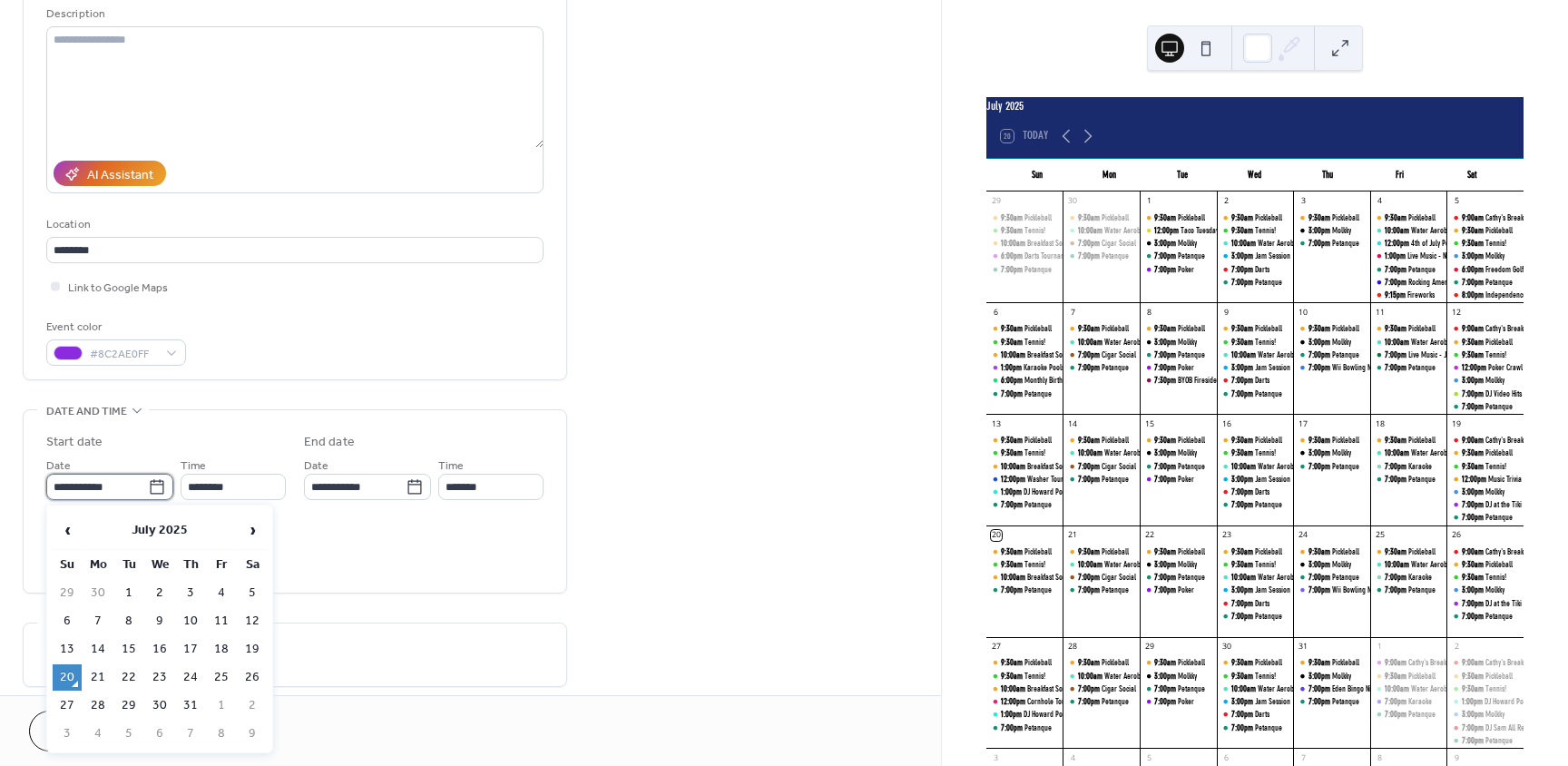 click on "**********" at bounding box center (97, 486) 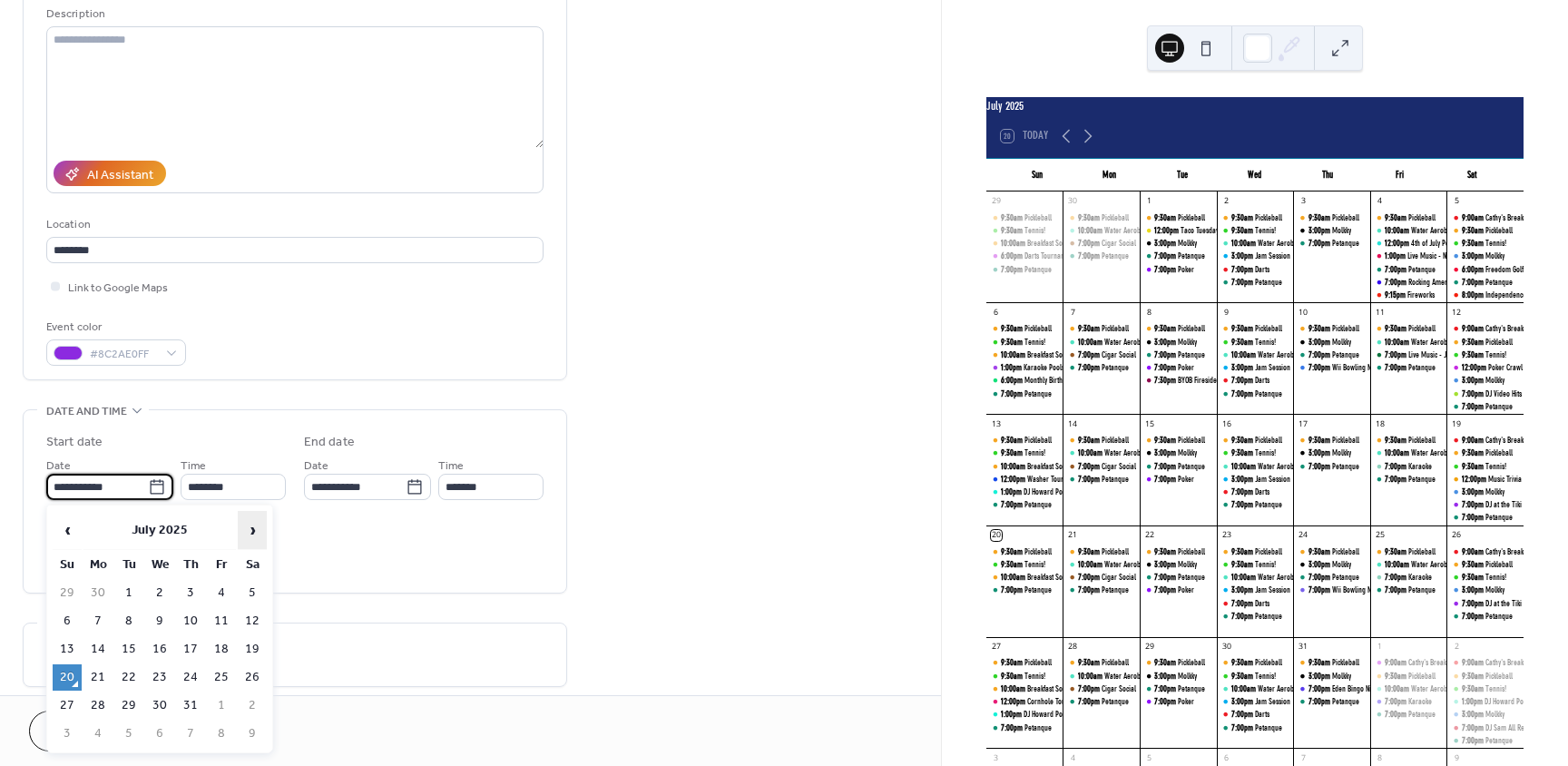 click on "›" at bounding box center (252, 530) 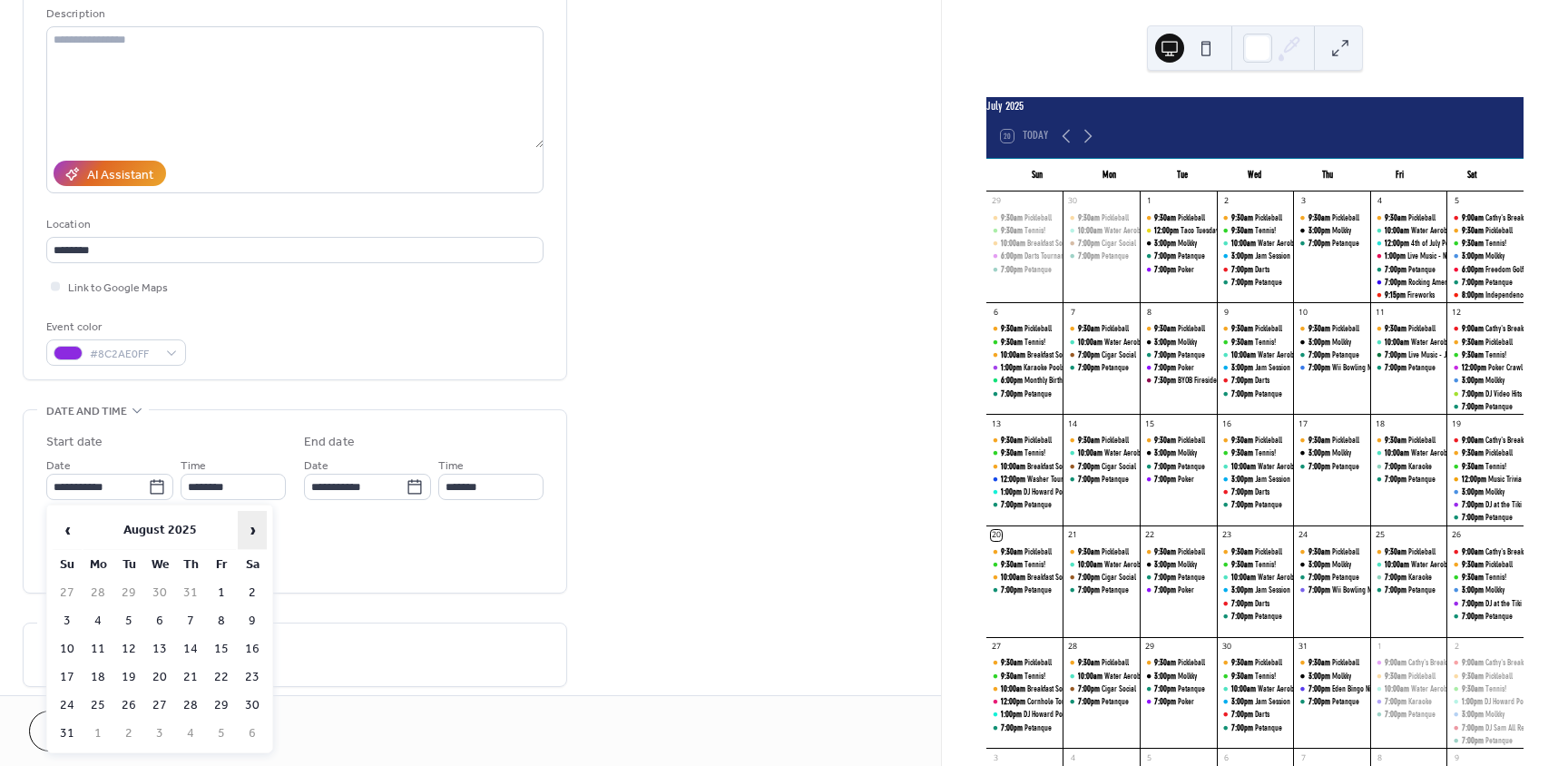 click on "›" at bounding box center [252, 530] 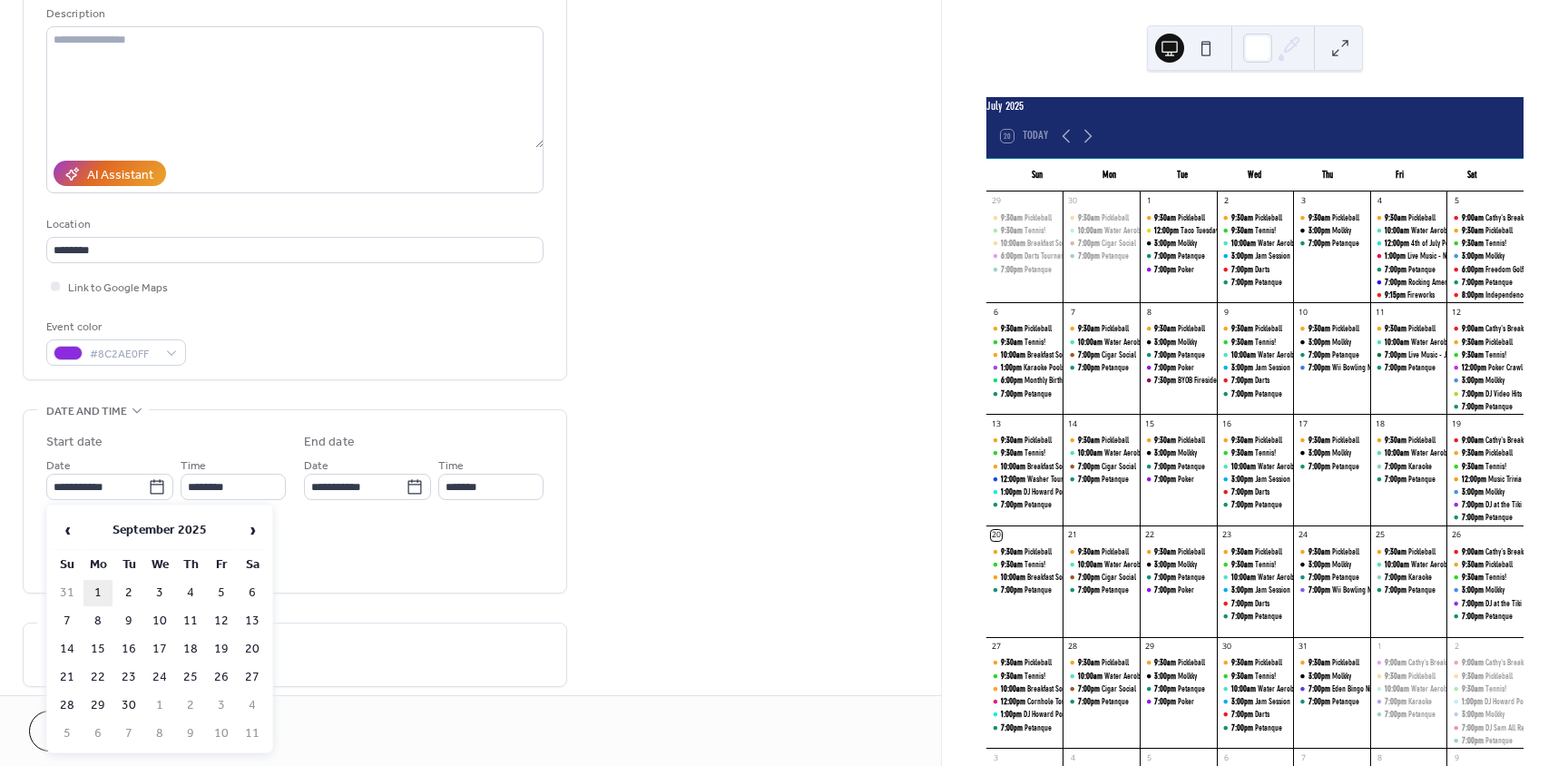 click on "1" at bounding box center (98, 593) 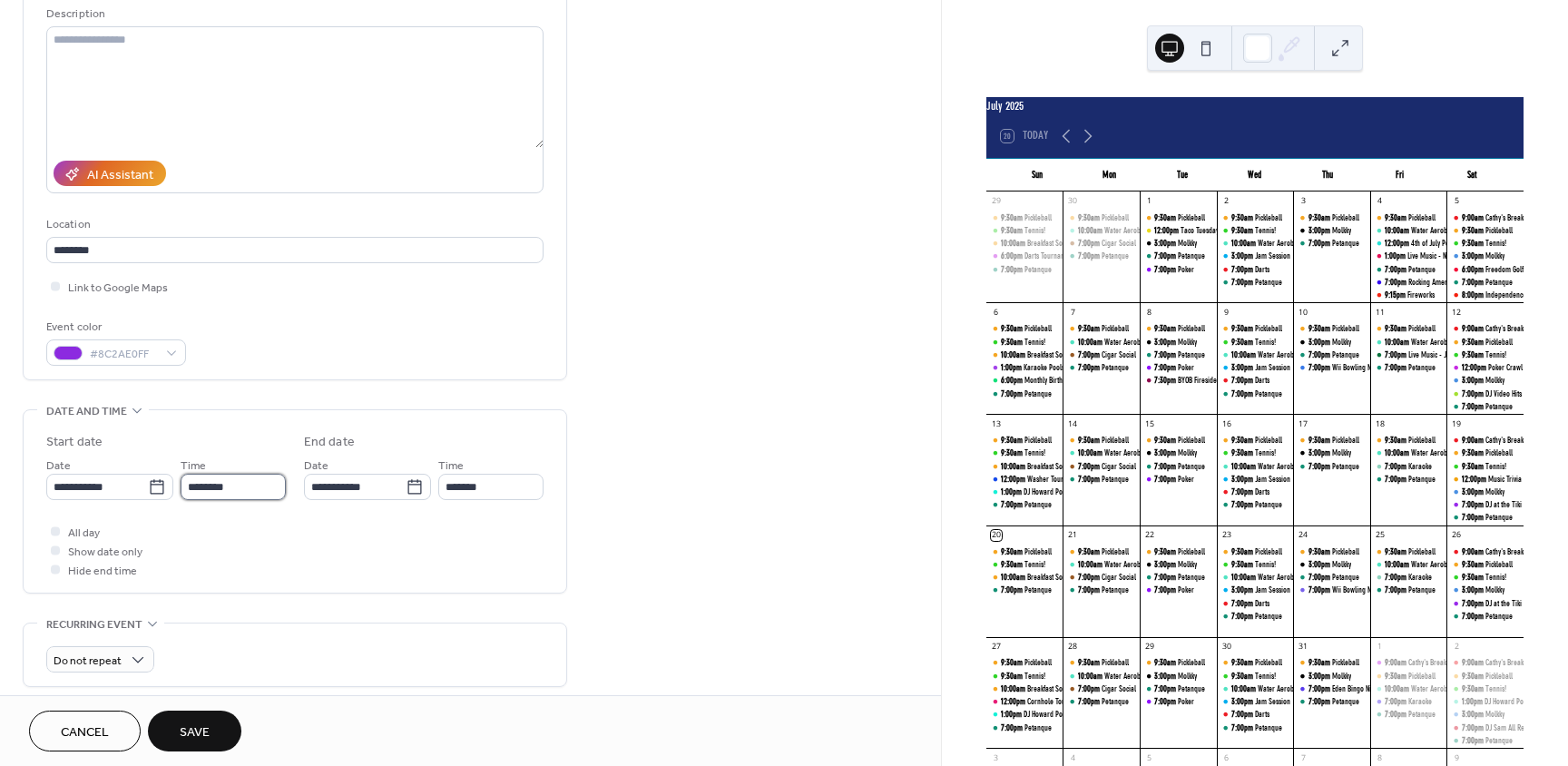 click on "********" at bounding box center (233, 486) 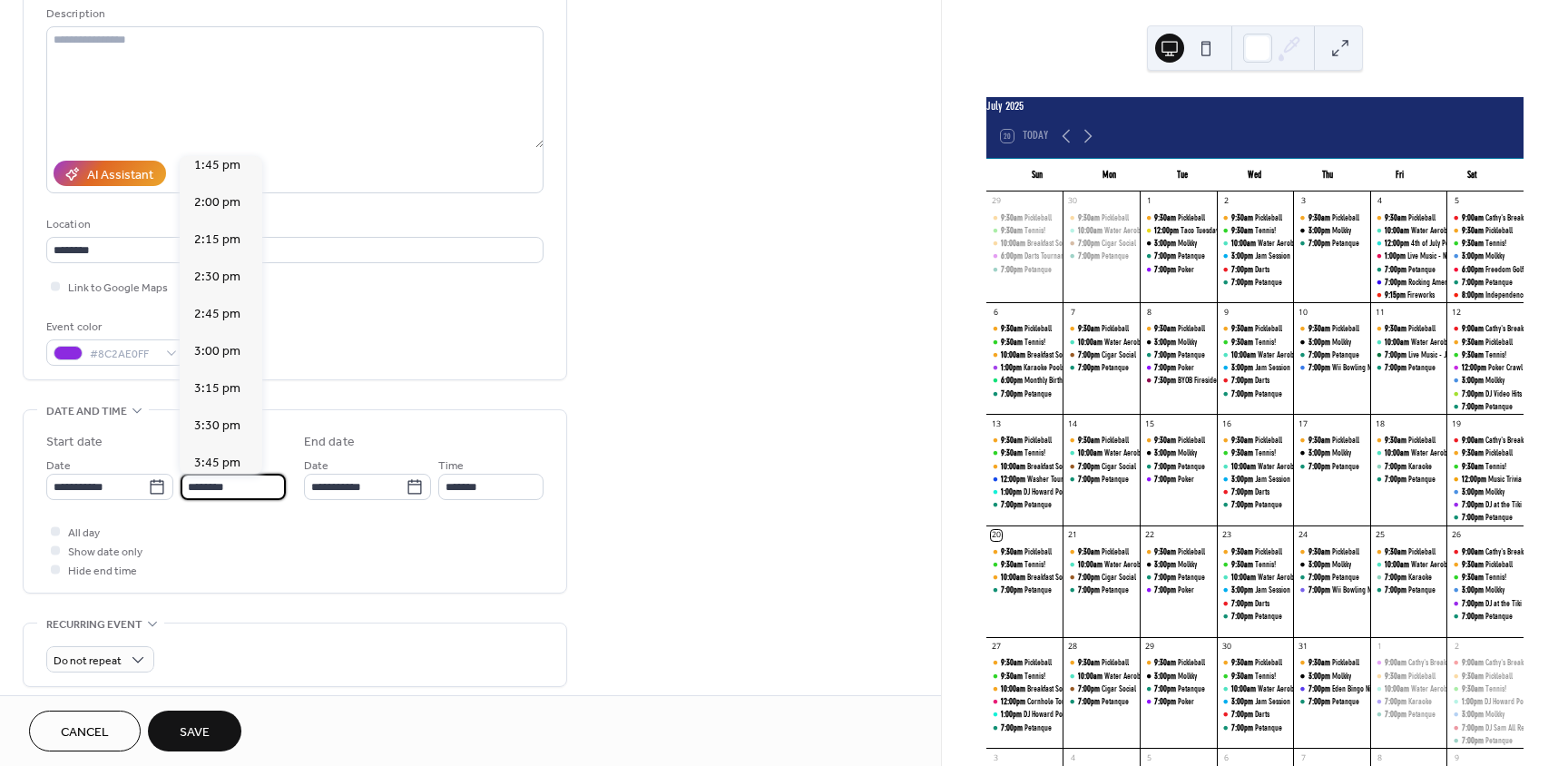 scroll, scrollTop: 2058, scrollLeft: 0, axis: vertical 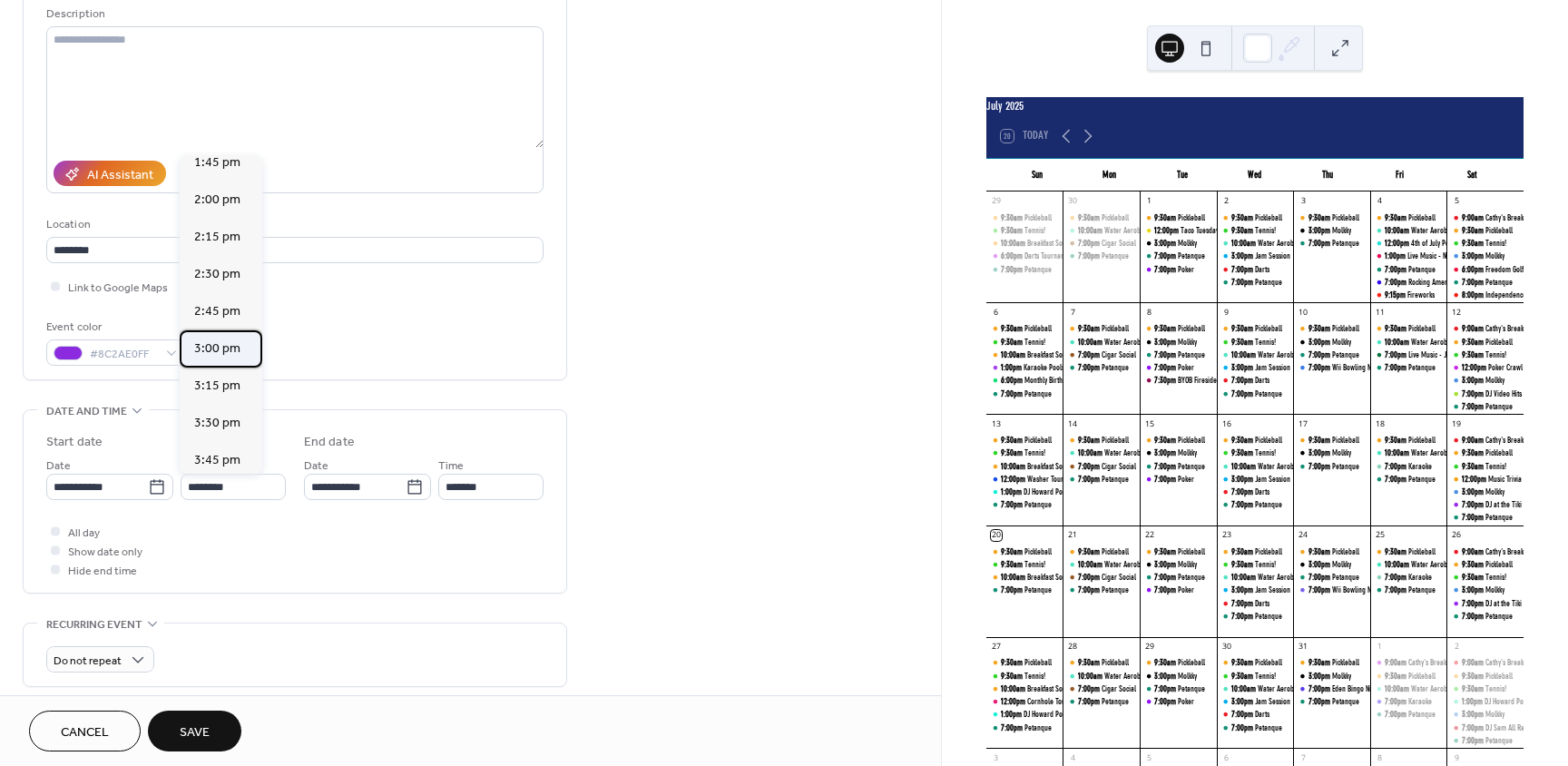 click on "3:00 pm" at bounding box center (217, 349) 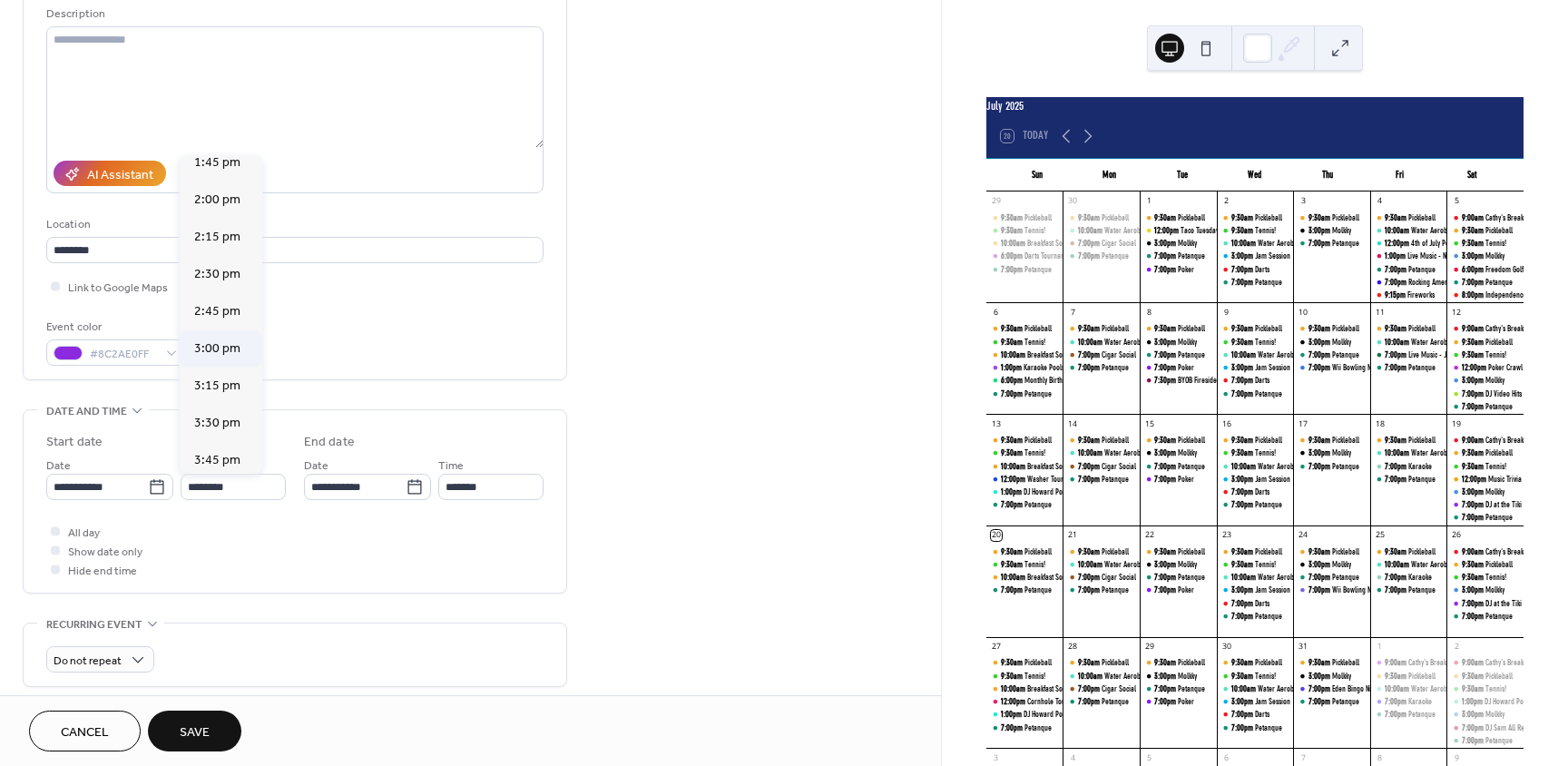 type on "*******" 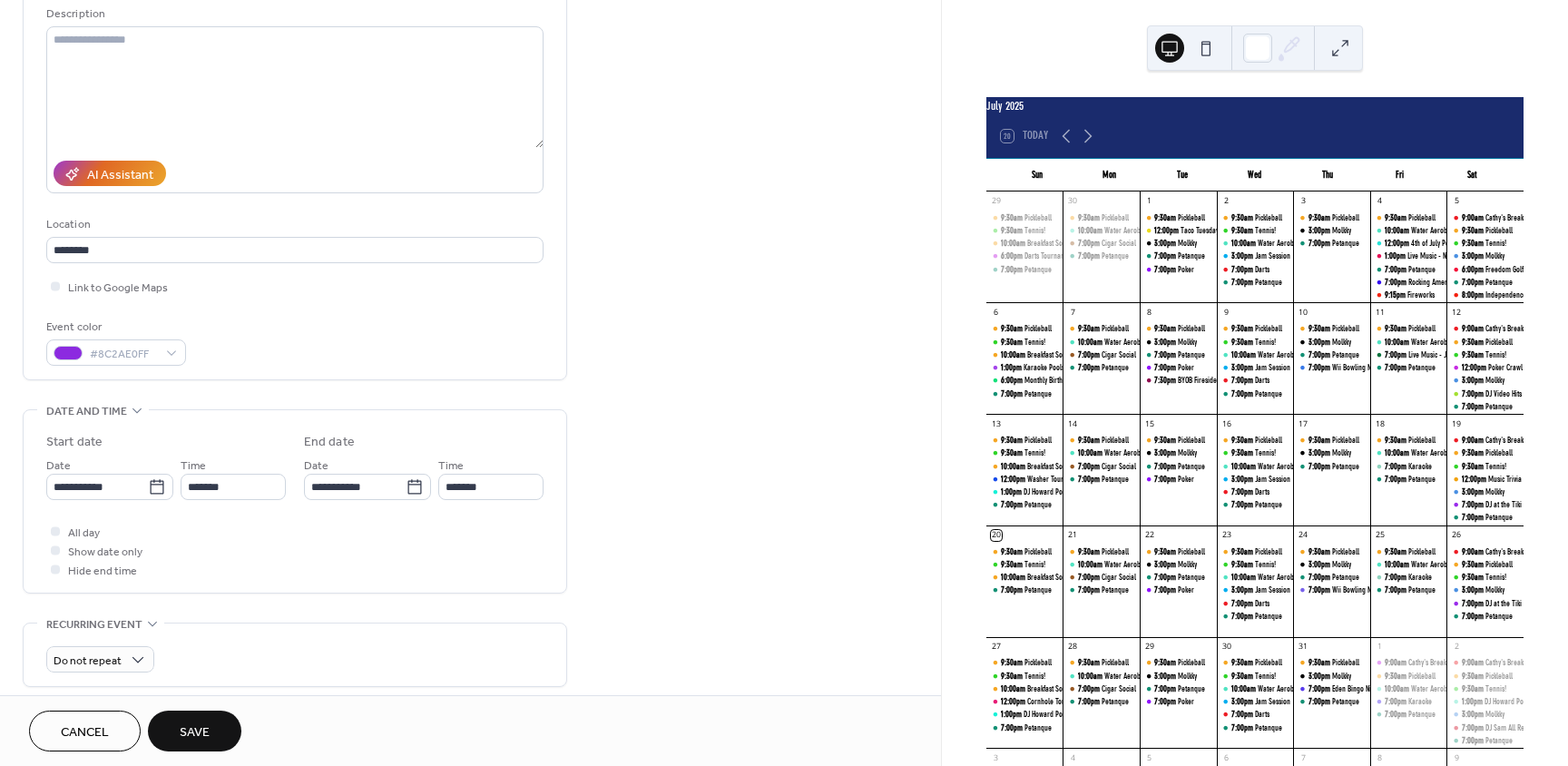 click on "Save" at bounding box center [194, 732] 